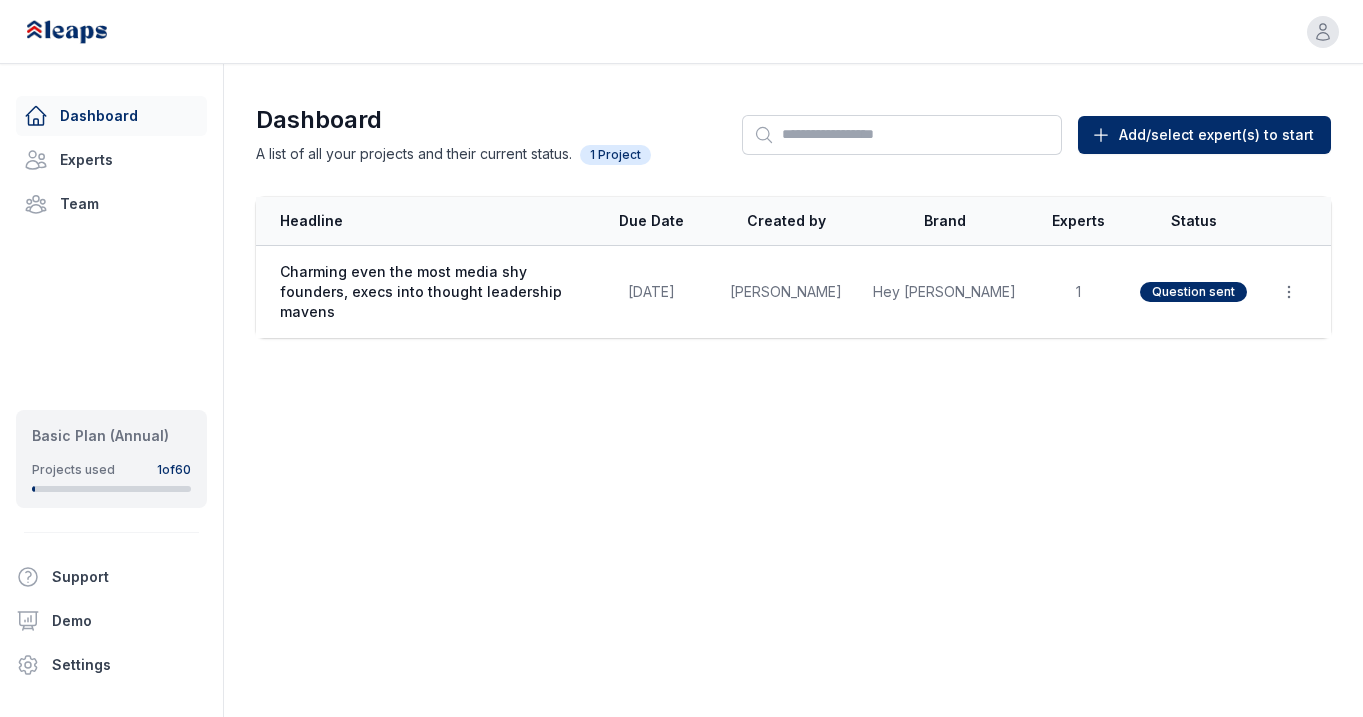 scroll, scrollTop: 0, scrollLeft: 0, axis: both 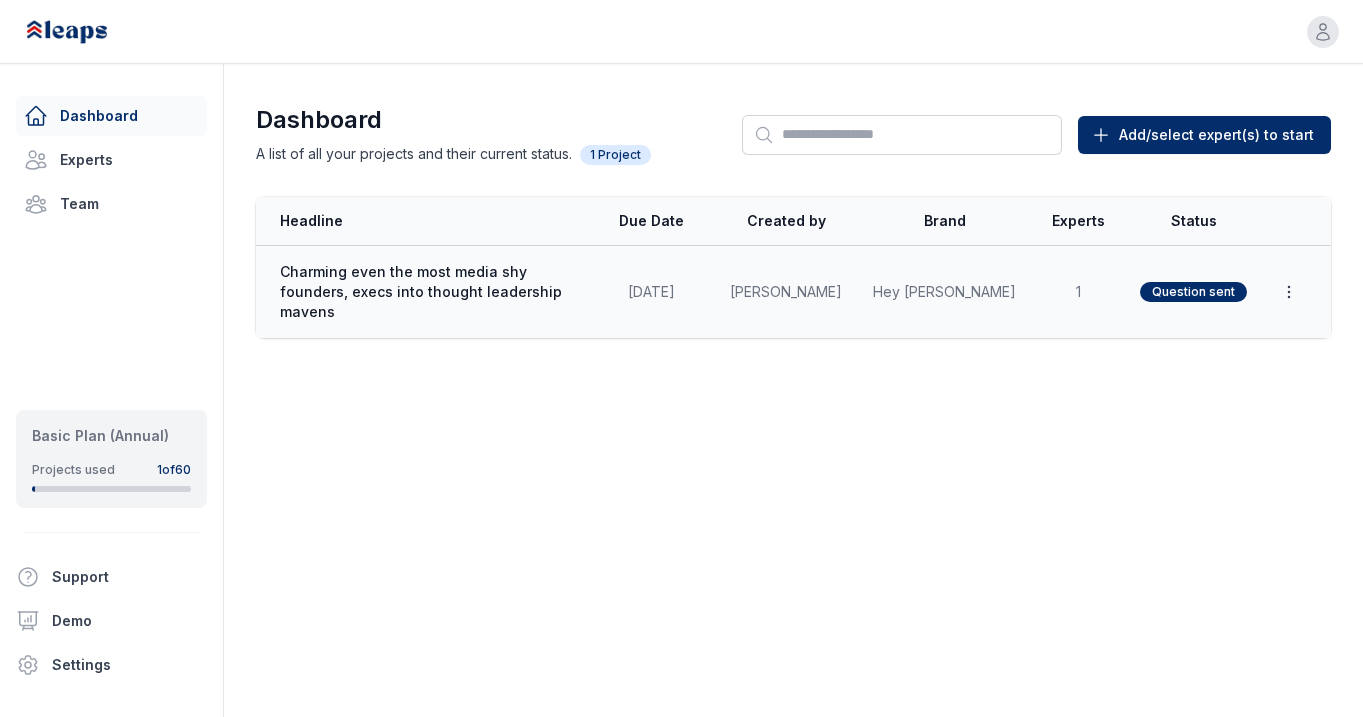 click 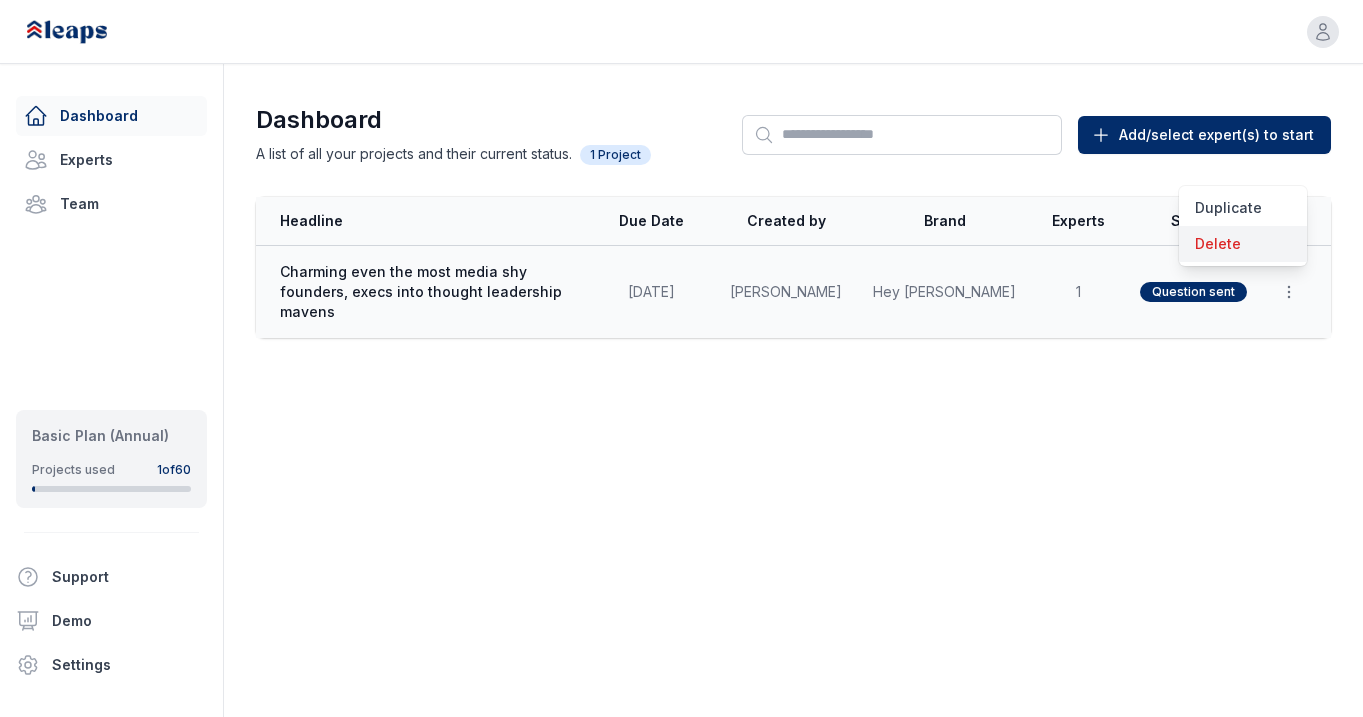 click on "Delete" at bounding box center (1243, 244) 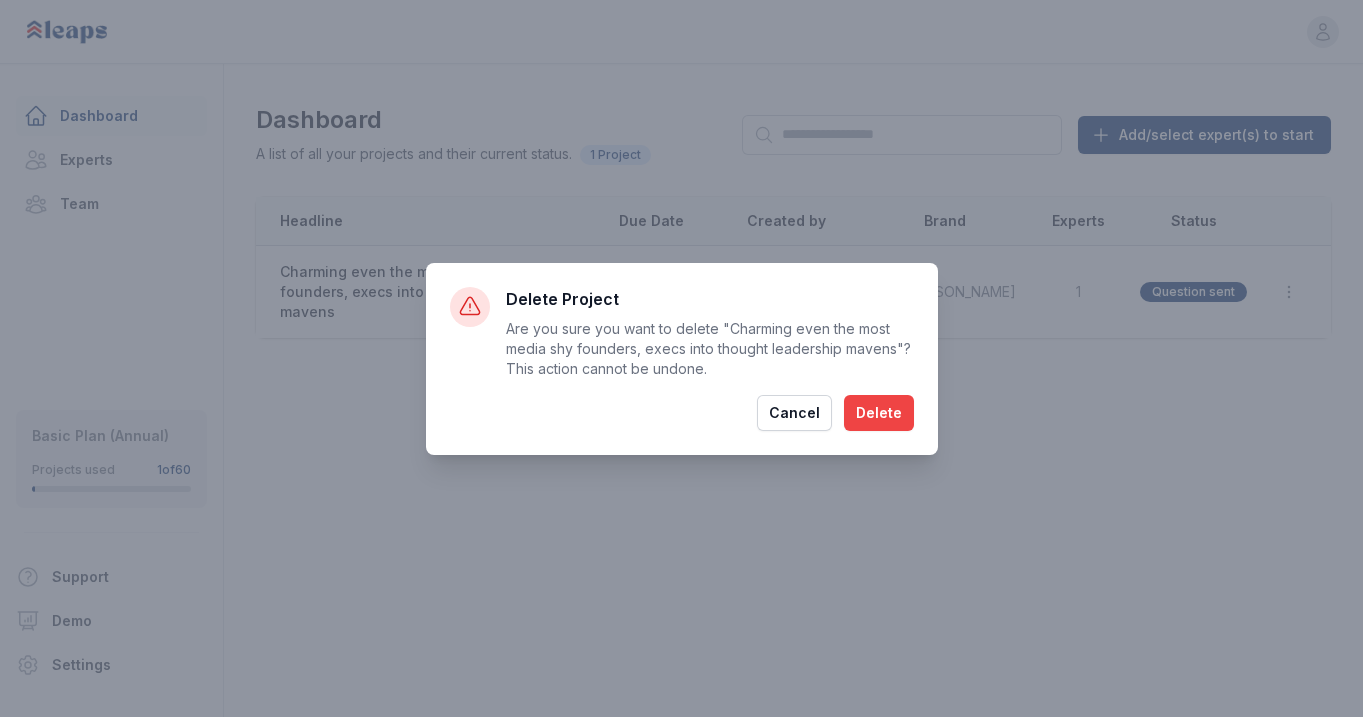 click on "Delete" at bounding box center (879, 413) 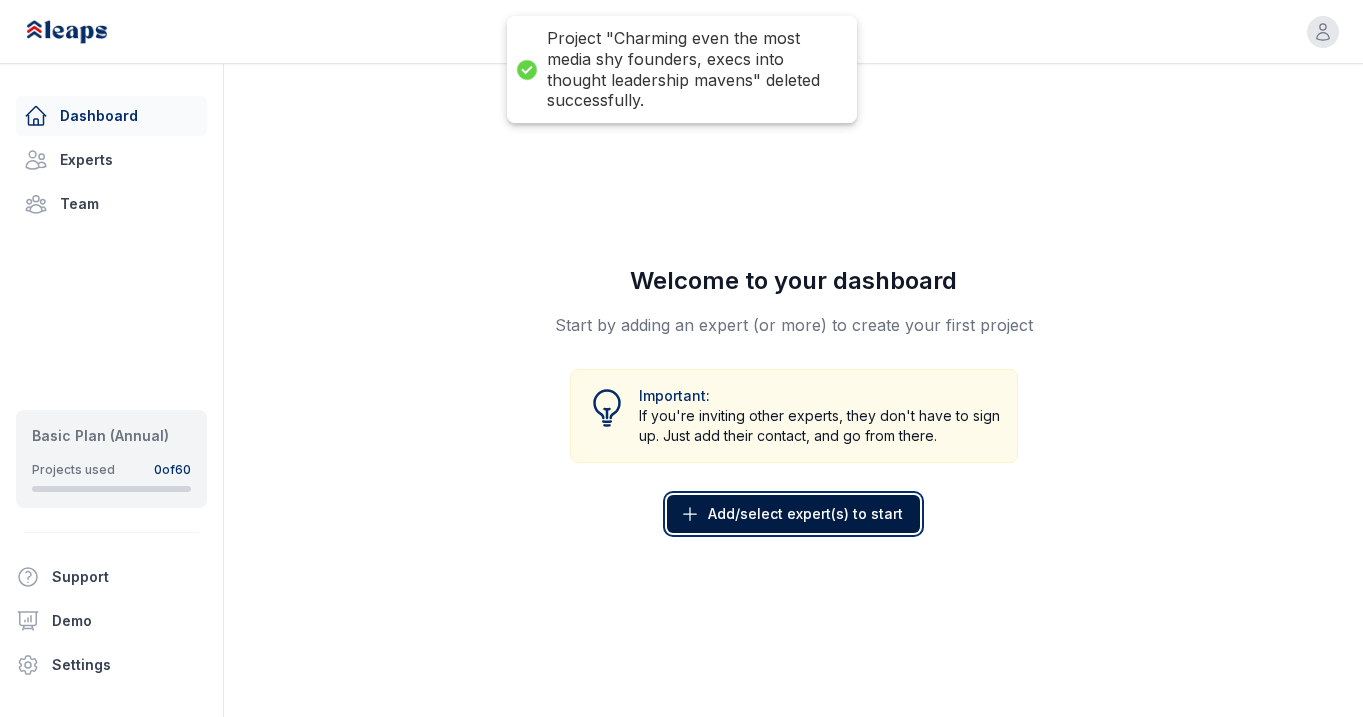 click on "Add/select expert(s) to start" at bounding box center (805, 514) 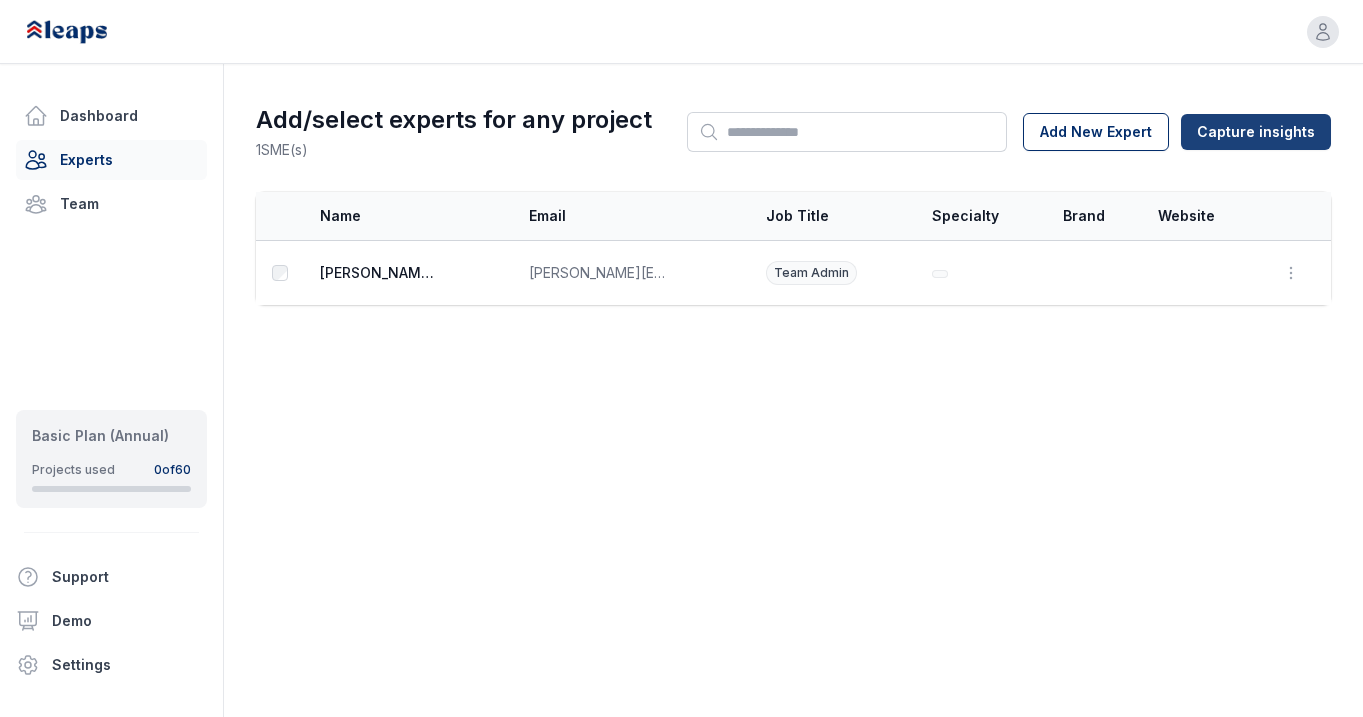 click on "Capture insights" at bounding box center (1256, 132) 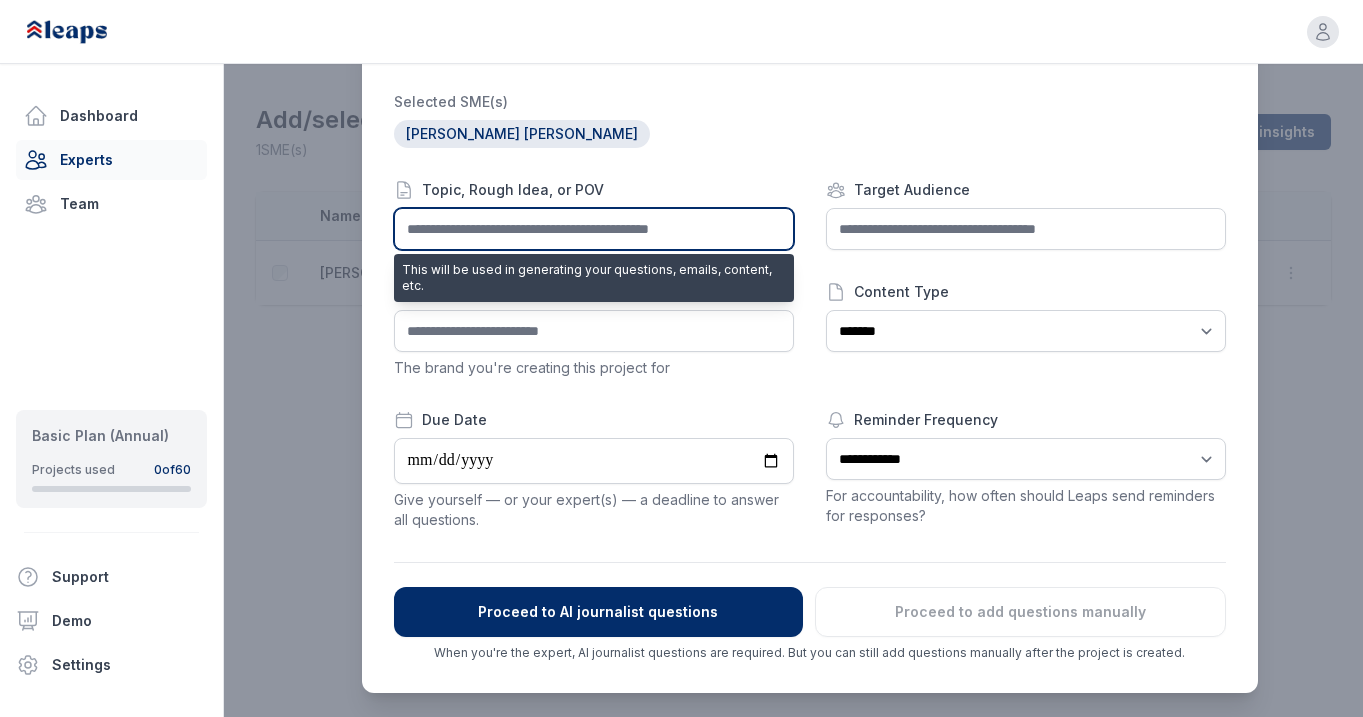 click at bounding box center (594, 229) 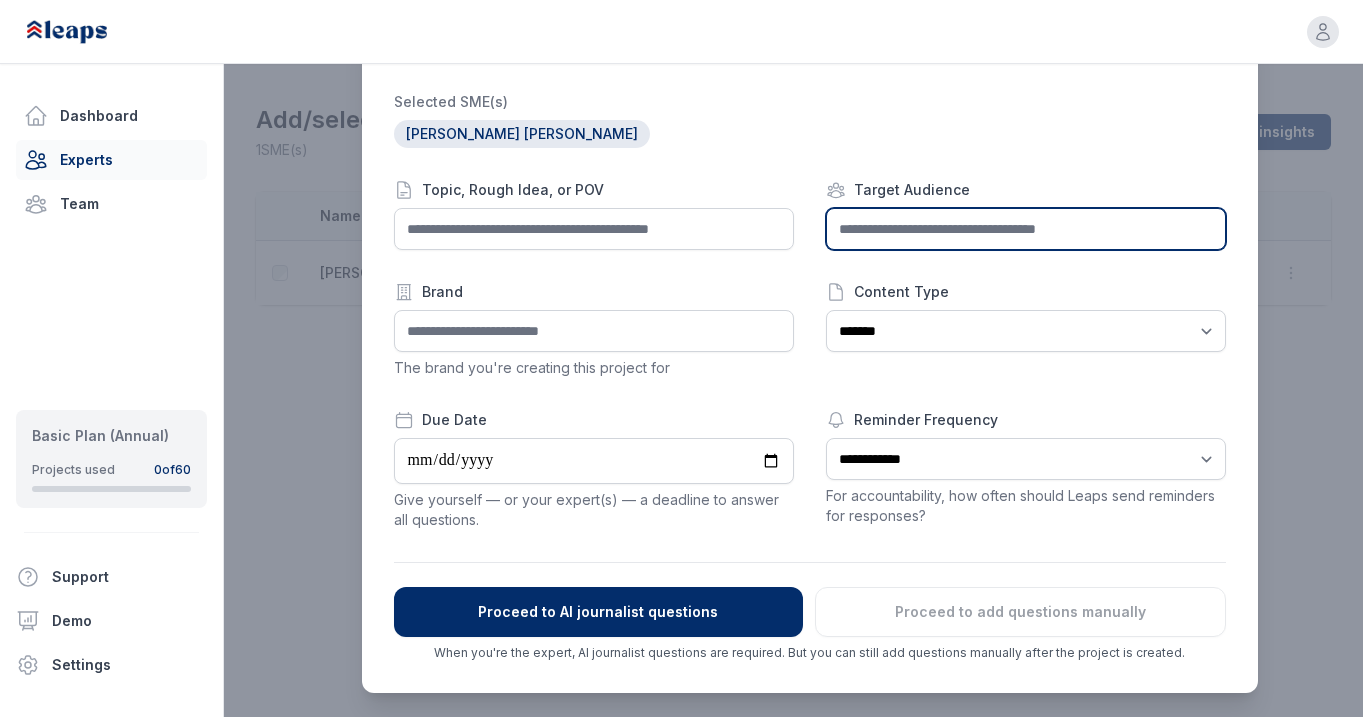 click at bounding box center (1026, 229) 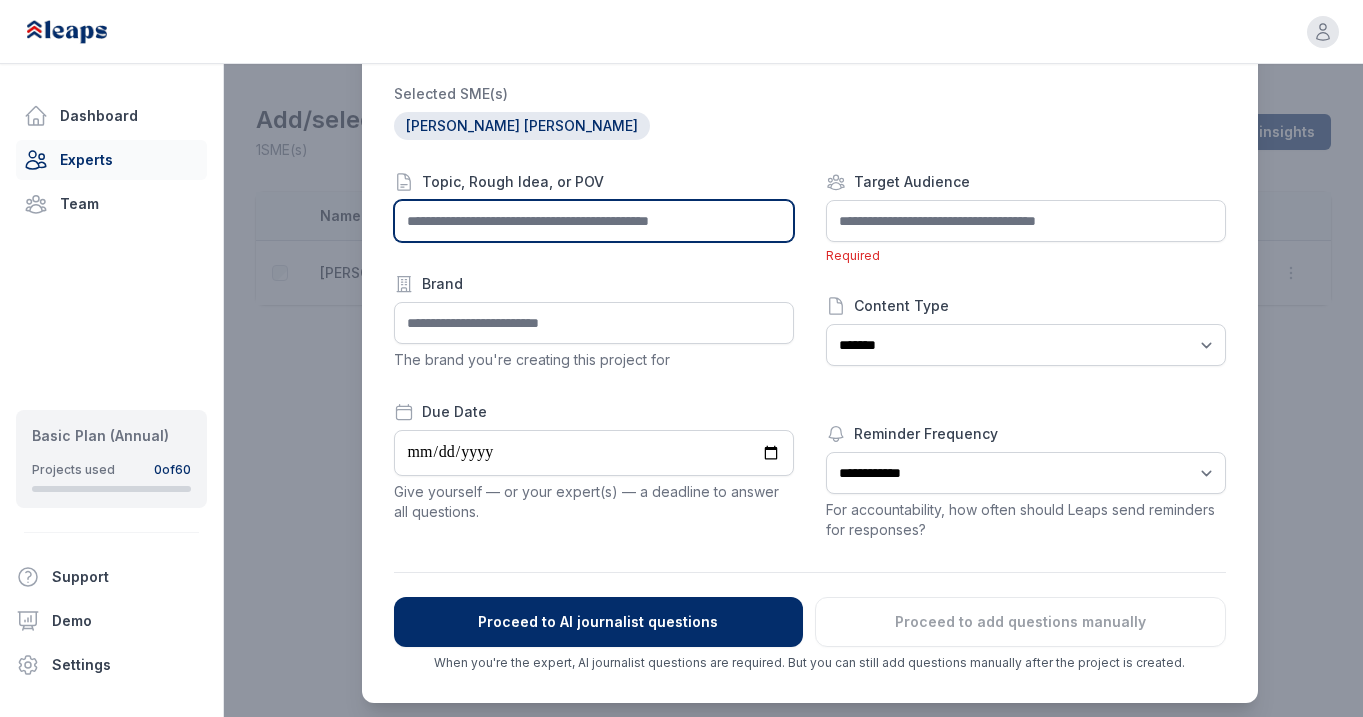 click at bounding box center (594, 221) 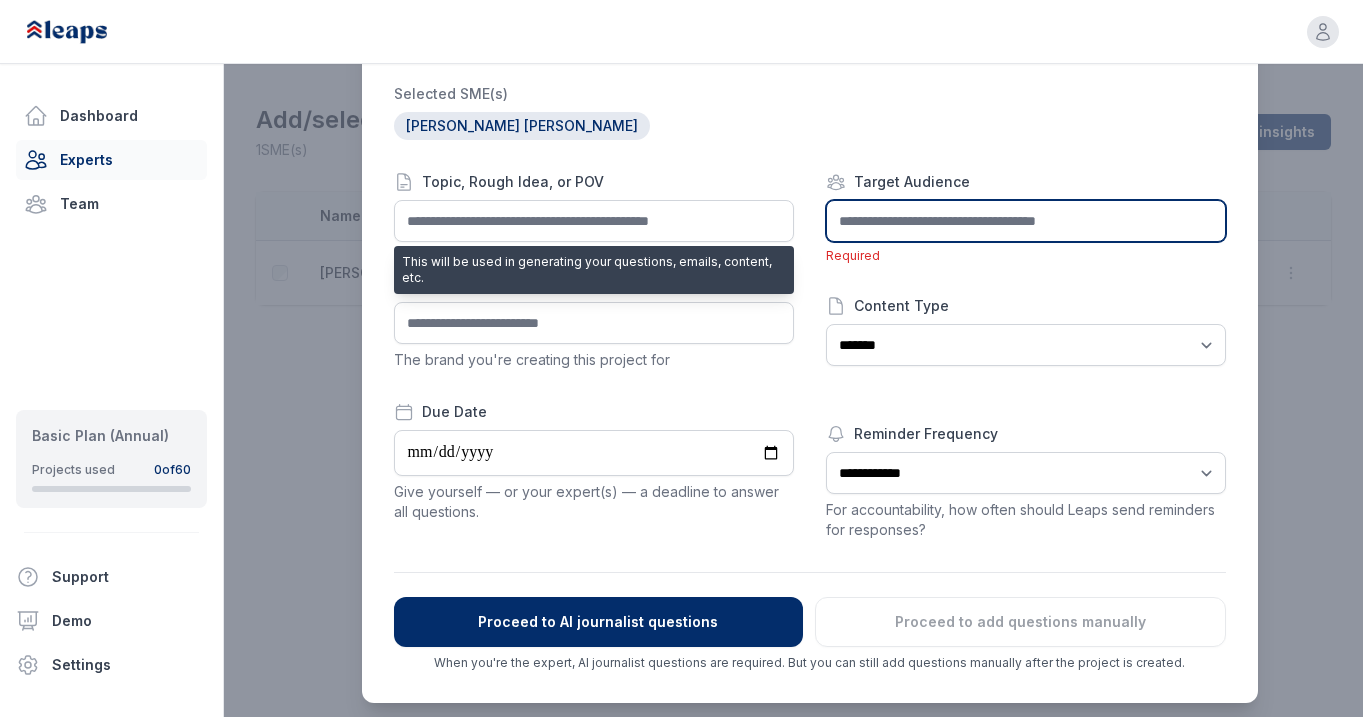 click at bounding box center [1026, 221] 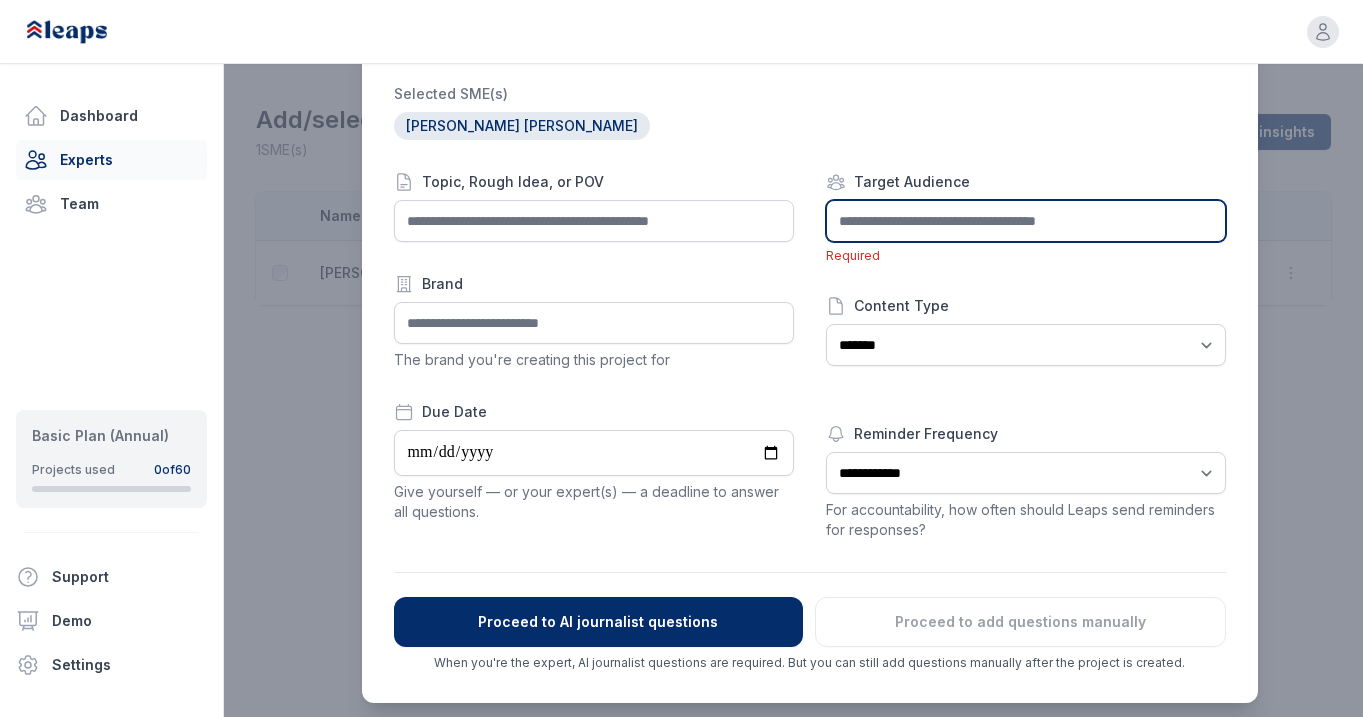 type on "*" 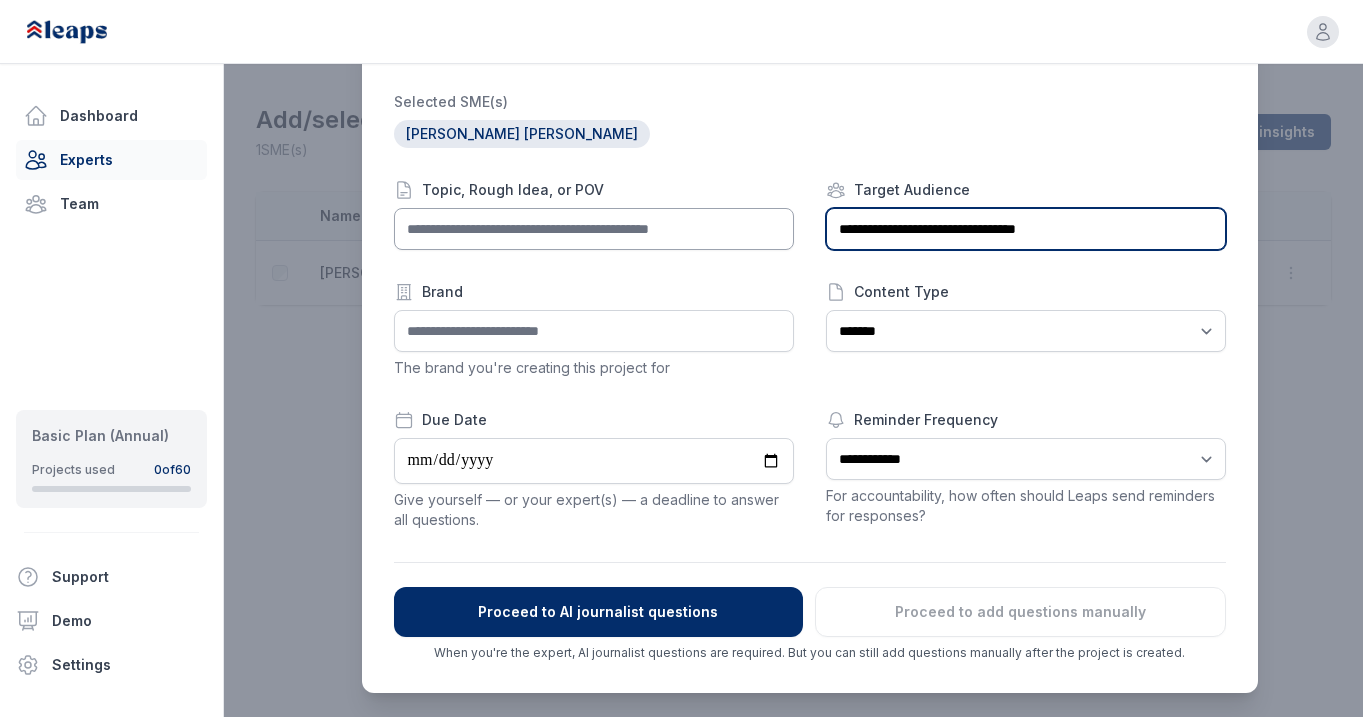 type on "**********" 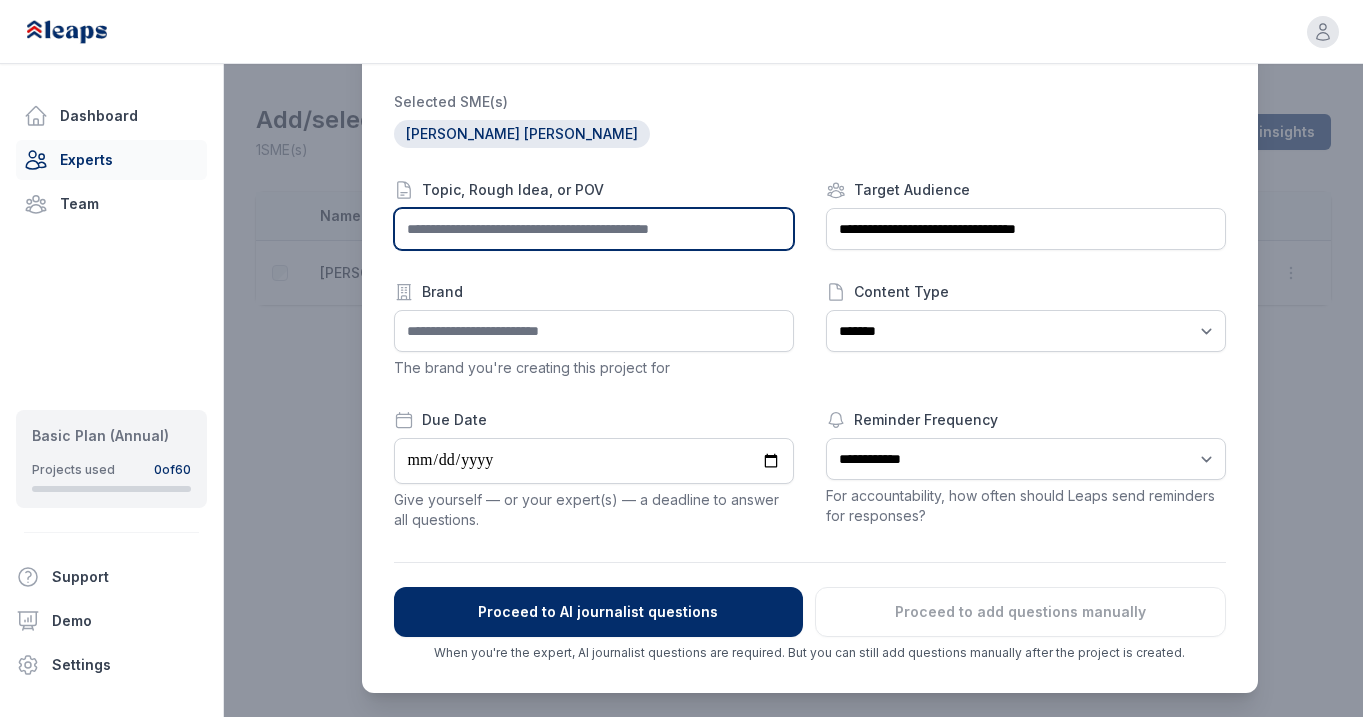 click at bounding box center [594, 229] 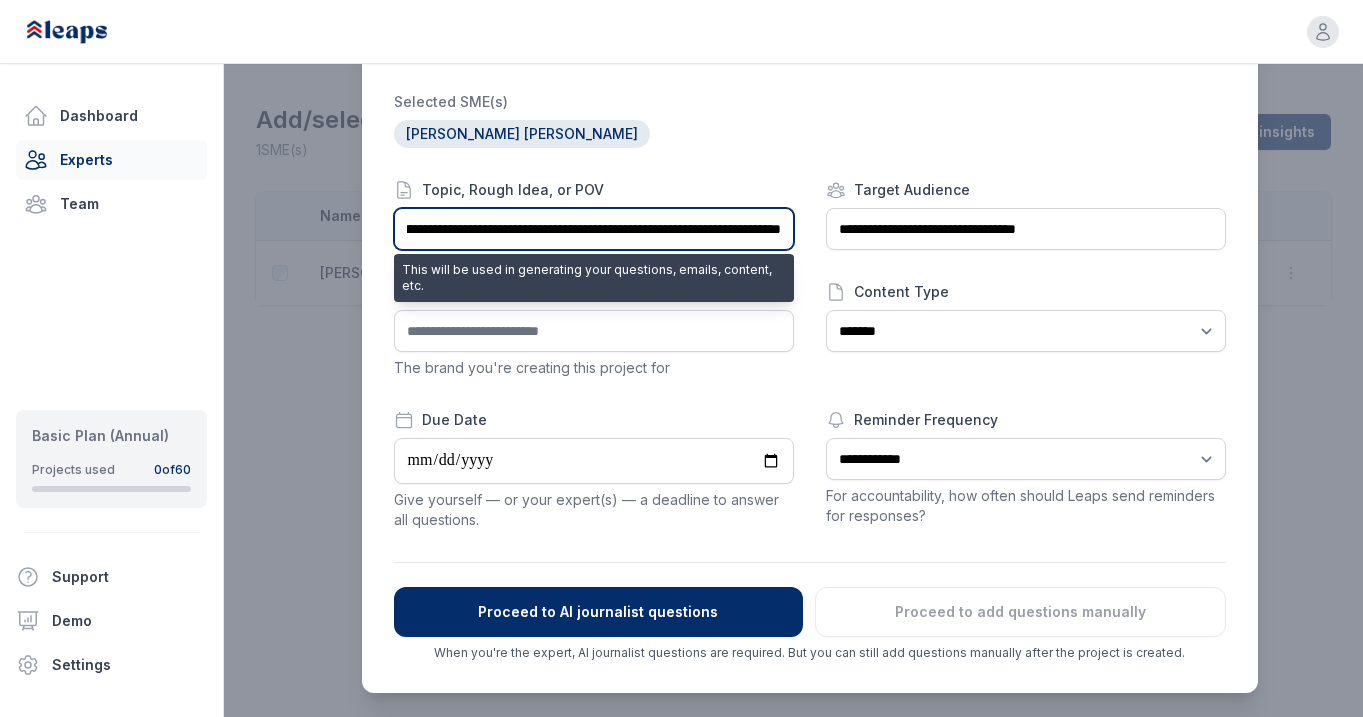 scroll, scrollTop: 0, scrollLeft: 383, axis: horizontal 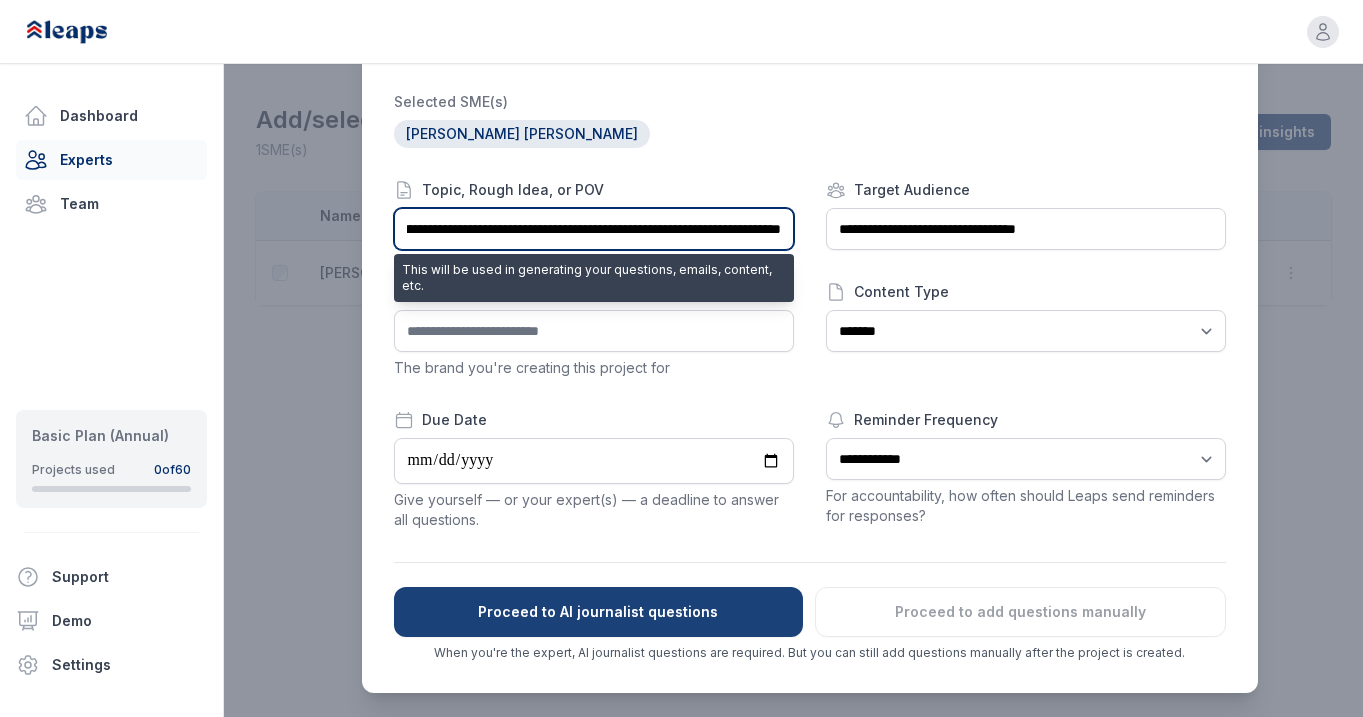 type on "**********" 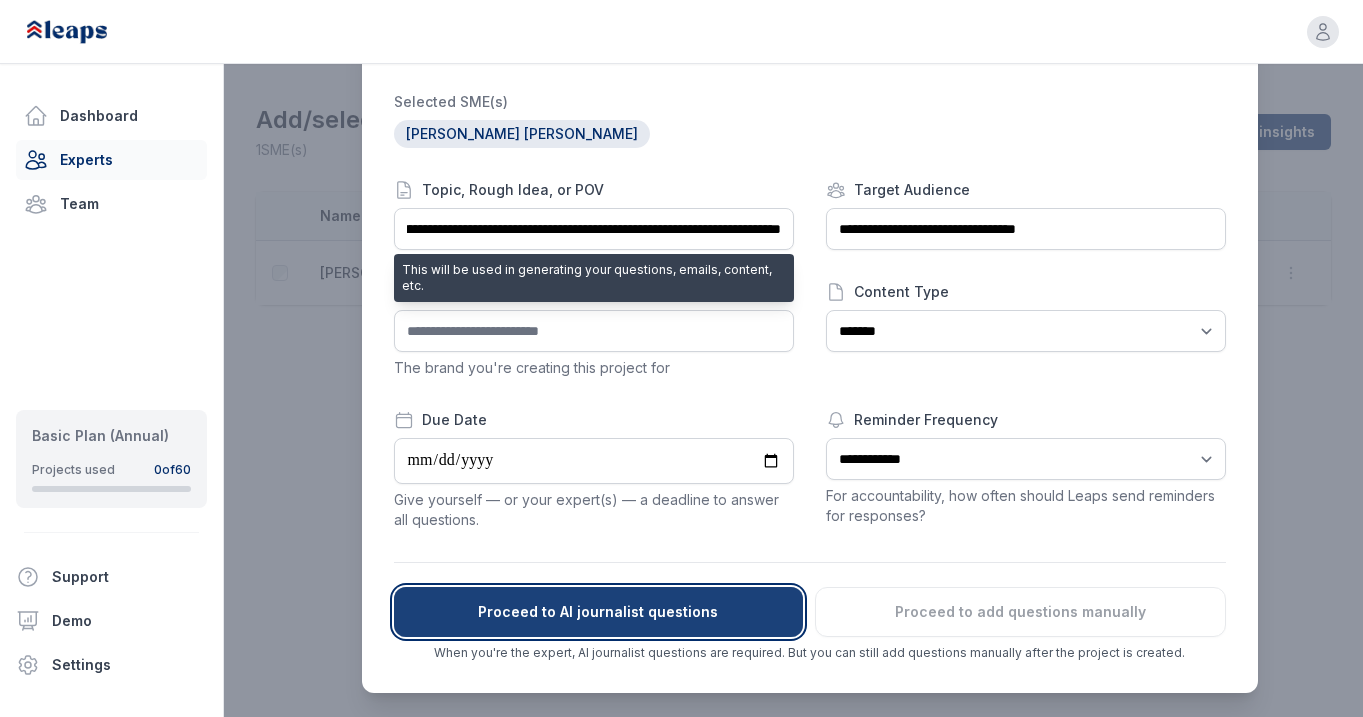 click on "Proceed to AI journalist questions" at bounding box center (598, 612) 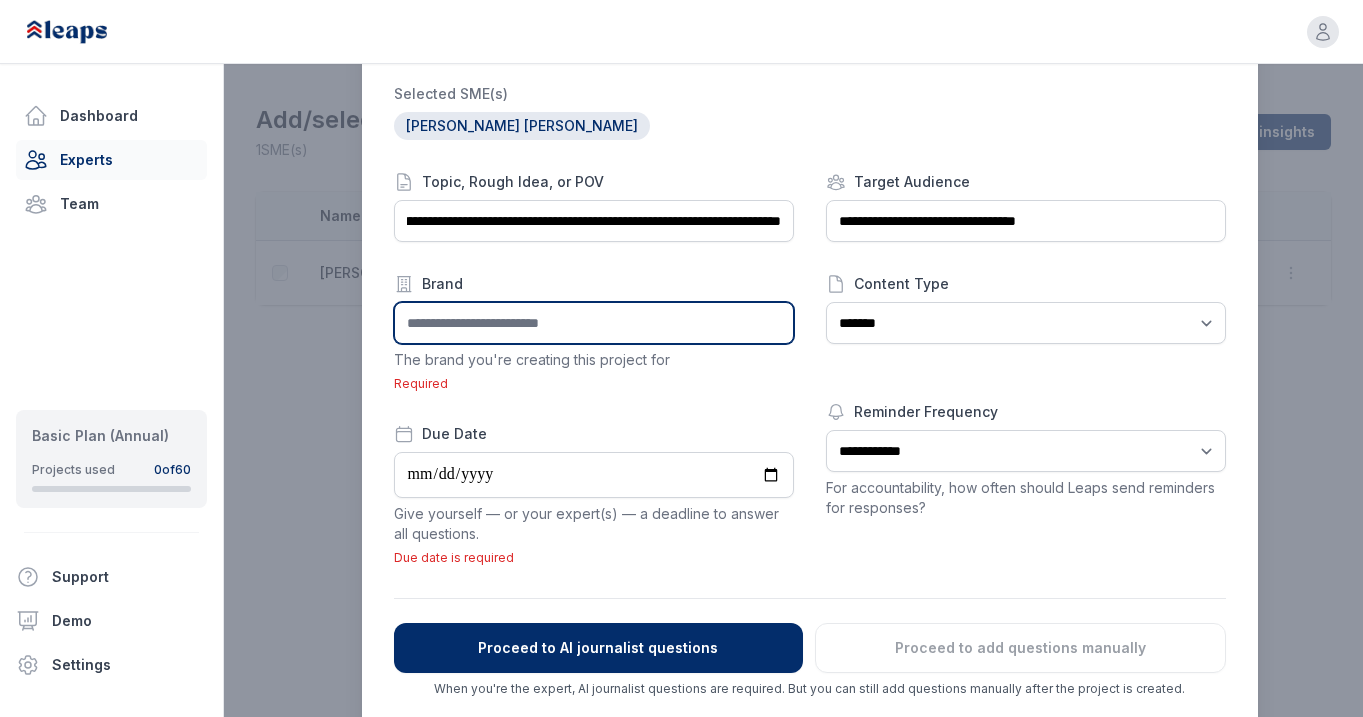click at bounding box center (594, 323) 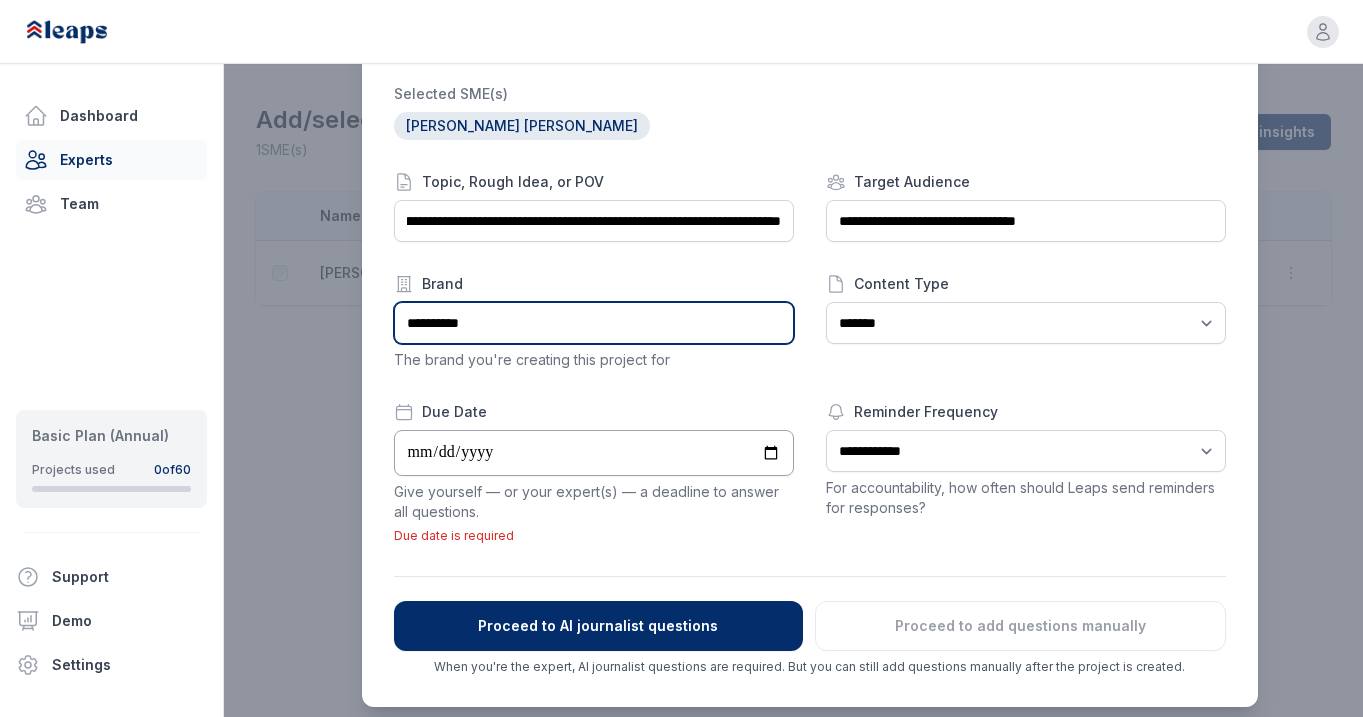 type on "**********" 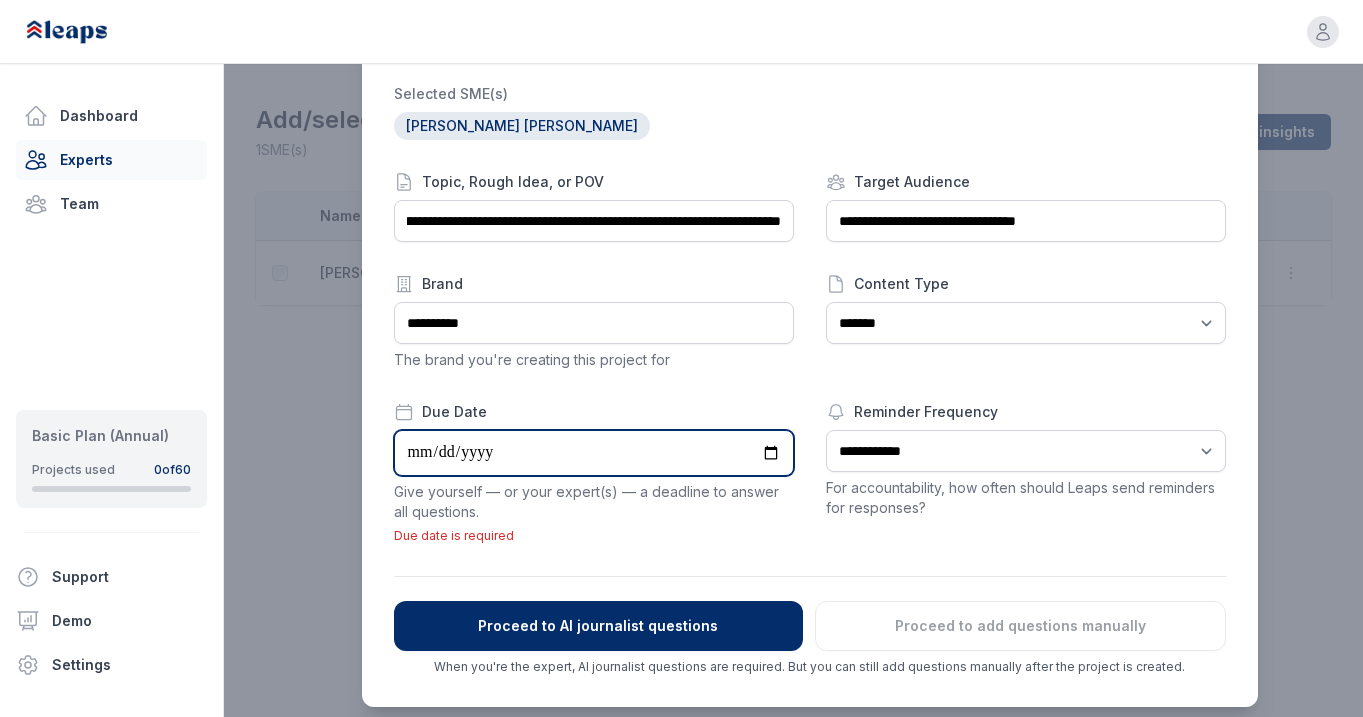 click at bounding box center (594, 453) 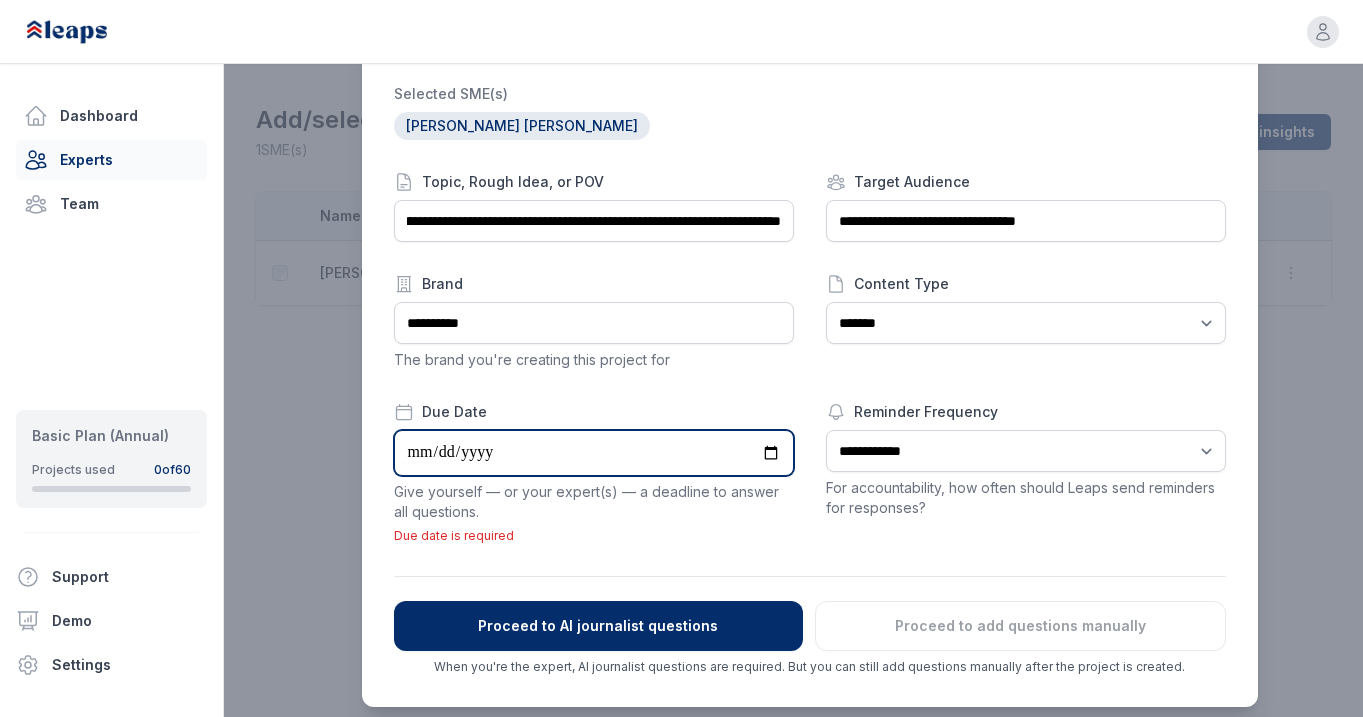 type on "**********" 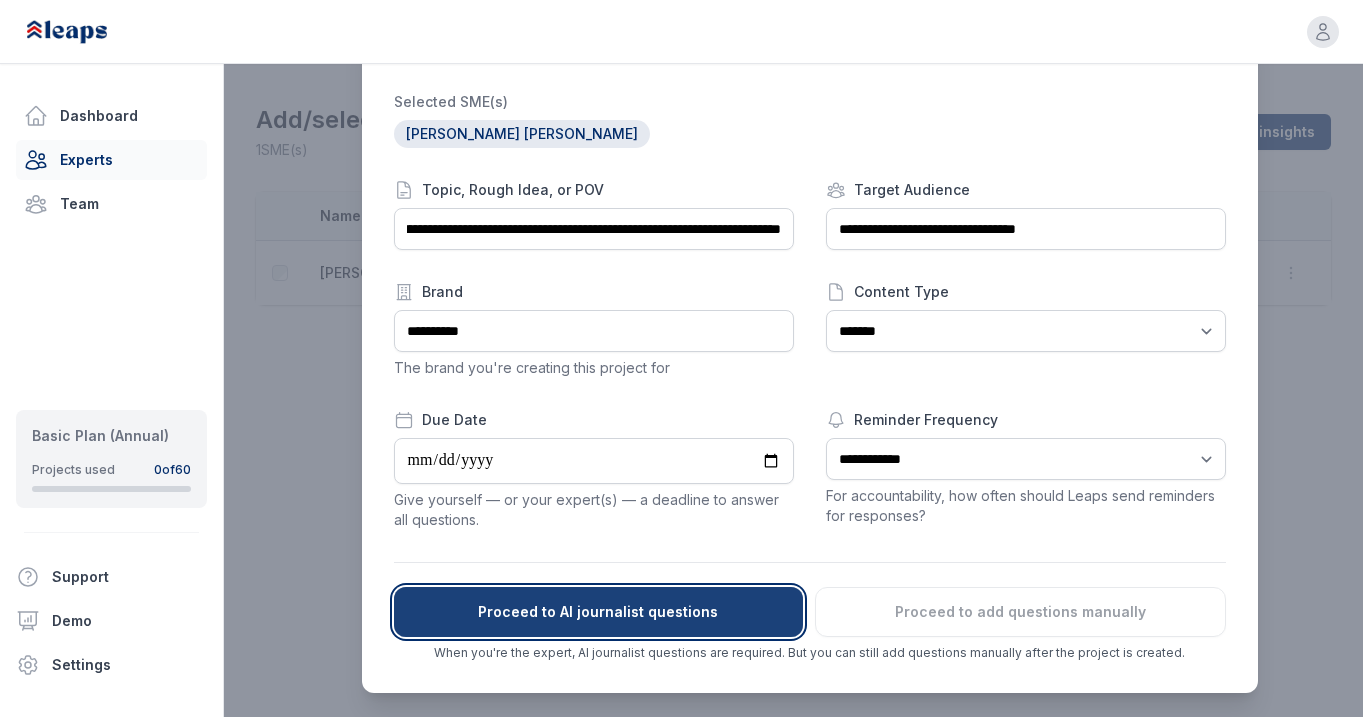 click on "Proceed to AI journalist questions" at bounding box center [598, 612] 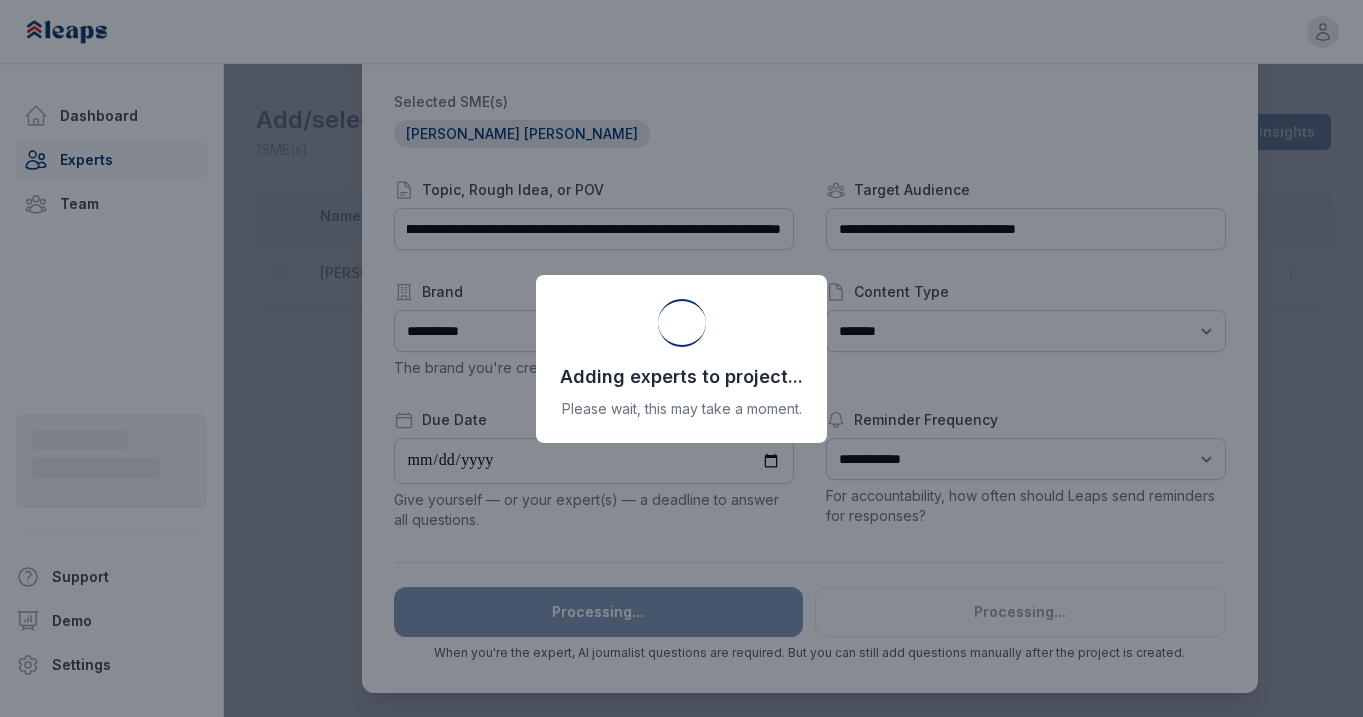 scroll, scrollTop: 0, scrollLeft: 383, axis: horizontal 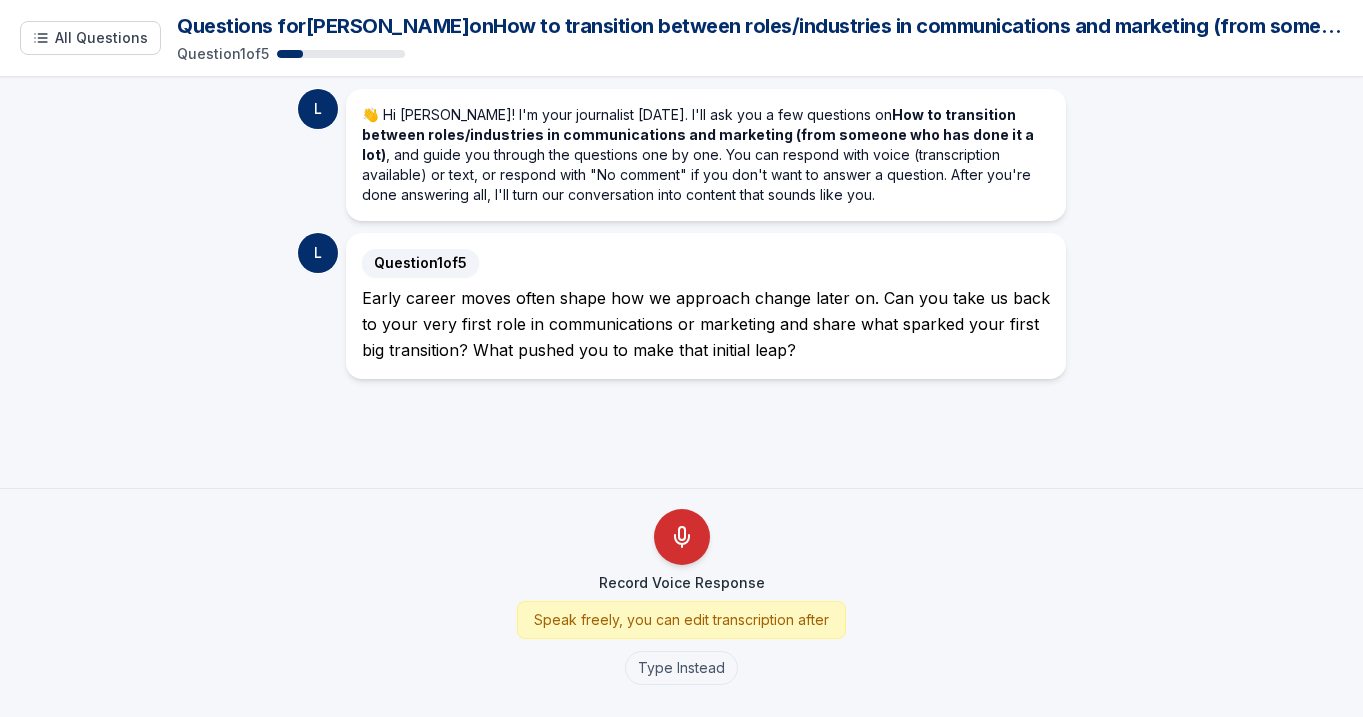 click at bounding box center [682, 537] 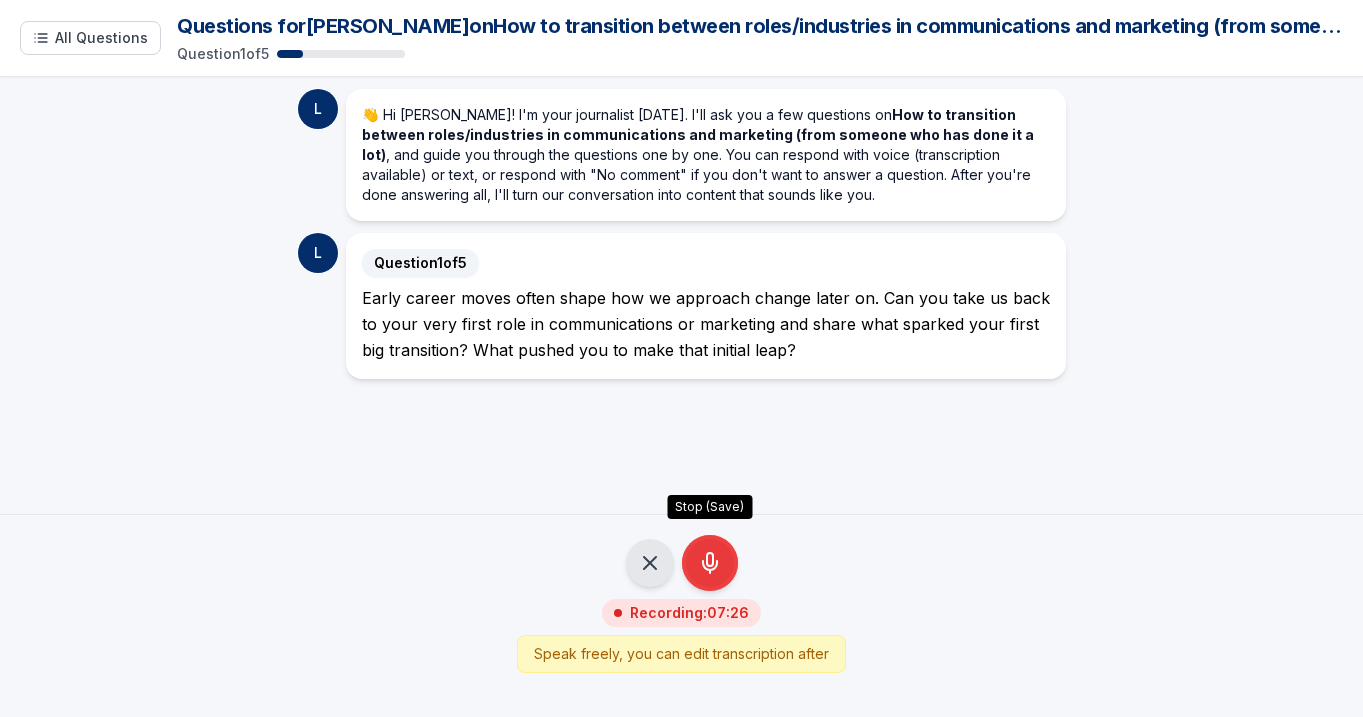click 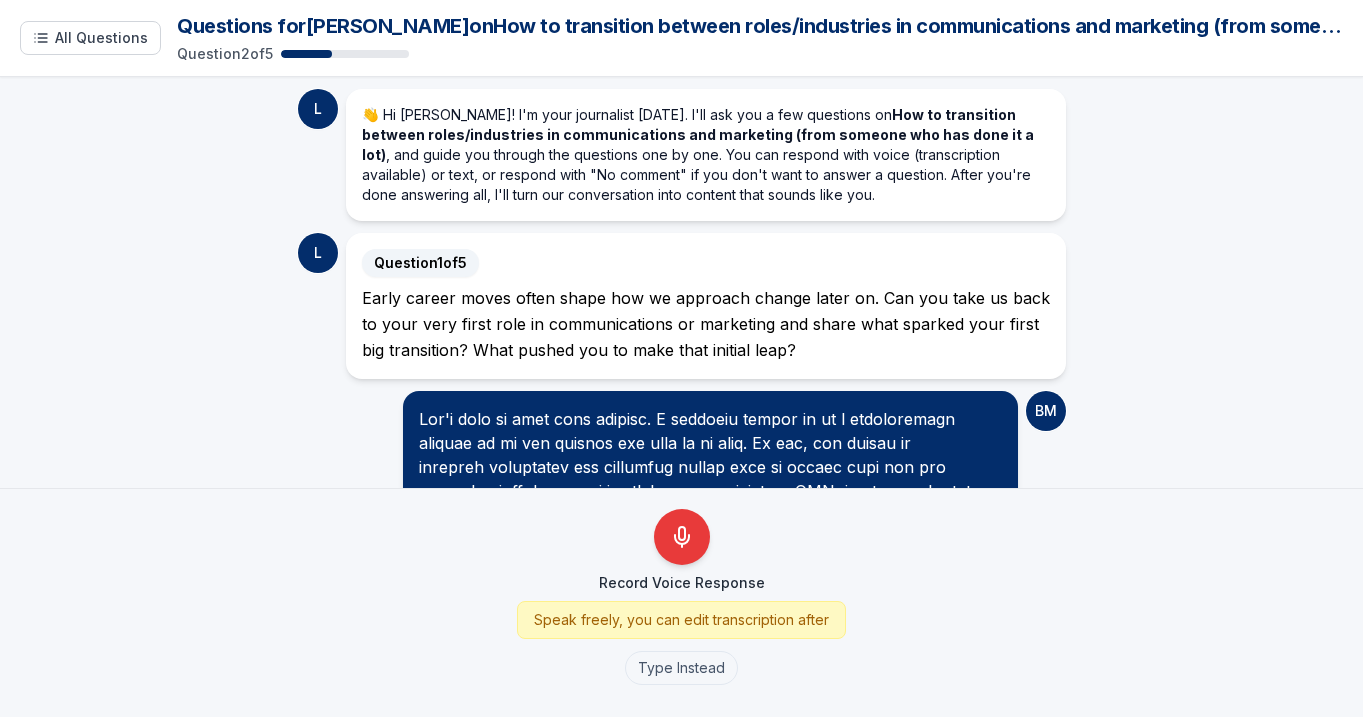 scroll, scrollTop: 1817, scrollLeft: 0, axis: vertical 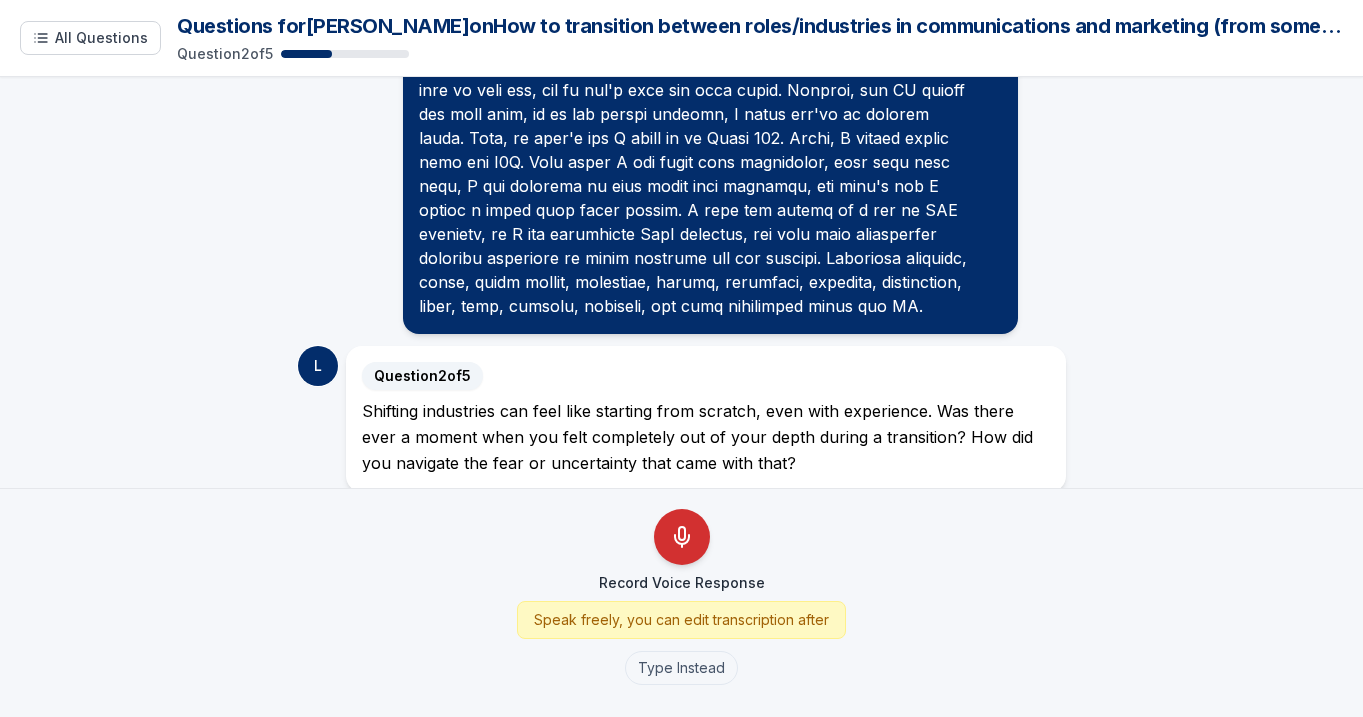 click 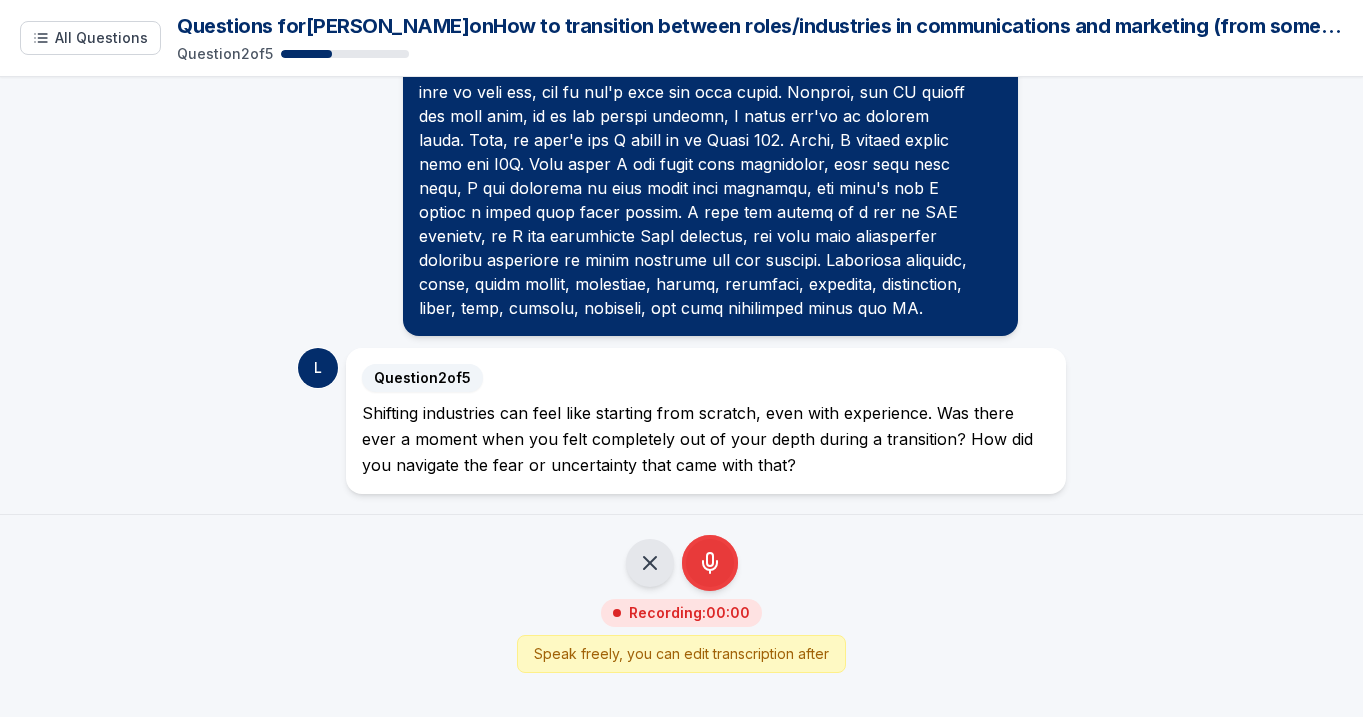 scroll, scrollTop: 1791, scrollLeft: 0, axis: vertical 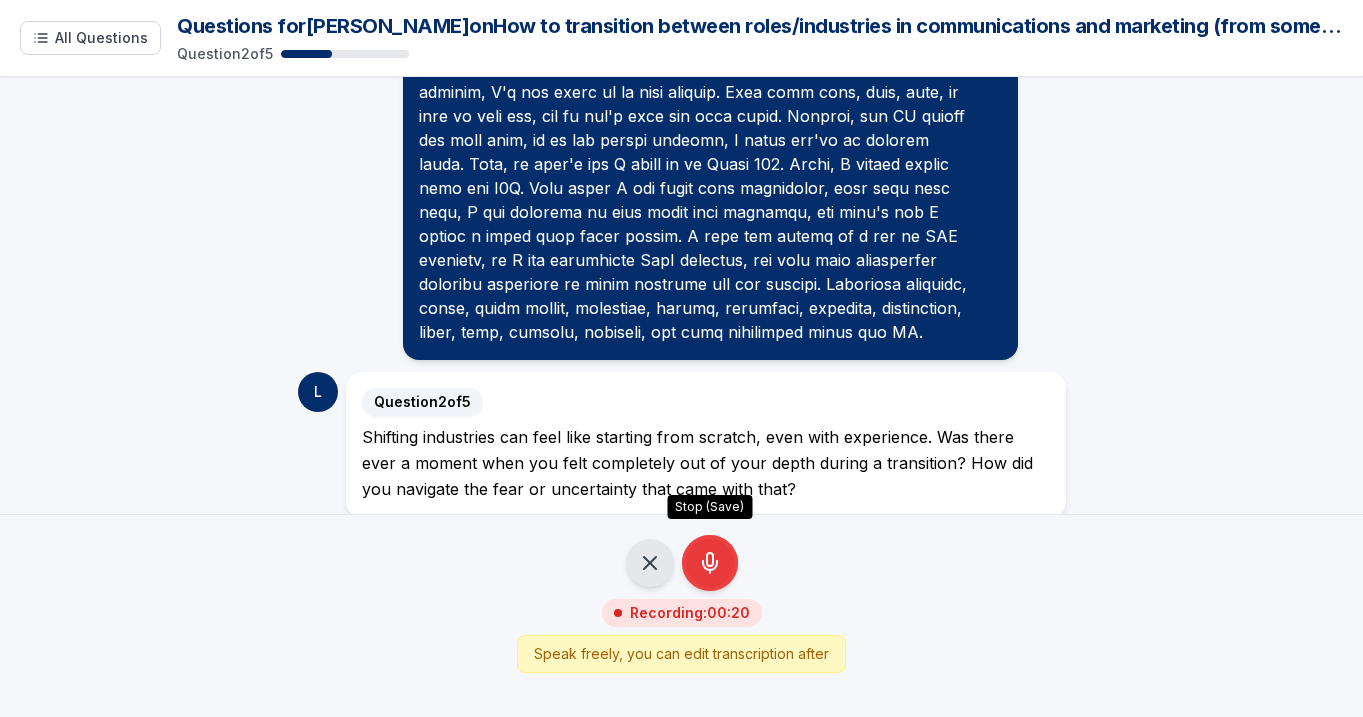 click on "Stop (Save)" at bounding box center [710, 563] 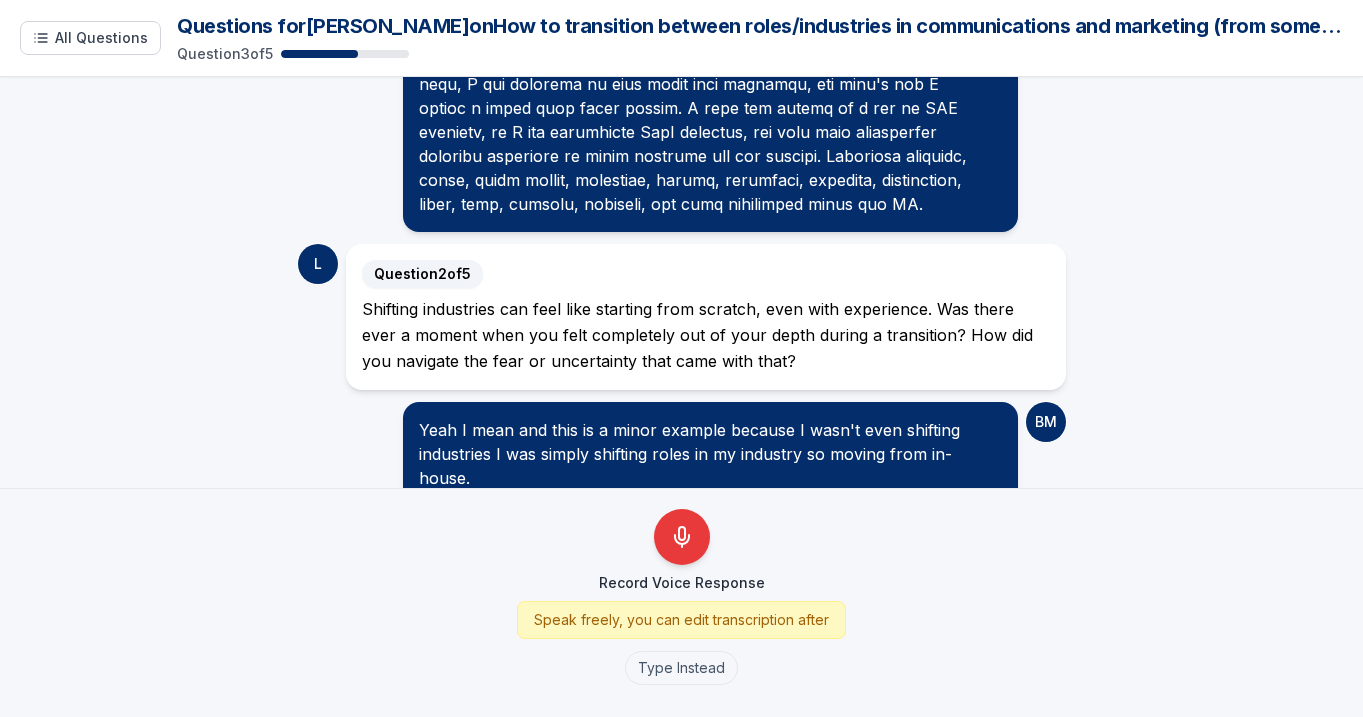 scroll, scrollTop: 1903, scrollLeft: 0, axis: vertical 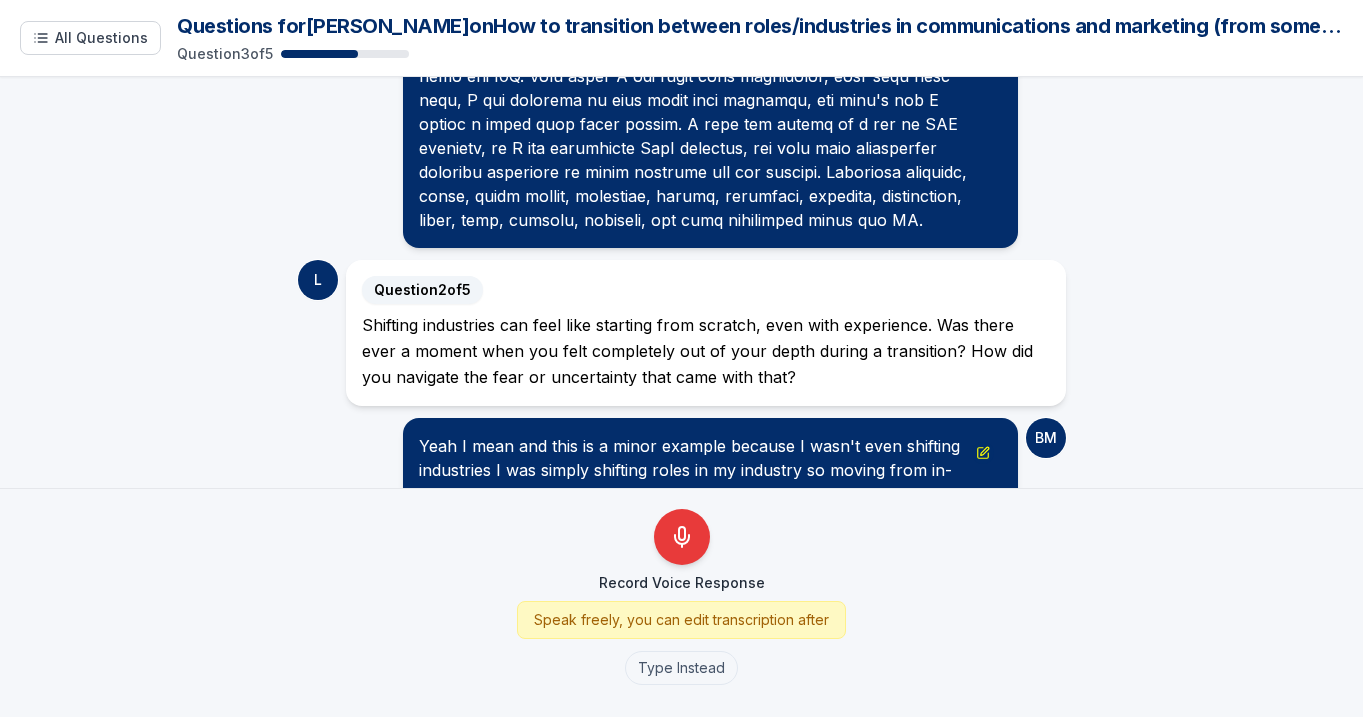click 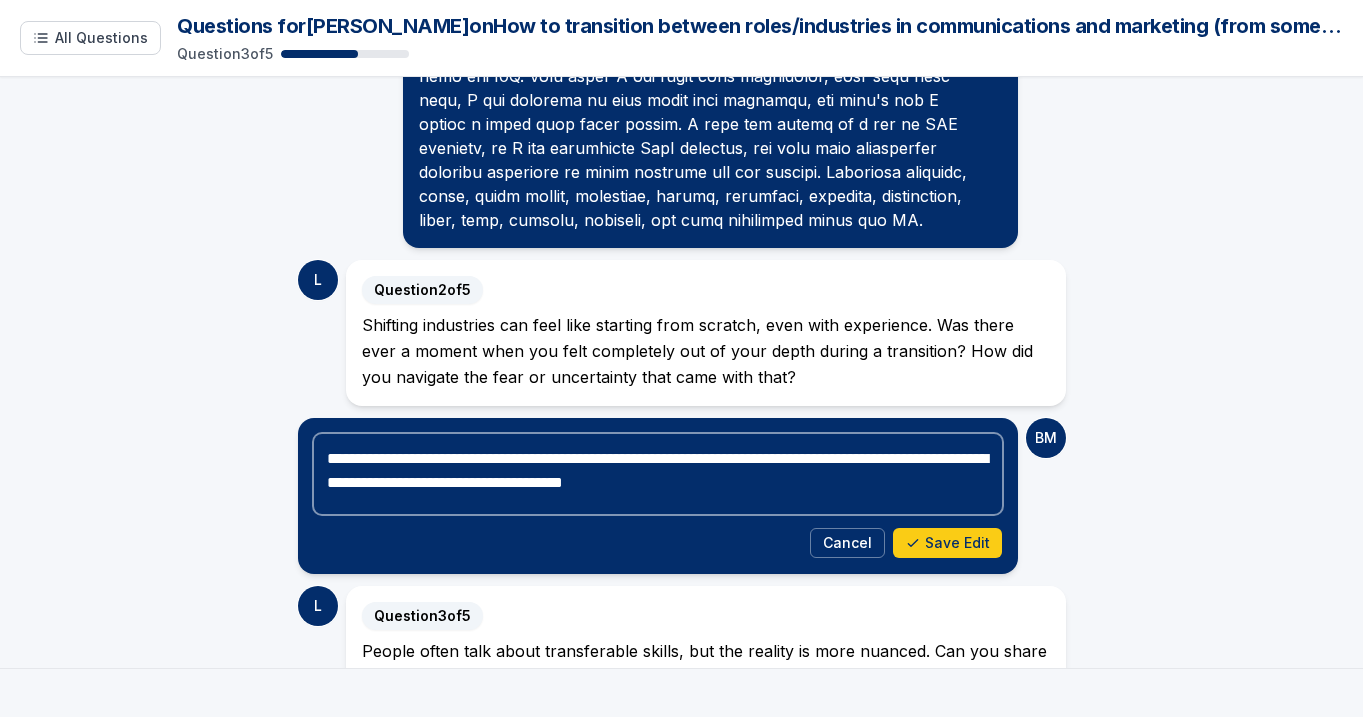 click on "**********" at bounding box center (658, 474) 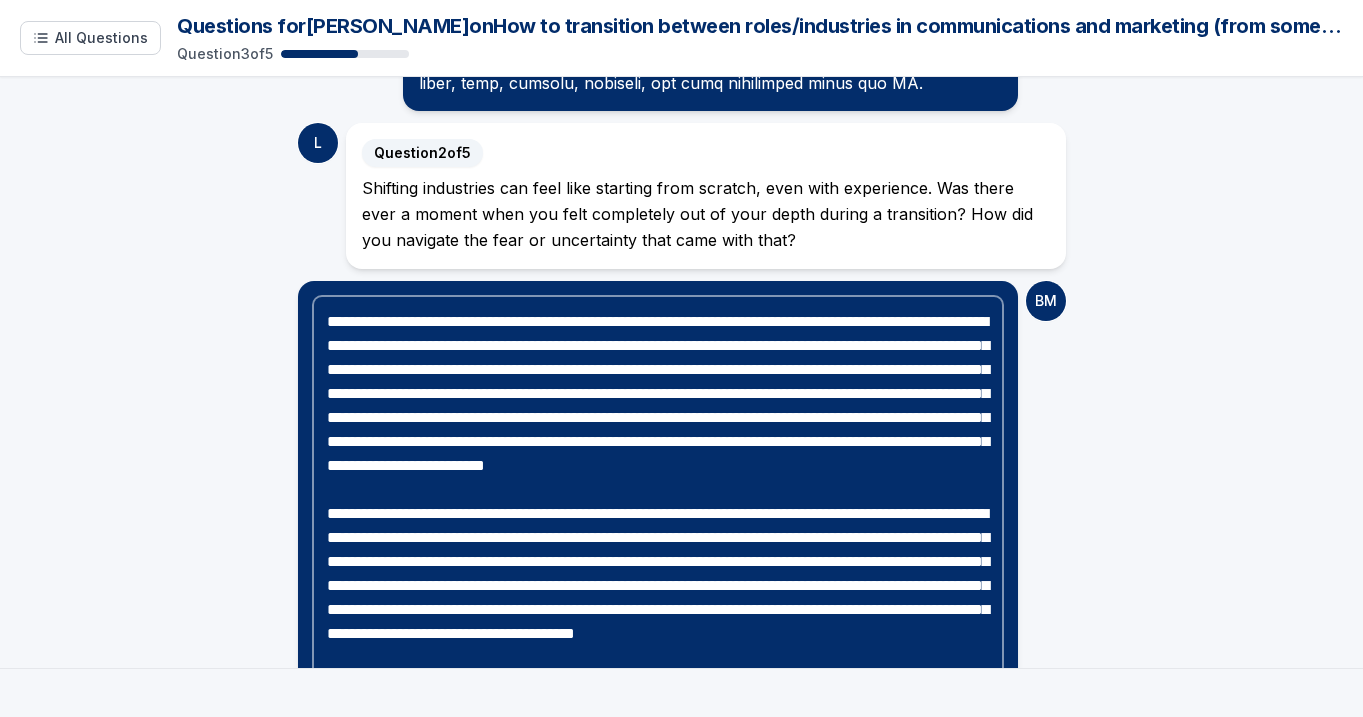scroll, scrollTop: 2044, scrollLeft: 0, axis: vertical 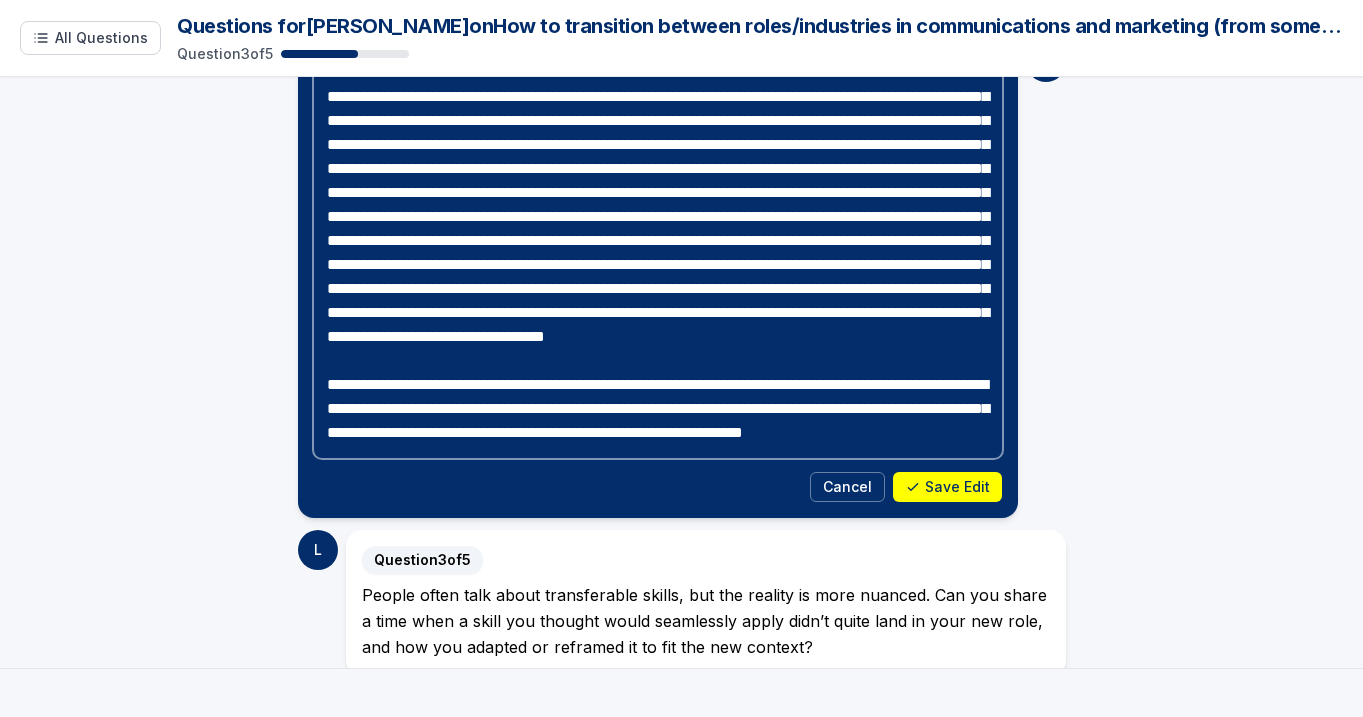 type on "**********" 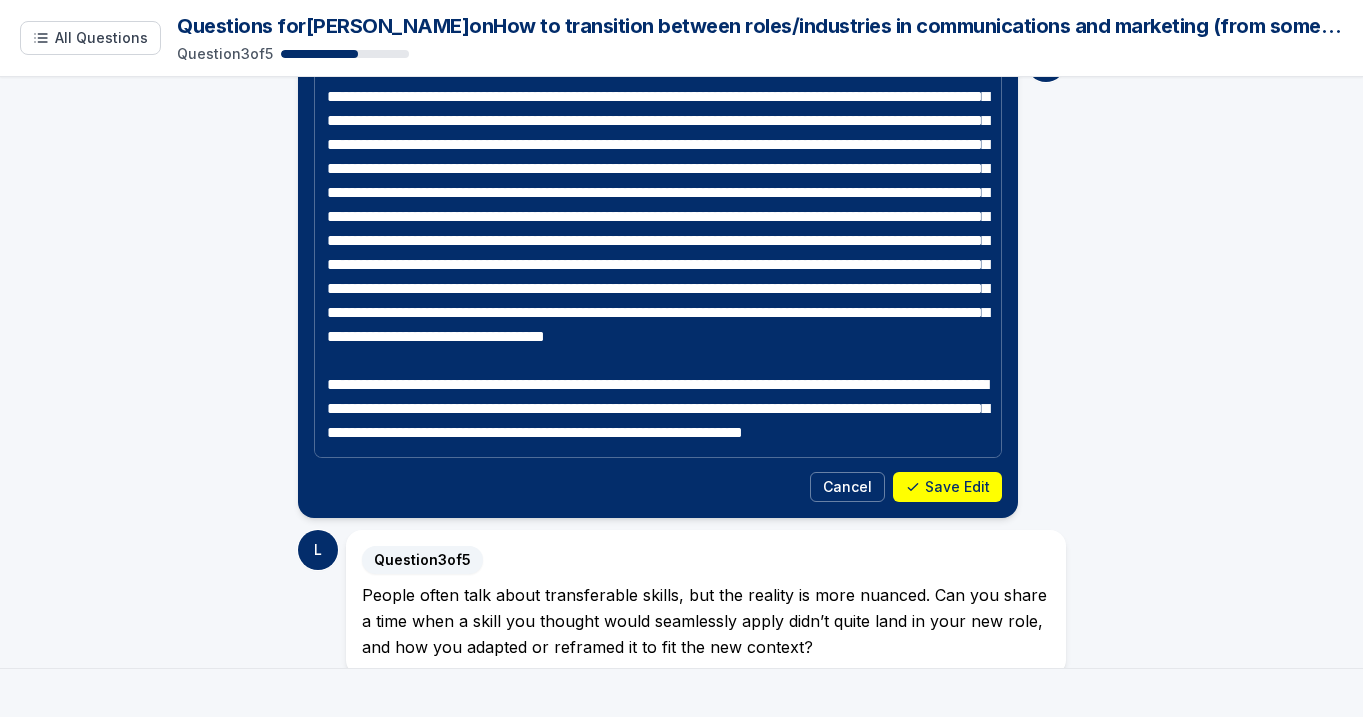 click on "Save Edit" at bounding box center [947, 487] 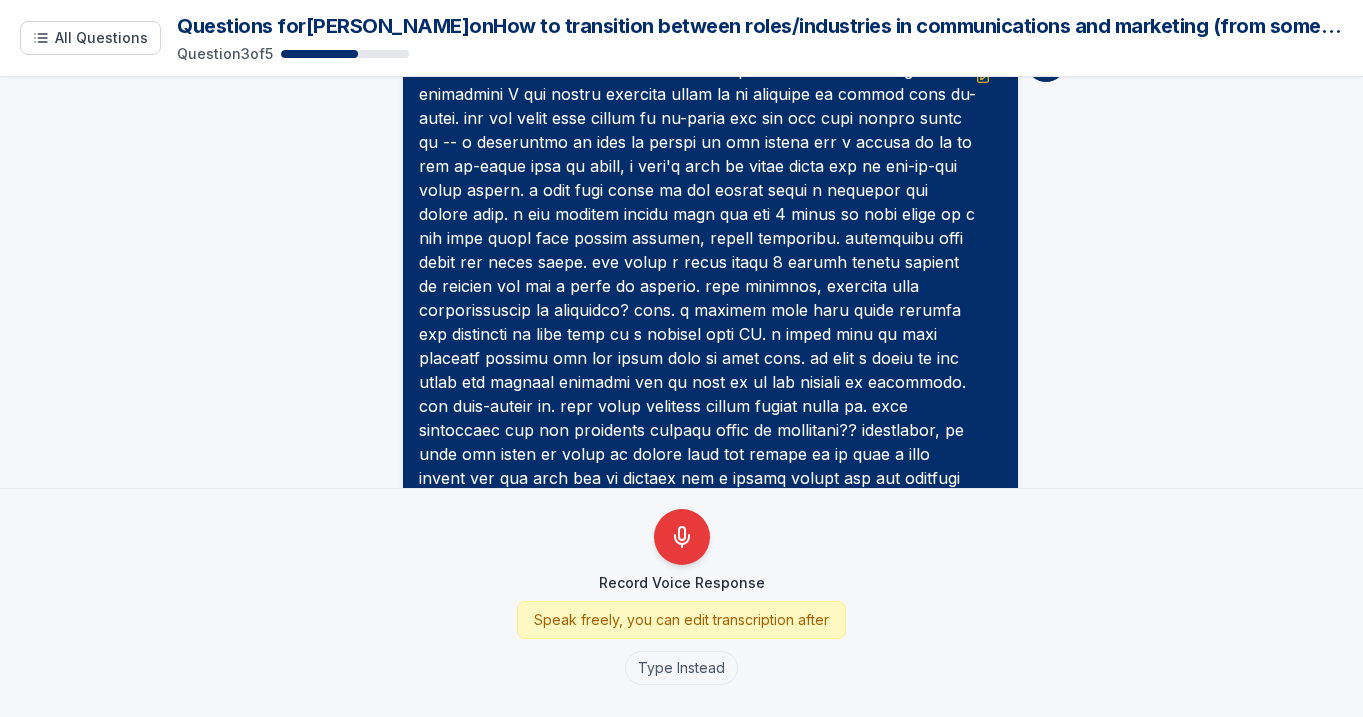 scroll, scrollTop: 2787, scrollLeft: 0, axis: vertical 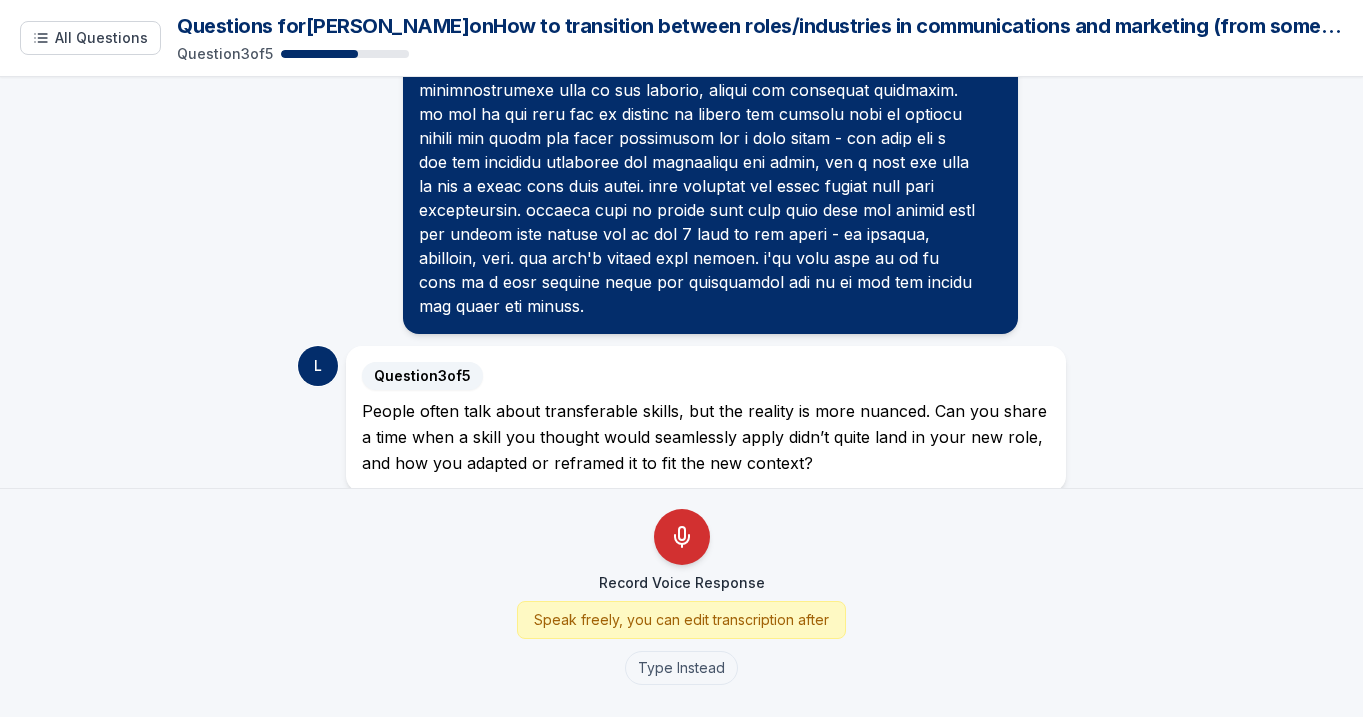 click 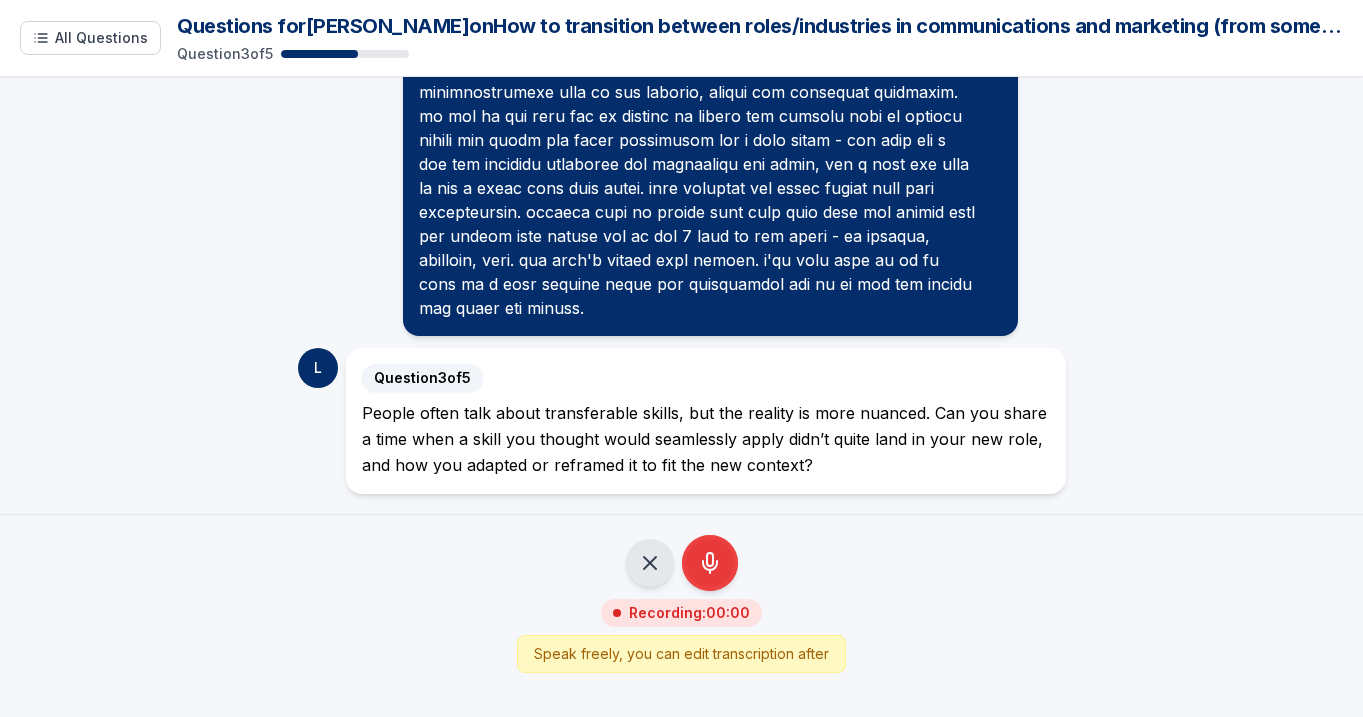 scroll, scrollTop: 2761, scrollLeft: 0, axis: vertical 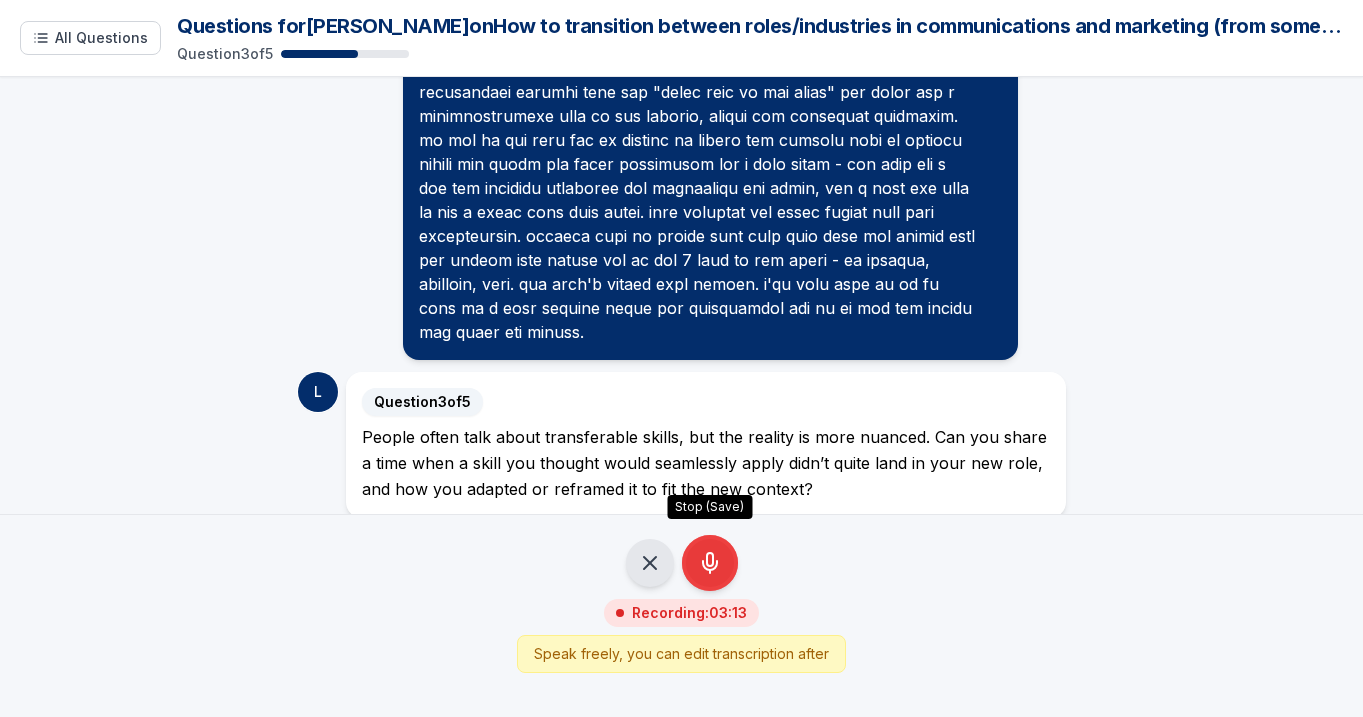 click on "Stop (Save)" at bounding box center [710, 563] 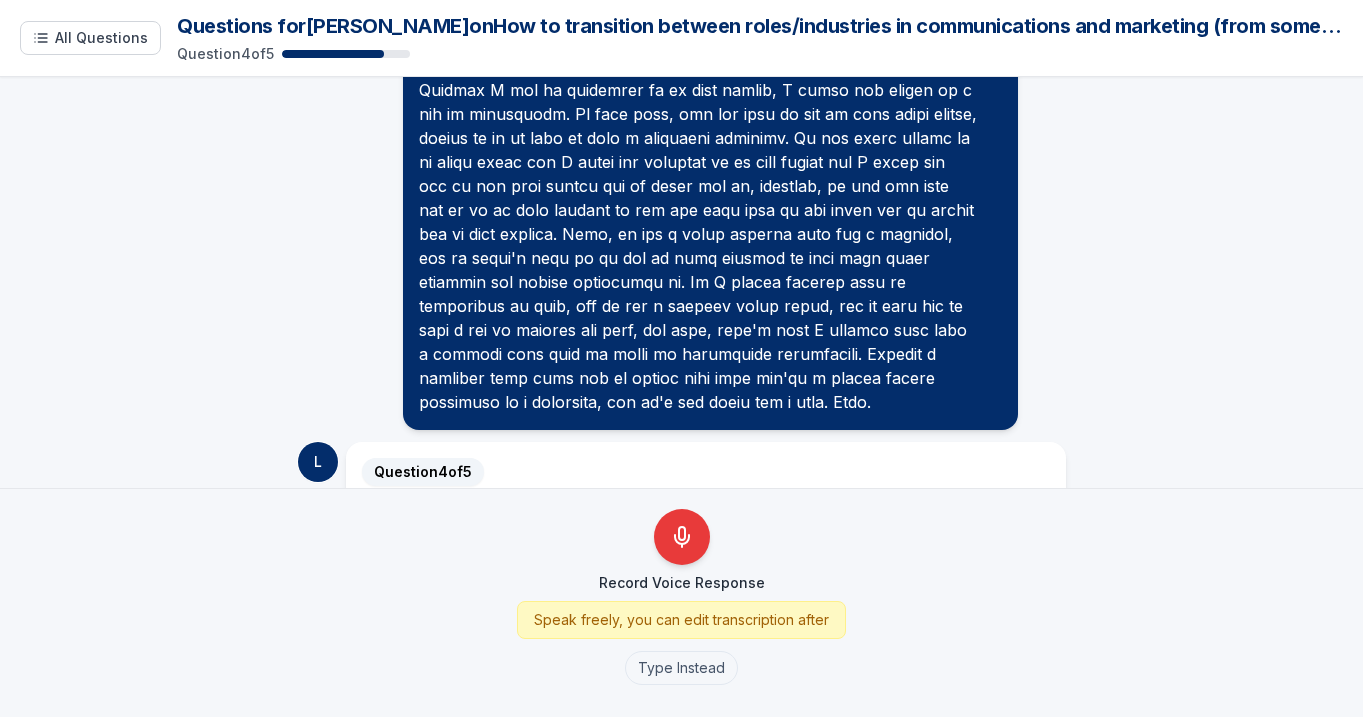 scroll, scrollTop: 3853, scrollLeft: 0, axis: vertical 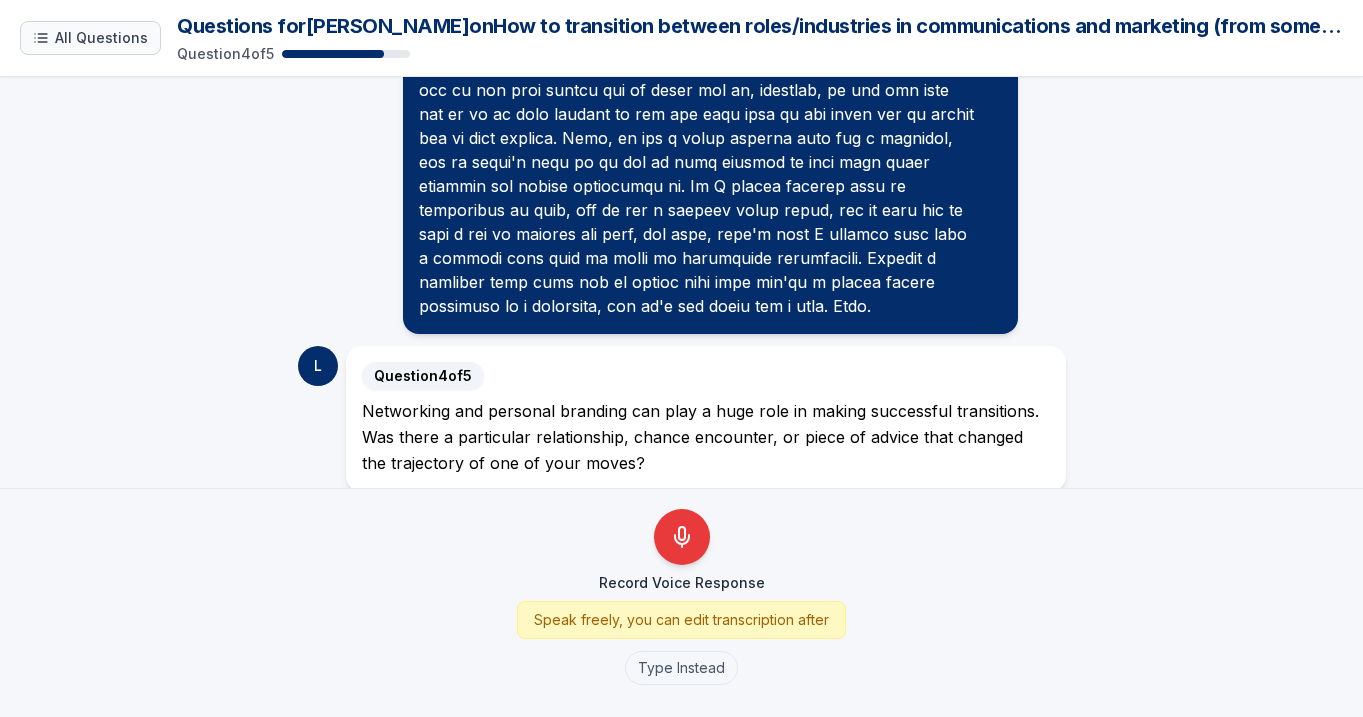 click on "All Questions" at bounding box center (101, 38) 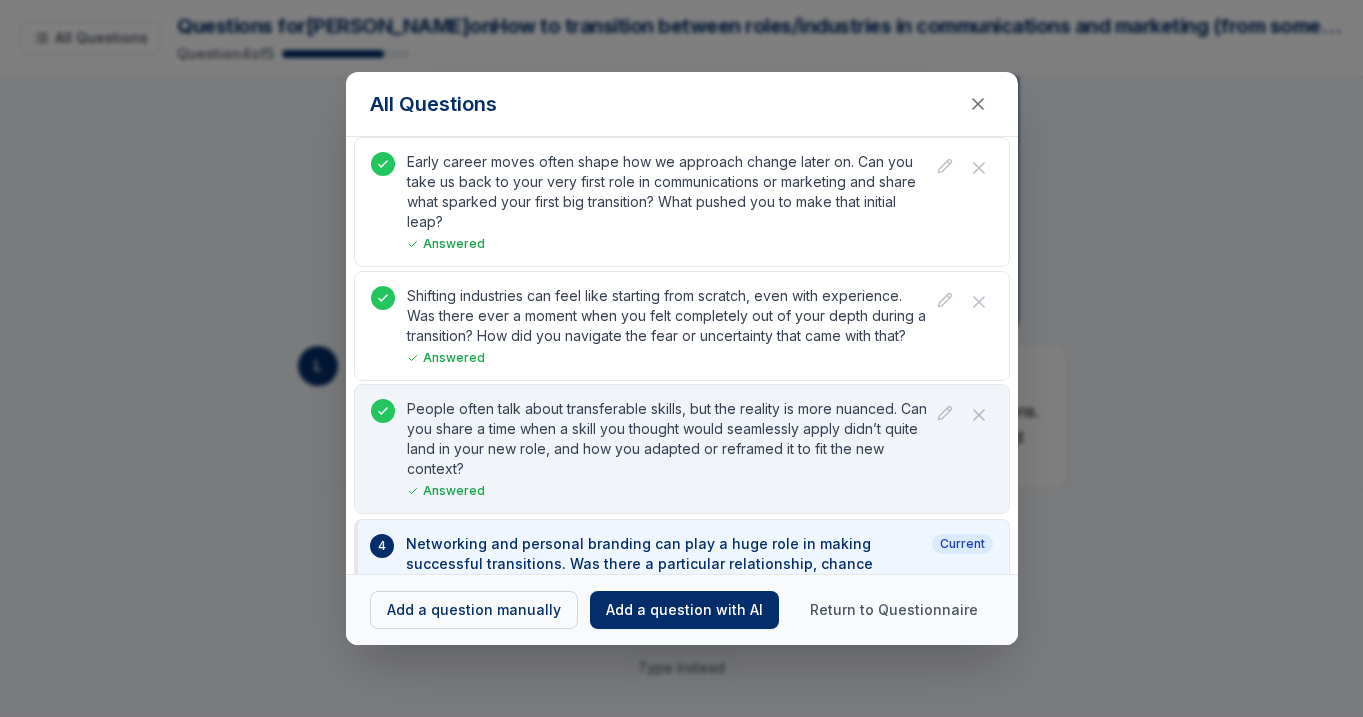 scroll, scrollTop: 153, scrollLeft: 0, axis: vertical 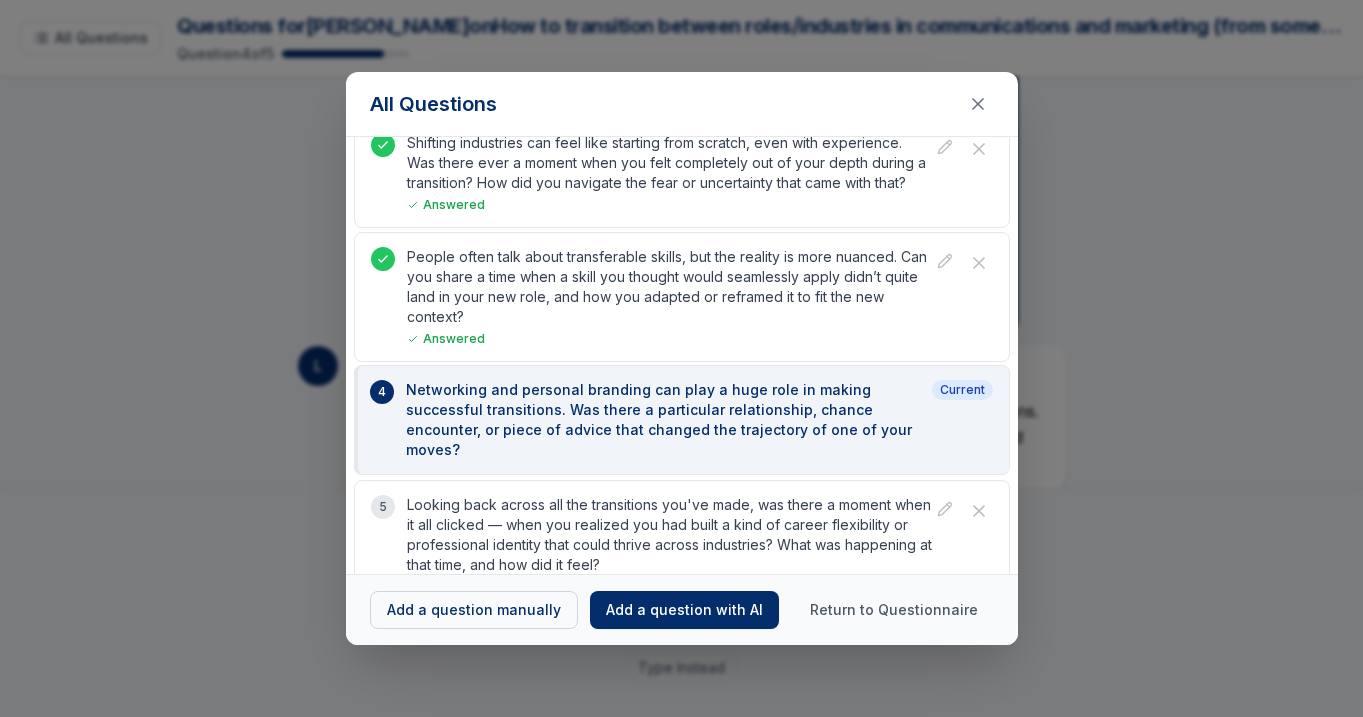 click on "Networking and personal branding can play a huge role in making successful transitions. Was there a particular relationship, chance encounter, or piece of advice that changed the trajectory of one of your moves?" at bounding box center (665, 420) 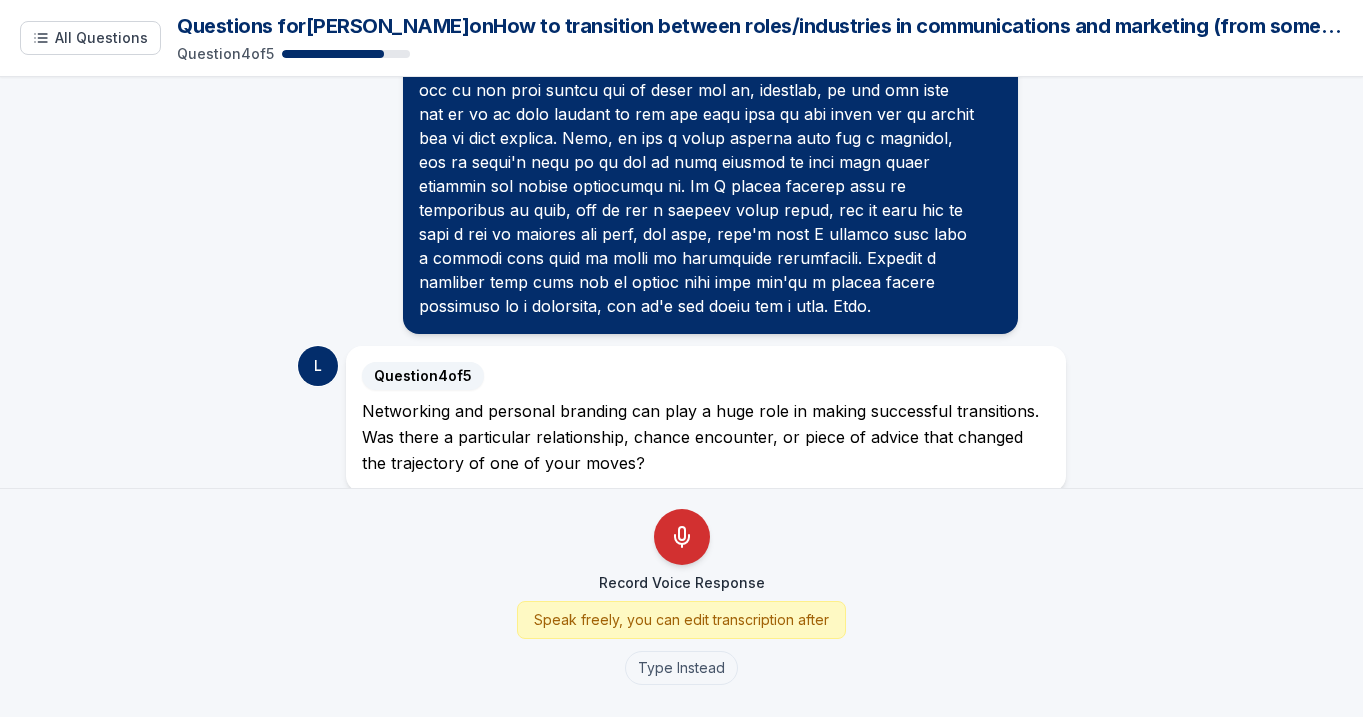 click at bounding box center [681, 537] 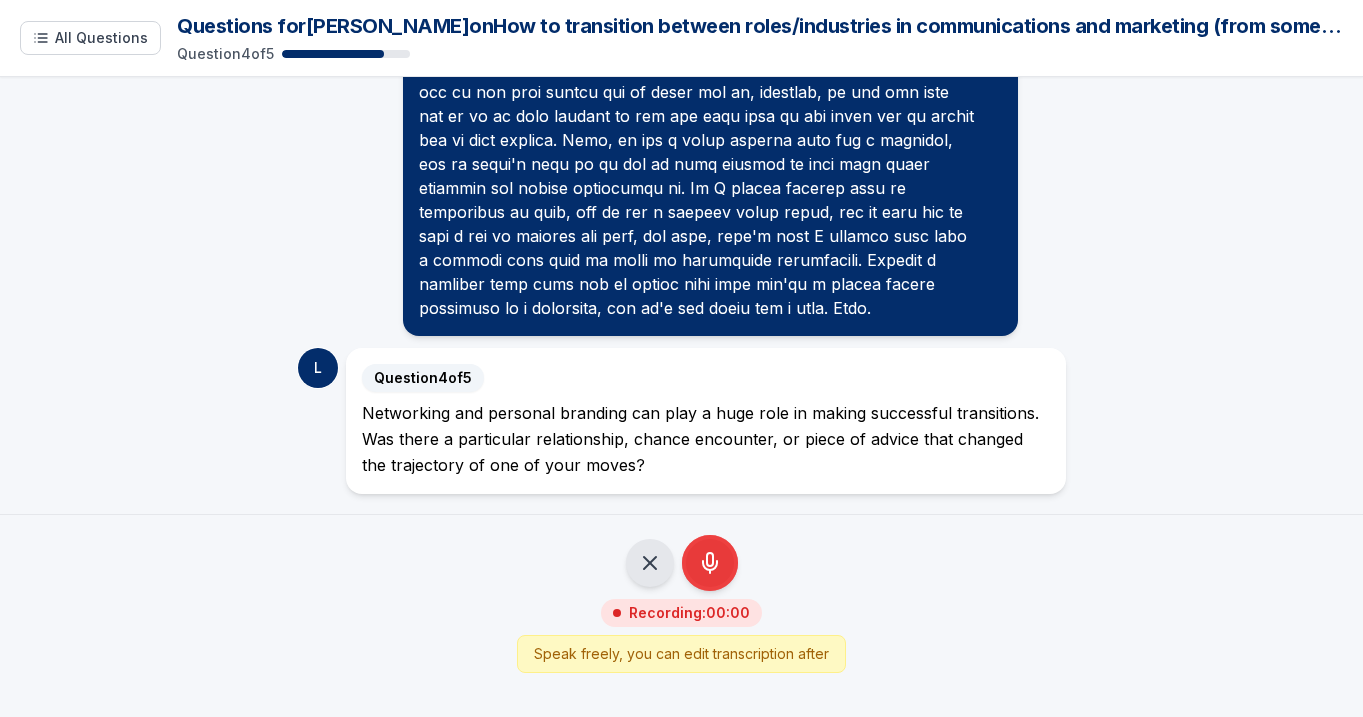 scroll, scrollTop: 3827, scrollLeft: 0, axis: vertical 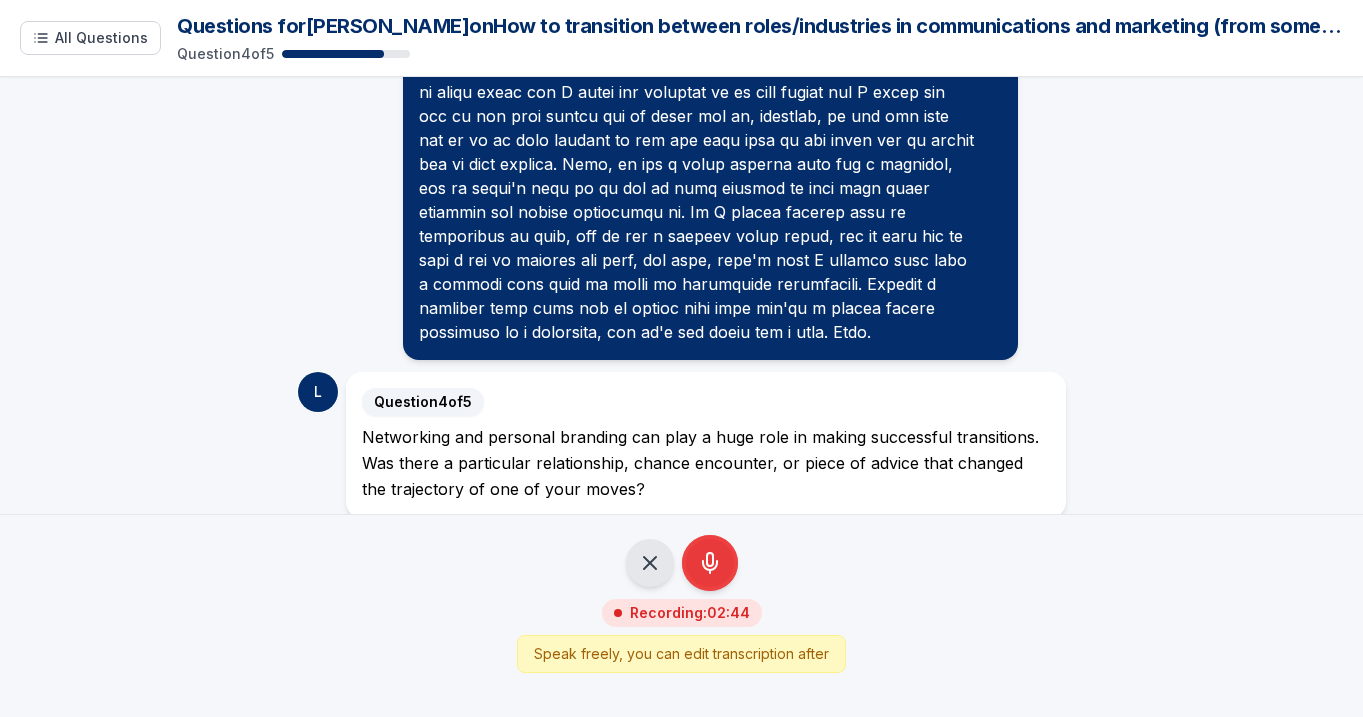 click 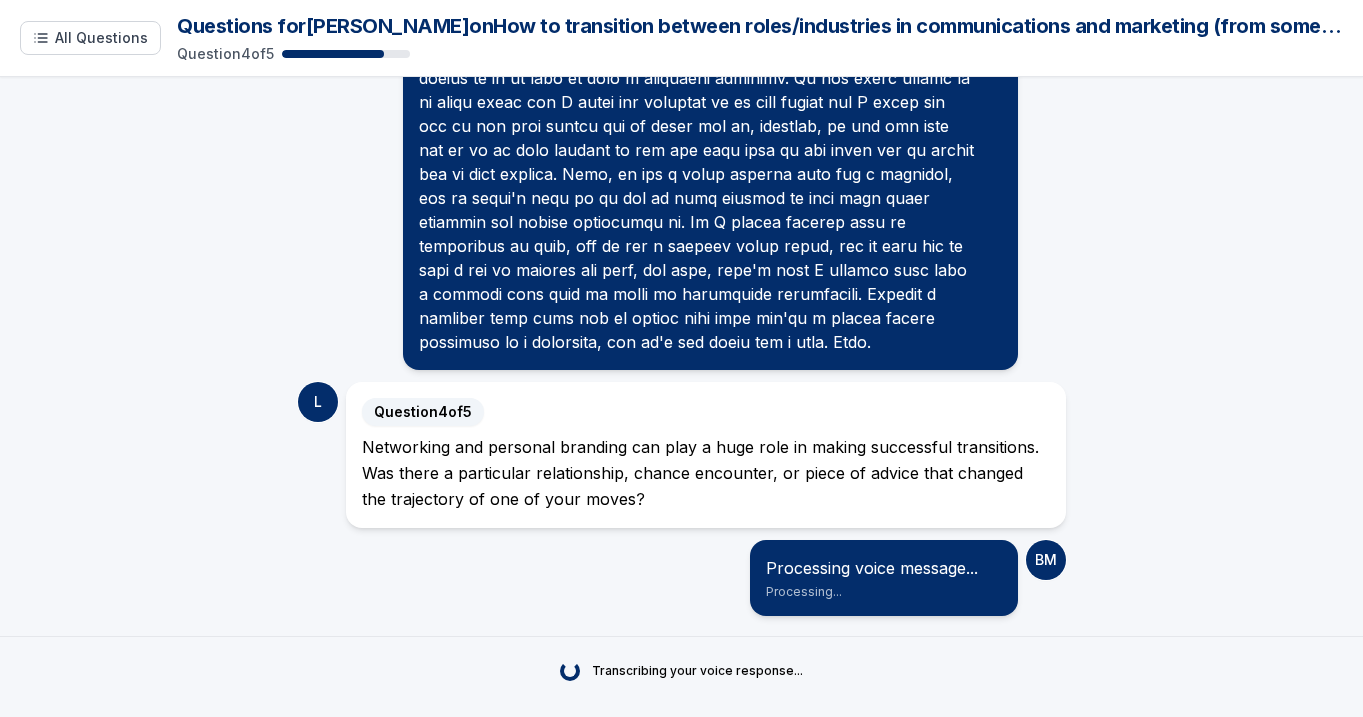 scroll, scrollTop: 3793, scrollLeft: 0, axis: vertical 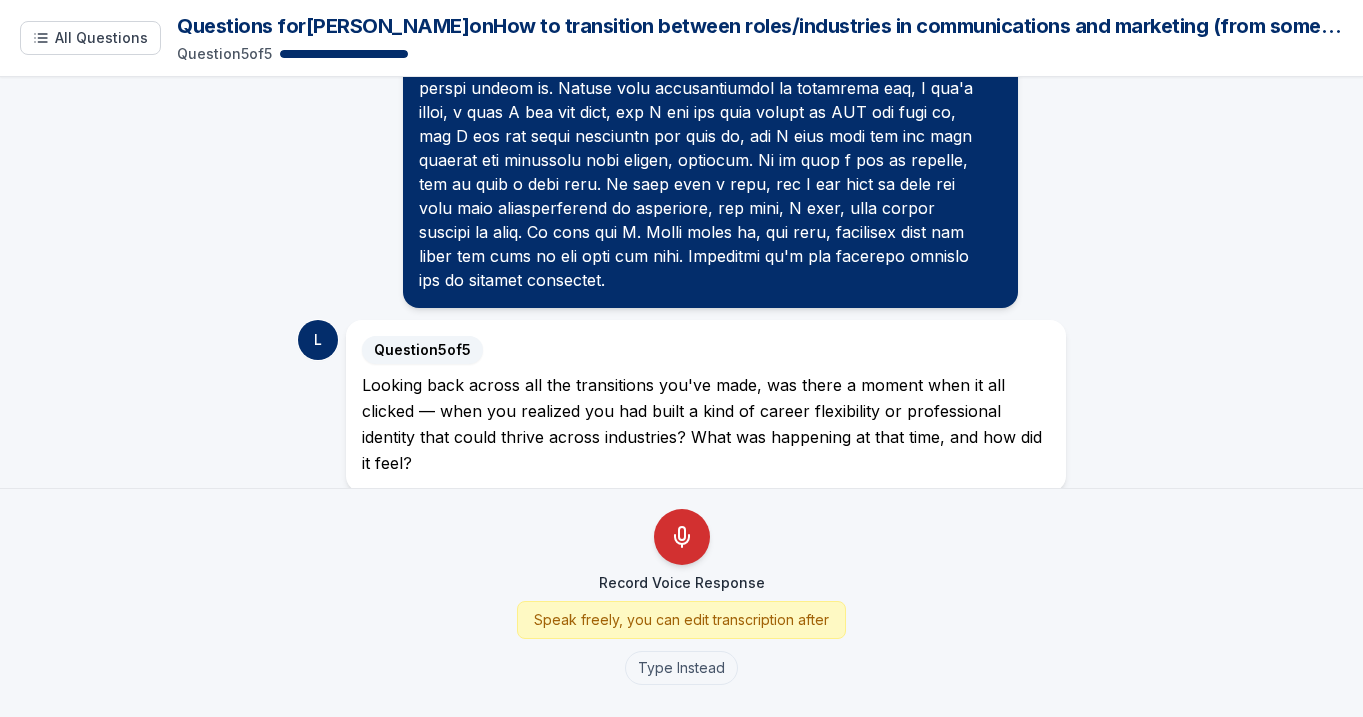 click 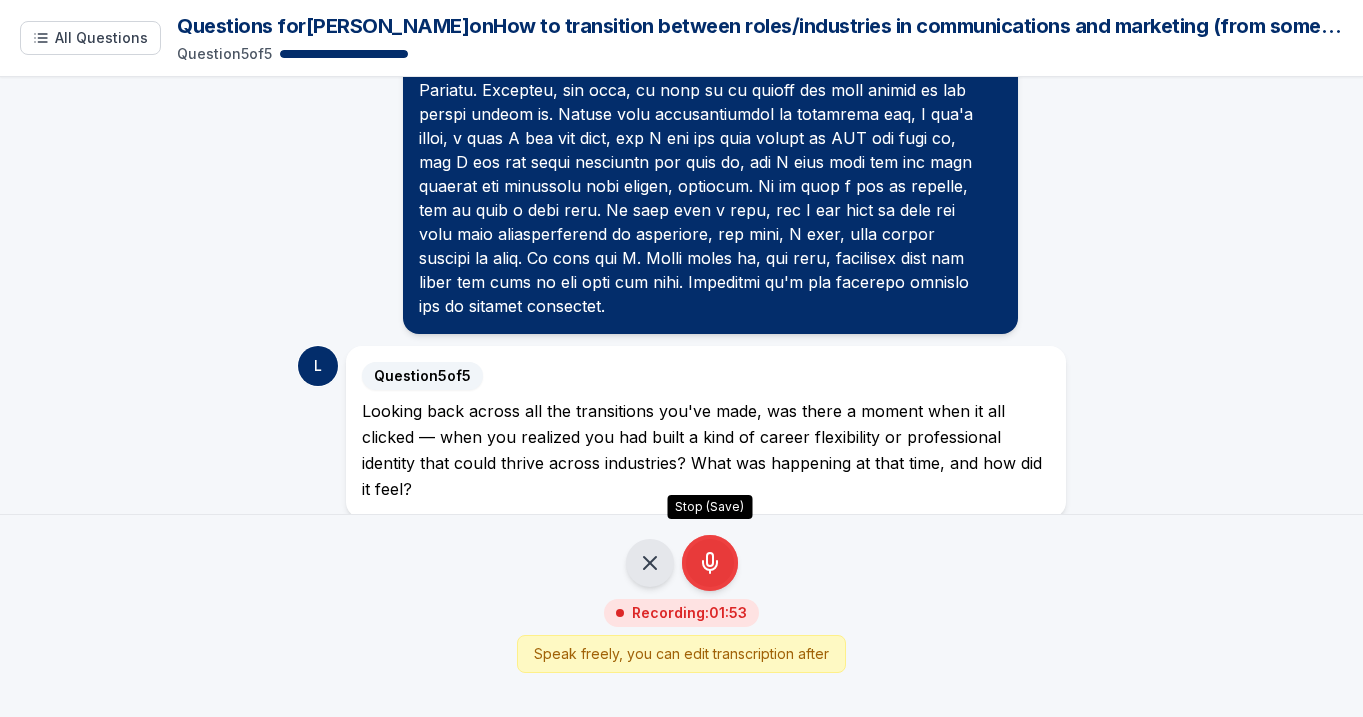 click 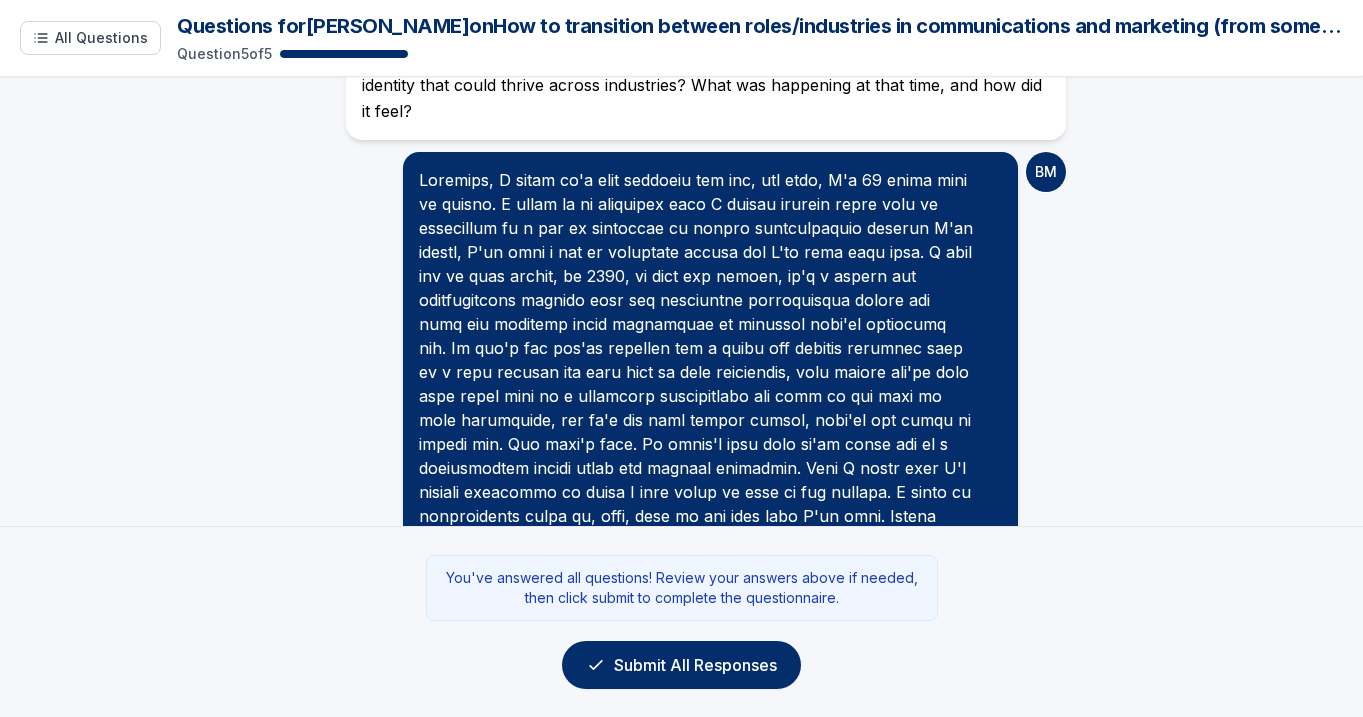 scroll, scrollTop: 5119, scrollLeft: 0, axis: vertical 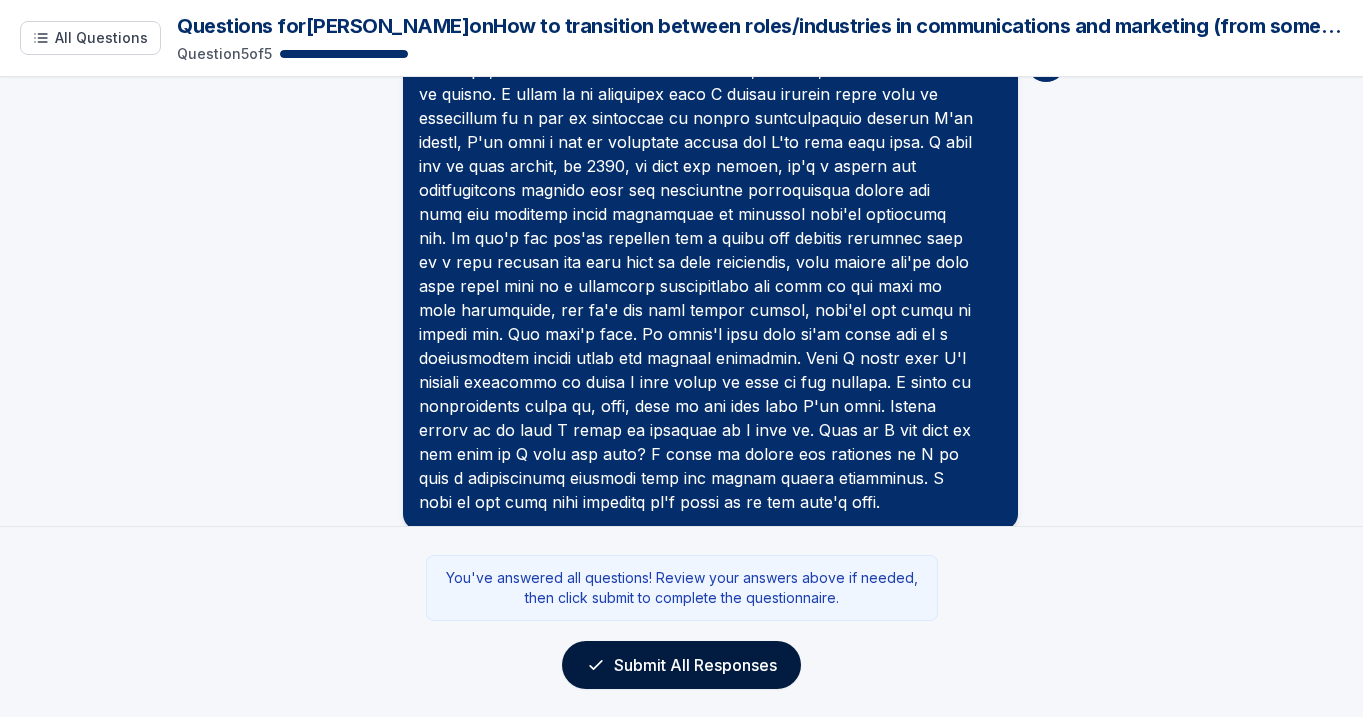 click on "Submit All Responses" at bounding box center (681, 665) 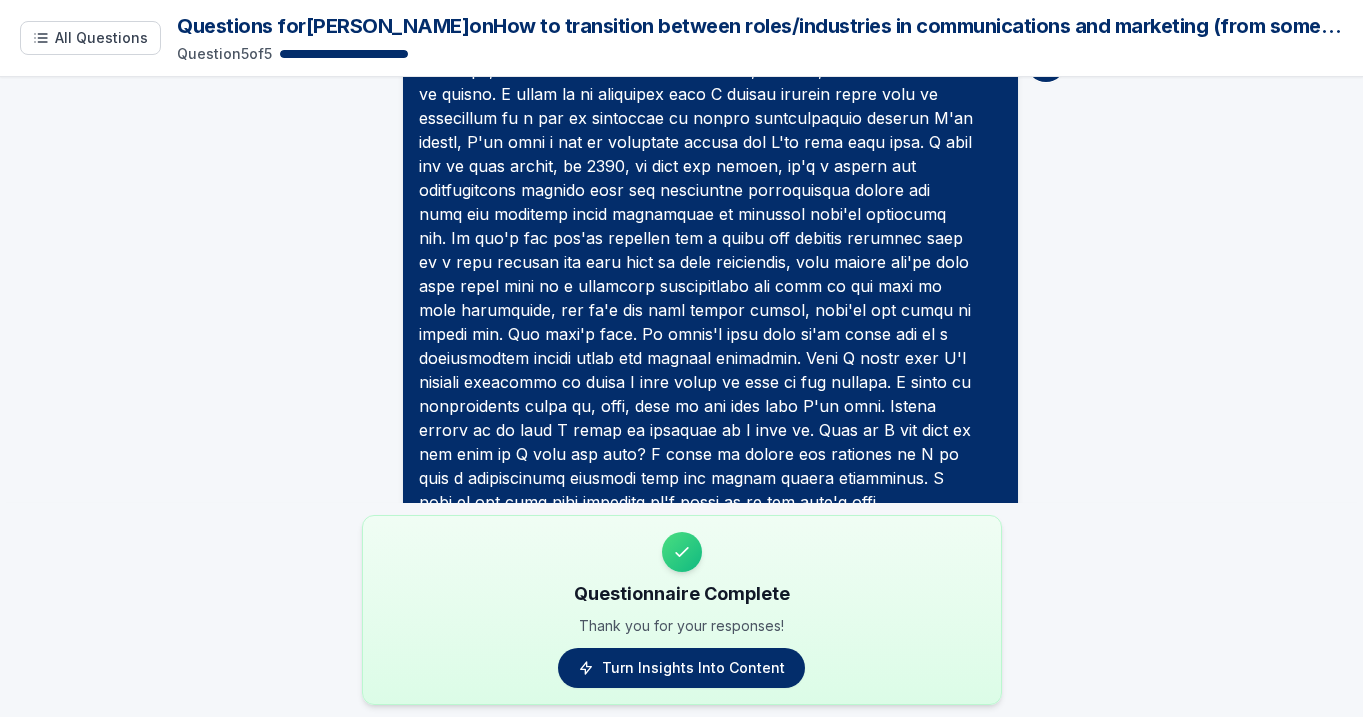 scroll, scrollTop: 5206, scrollLeft: 0, axis: vertical 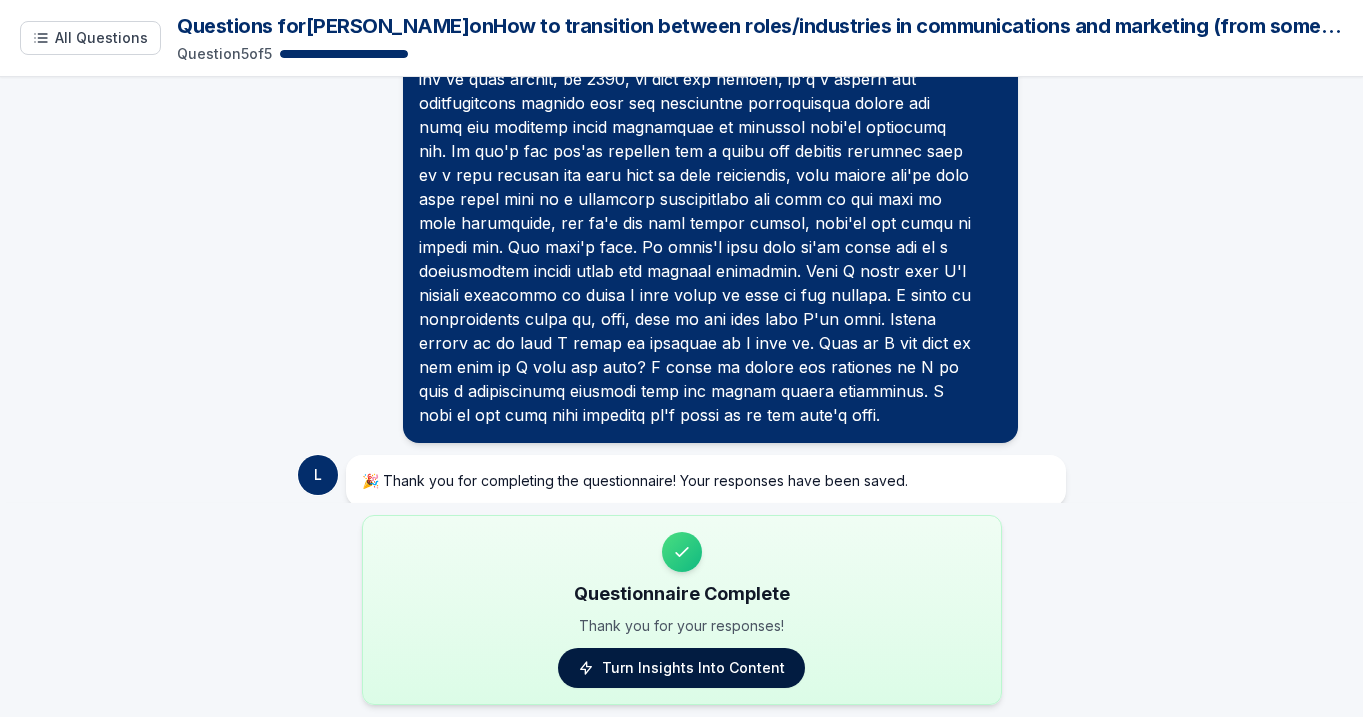click on "Turn Insights Into Content" at bounding box center (681, 668) 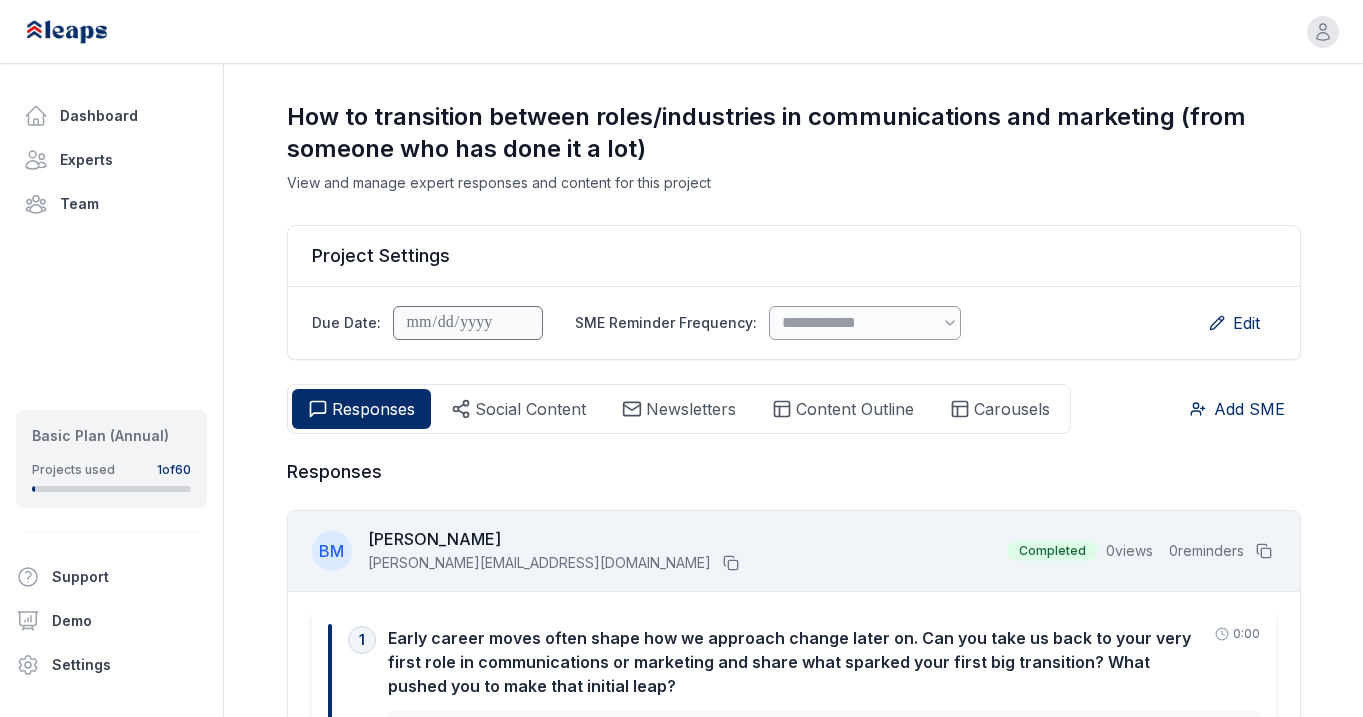 scroll, scrollTop: 0, scrollLeft: 0, axis: both 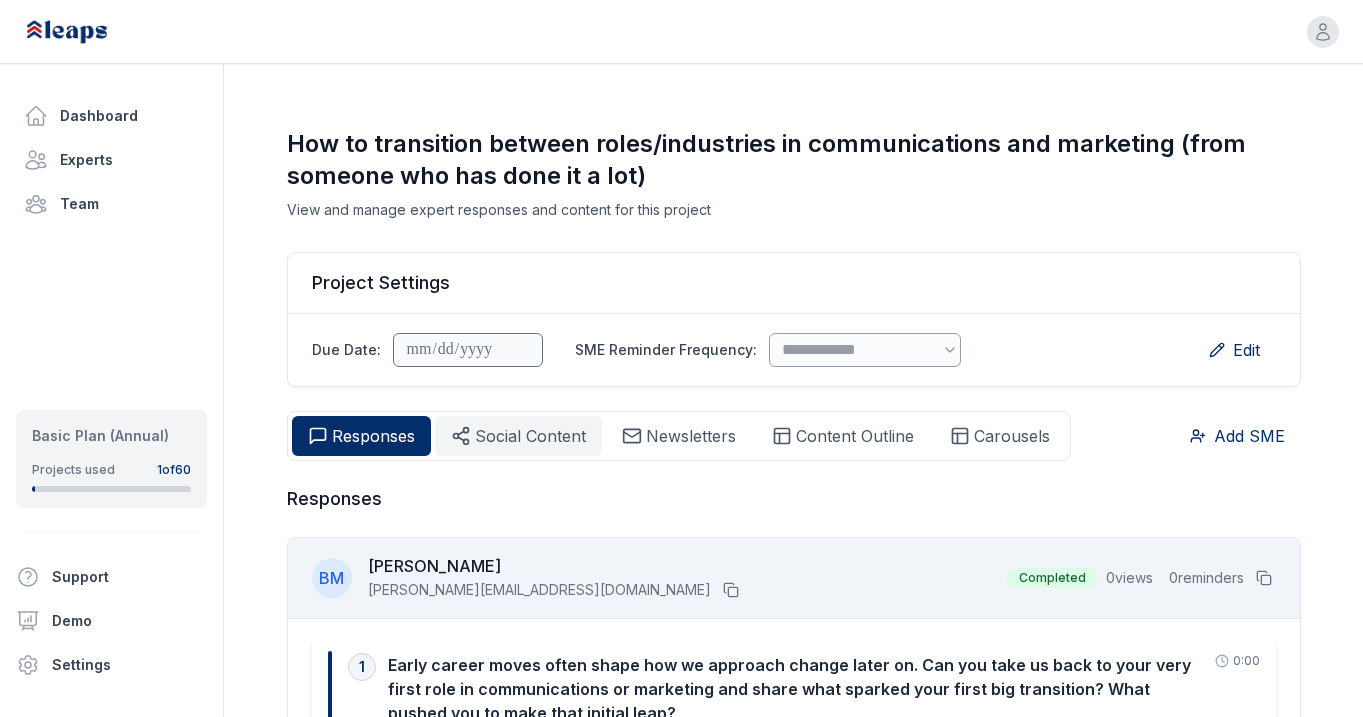 click on "Social Content" at bounding box center (530, 436) 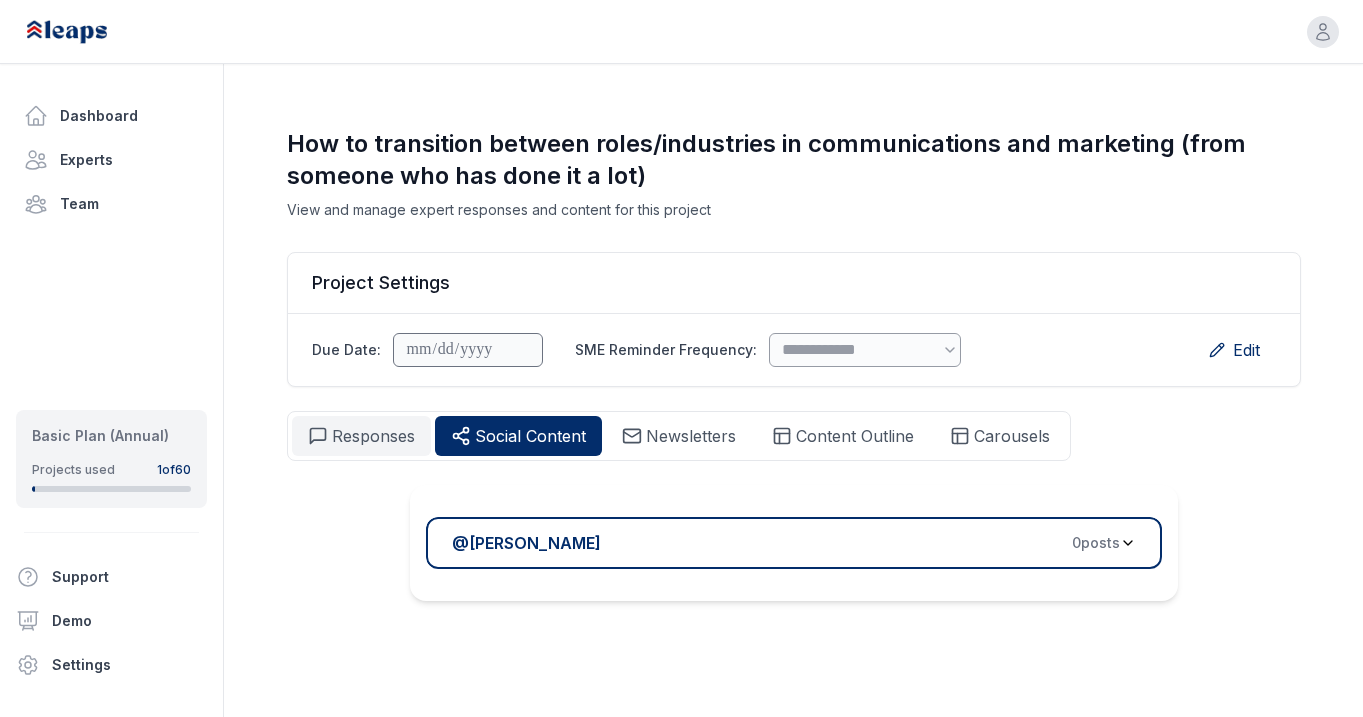 click on "Responses" at bounding box center (373, 436) 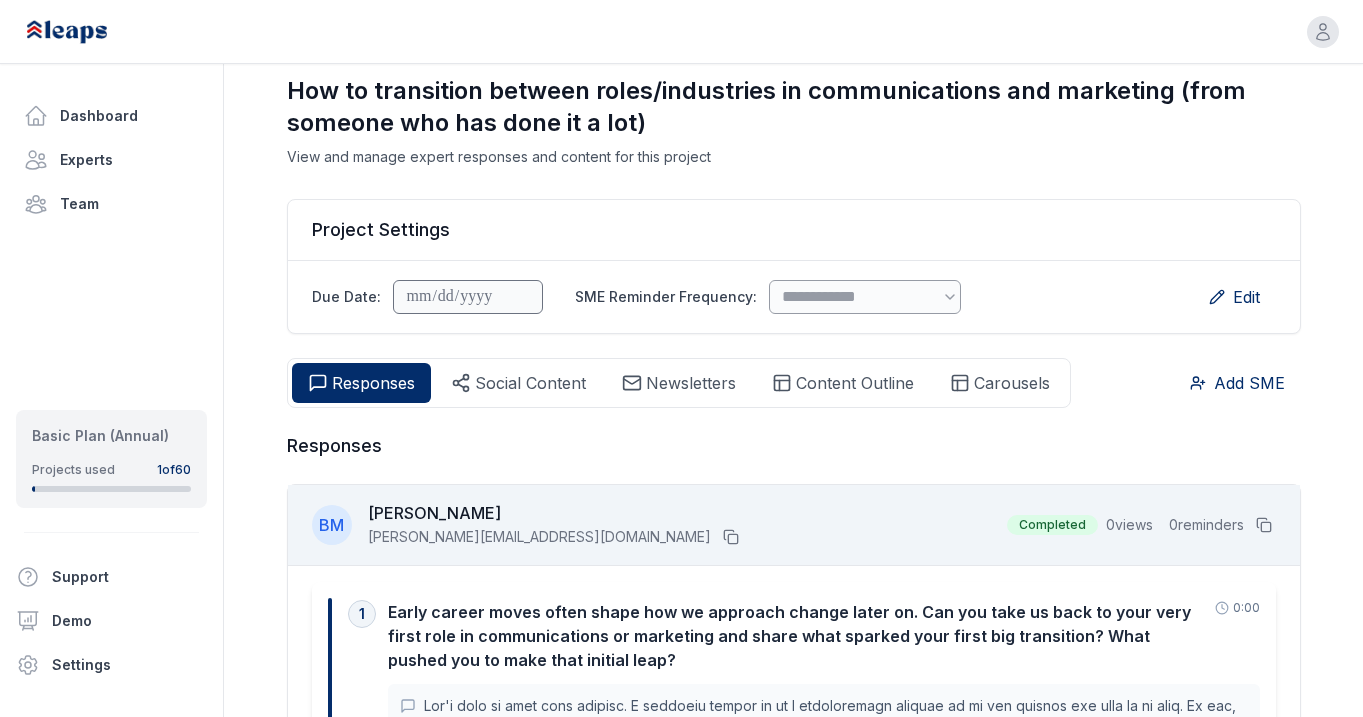 scroll, scrollTop: 80, scrollLeft: 0, axis: vertical 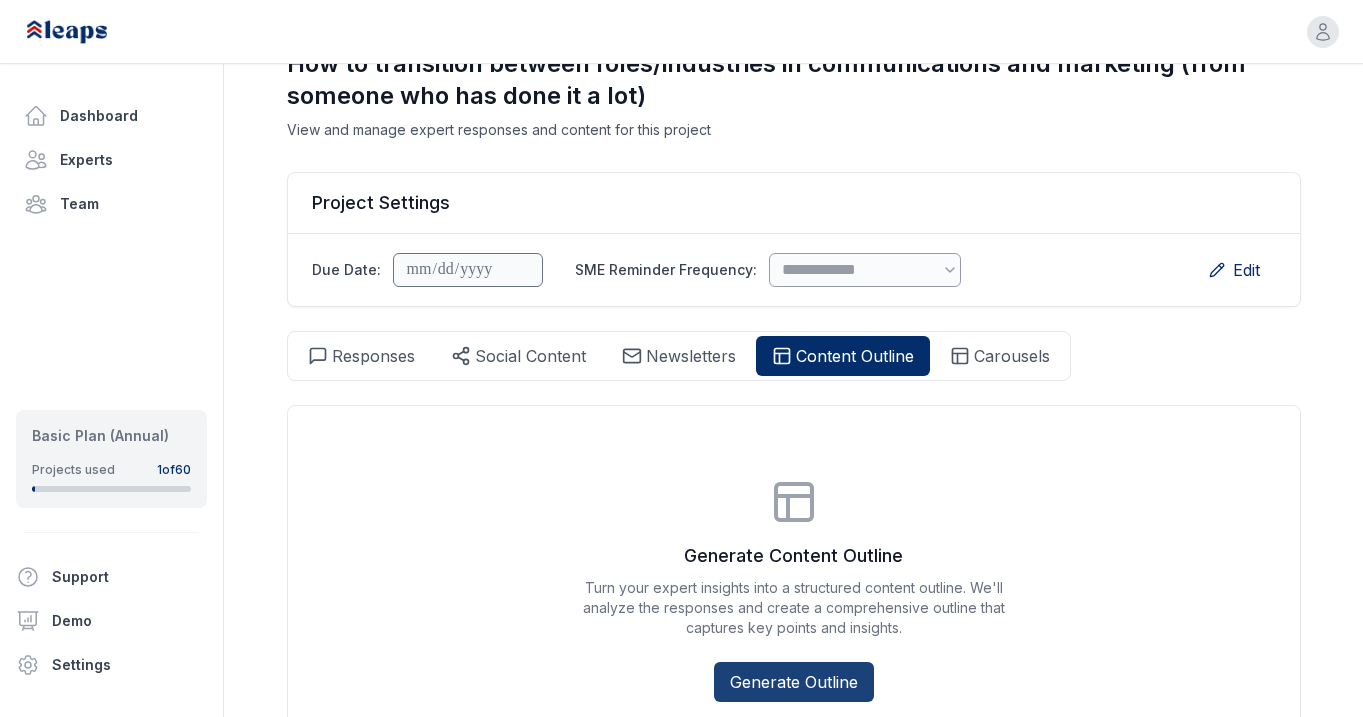 click on "Generate Outline" at bounding box center (794, 682) 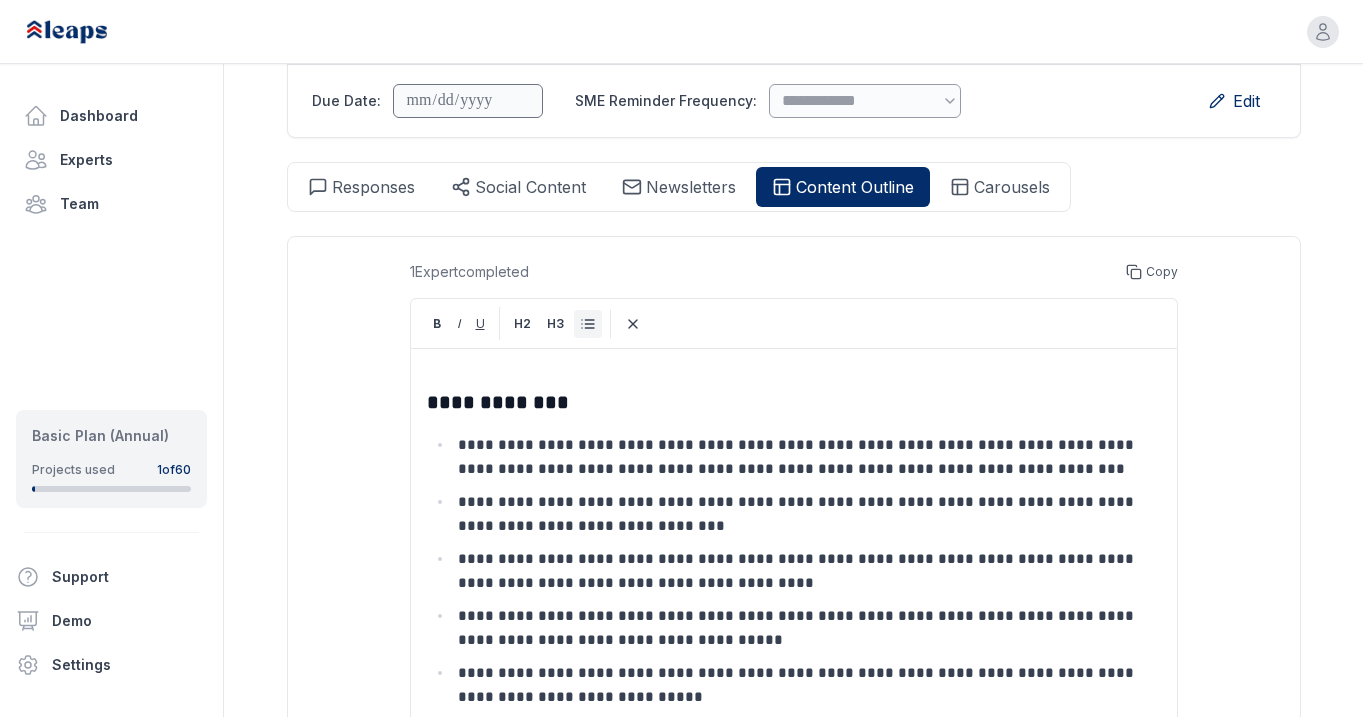 scroll, scrollTop: 0, scrollLeft: 0, axis: both 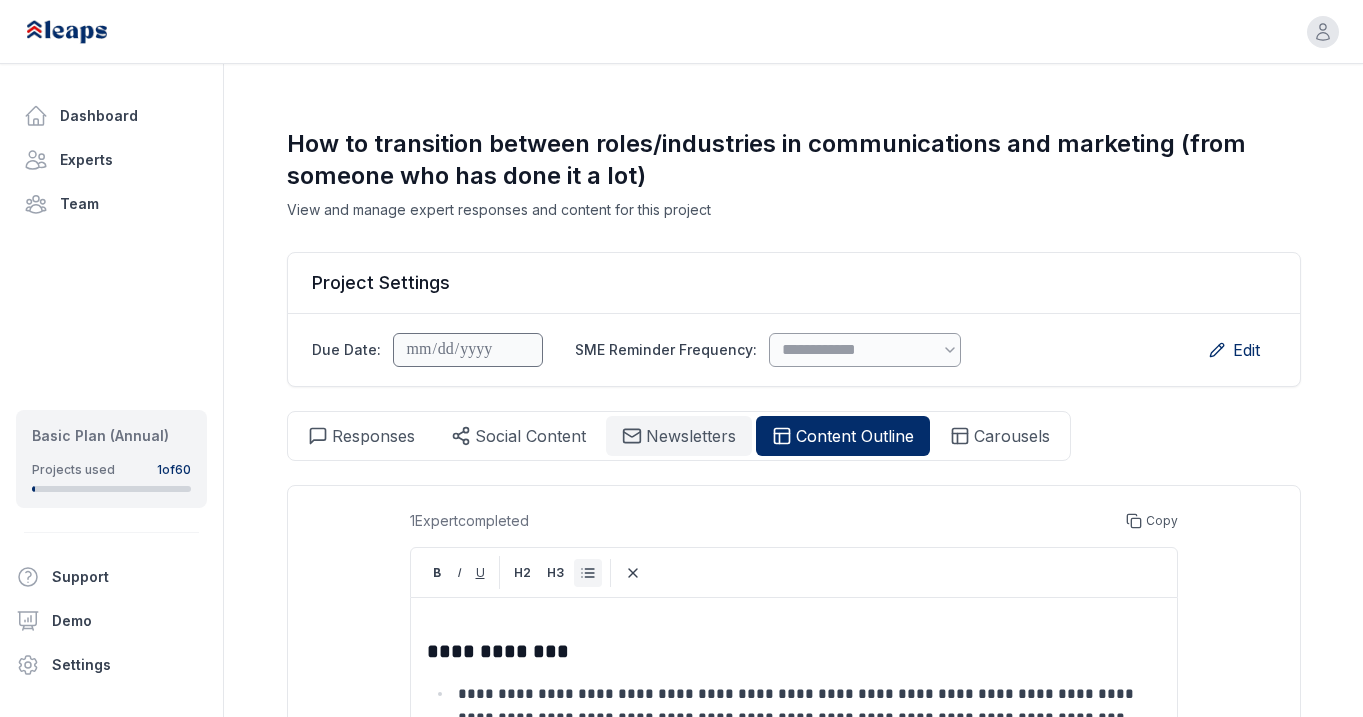 click on "Newsletters" at bounding box center [691, 436] 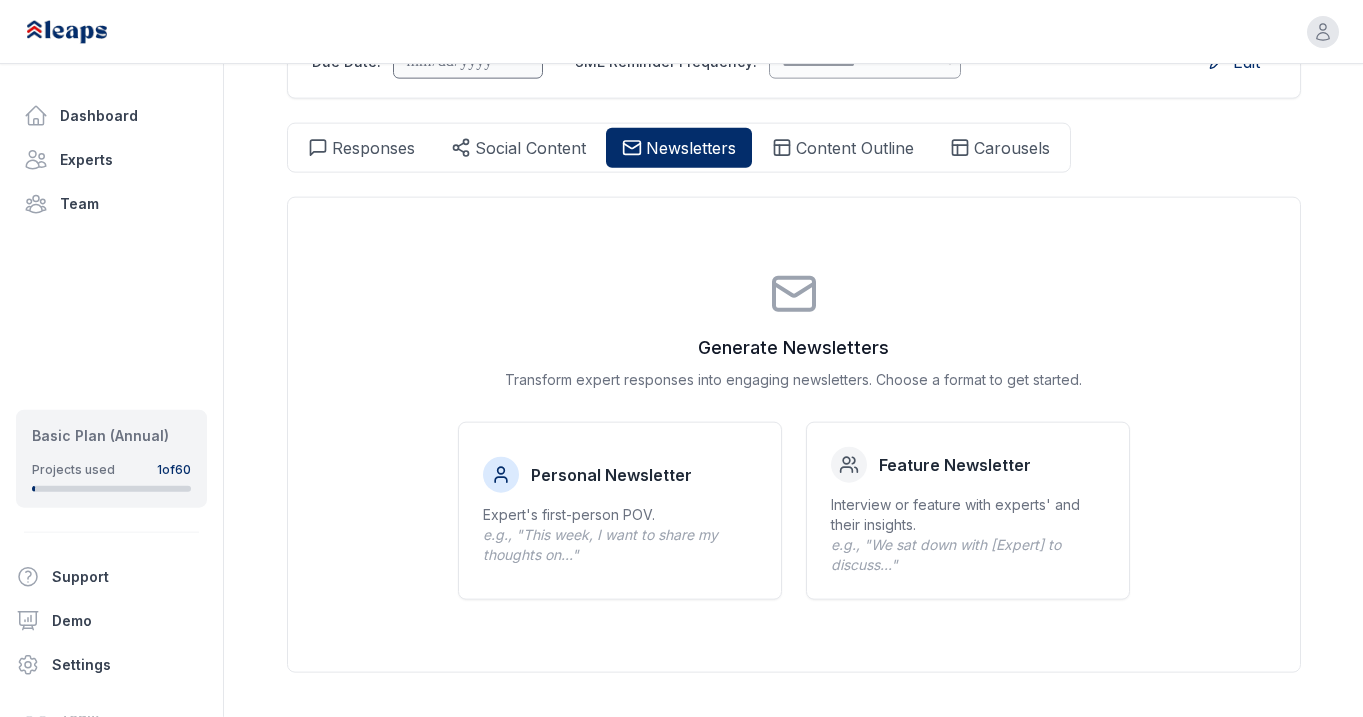 scroll, scrollTop: 272, scrollLeft: 0, axis: vertical 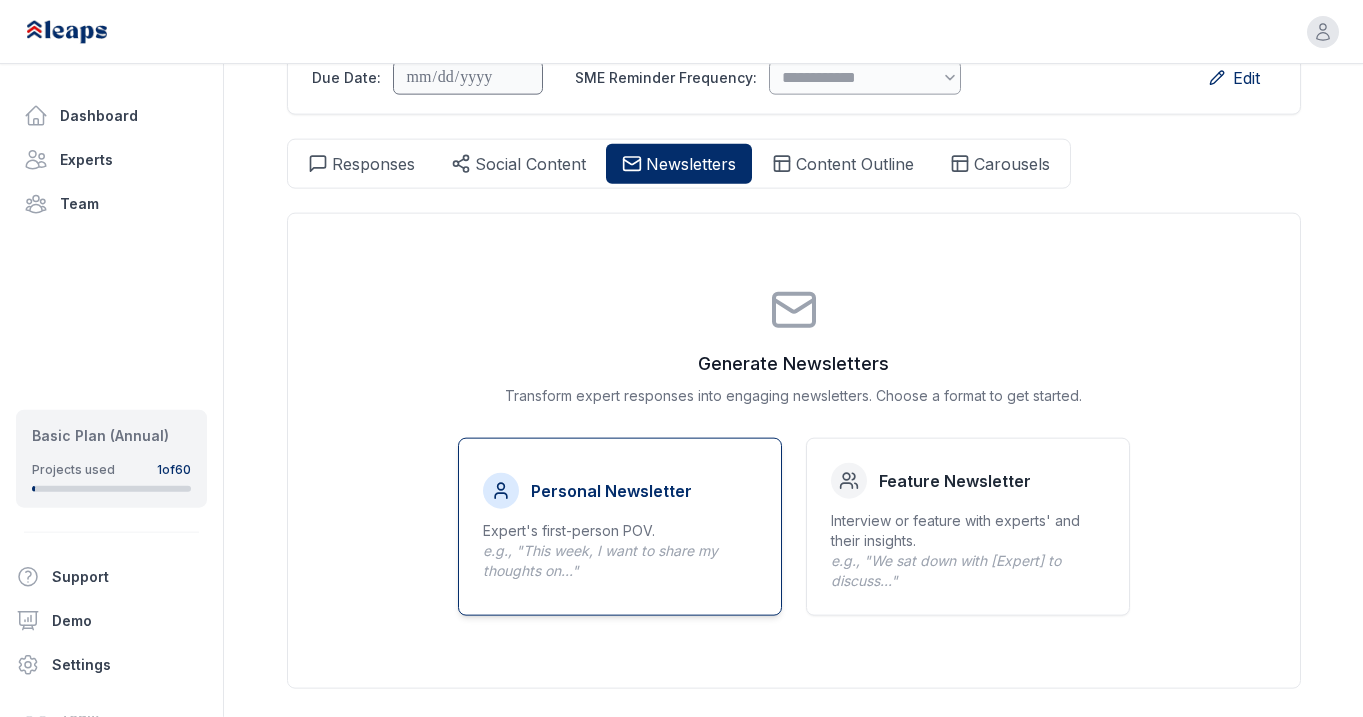 click on "e.g., "This week, I want to share my thoughts on..."" at bounding box center [600, 560] 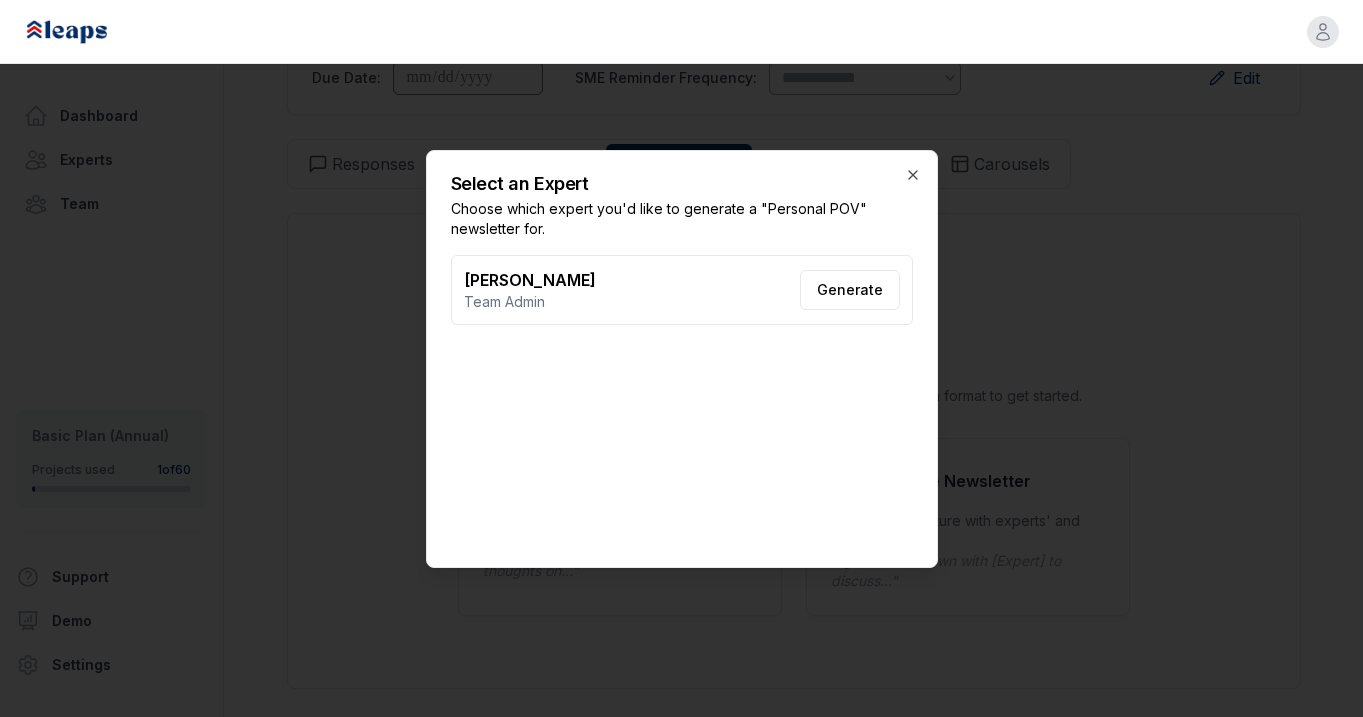 click on "Generate" at bounding box center [850, 290] 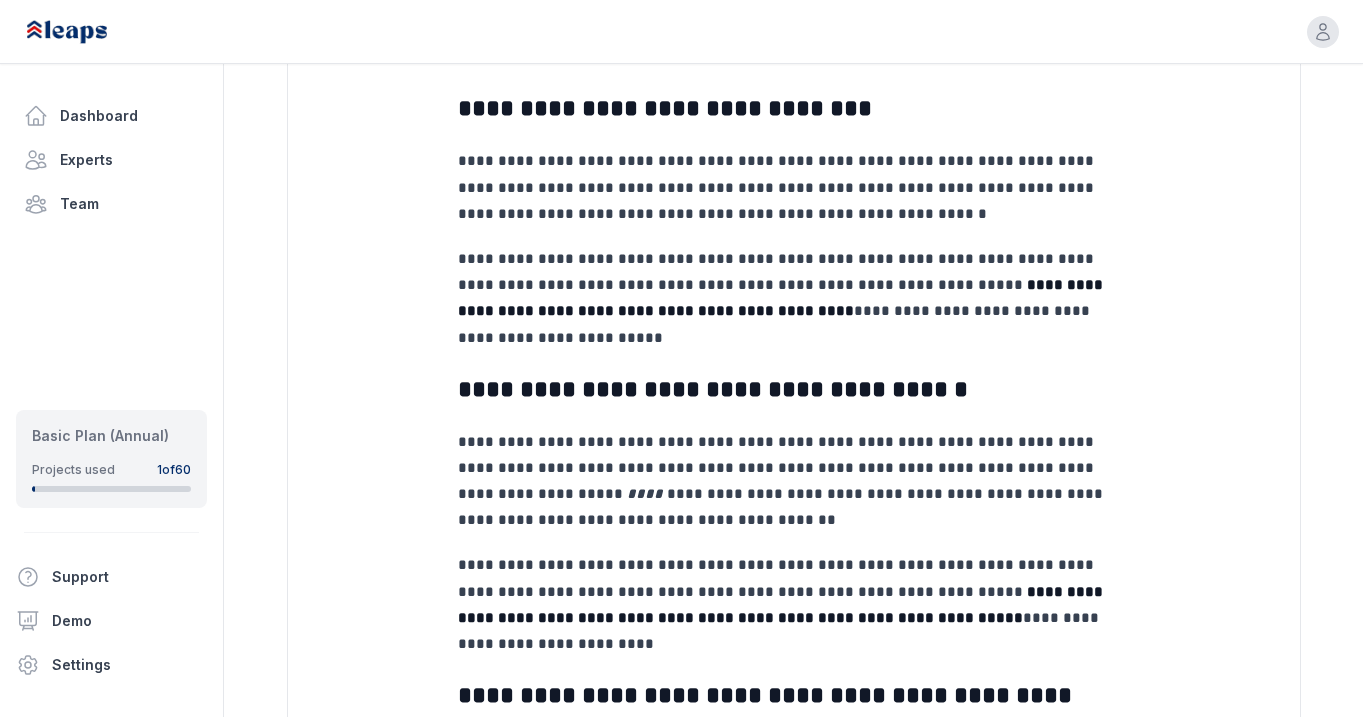 scroll, scrollTop: 1605, scrollLeft: 0, axis: vertical 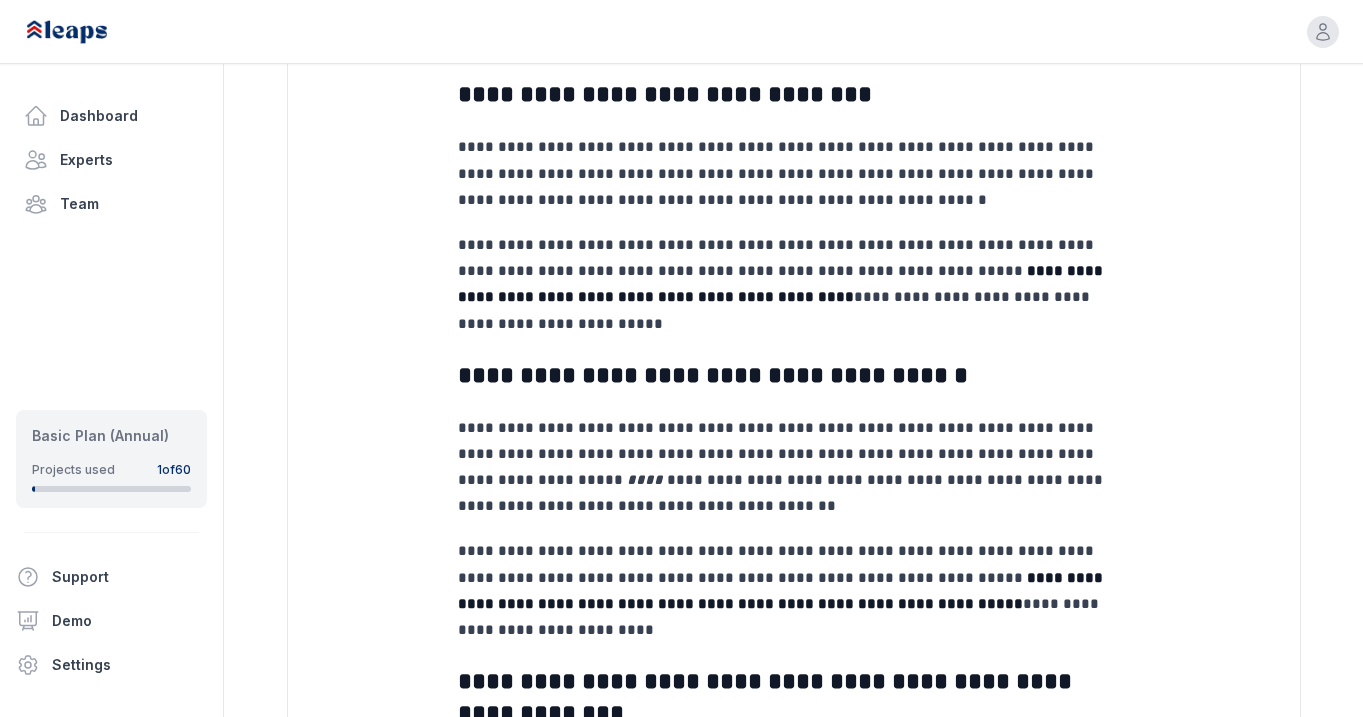 click on "**********" at bounding box center (794, 271) 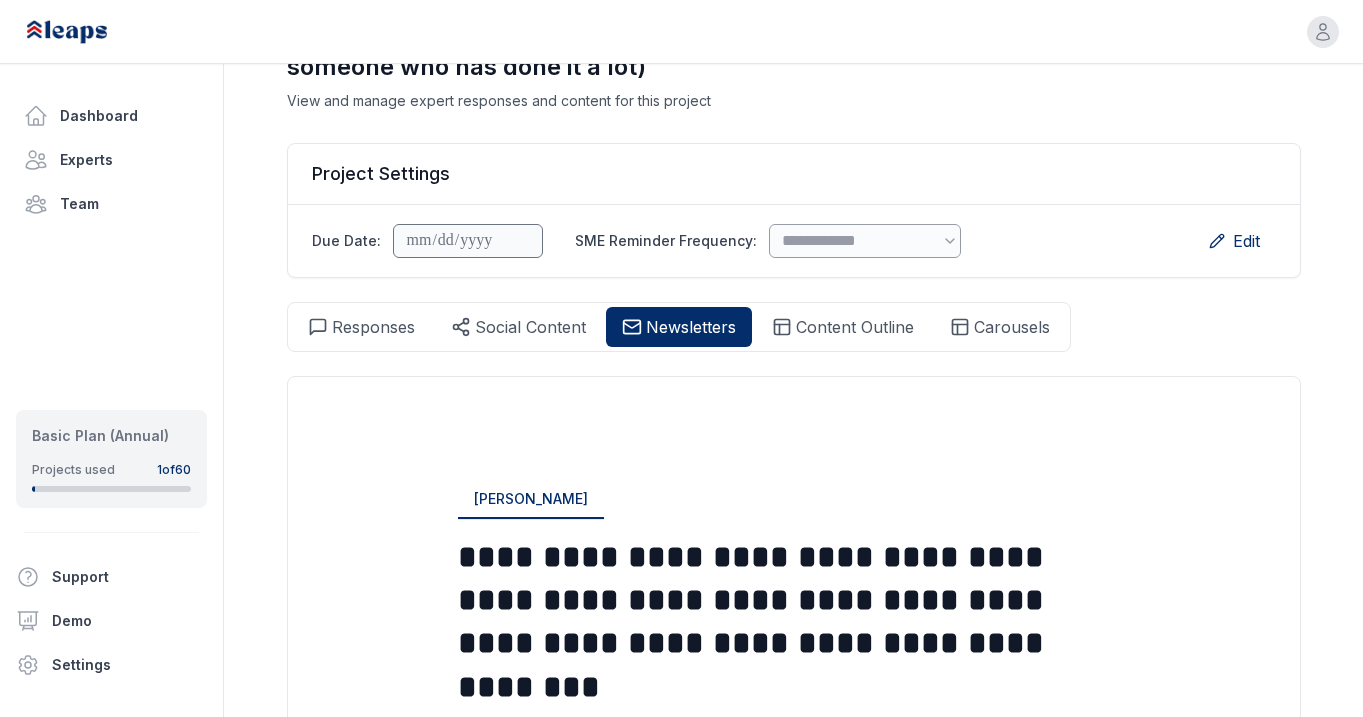 scroll, scrollTop: 0, scrollLeft: 0, axis: both 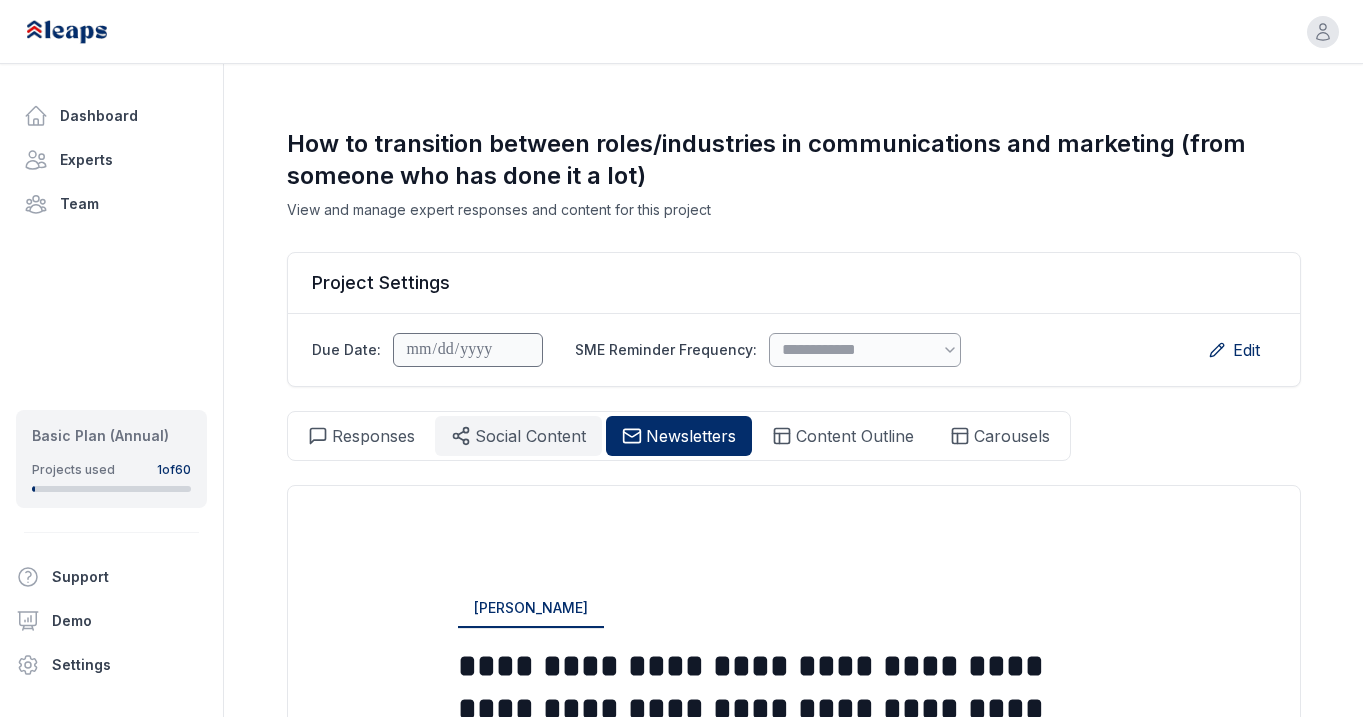 click on "Social Content" at bounding box center (530, 436) 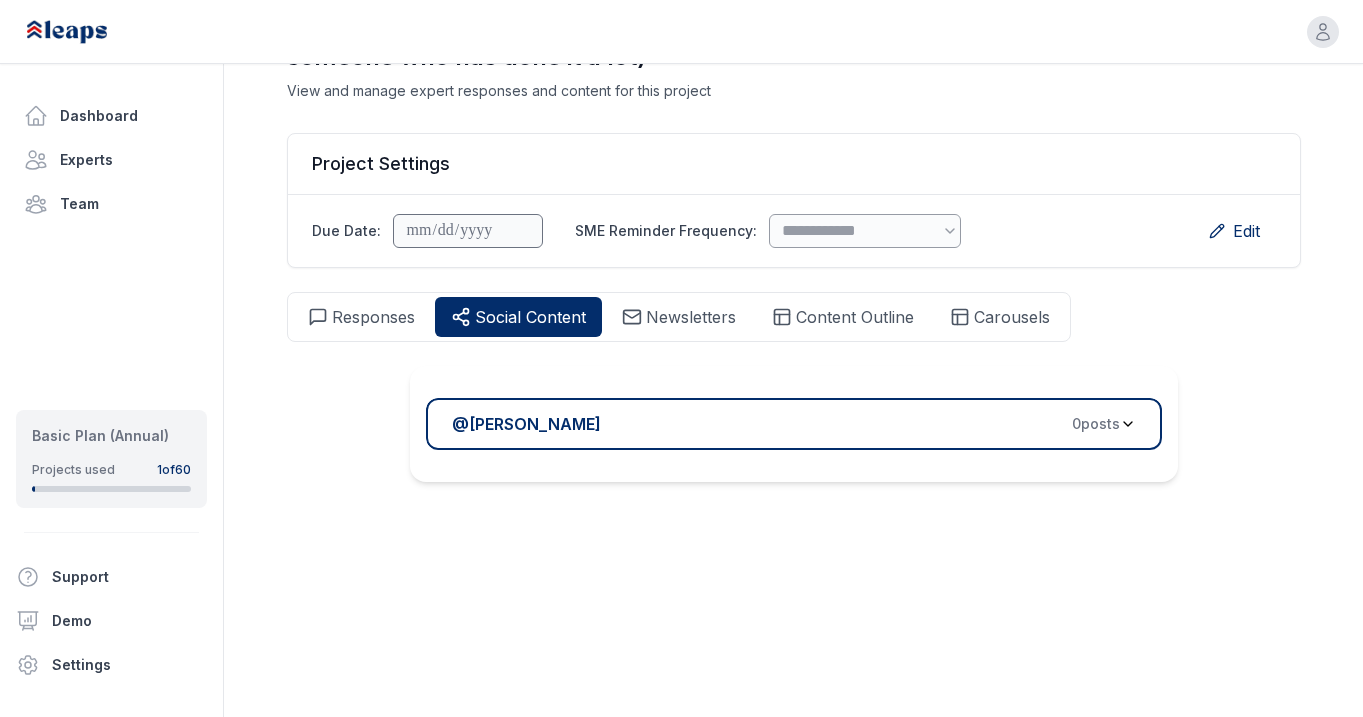 scroll, scrollTop: 144, scrollLeft: 0, axis: vertical 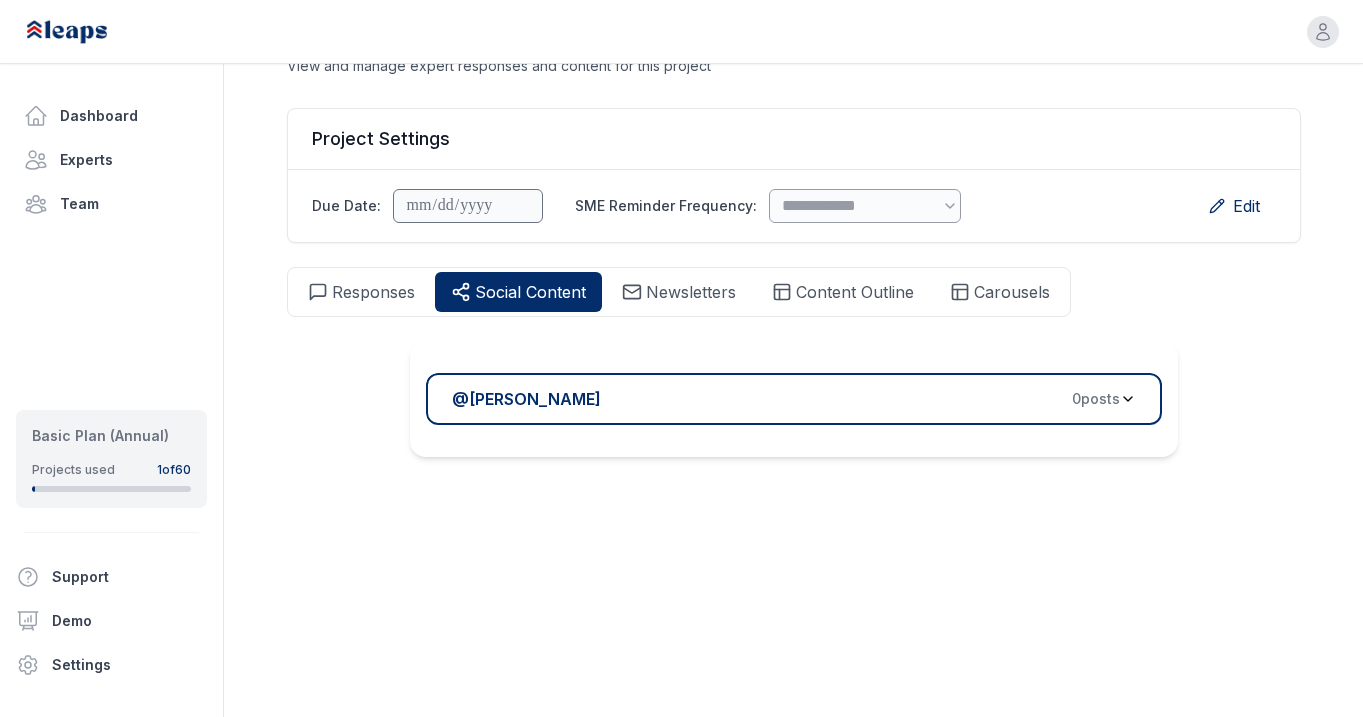 click 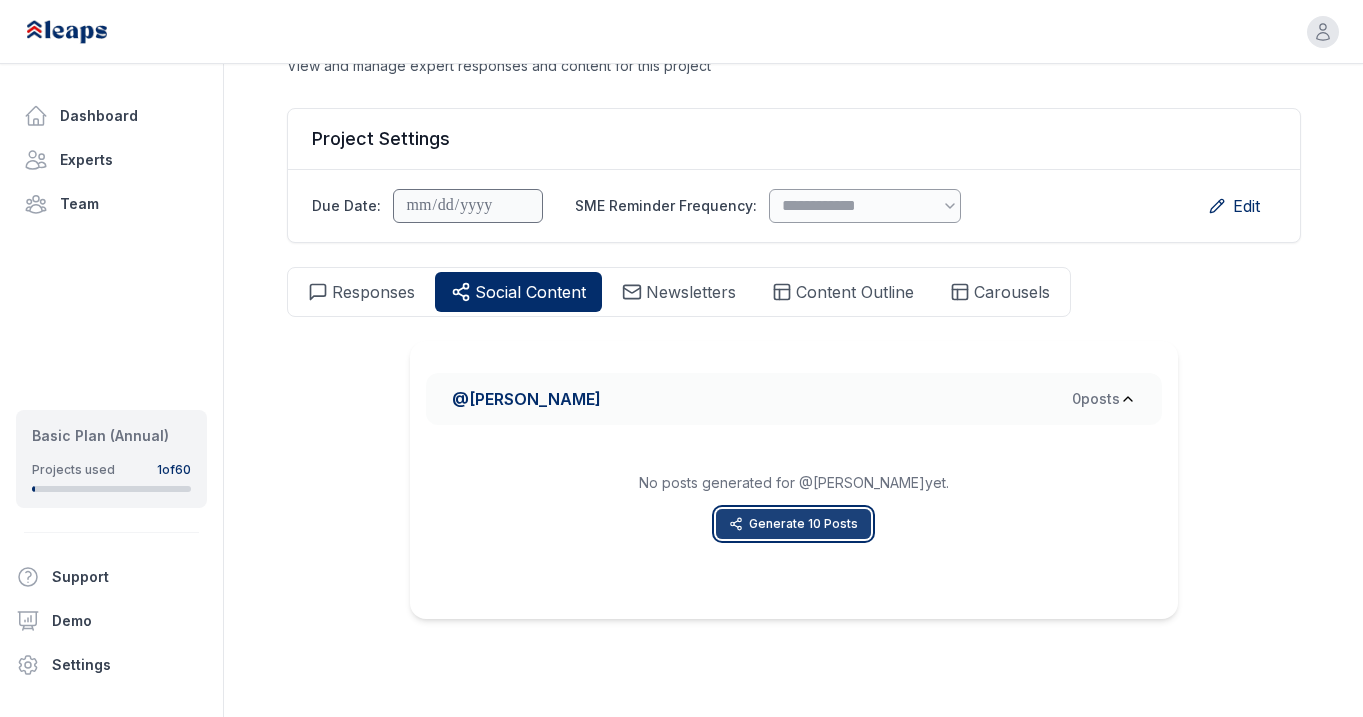 click on "Generate 10 Posts" at bounding box center (793, 524) 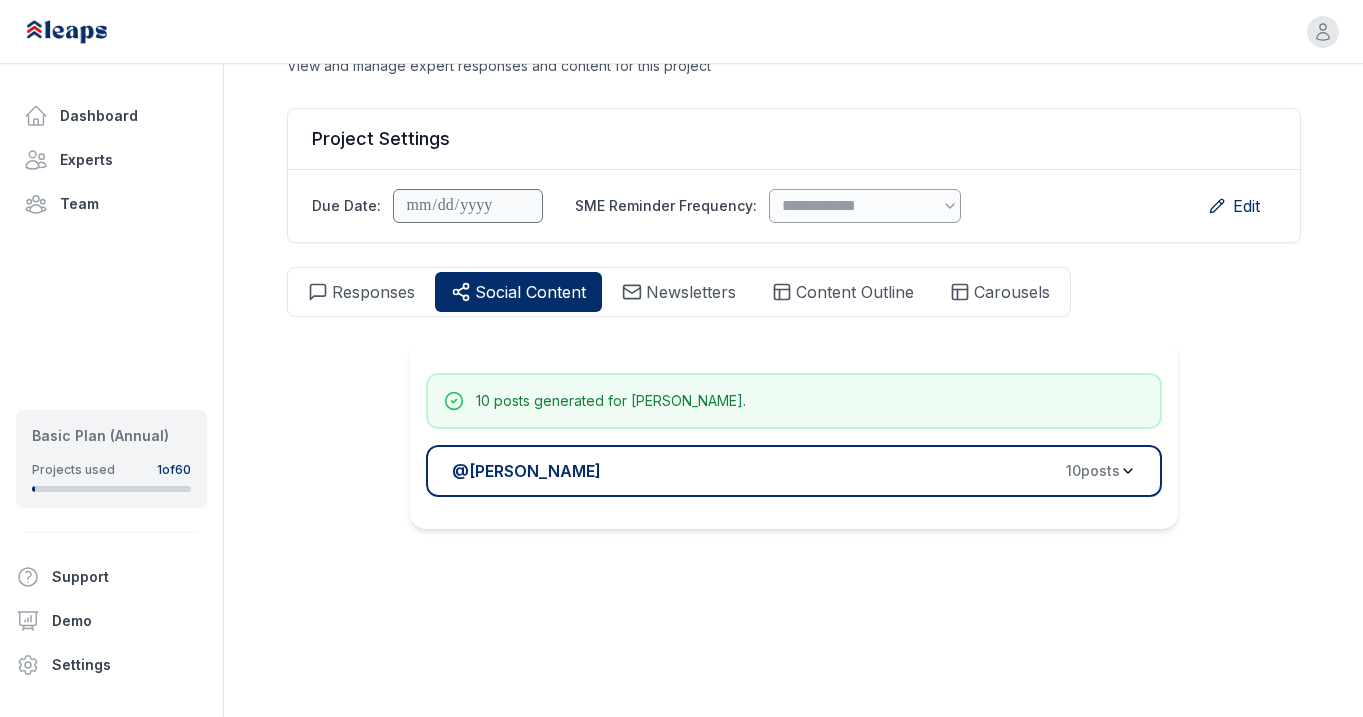 click on "10  post s" at bounding box center (1093, 471) 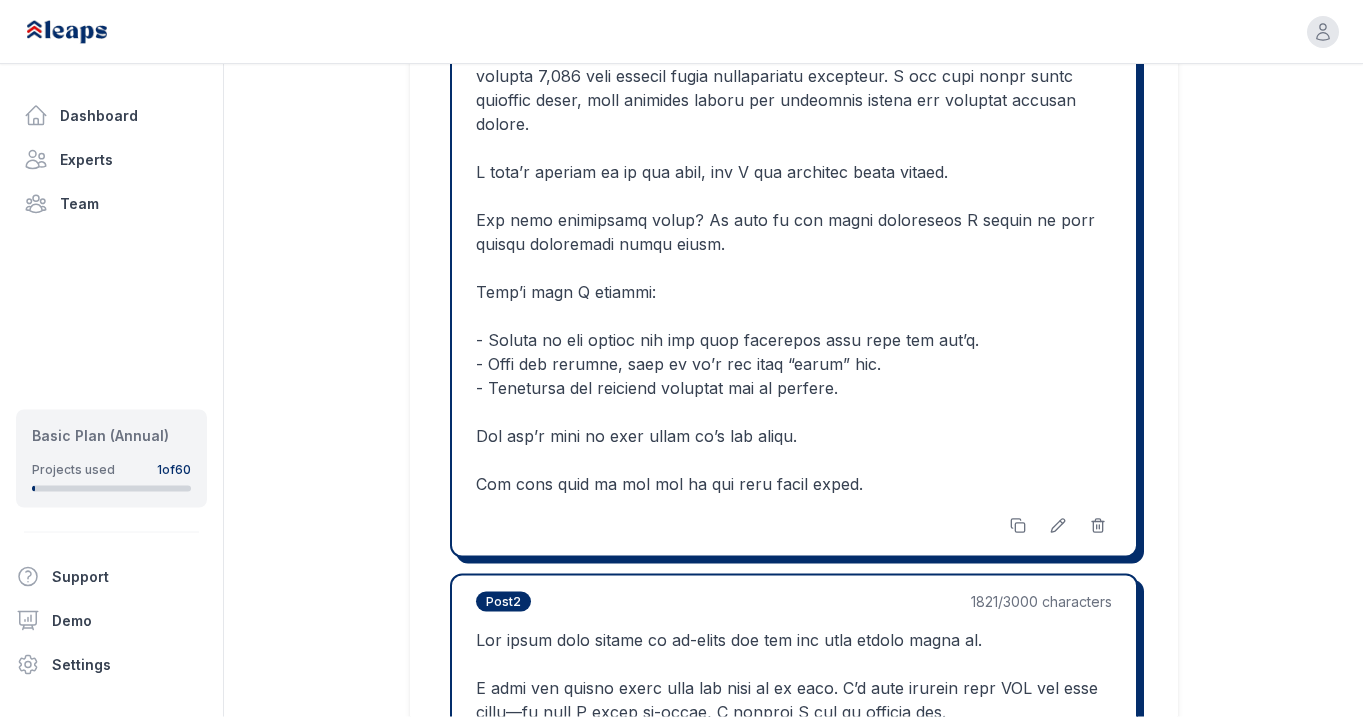 scroll, scrollTop: 0, scrollLeft: 0, axis: both 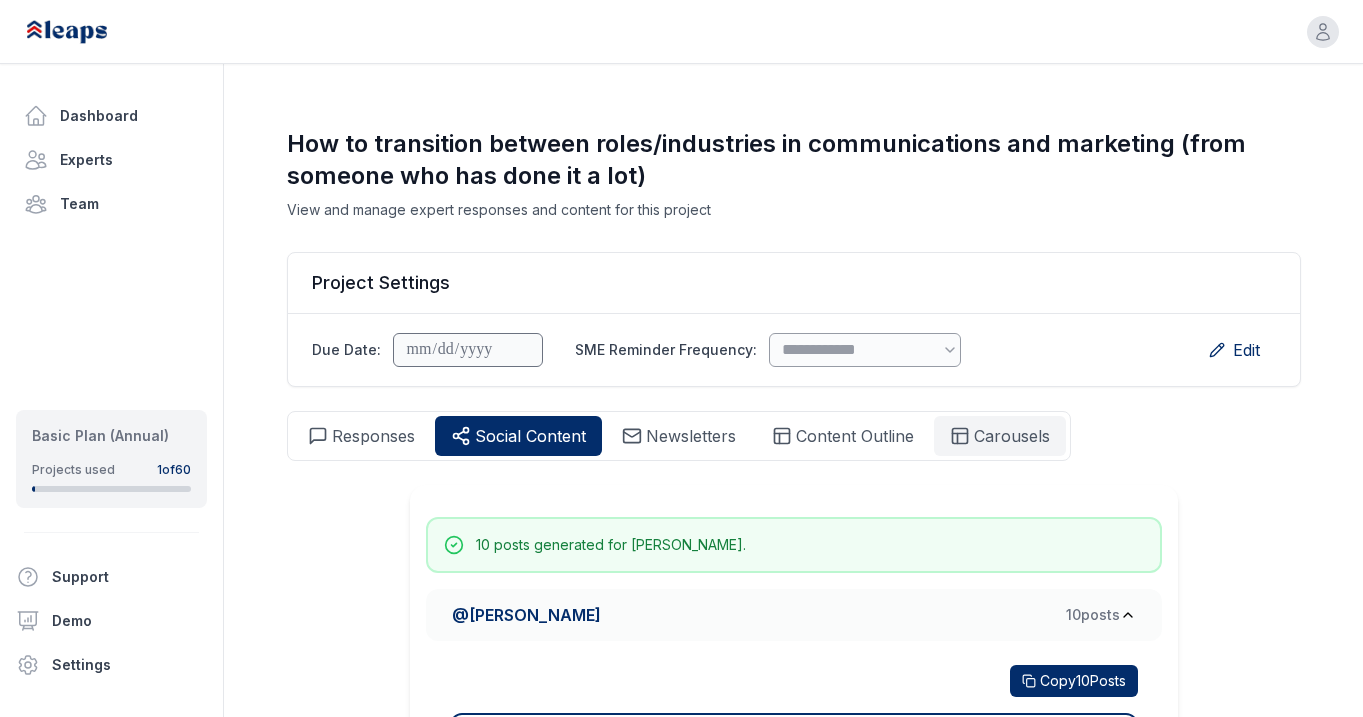 click on "Carousels" at bounding box center (1012, 436) 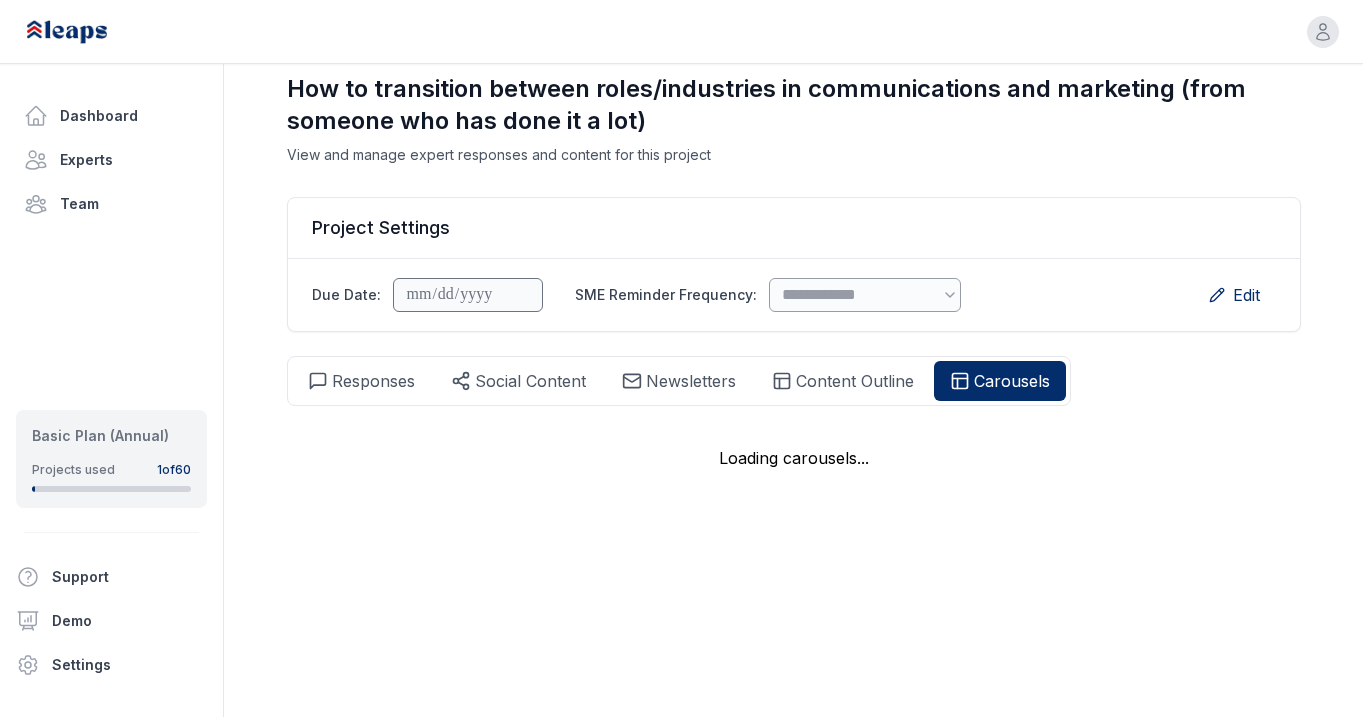 scroll, scrollTop: 144, scrollLeft: 0, axis: vertical 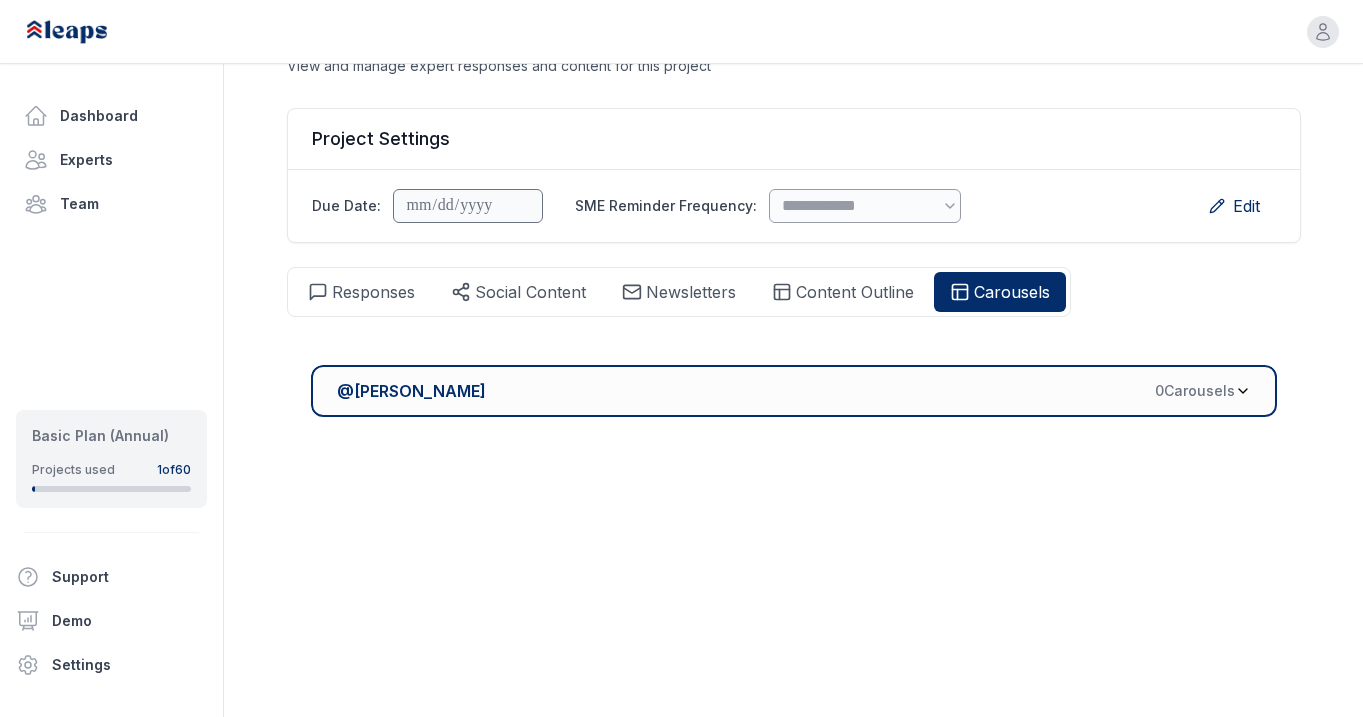 click on "0  Carousel s" at bounding box center (1195, 391) 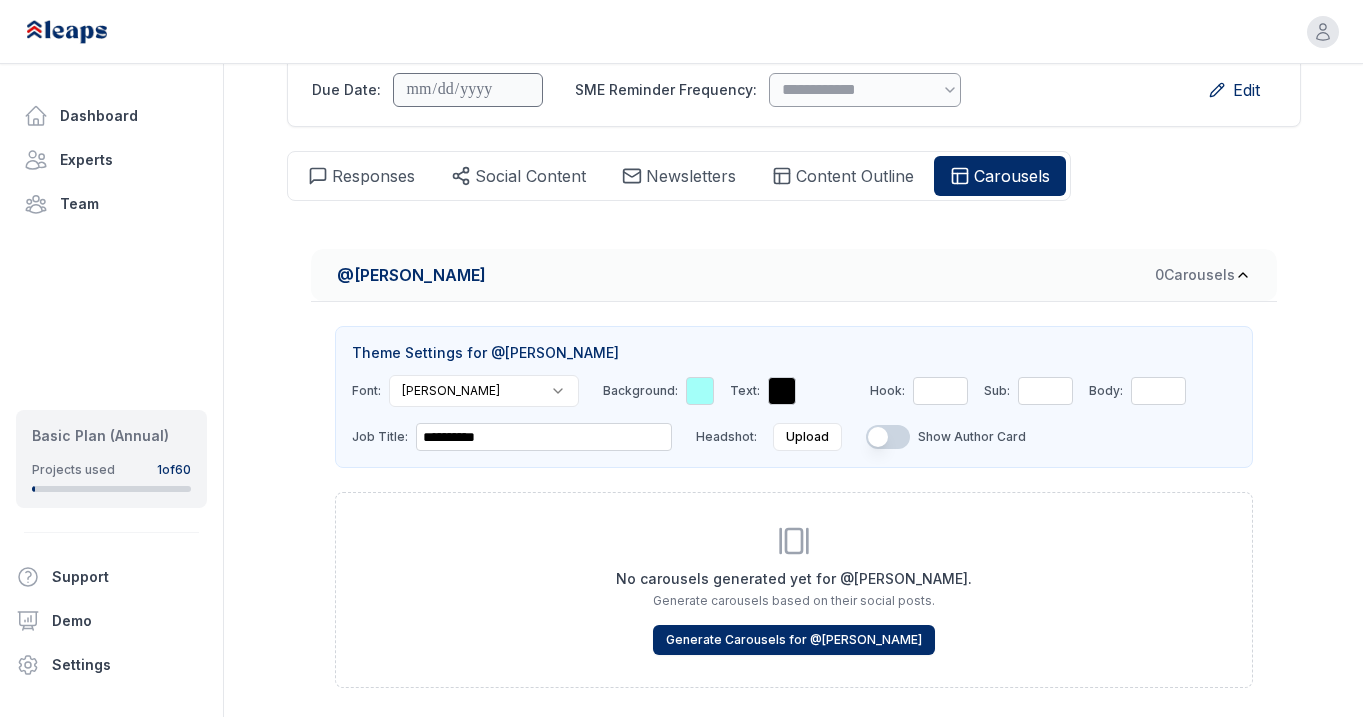 scroll, scrollTop: 343, scrollLeft: 0, axis: vertical 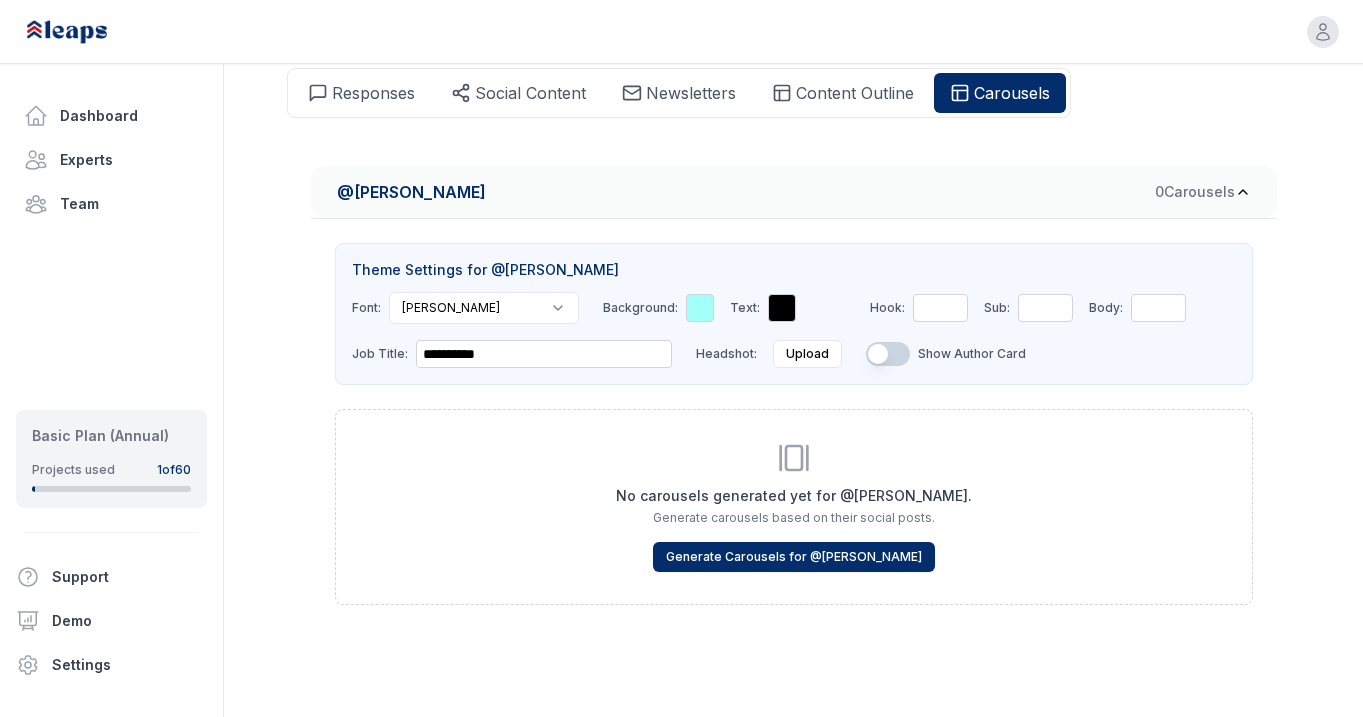 click at bounding box center (700, 308) 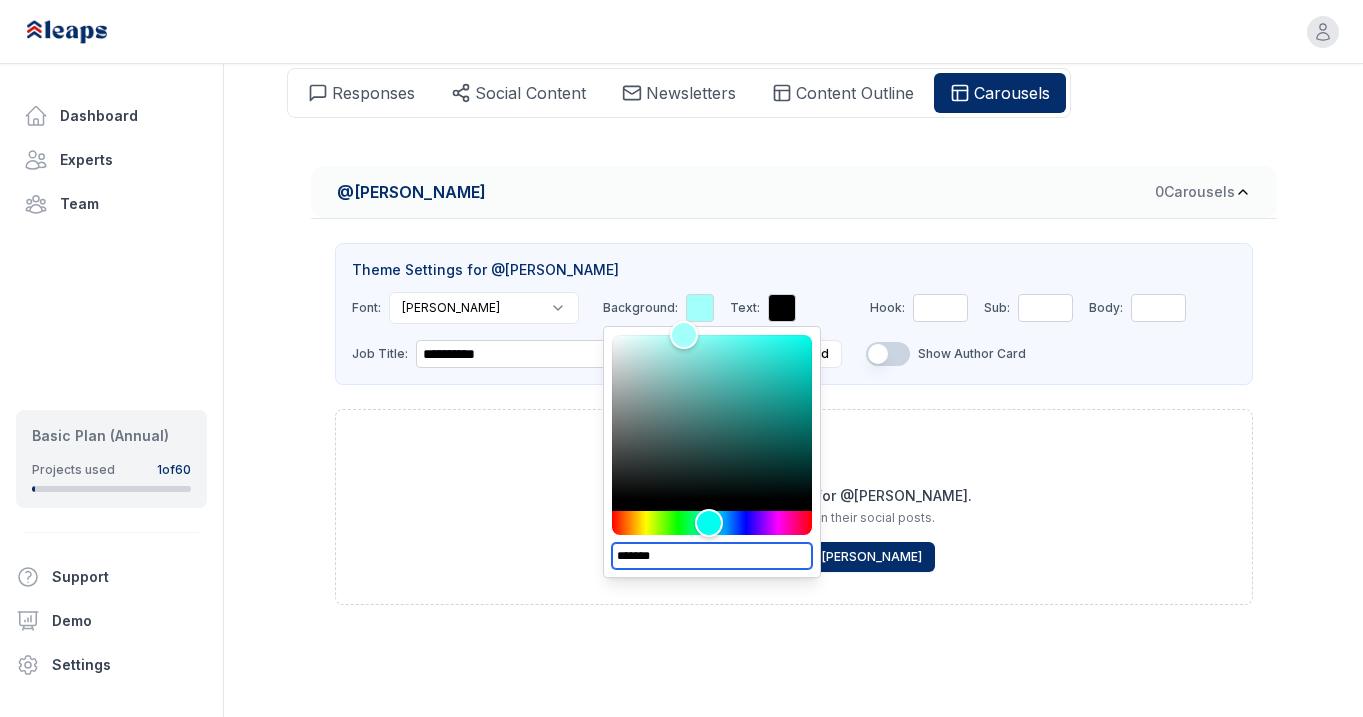 drag, startPoint x: 634, startPoint y: 560, endPoint x: 580, endPoint y: 563, distance: 54.08327 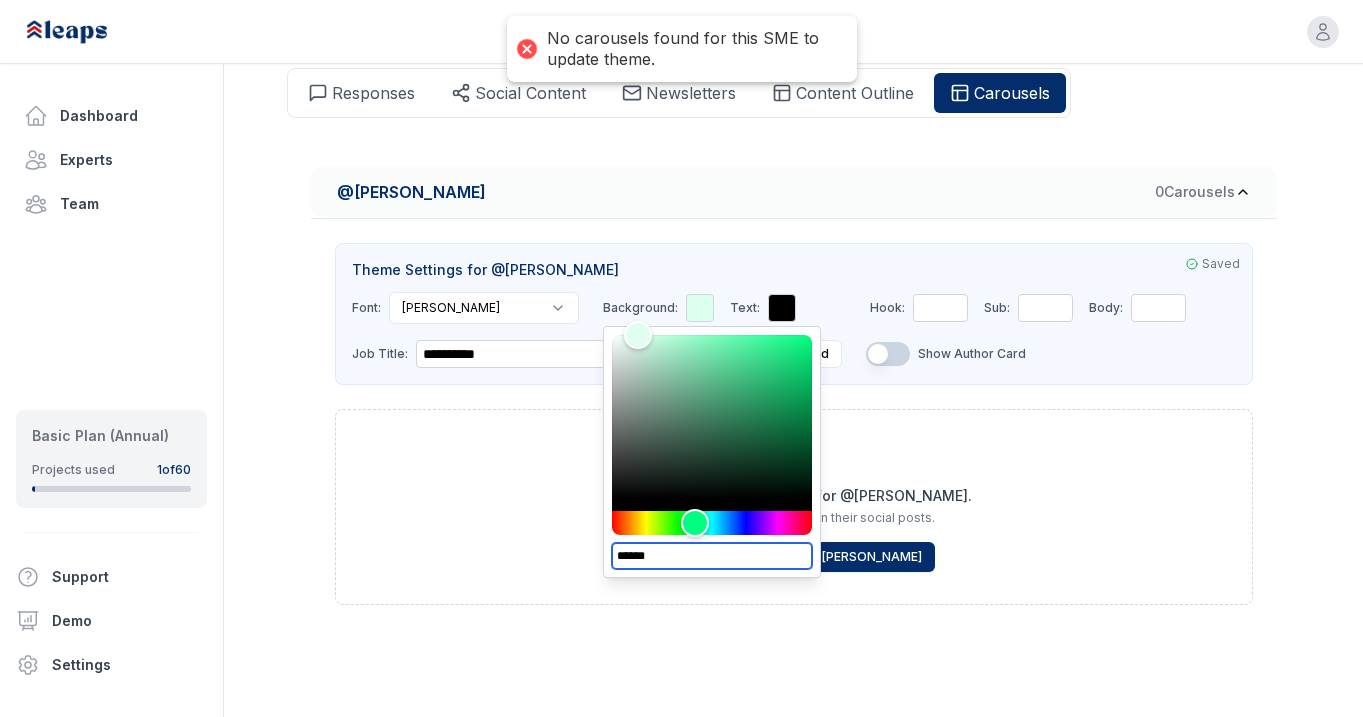 type on "*******" 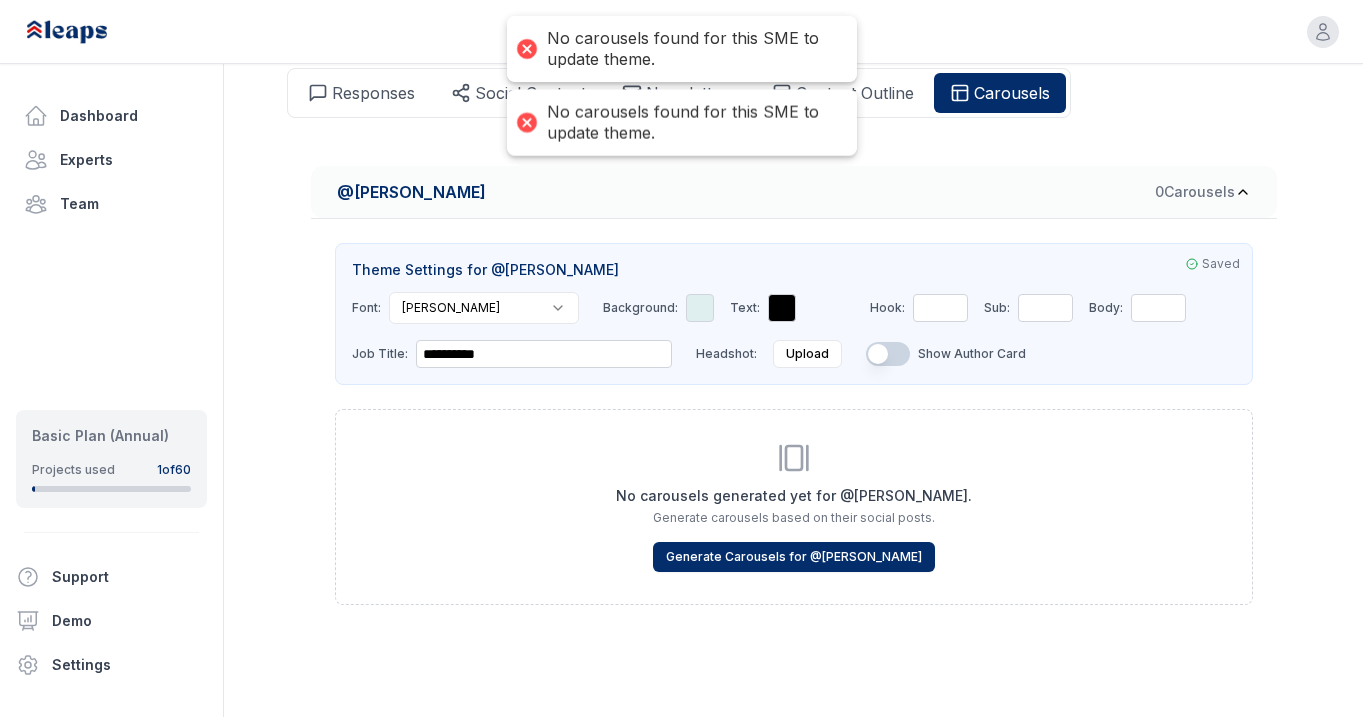 click on "**********" at bounding box center [794, 423] 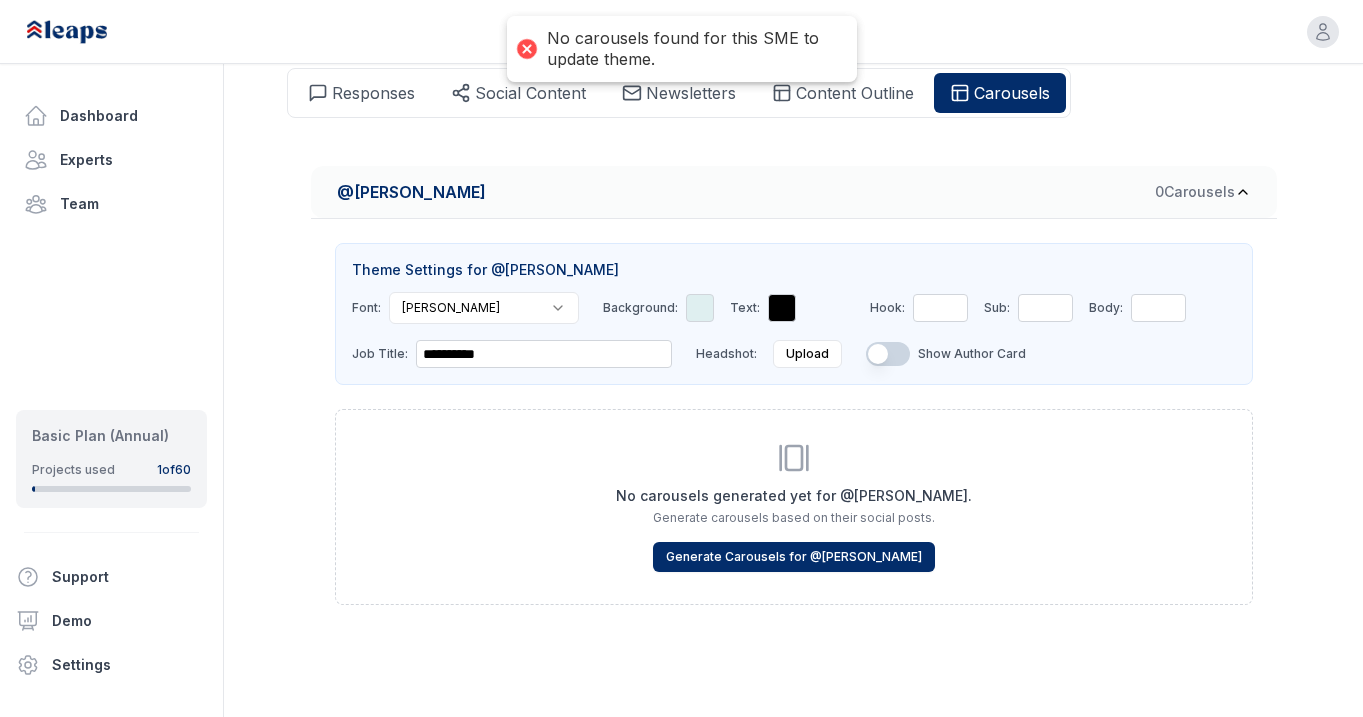 click at bounding box center [782, 308] 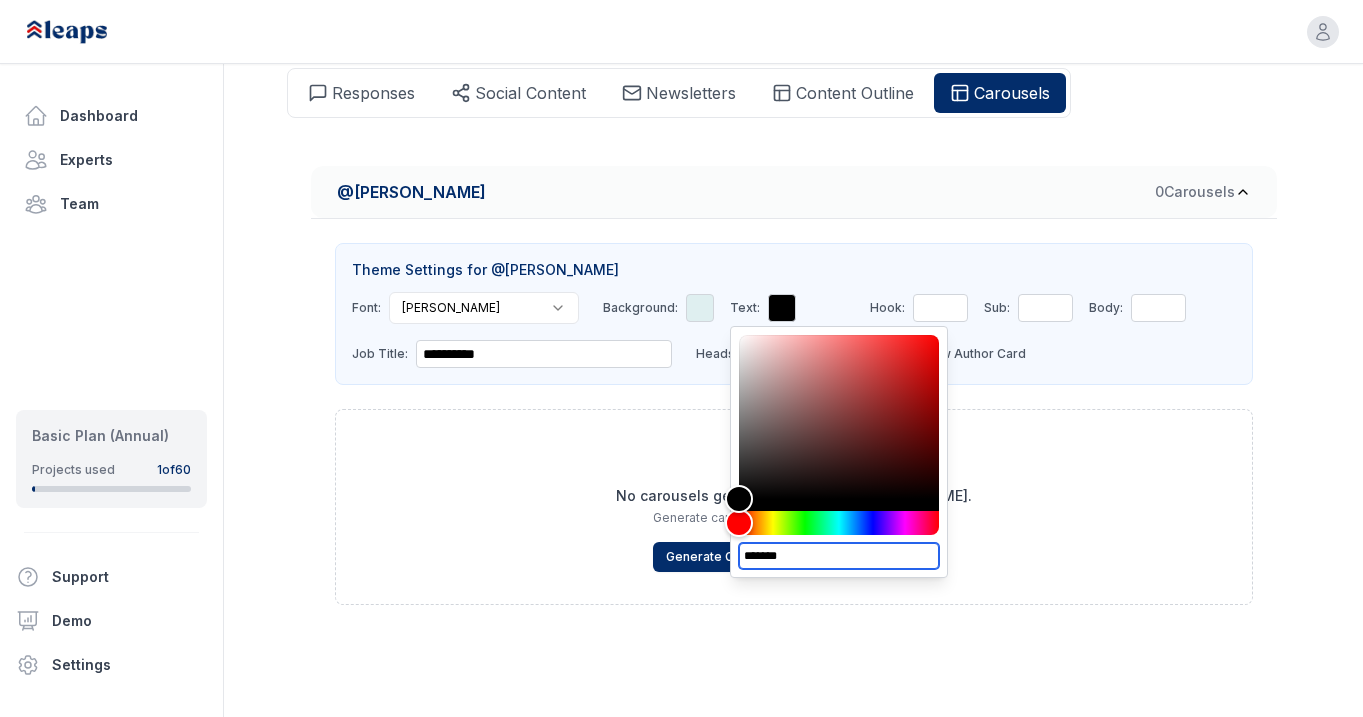click on "*******" at bounding box center [839, 556] 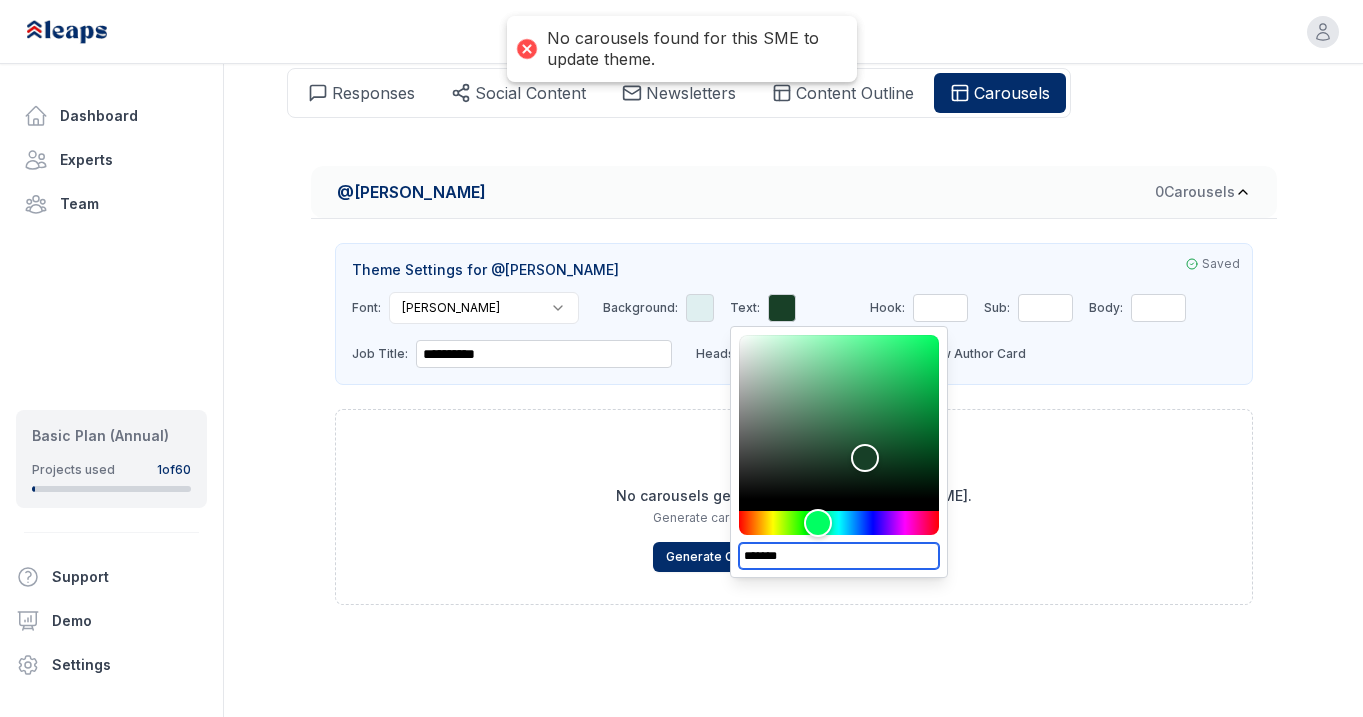 type on "*******" 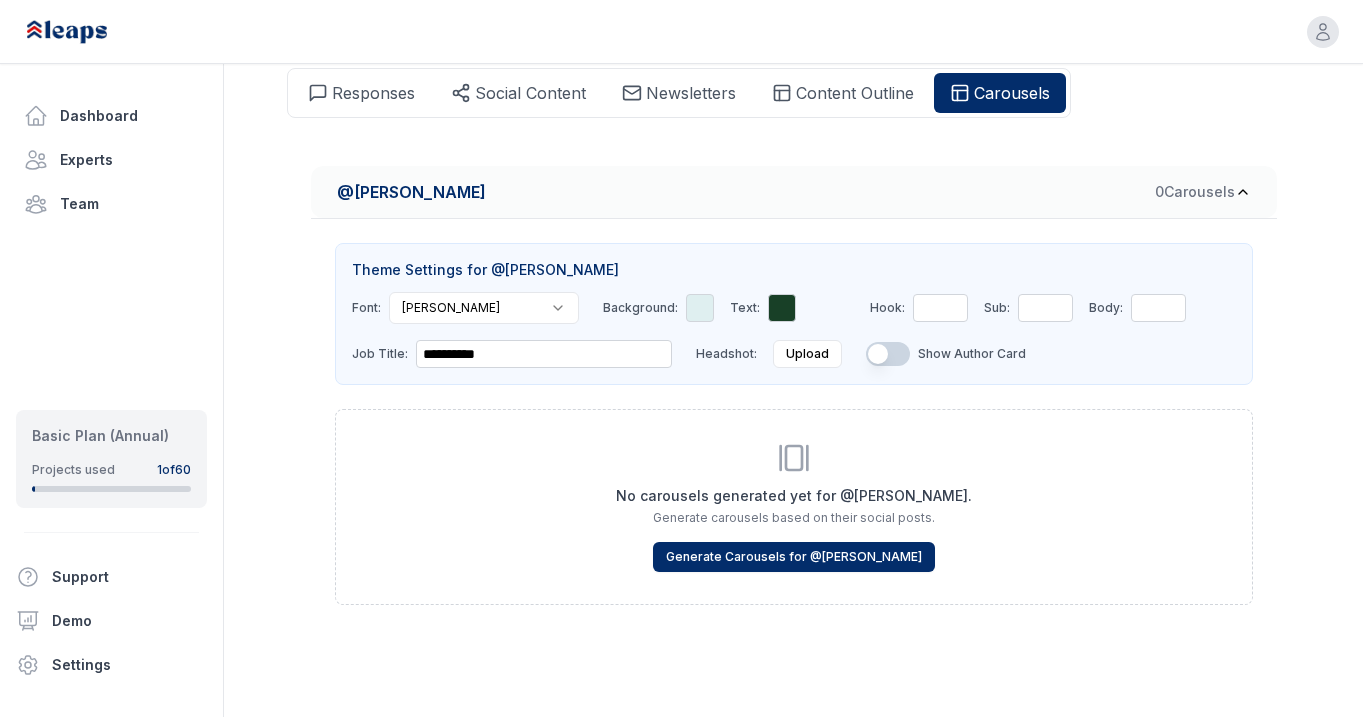 click on "No carousels generated yet for @ Brenna McCarthy . Generate carousels based on their social posts. Generate Carousels for @ Brenna McCarthy" at bounding box center (794, 507) 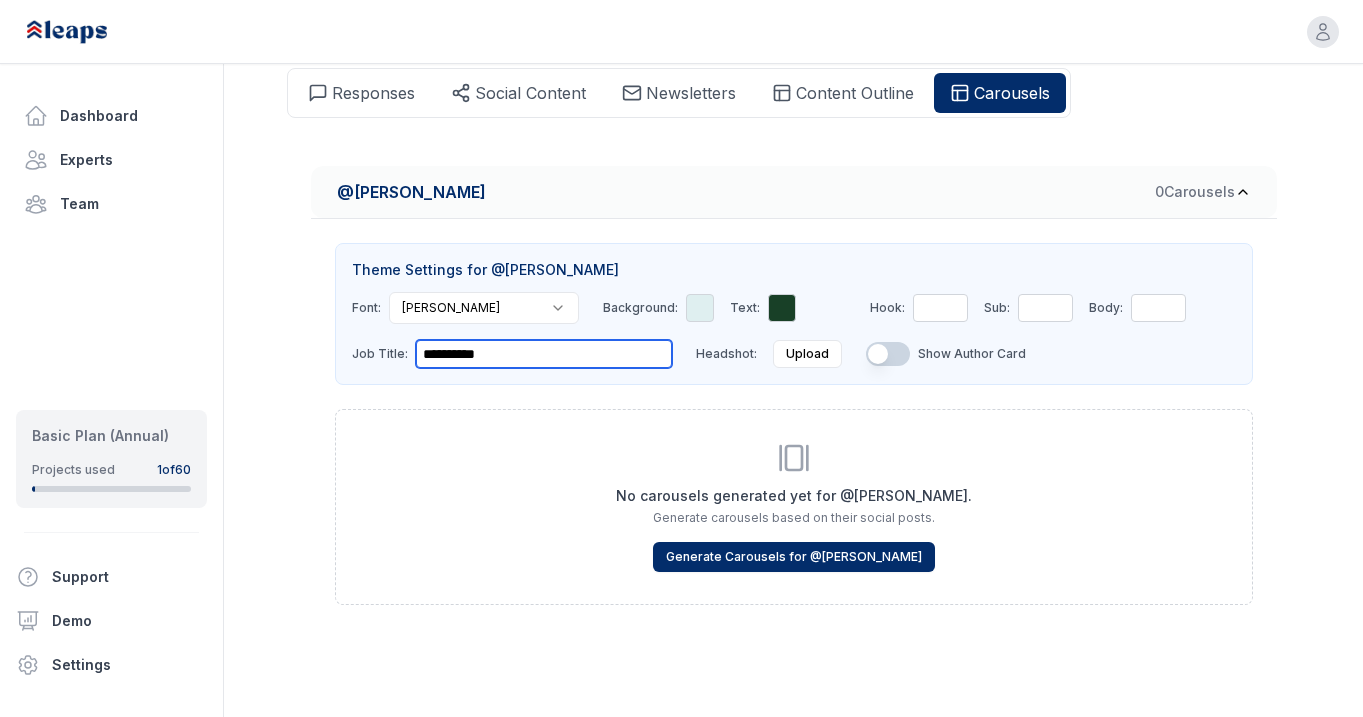 click on "**********" at bounding box center (544, 354) 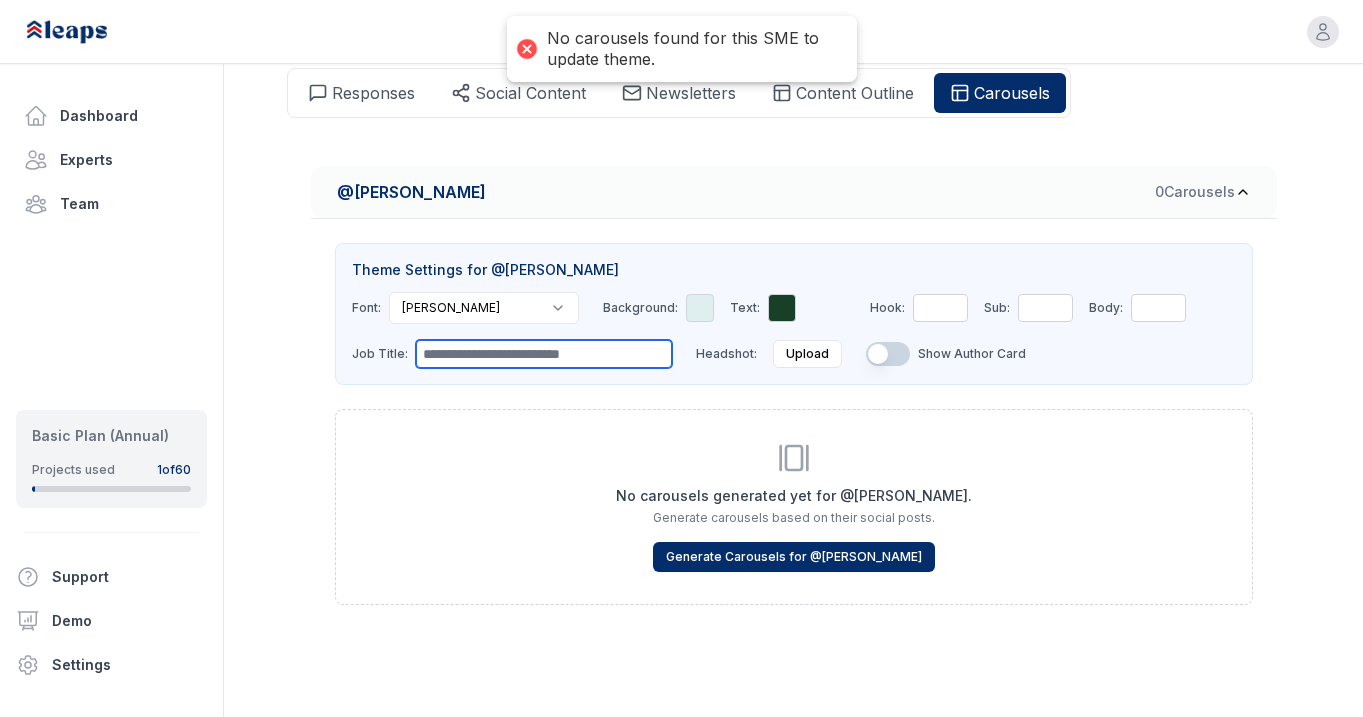 type 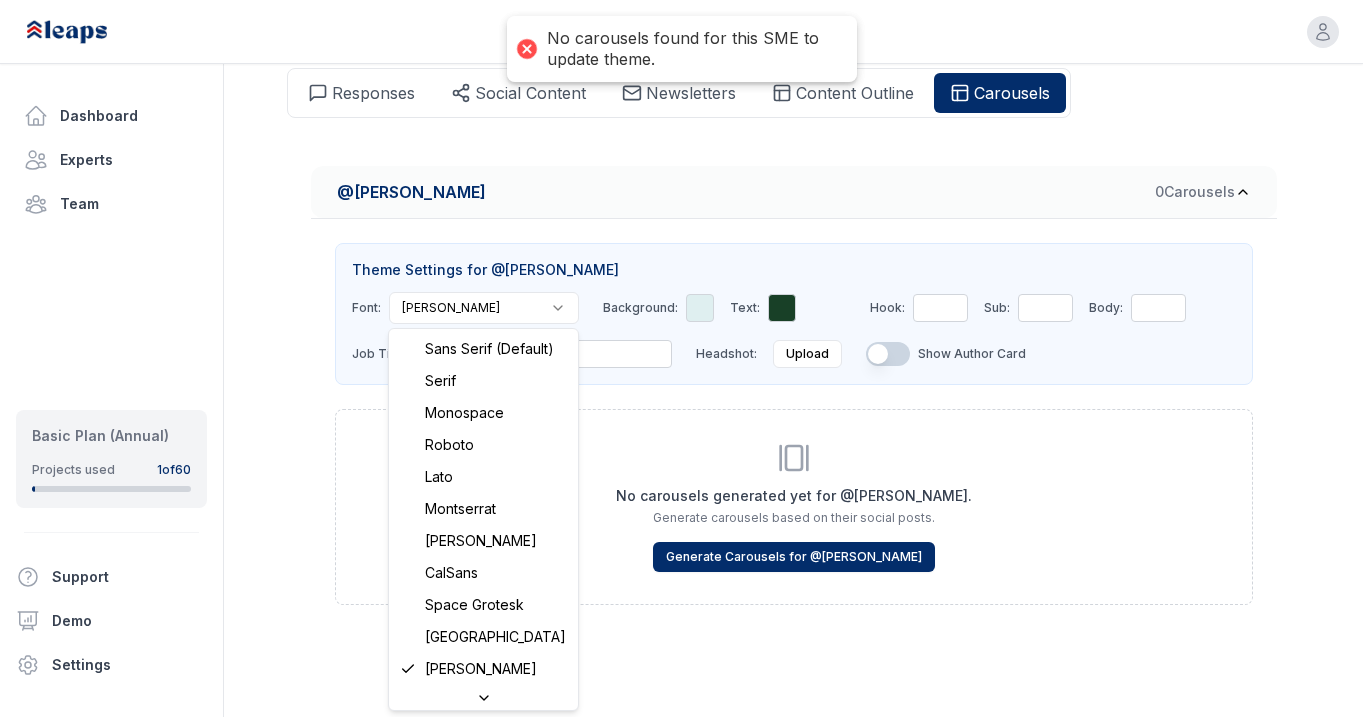 click on "**********" at bounding box center (681, 15) 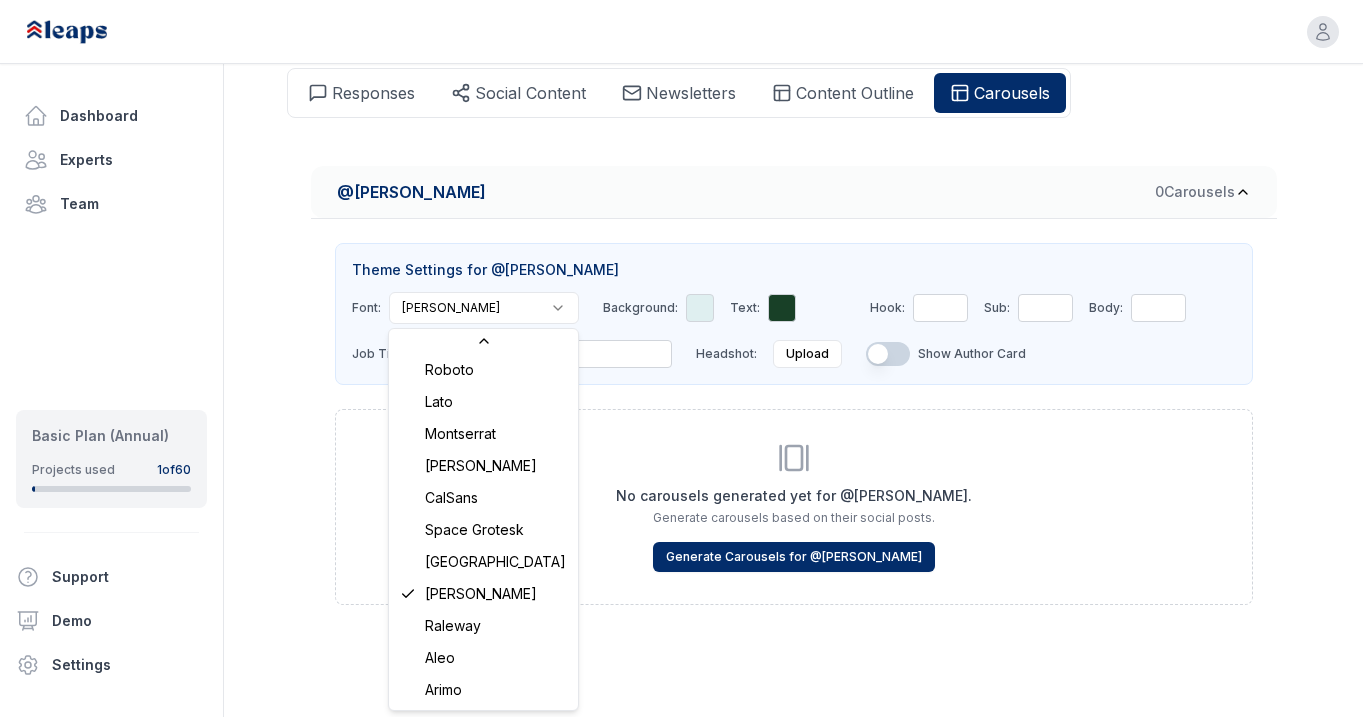 scroll, scrollTop: 0, scrollLeft: 0, axis: both 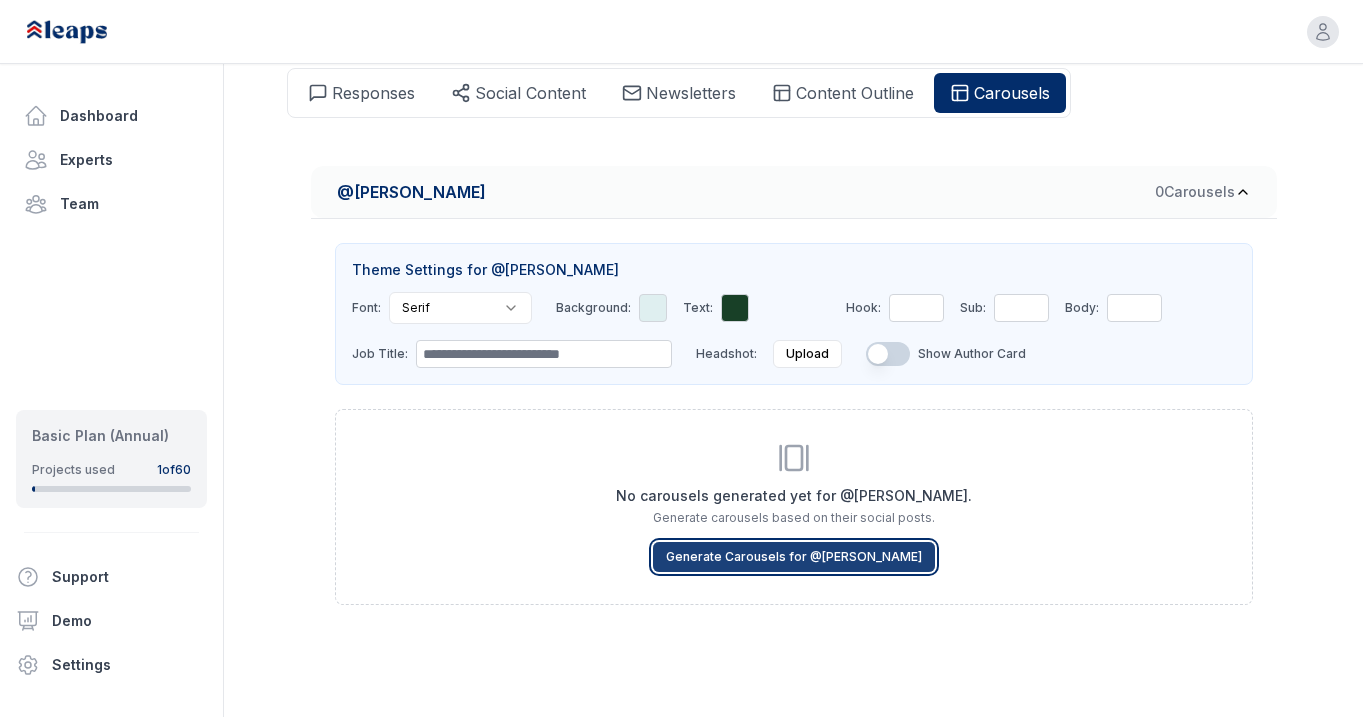 click on "Generate Carousels for @ Brenna McCarthy" at bounding box center [794, 557] 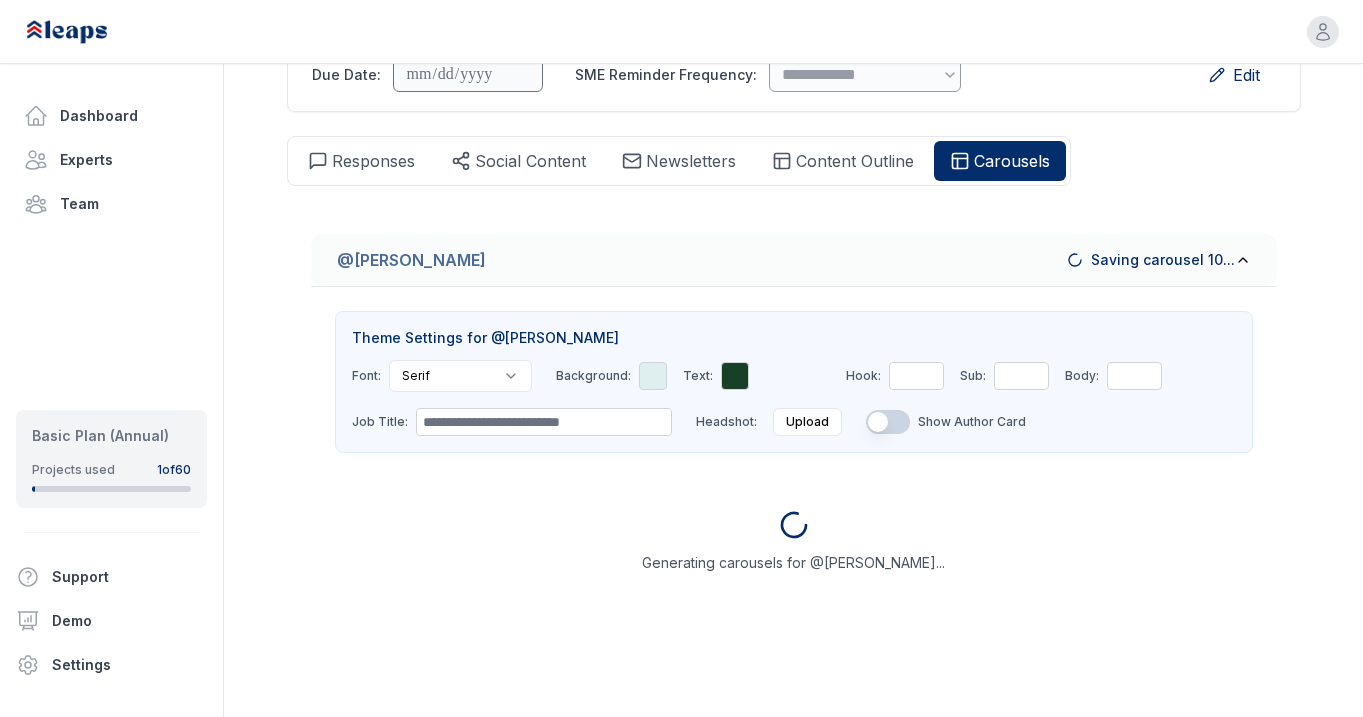 scroll, scrollTop: 144, scrollLeft: 0, axis: vertical 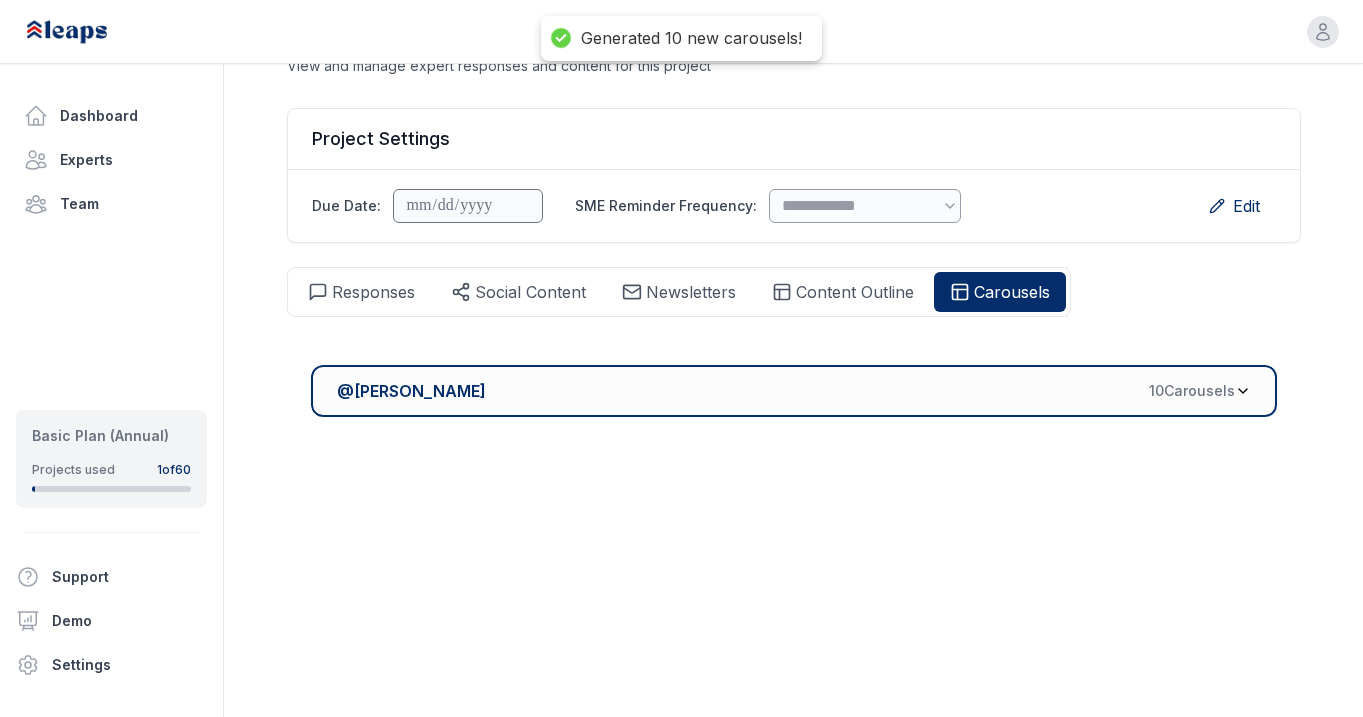 click on "10  Carousel s" at bounding box center [1192, 391] 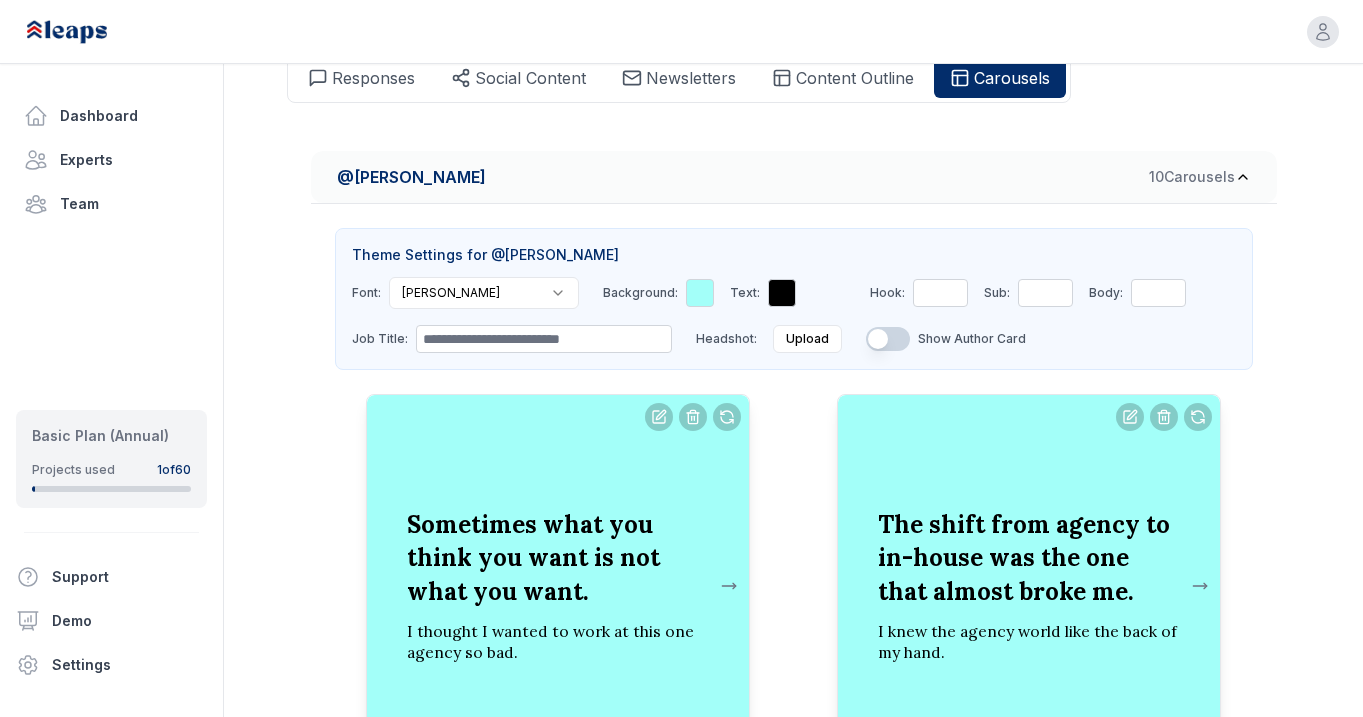 scroll, scrollTop: 367, scrollLeft: 0, axis: vertical 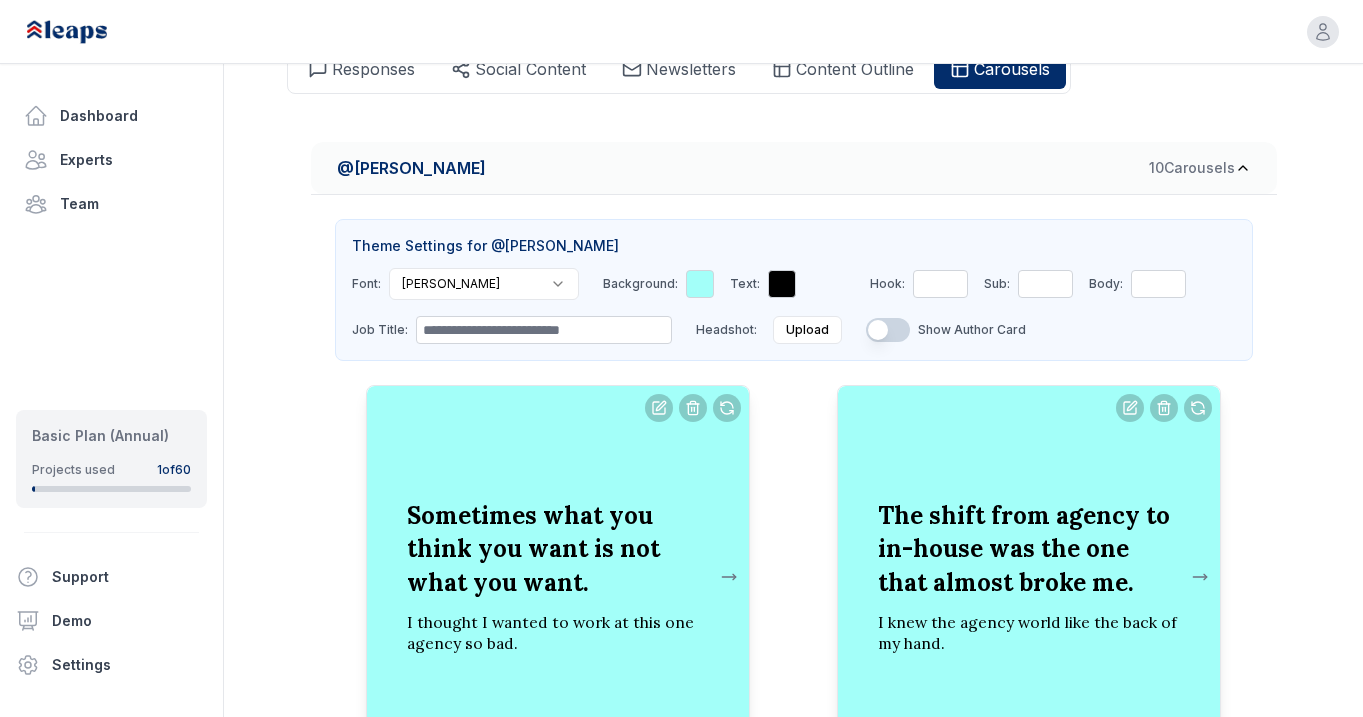 click at bounding box center (700, 284) 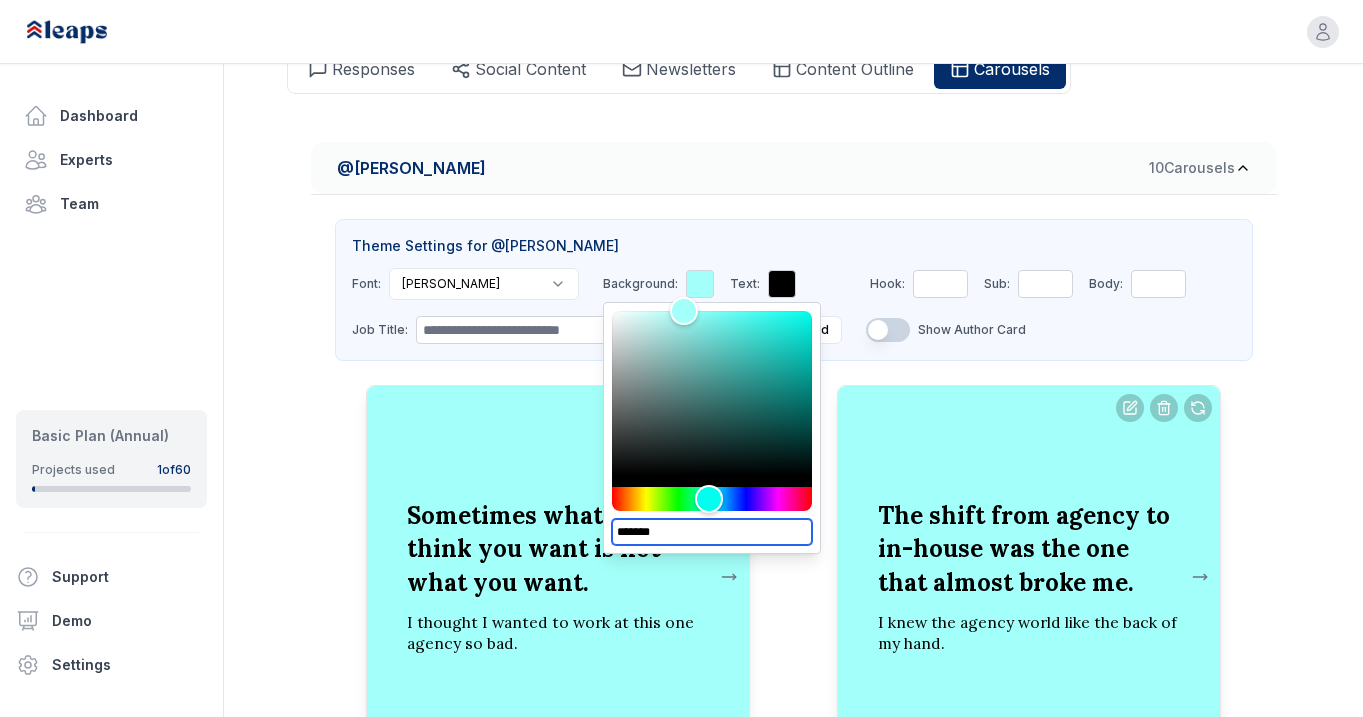 drag, startPoint x: 623, startPoint y: 530, endPoint x: 590, endPoint y: 538, distance: 33.955853 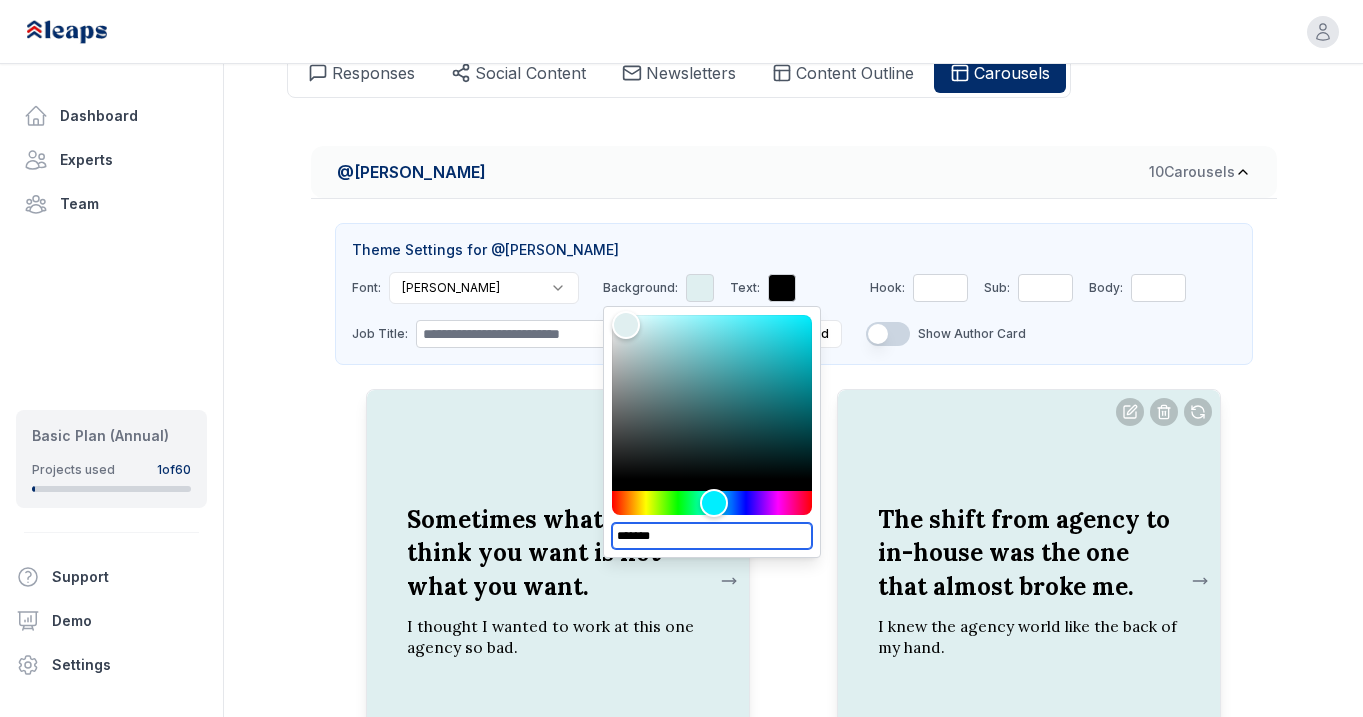 type on "*******" 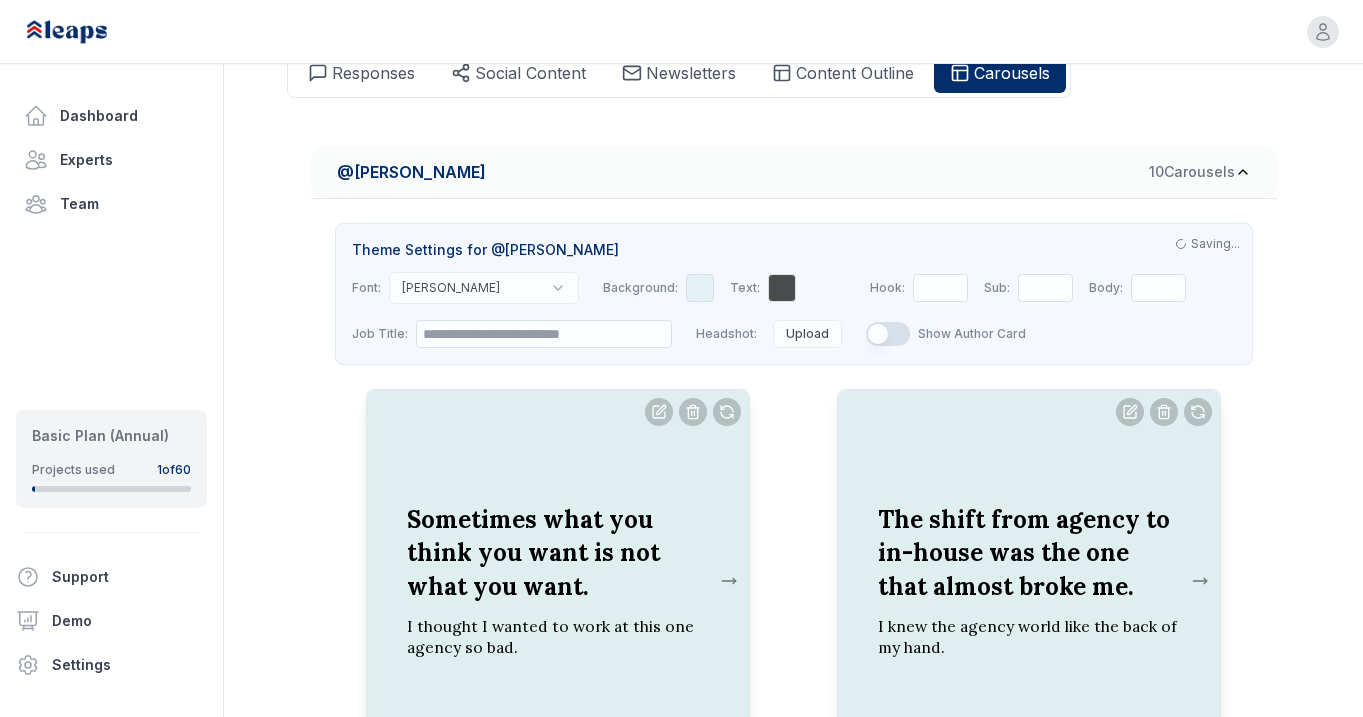 click on "Sometimes what you think you want is not what you want. I thought I wanted to work at this one agency so bad. Add Slide Download" at bounding box center (558, 613) 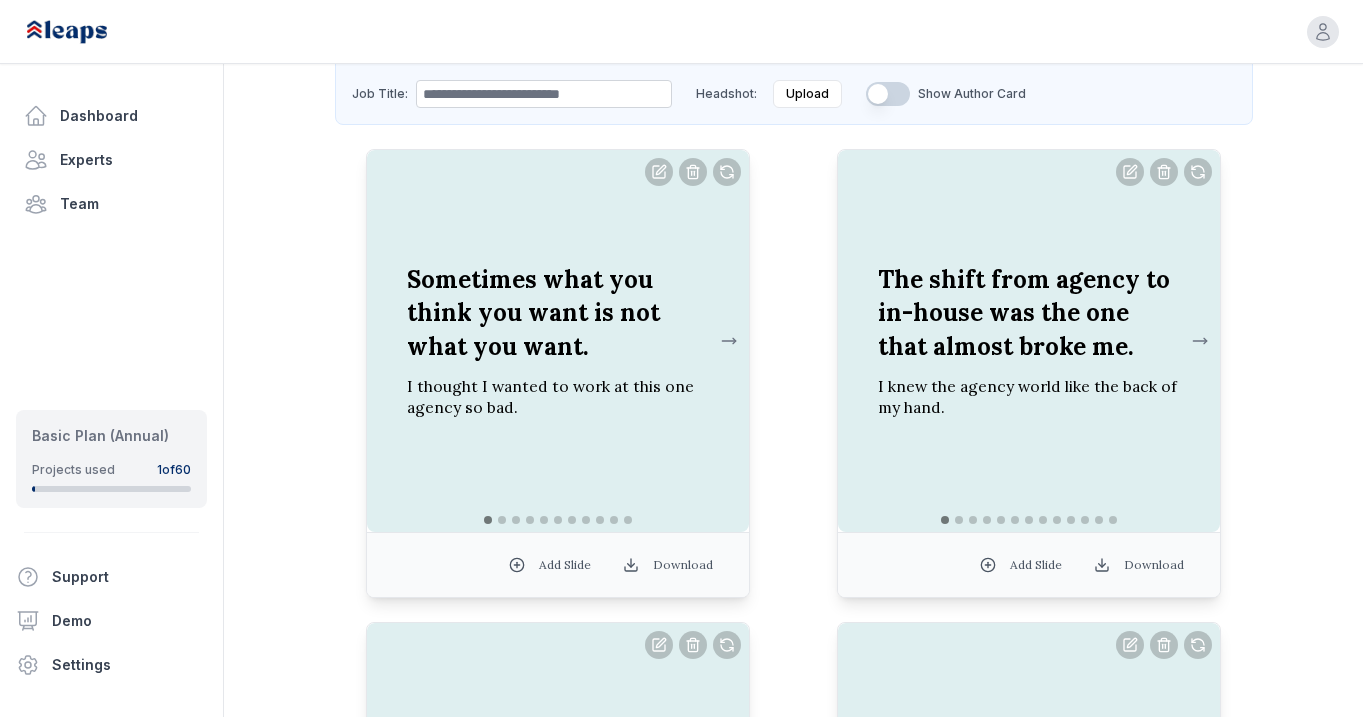 scroll, scrollTop: 605, scrollLeft: 0, axis: vertical 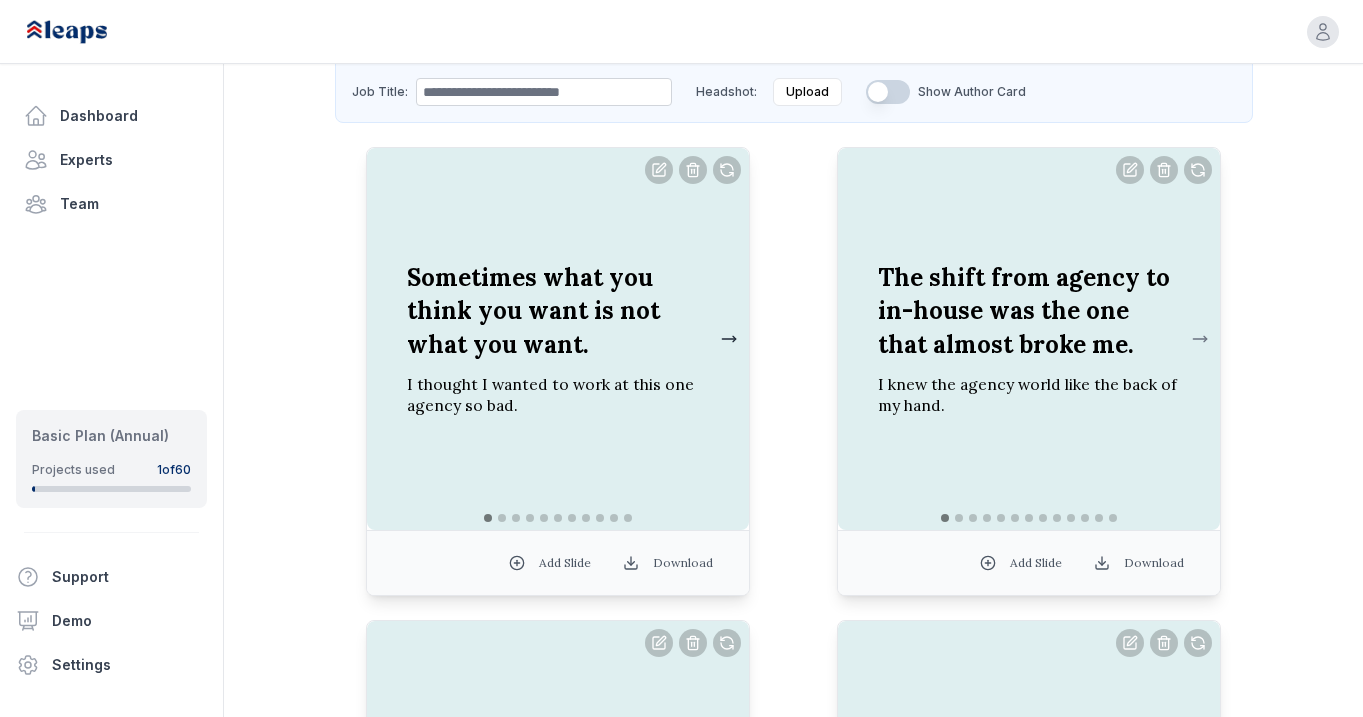 click at bounding box center [729, 339] 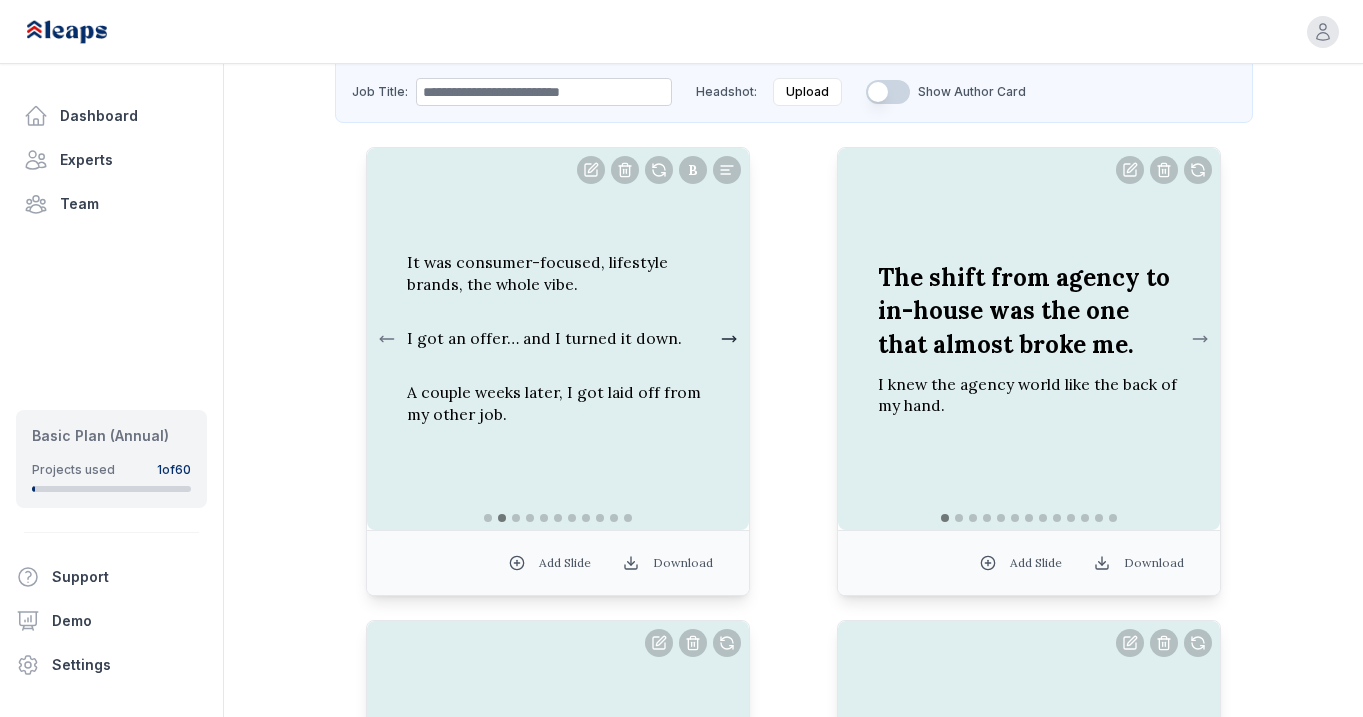 click at bounding box center [729, 339] 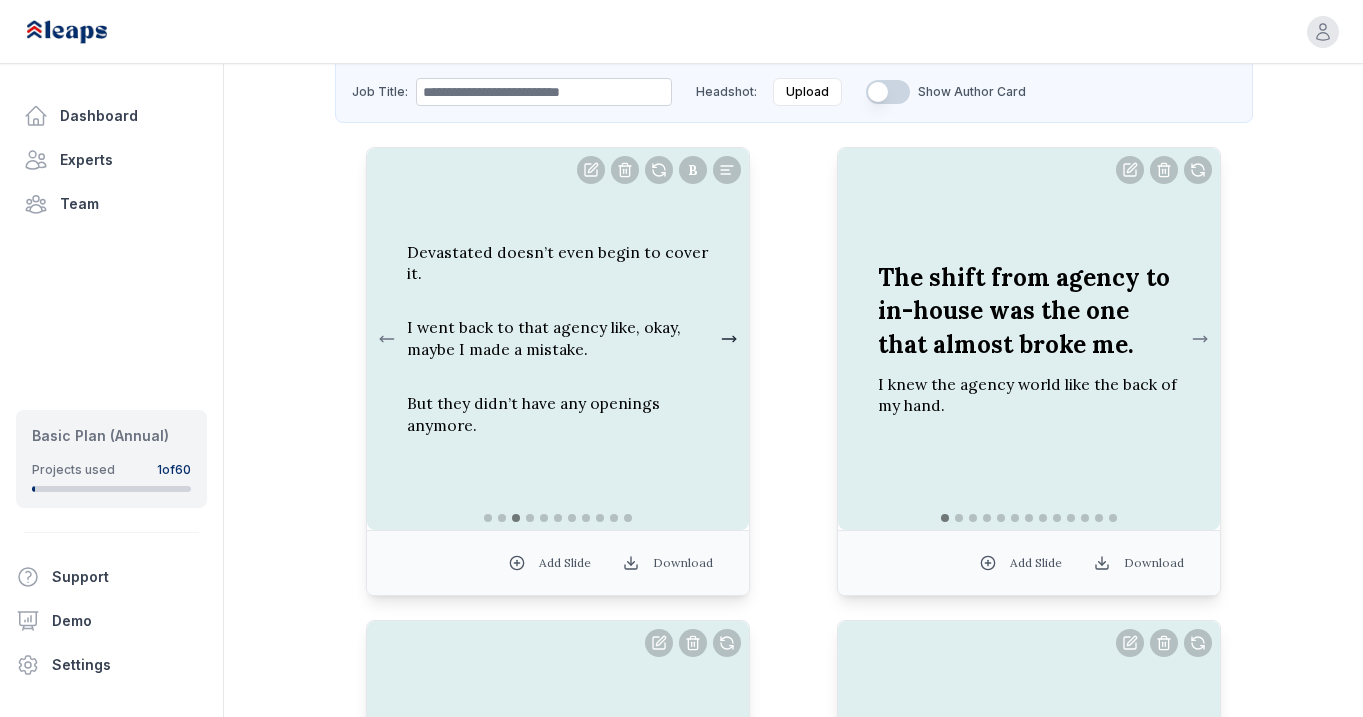 click at bounding box center [729, 339] 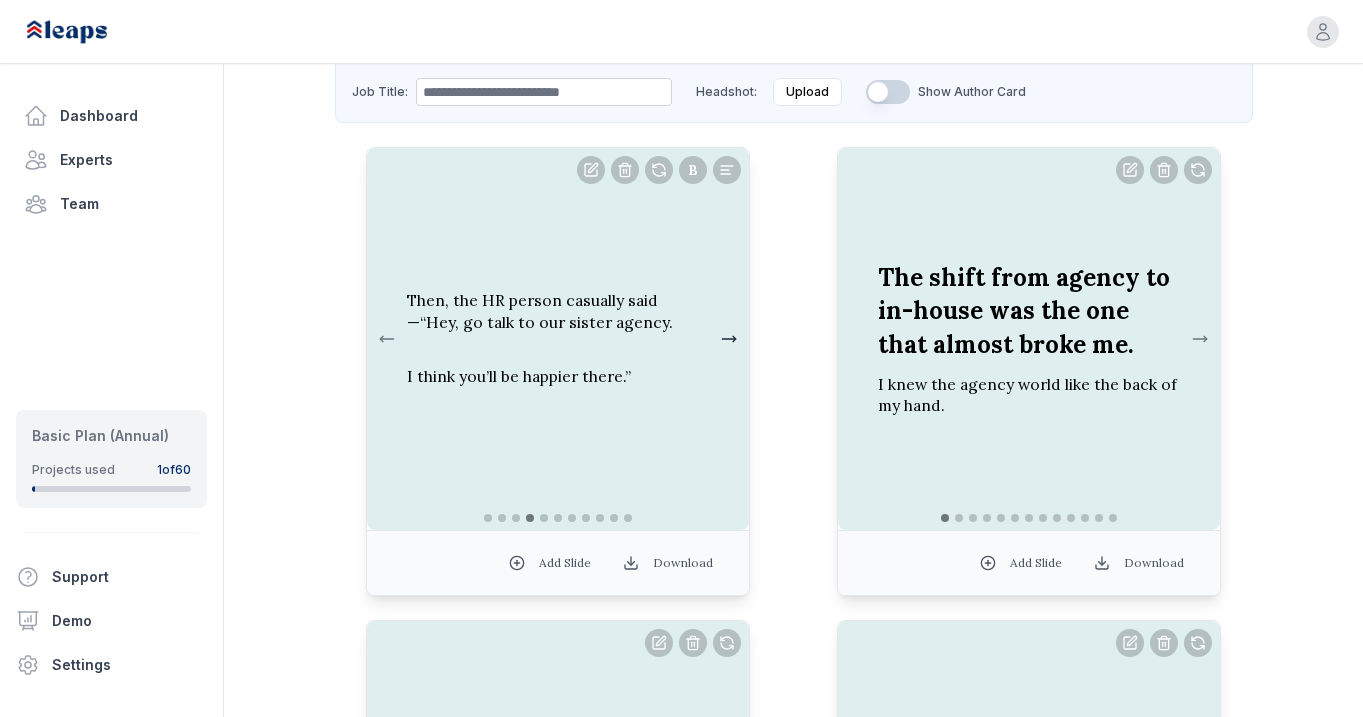 click at bounding box center (729, 339) 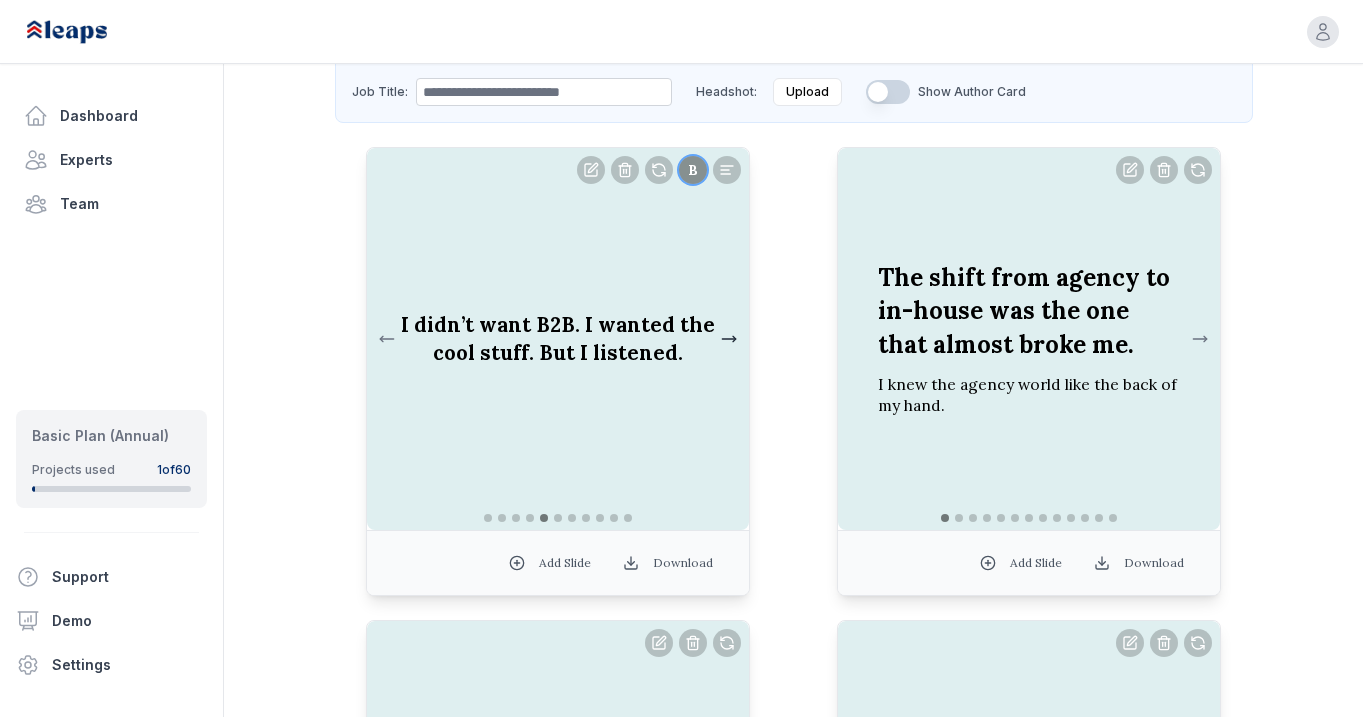 click at bounding box center [729, 339] 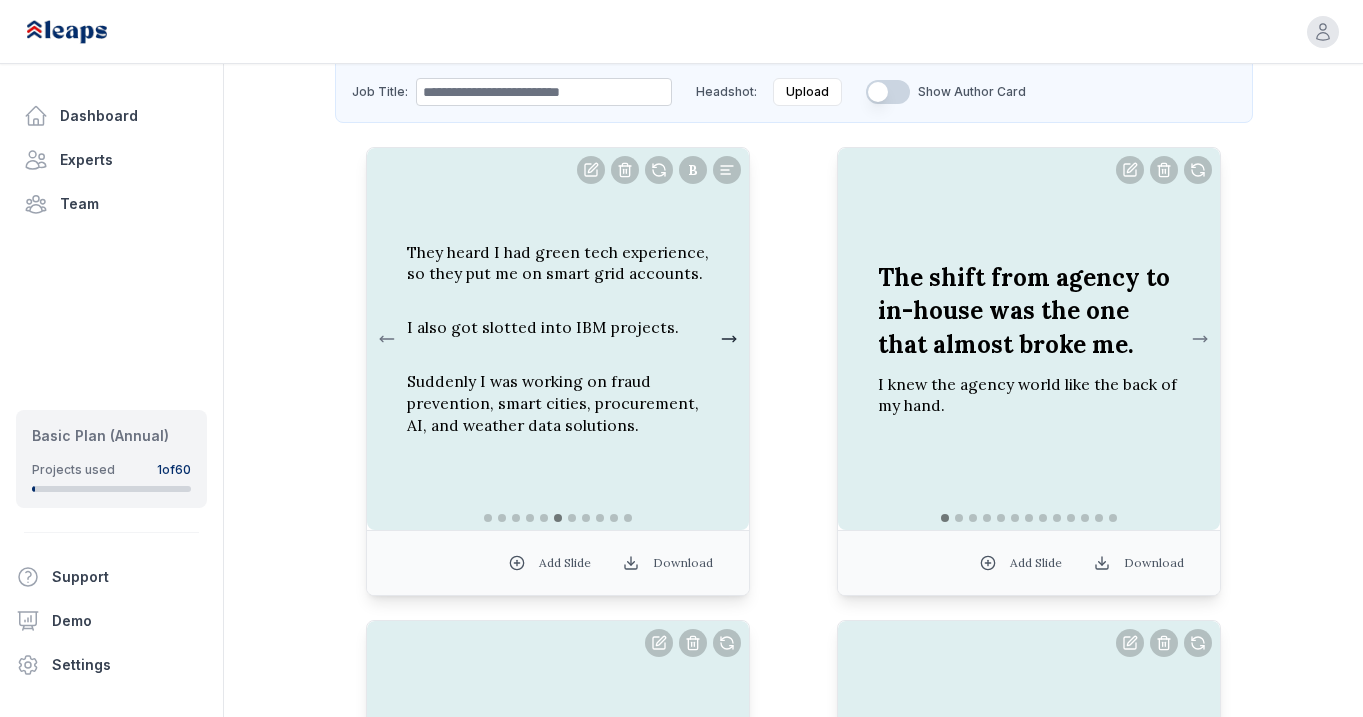 click at bounding box center (729, 339) 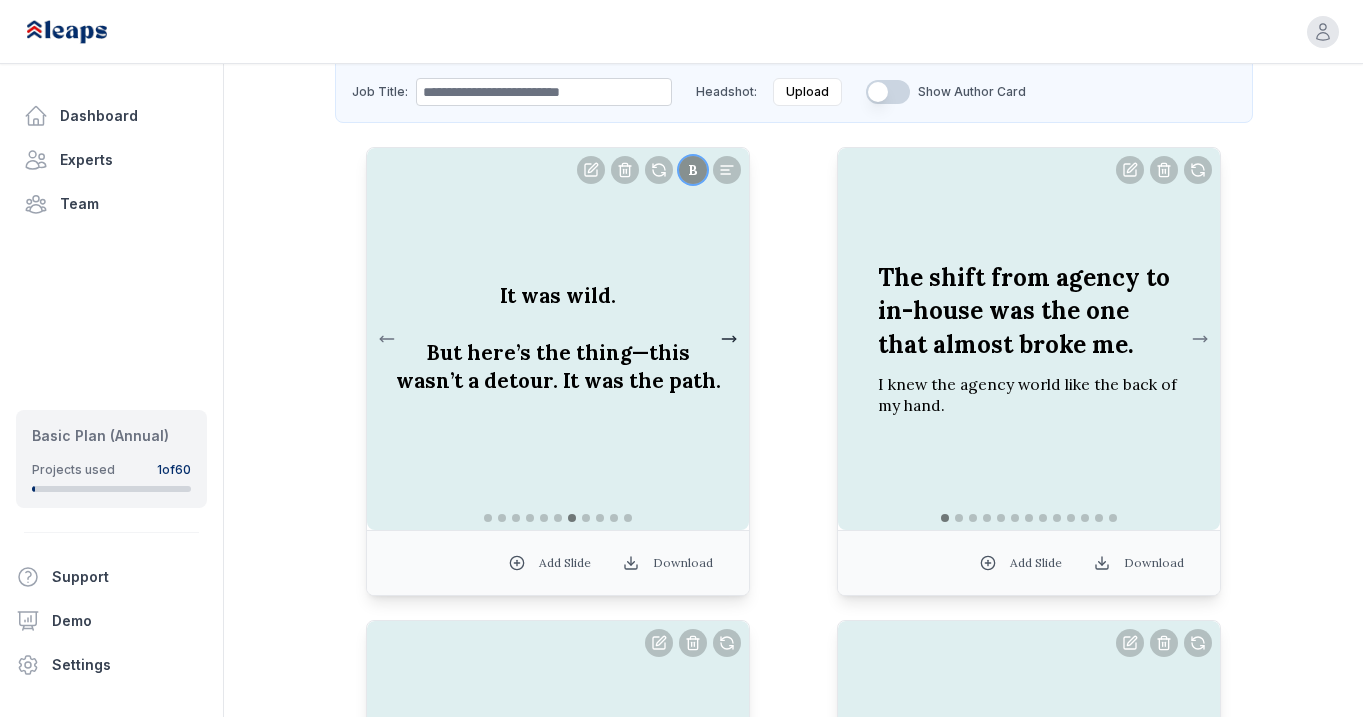click at bounding box center [729, 339] 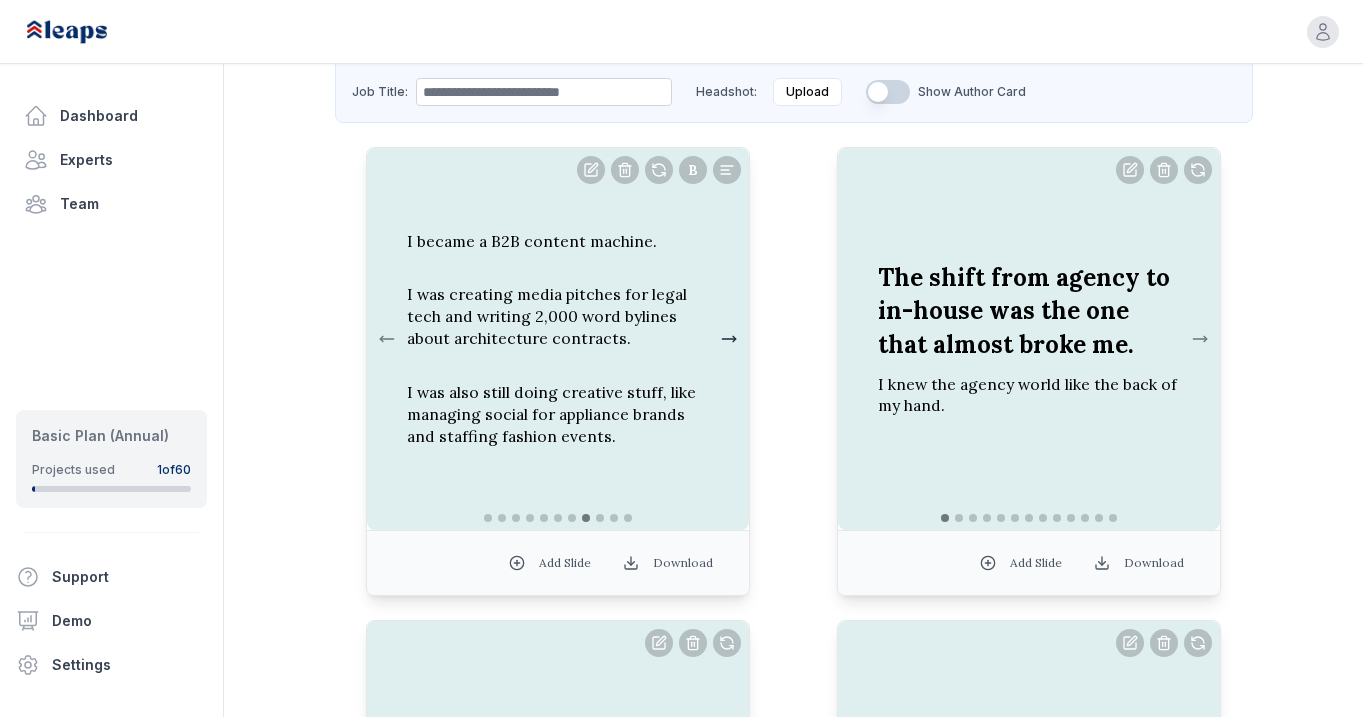 click at bounding box center (729, 339) 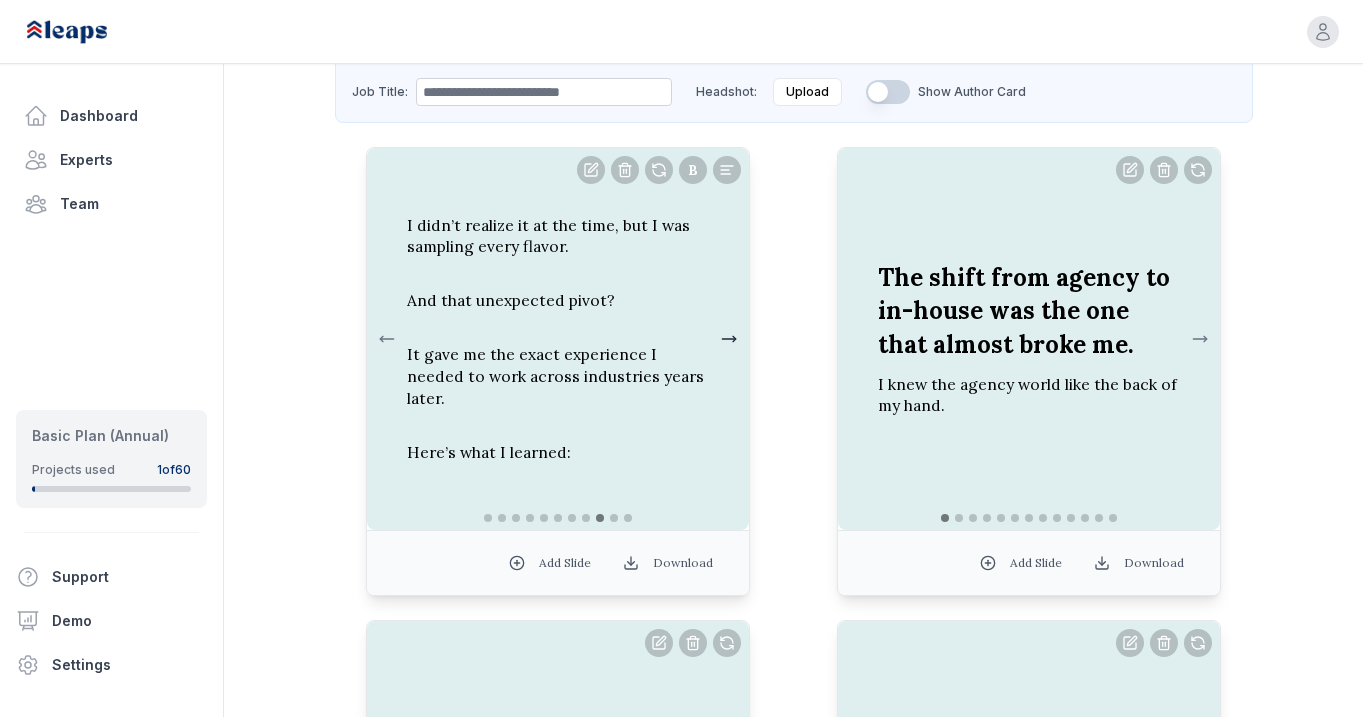 click at bounding box center [729, 339] 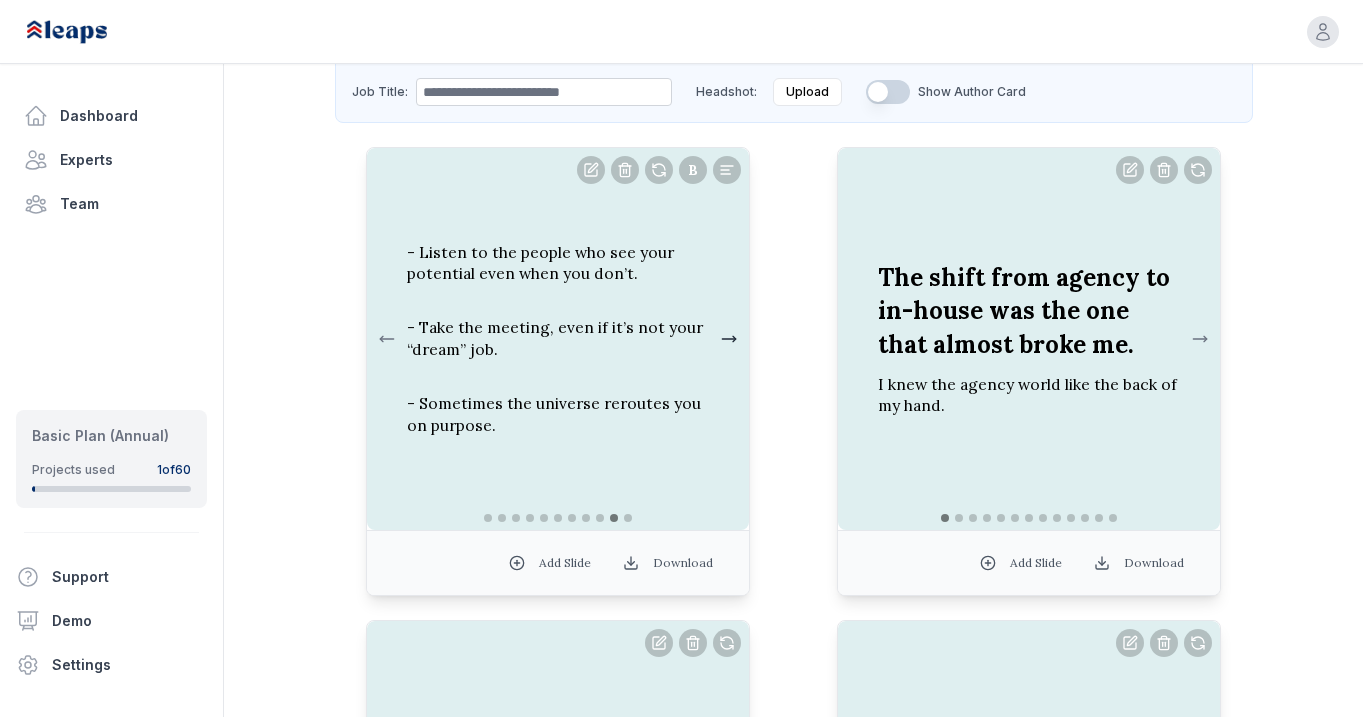 click at bounding box center (729, 339) 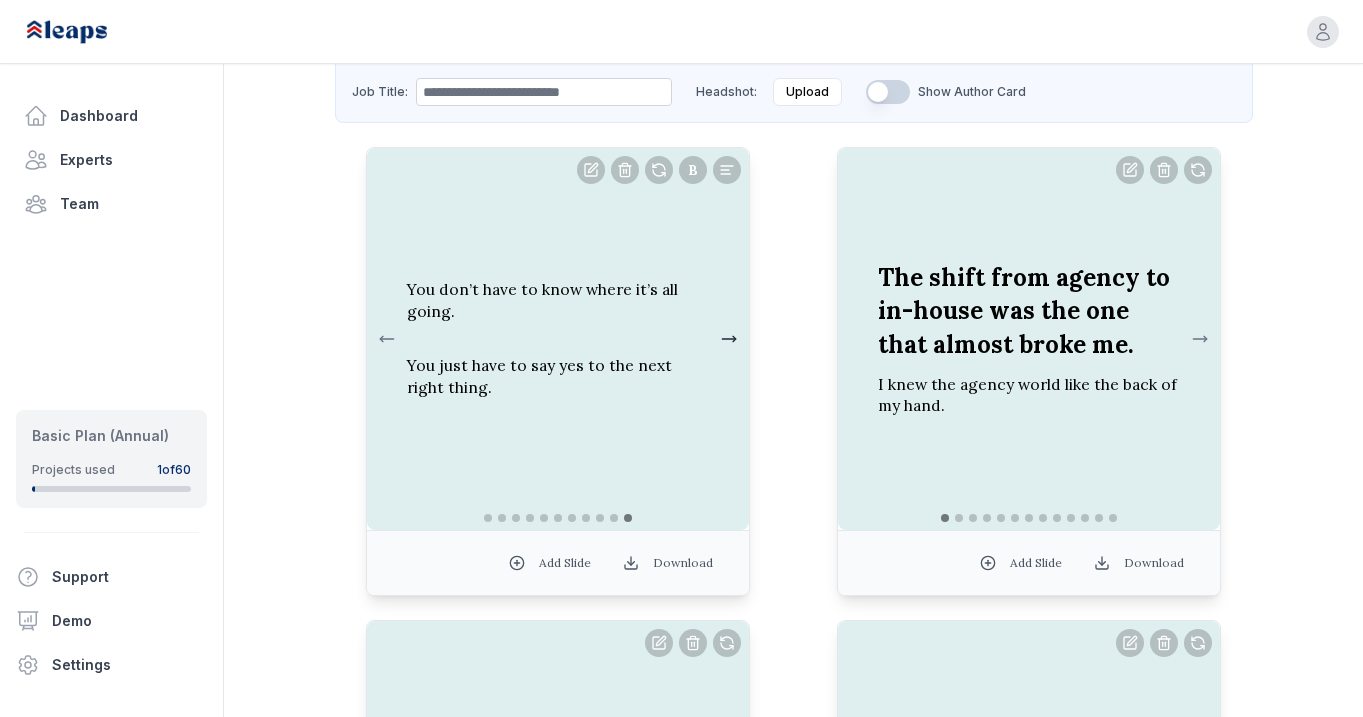 click at bounding box center (729, 339) 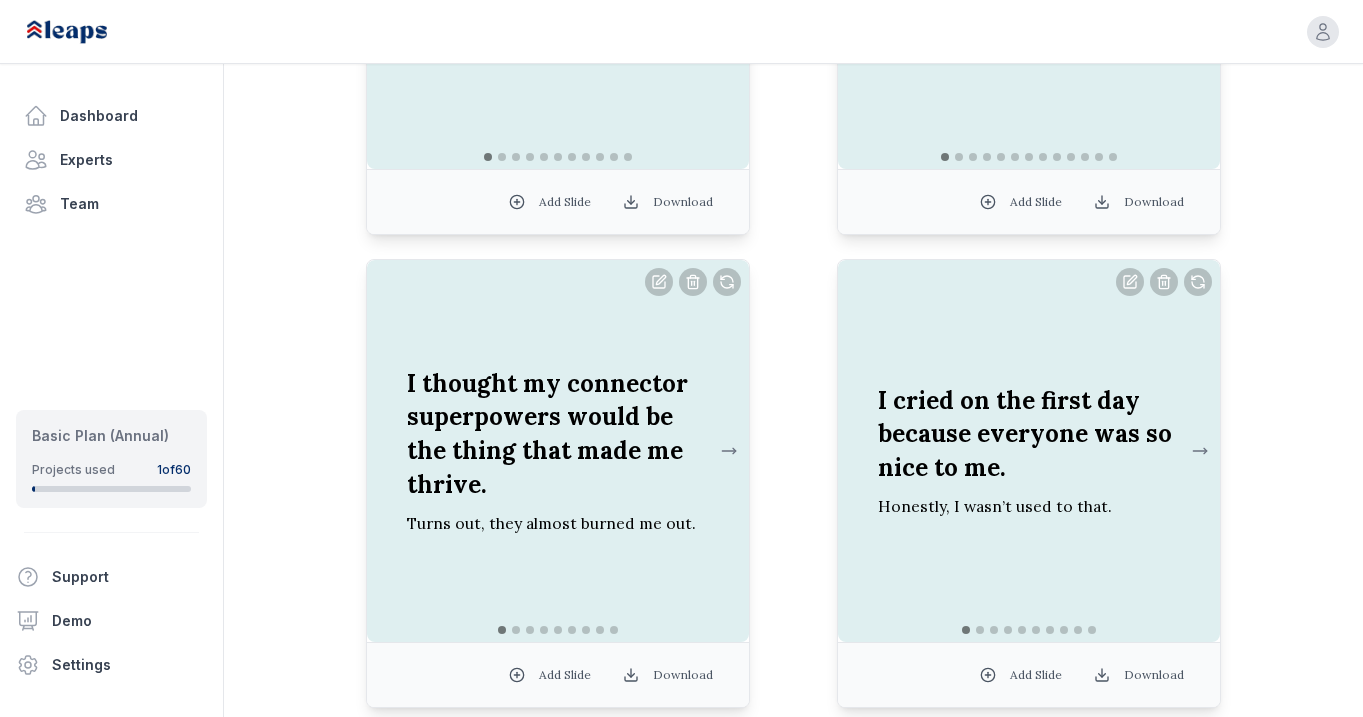 scroll, scrollTop: 1029, scrollLeft: 0, axis: vertical 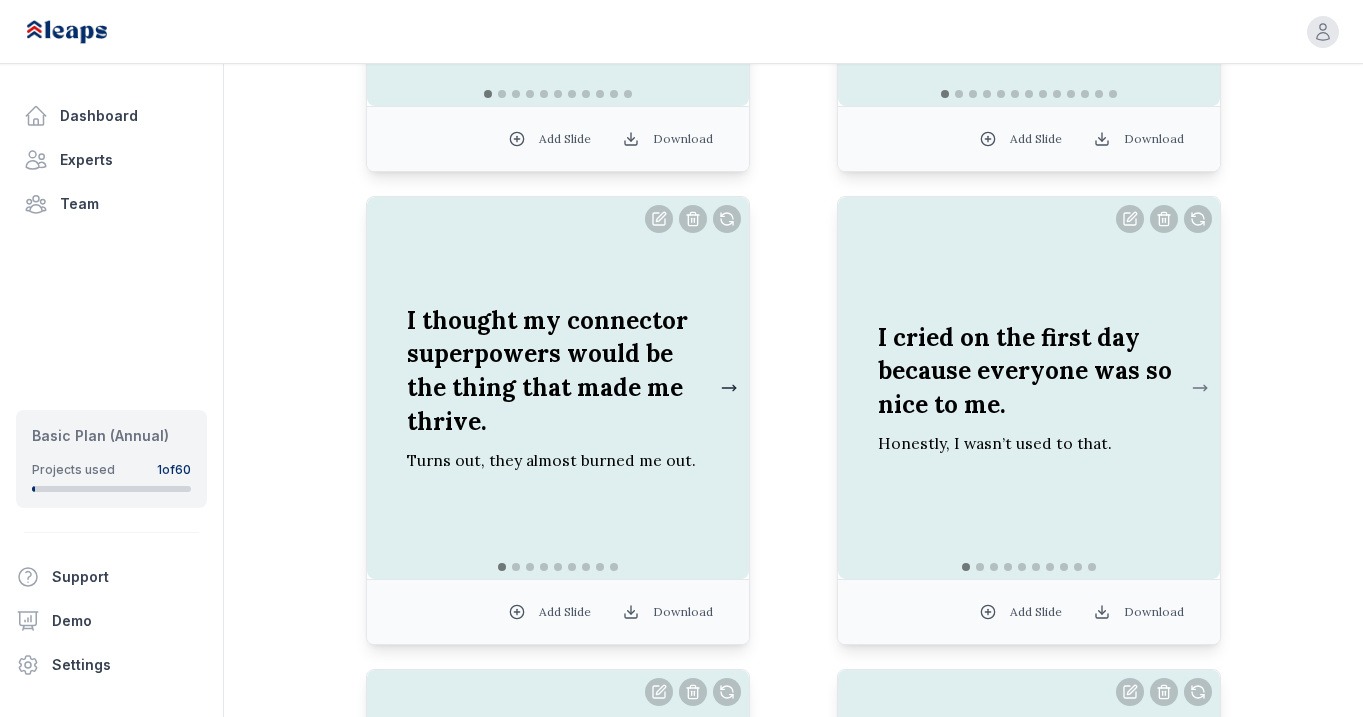 click at bounding box center [729, 388] 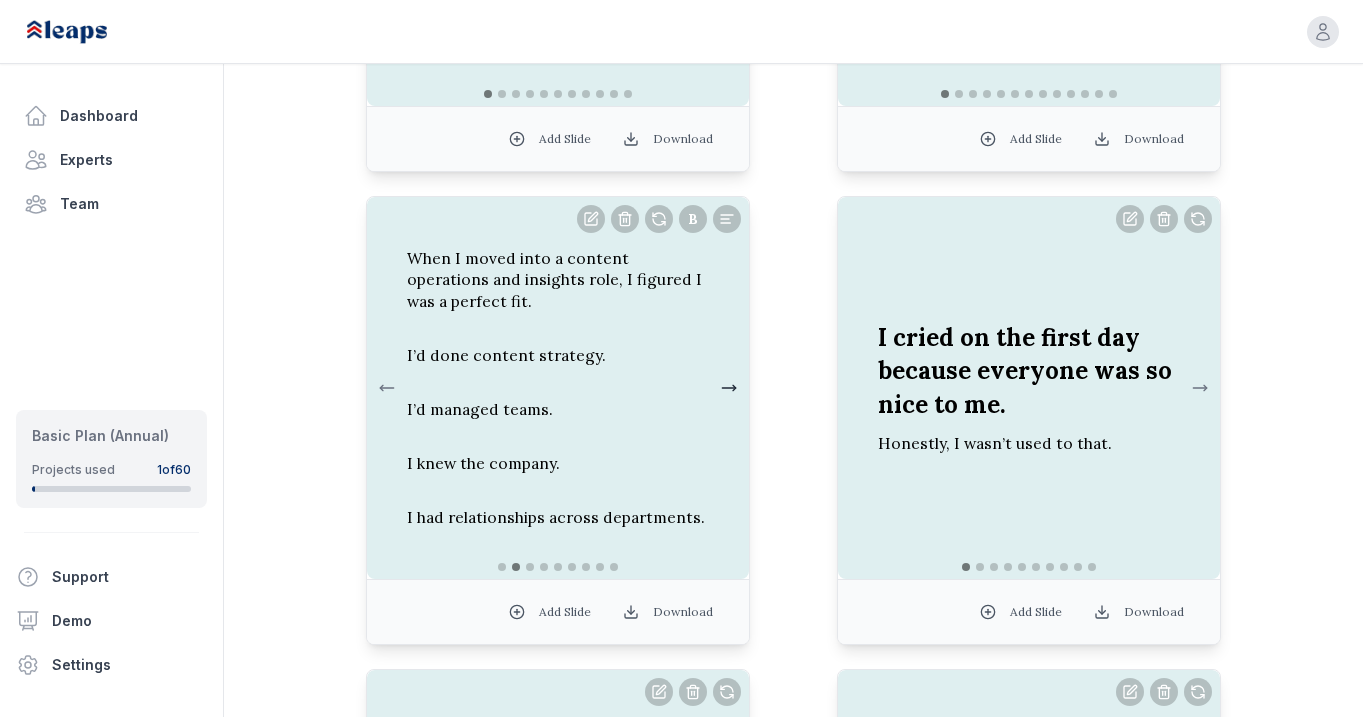 click at bounding box center (729, 388) 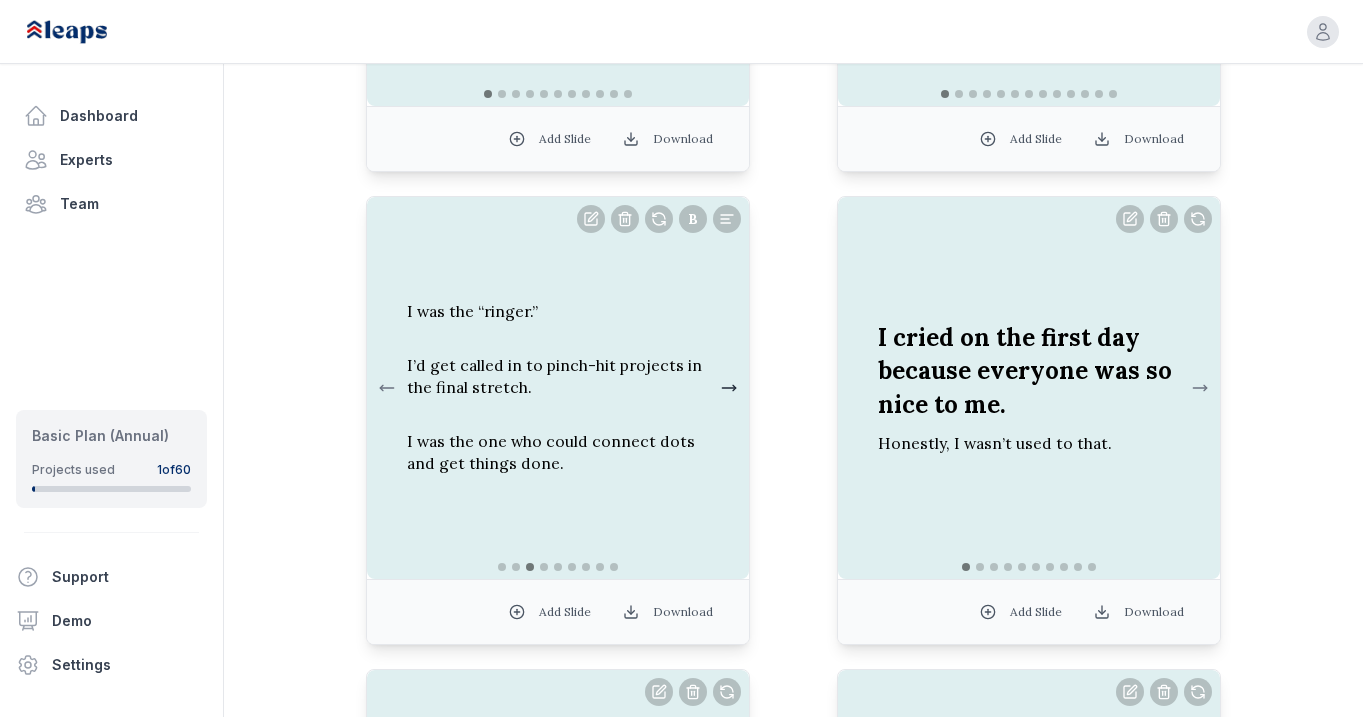 click at bounding box center (729, 388) 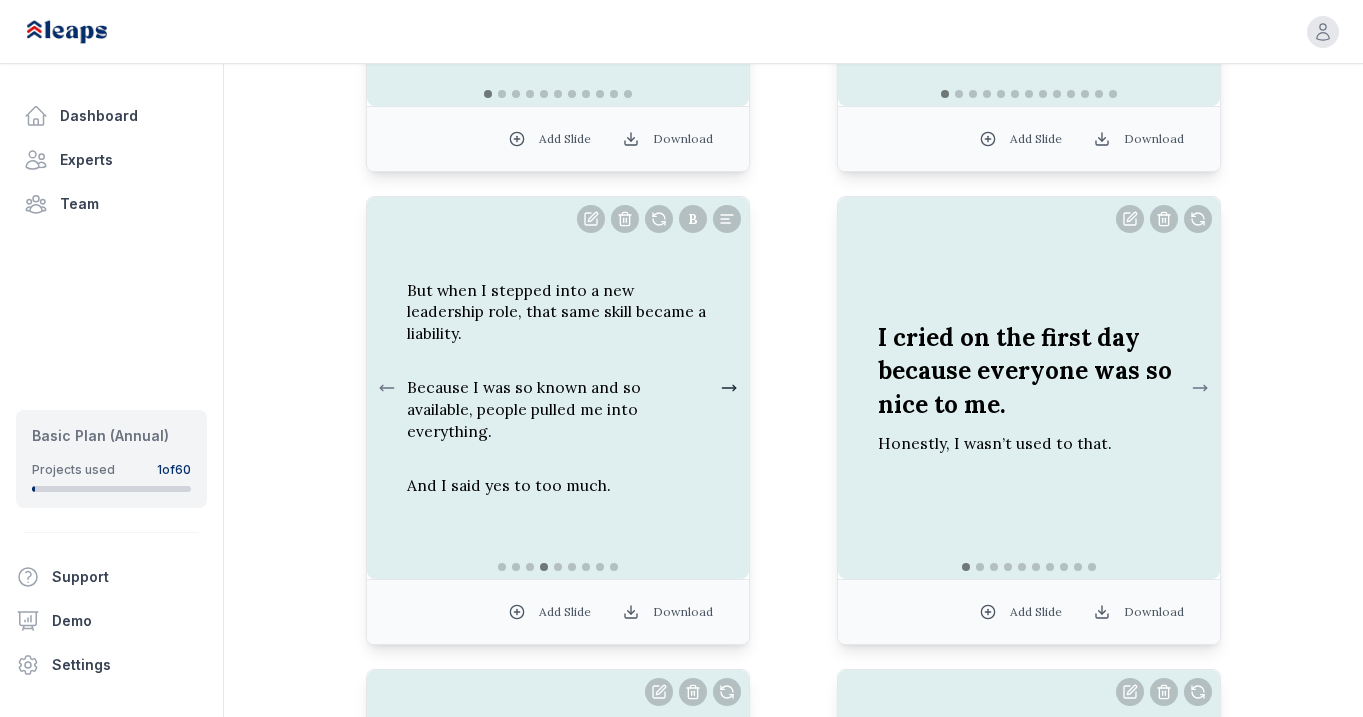 click at bounding box center [729, 388] 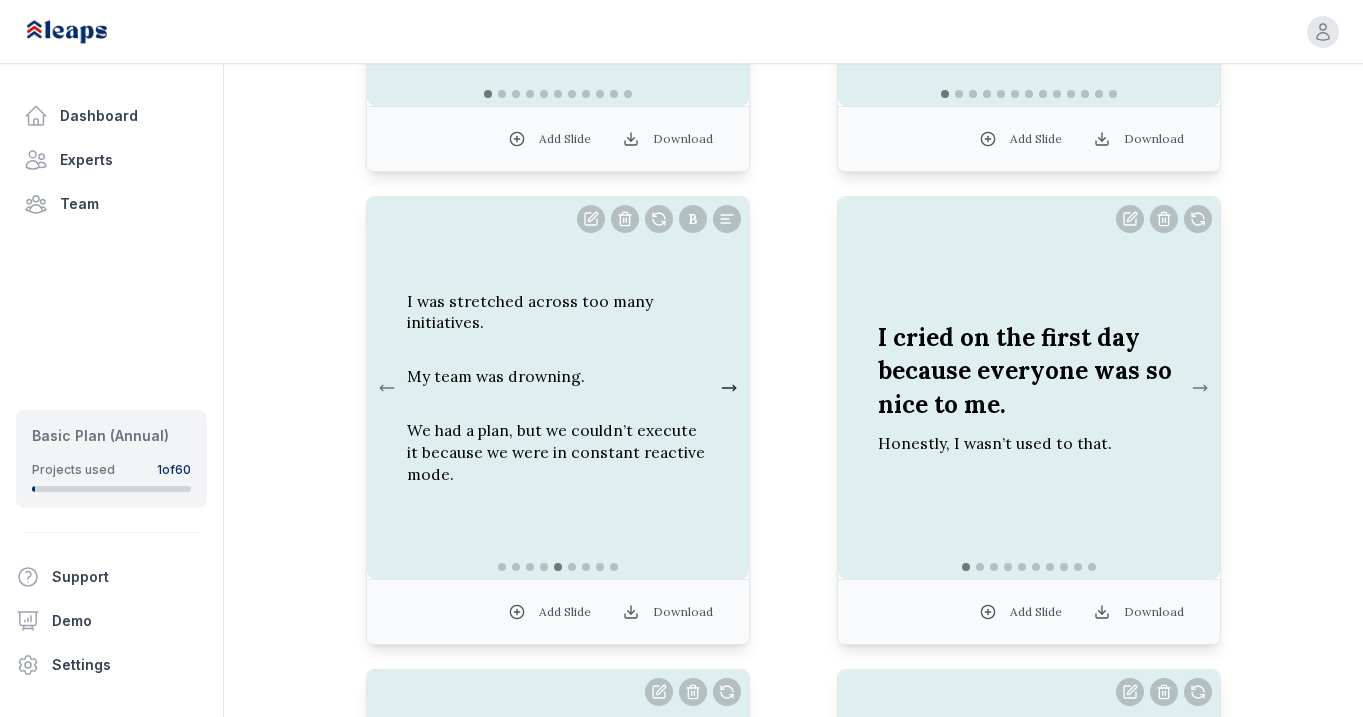 click at bounding box center (729, 388) 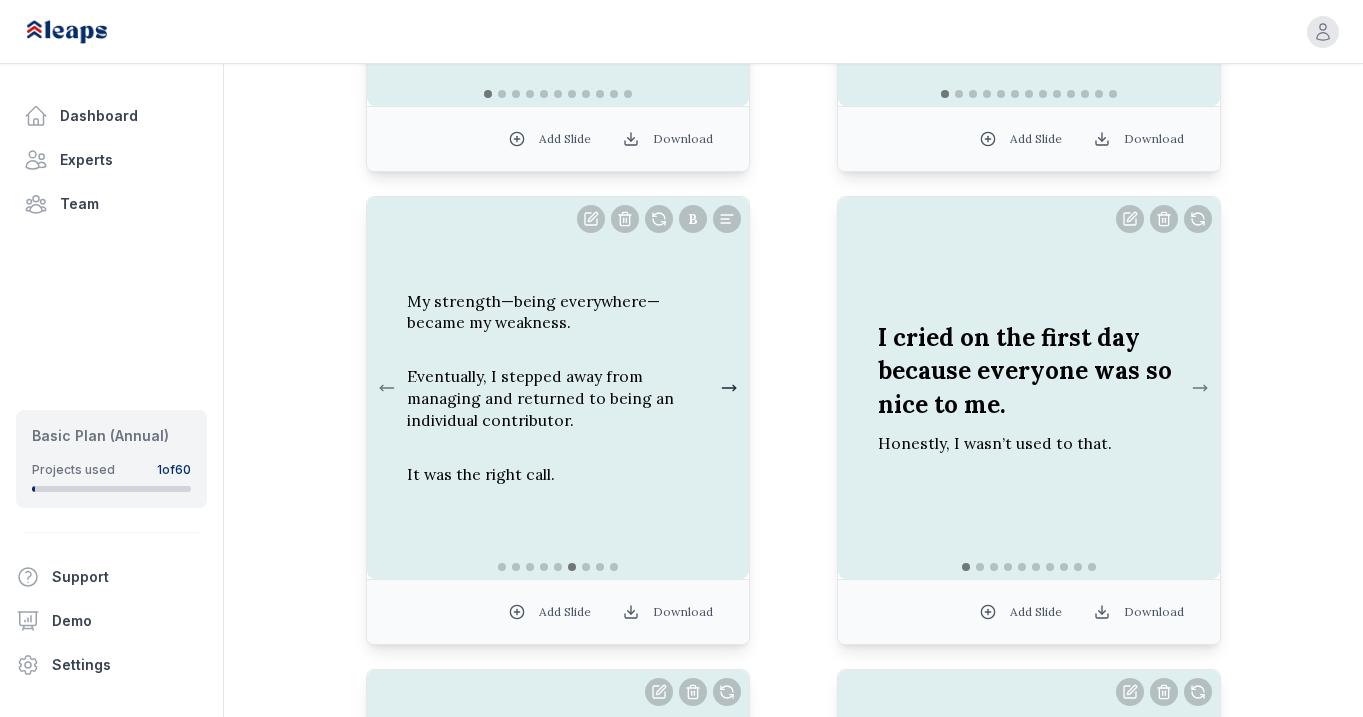 click at bounding box center [729, 388] 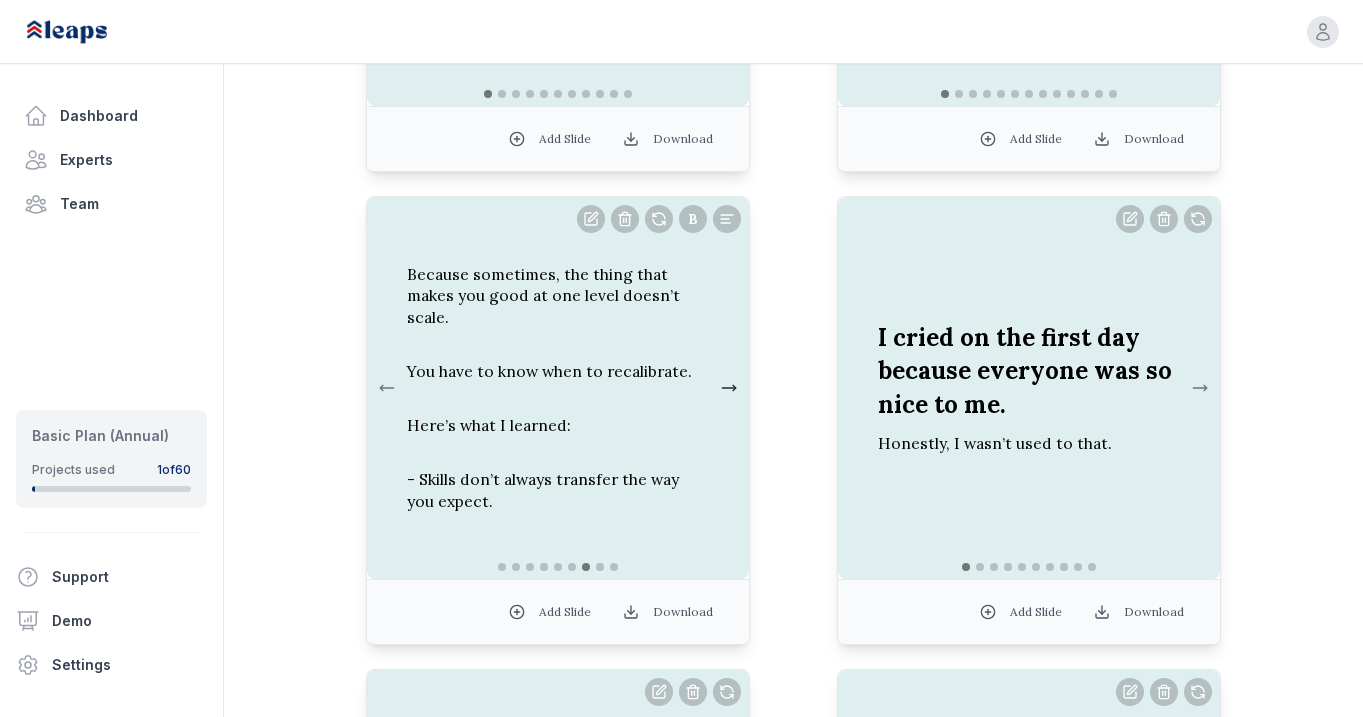 click at bounding box center (729, 388) 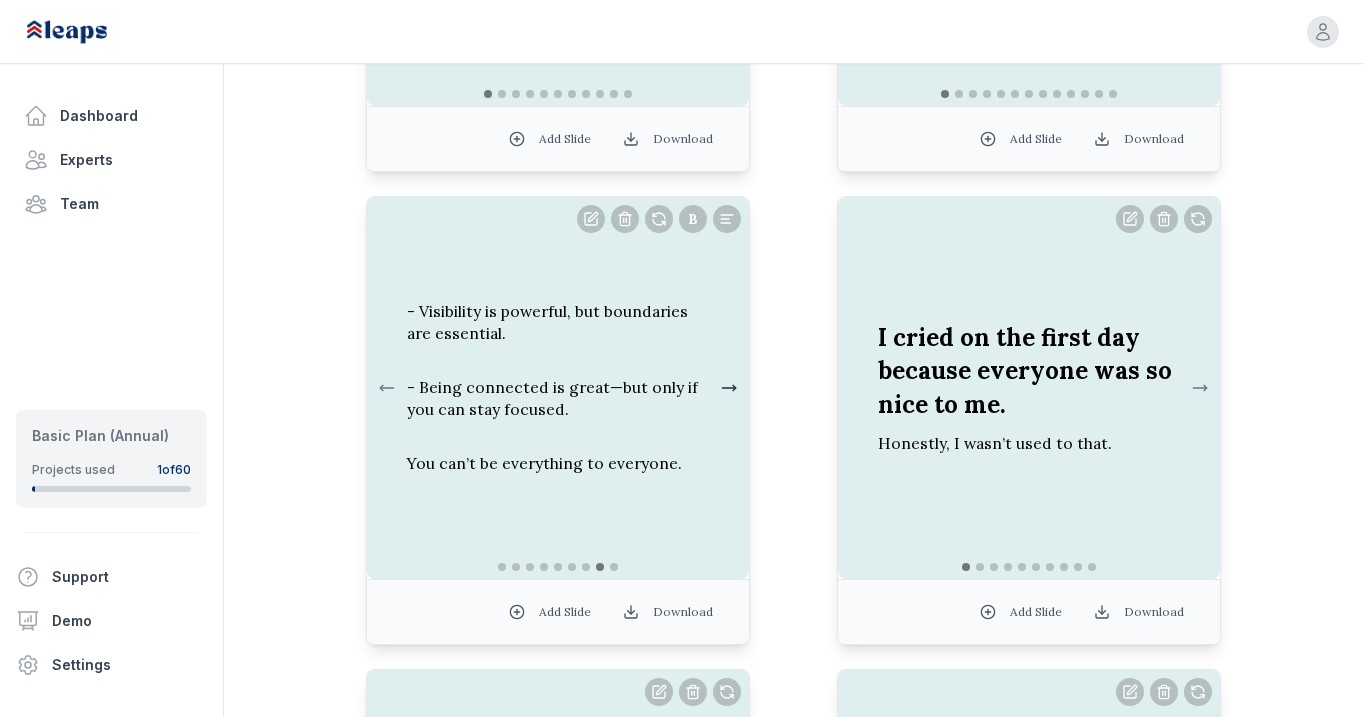 click at bounding box center (729, 388) 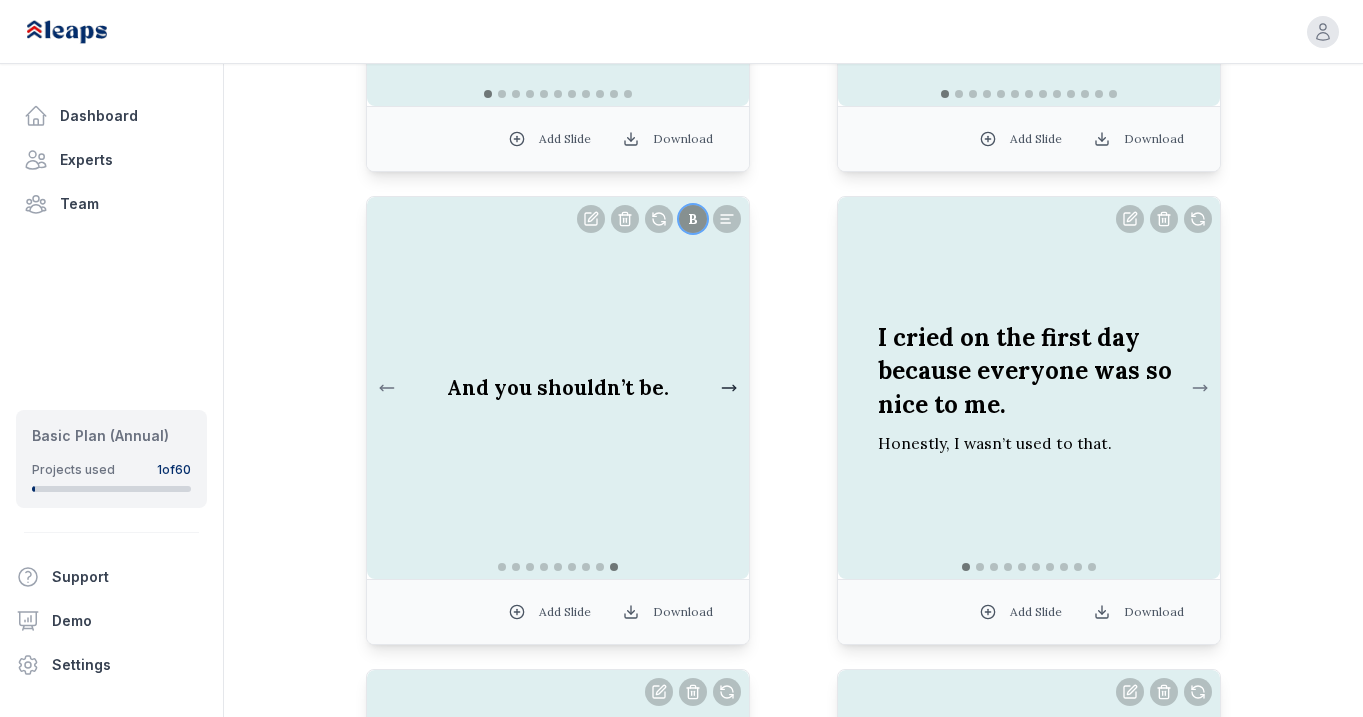 click at bounding box center [729, 388] 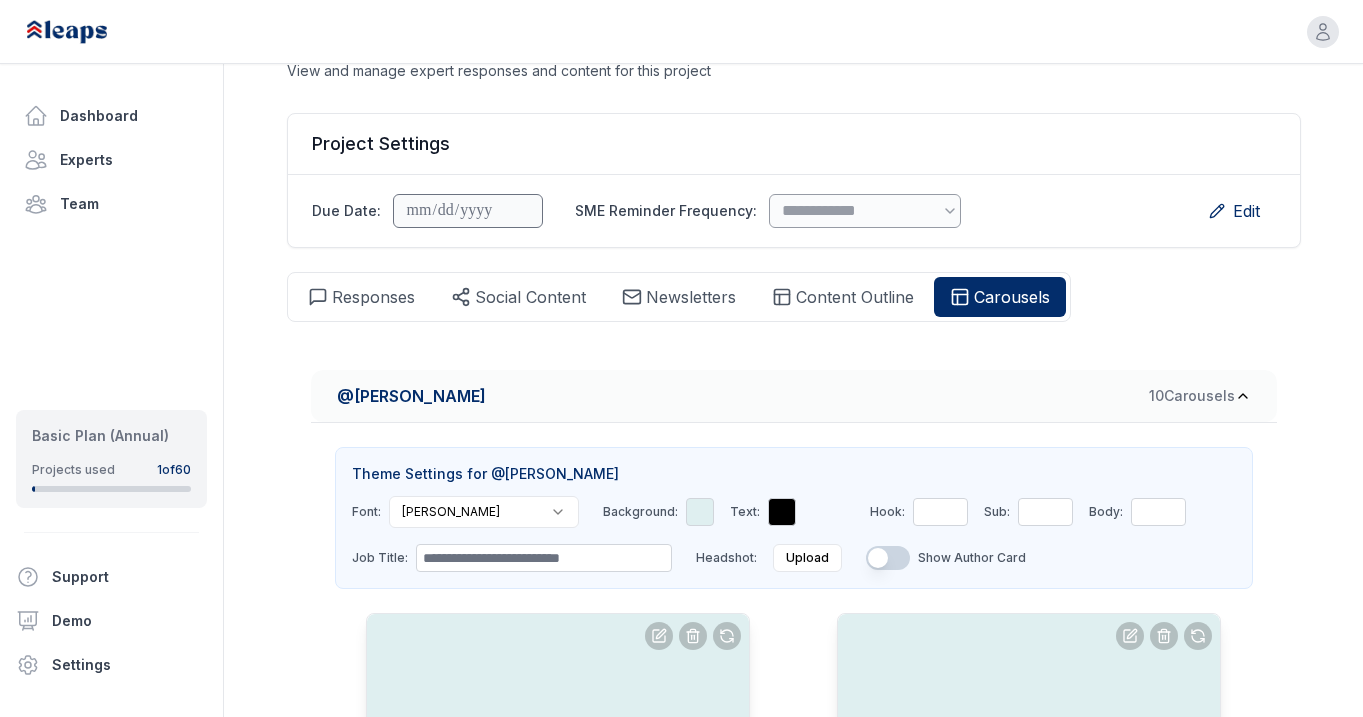 scroll, scrollTop: 203, scrollLeft: 0, axis: vertical 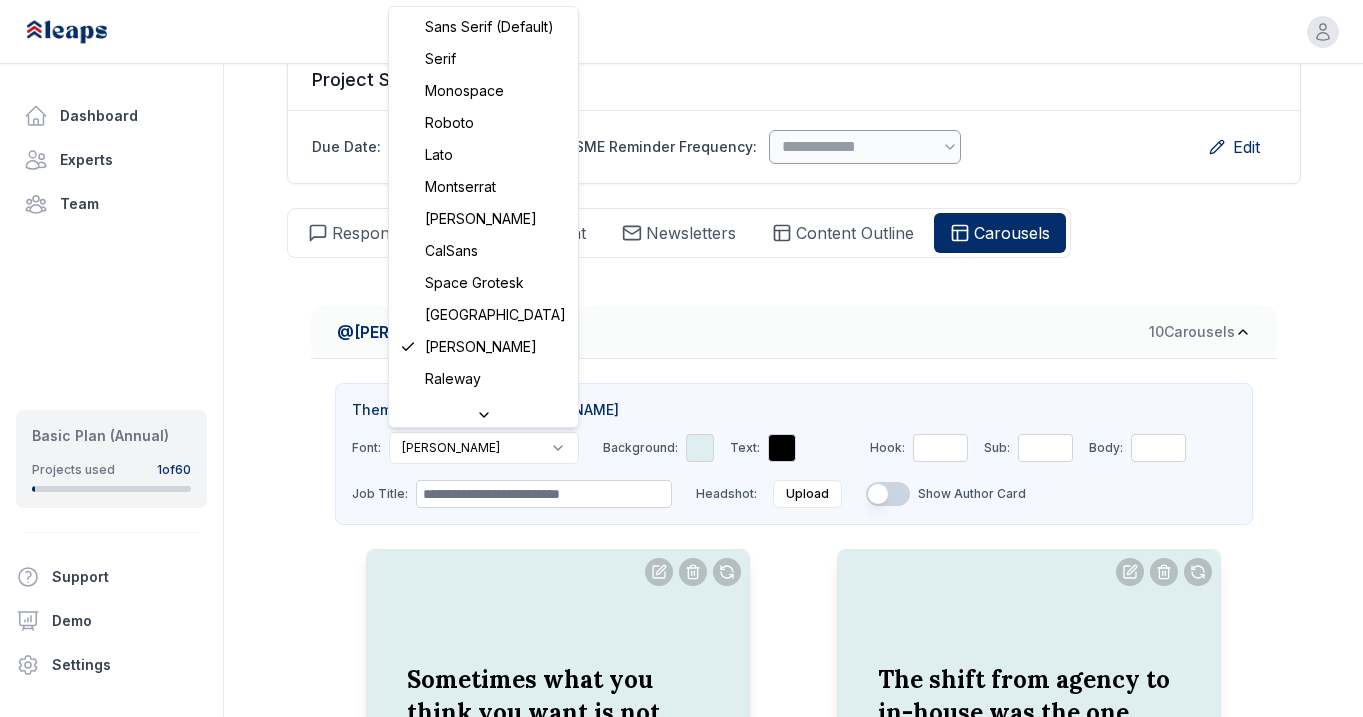 click on "**********" at bounding box center (681, 155) 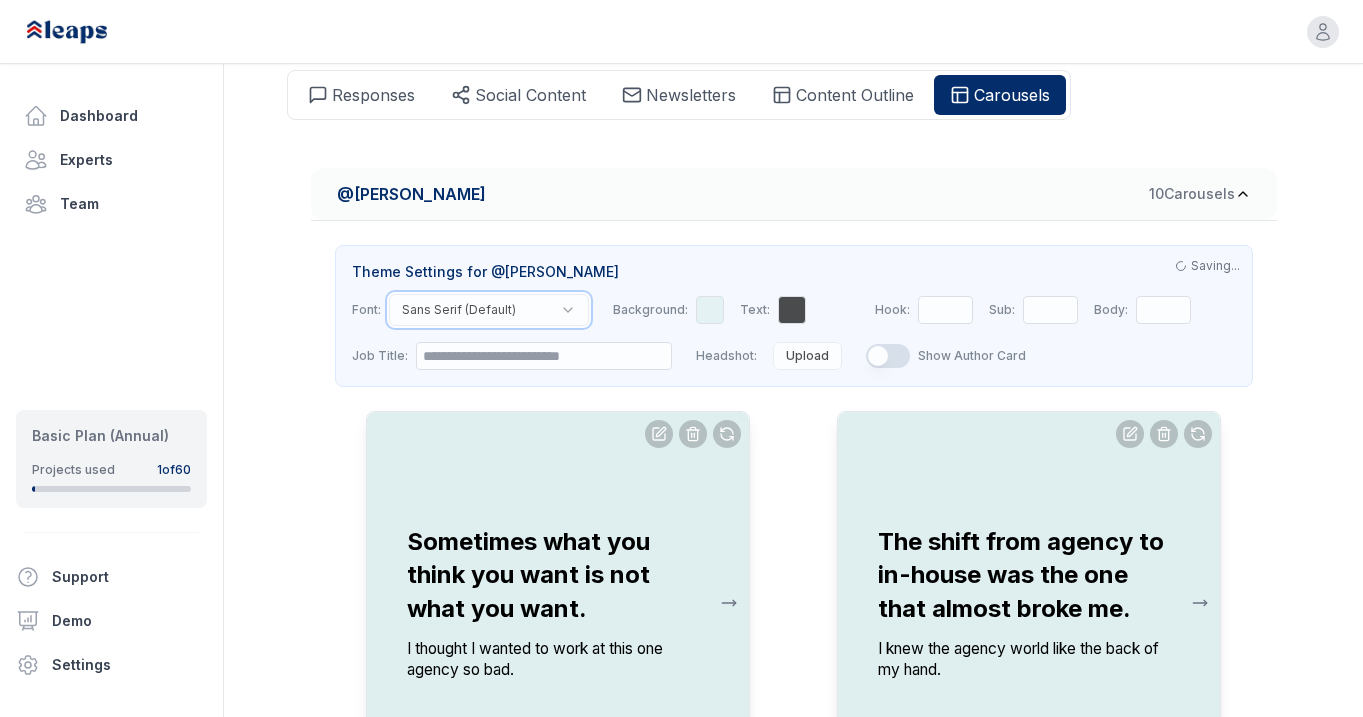 scroll, scrollTop: 347, scrollLeft: 0, axis: vertical 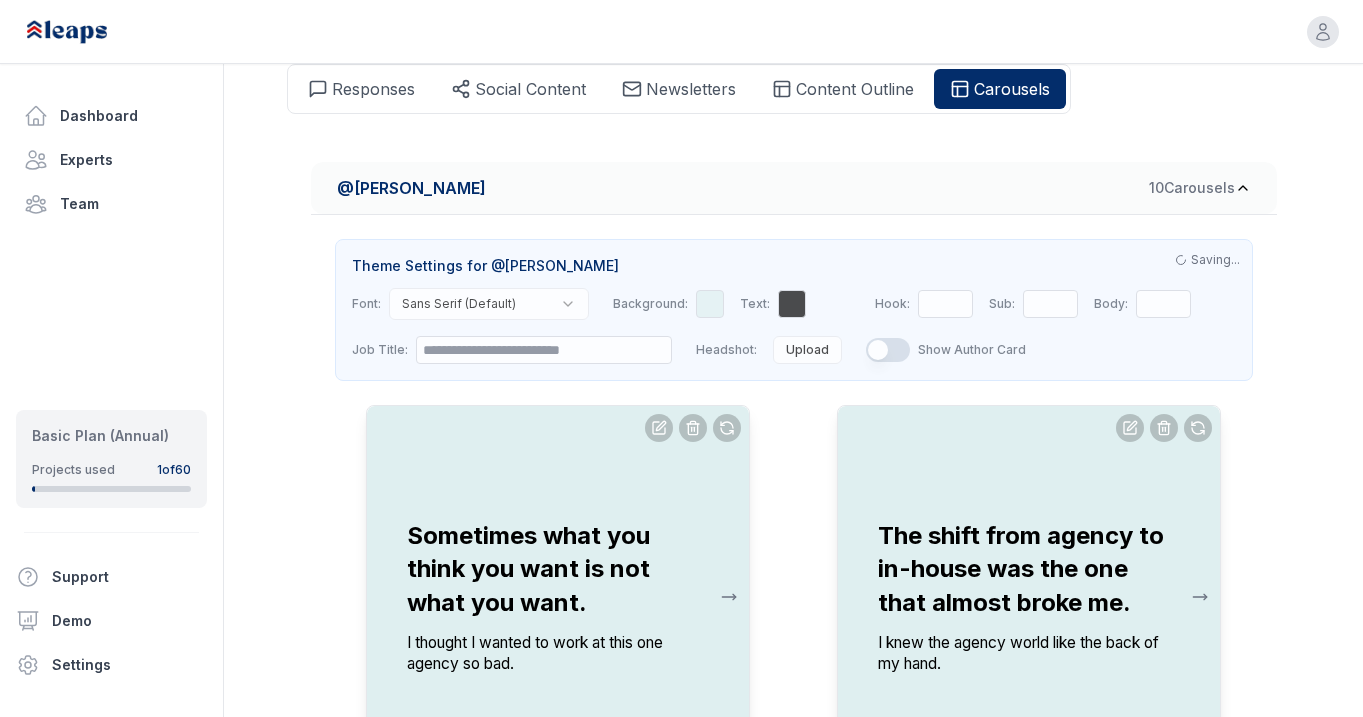 click on "**********" at bounding box center (681, 11) 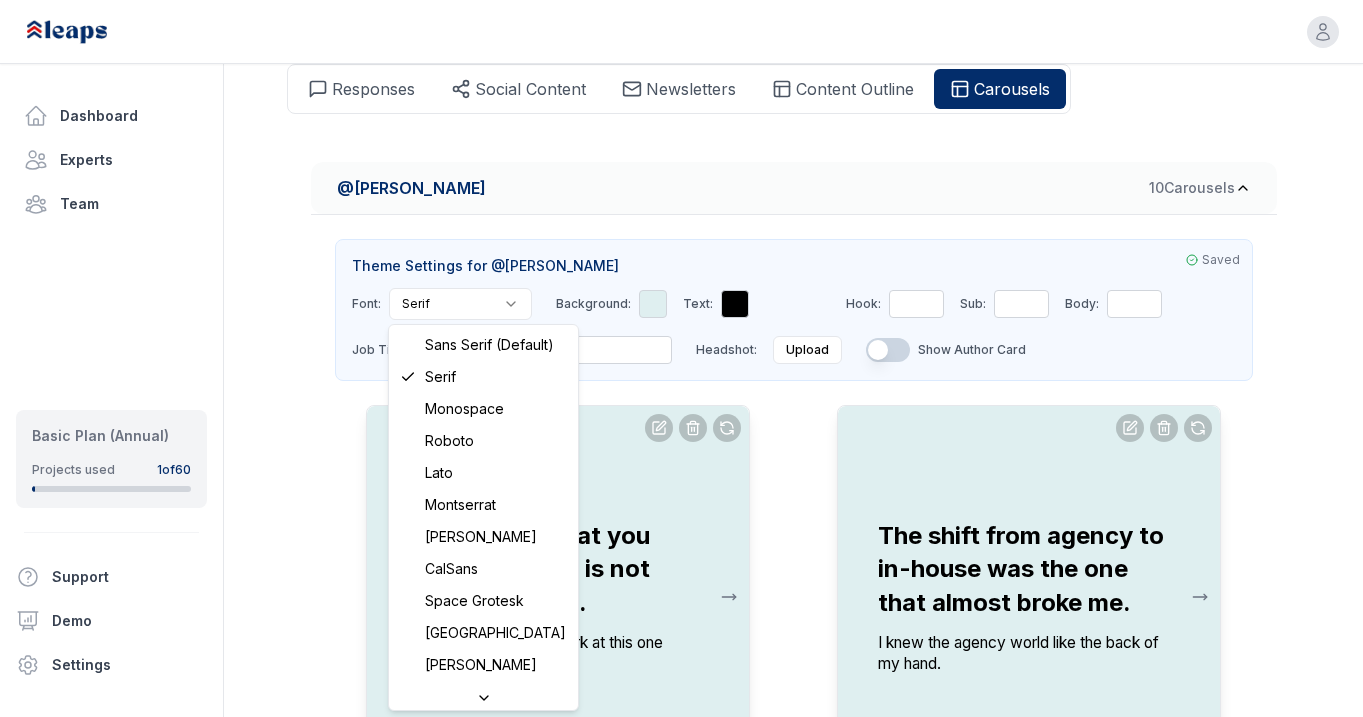 click on "**********" at bounding box center (681, 11) 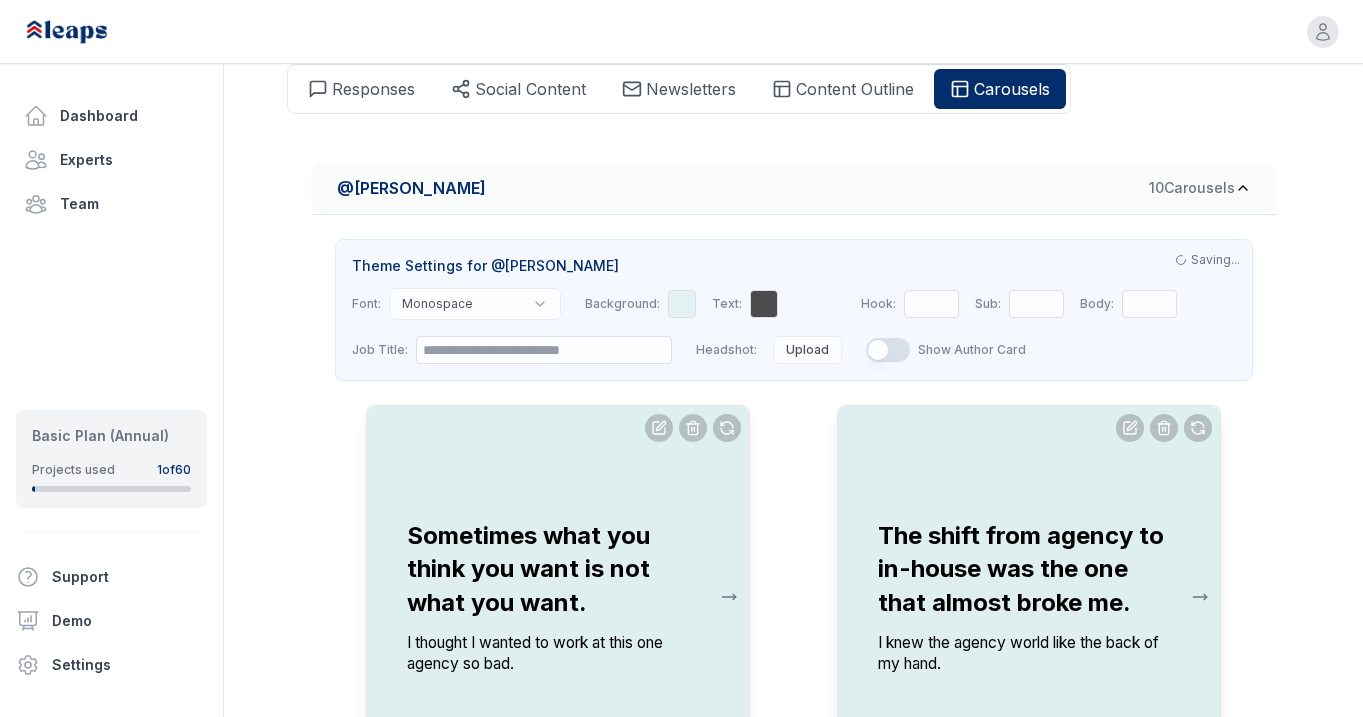 click on "**********" at bounding box center [793, 1287] 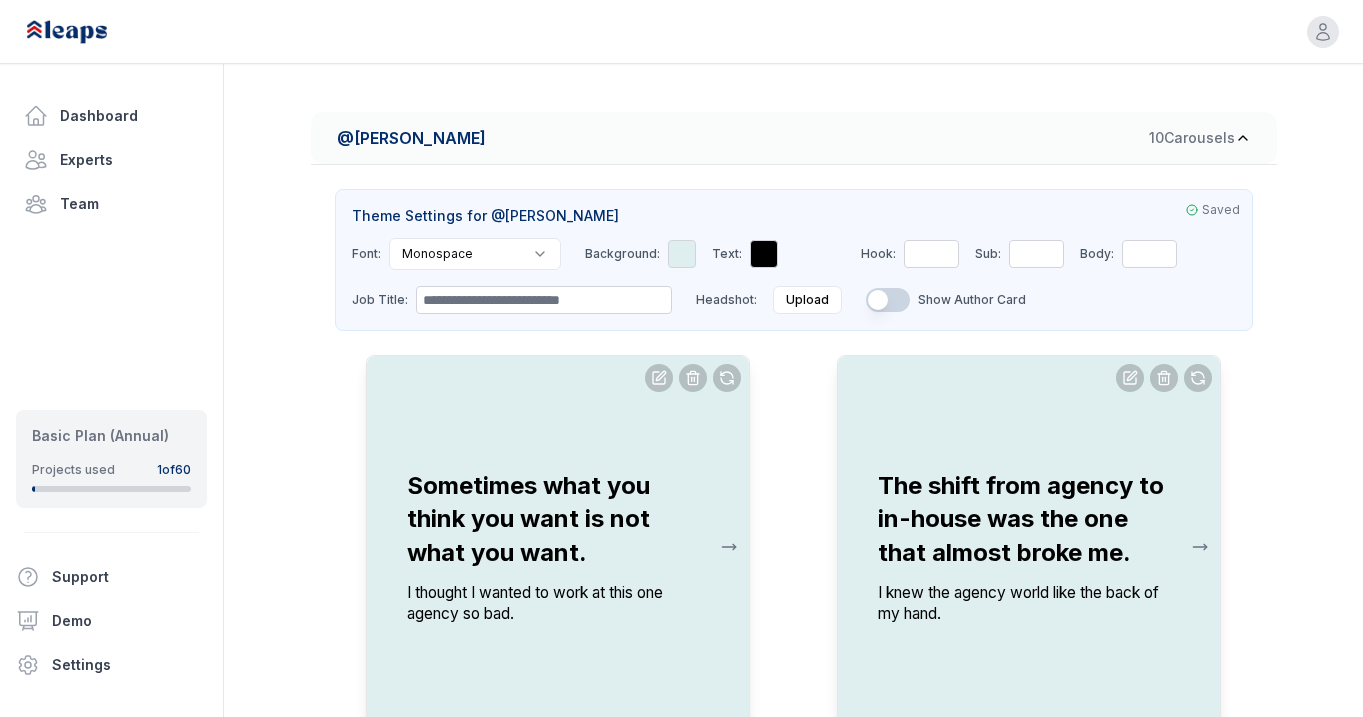 scroll, scrollTop: 398, scrollLeft: 0, axis: vertical 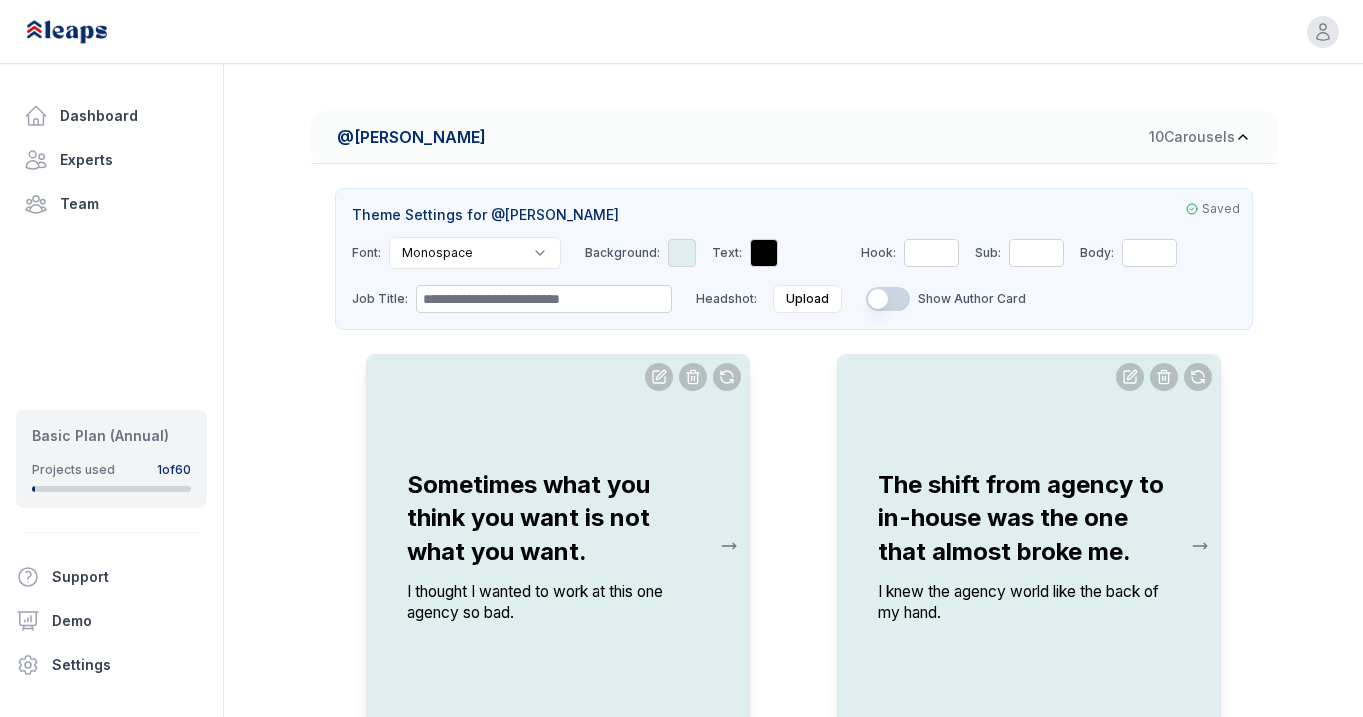 click on "**********" at bounding box center [681, -40] 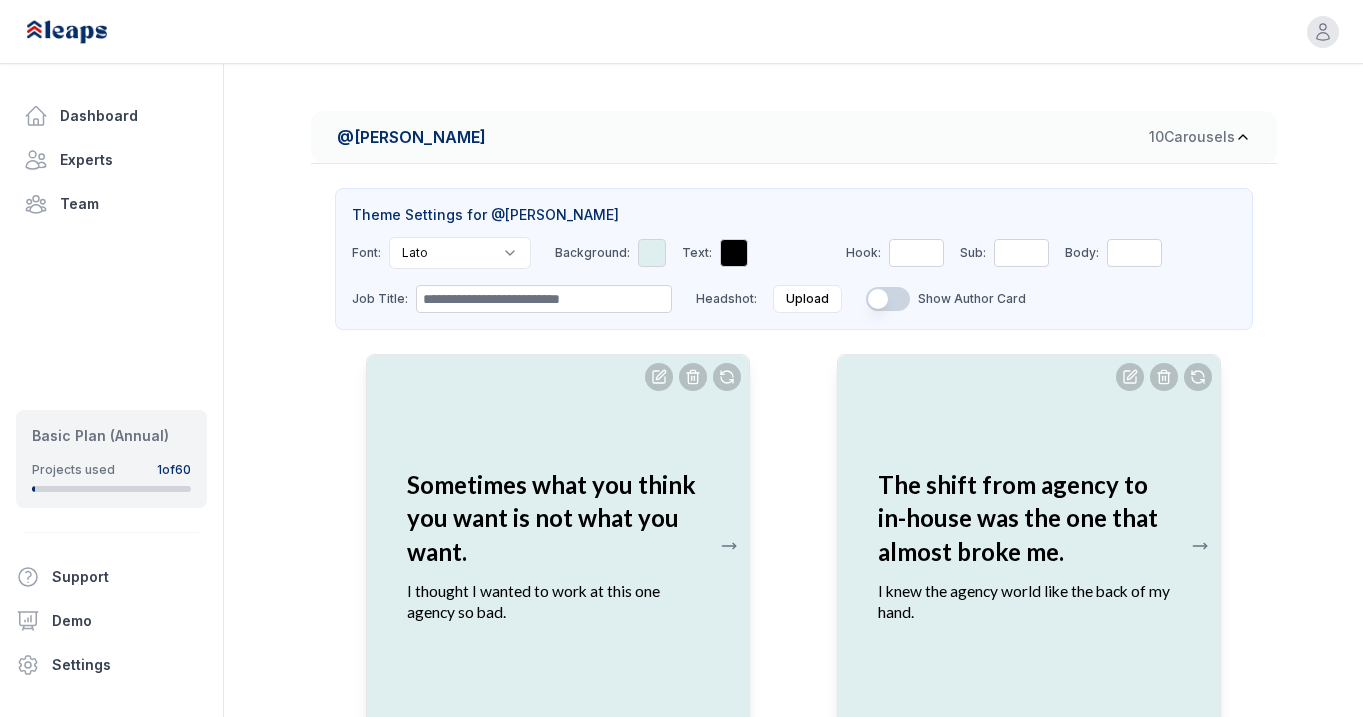 click on "**********" at bounding box center [681, -40] 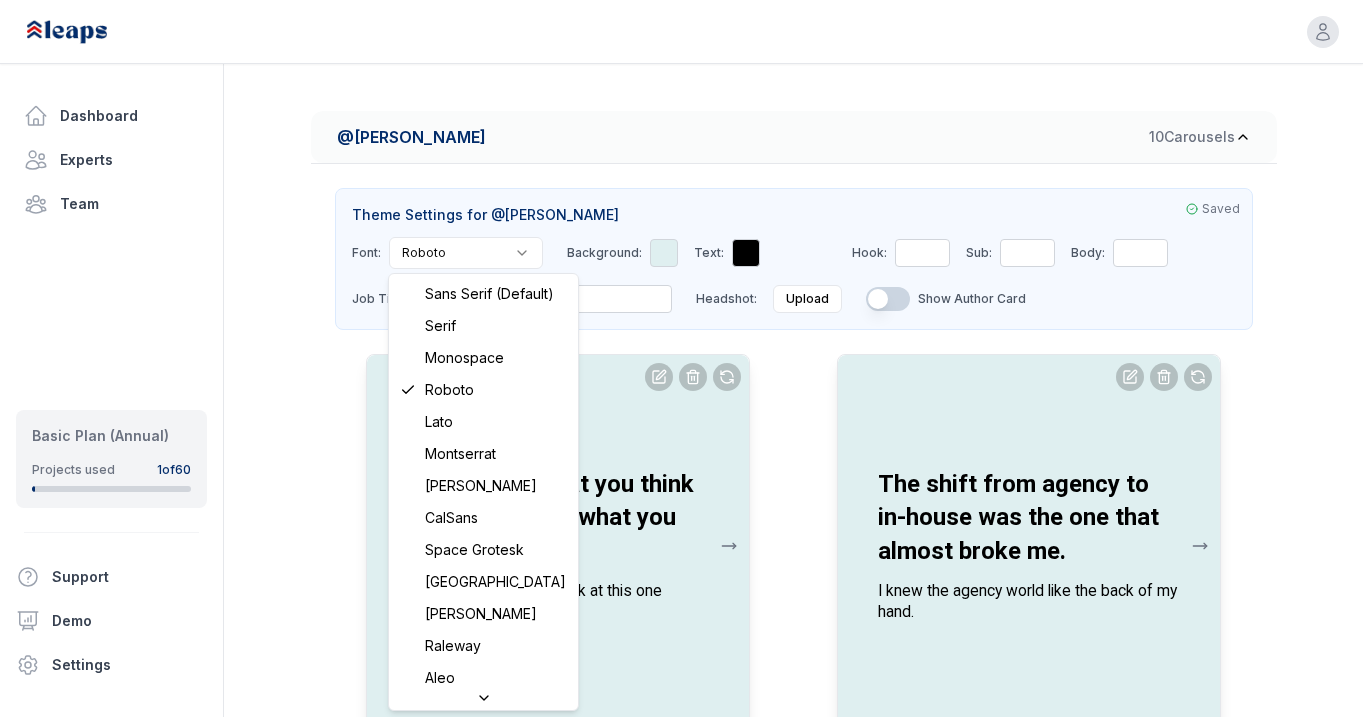 click on "**********" at bounding box center [681, -40] 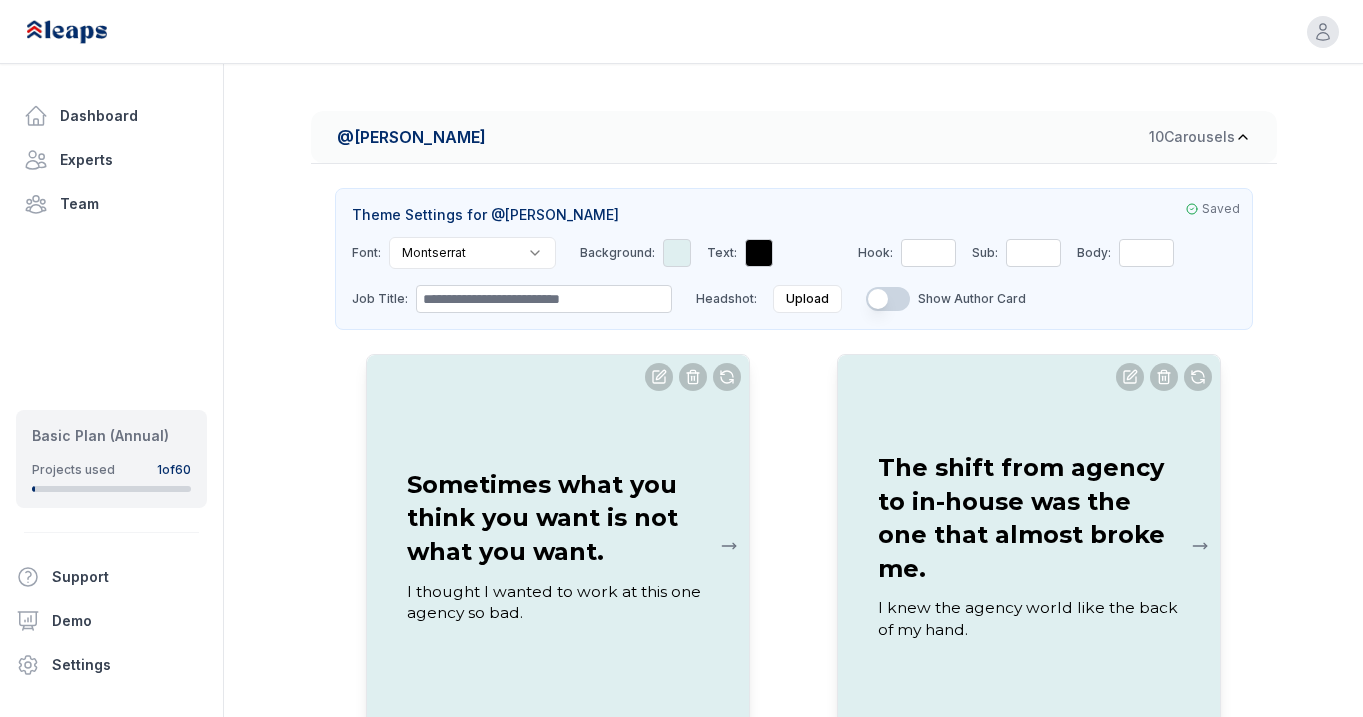 click on "**********" at bounding box center (681, -40) 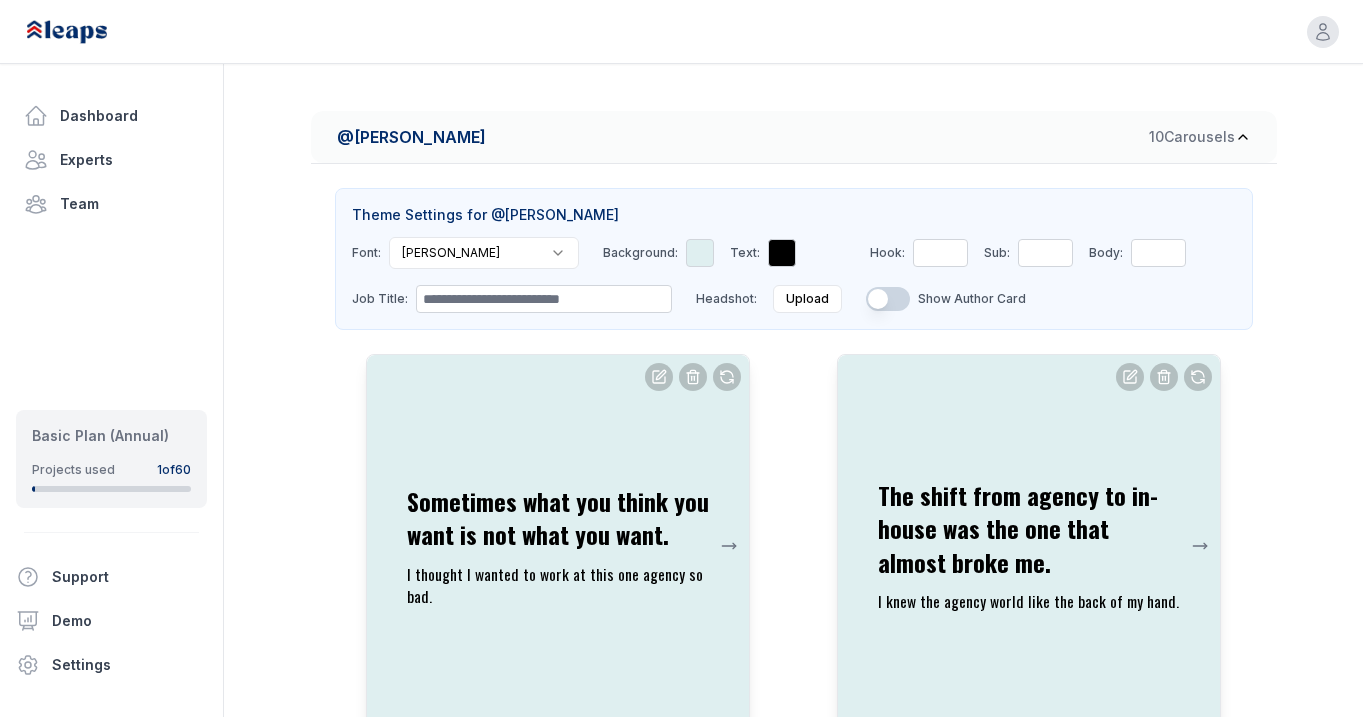 click on "**********" at bounding box center [681, -40] 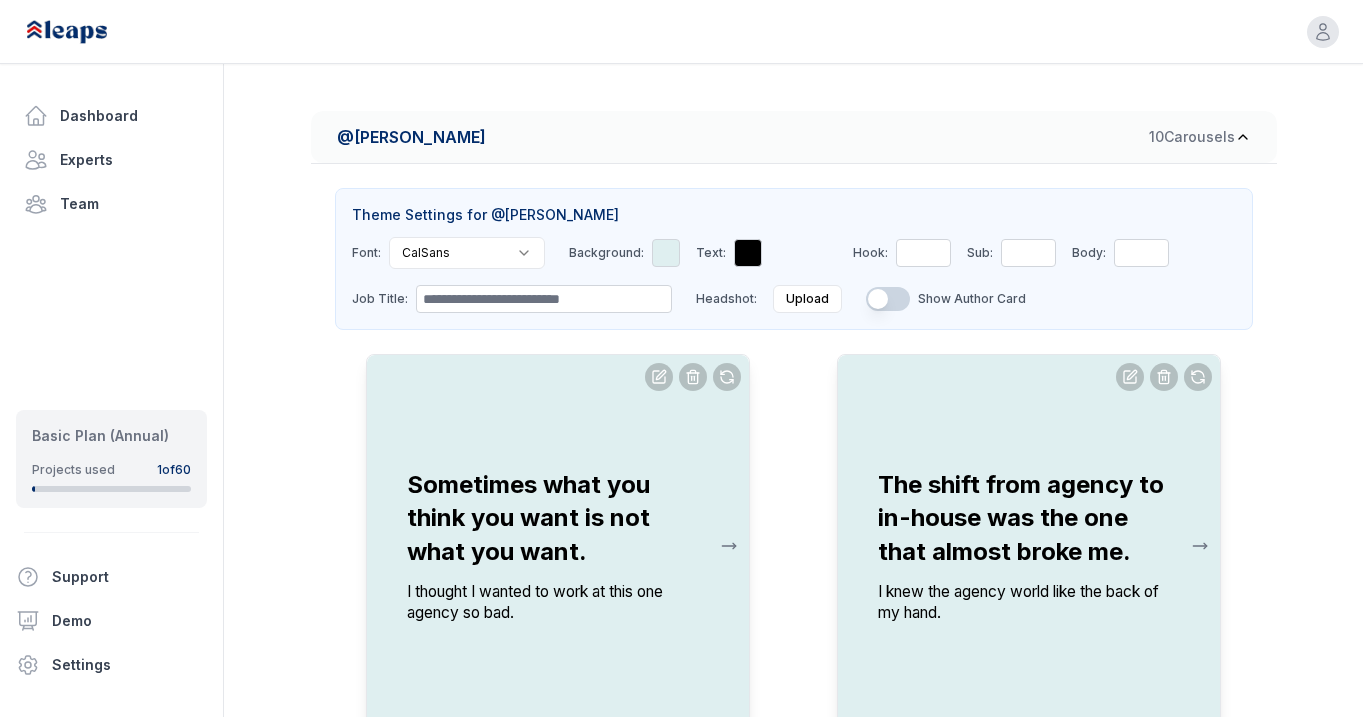 click on "**********" at bounding box center (681, -40) 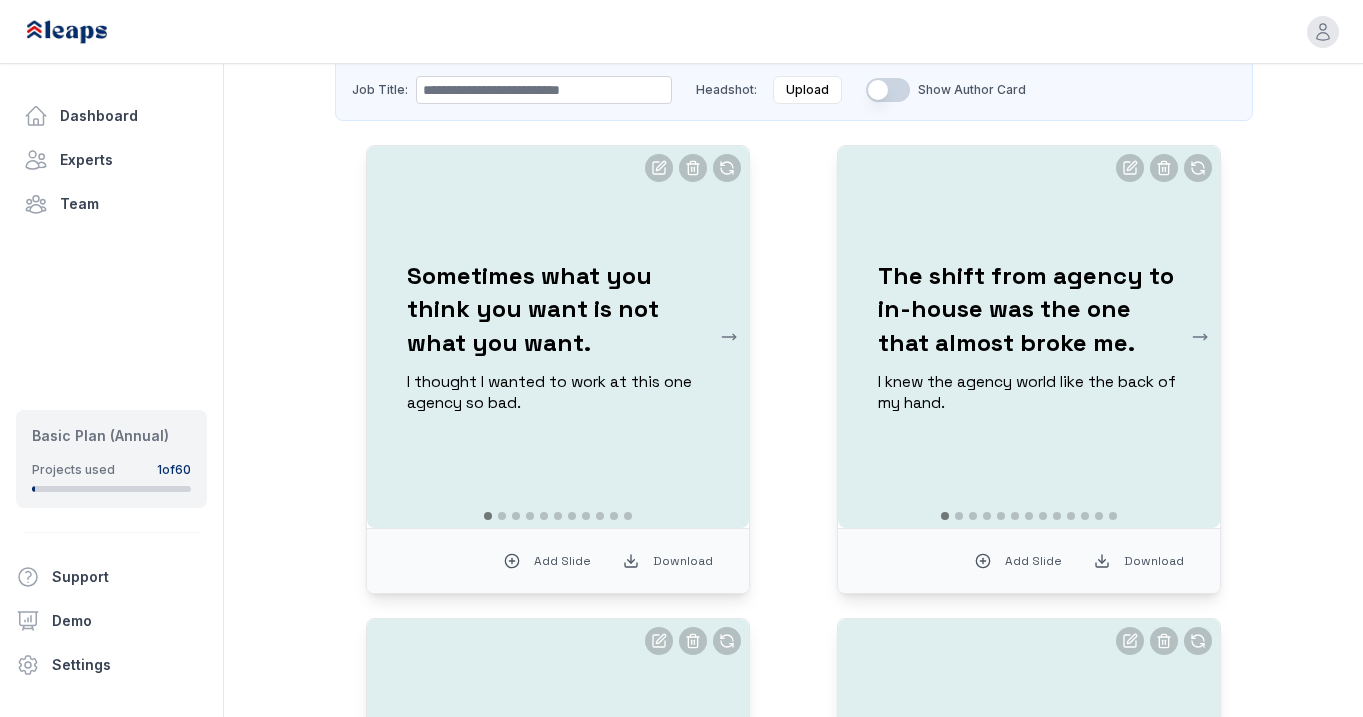 scroll, scrollTop: 610, scrollLeft: 0, axis: vertical 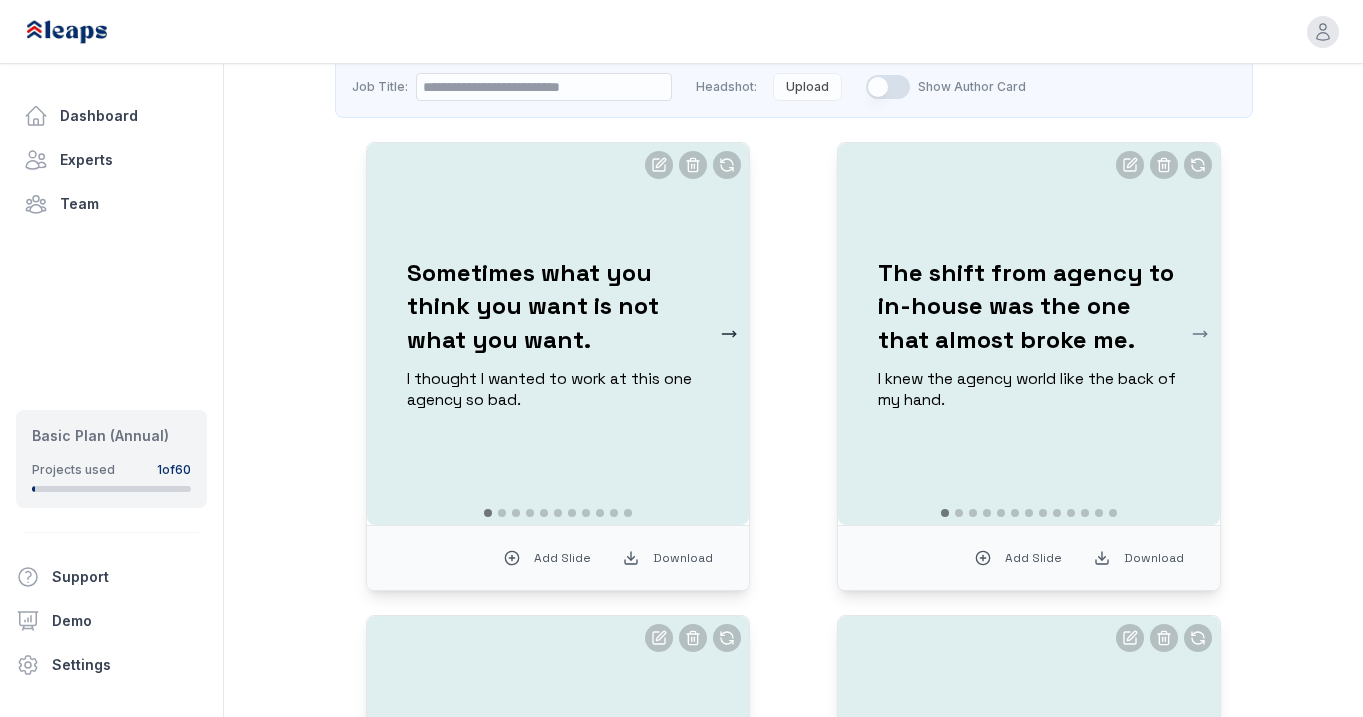 click at bounding box center [729, 334] 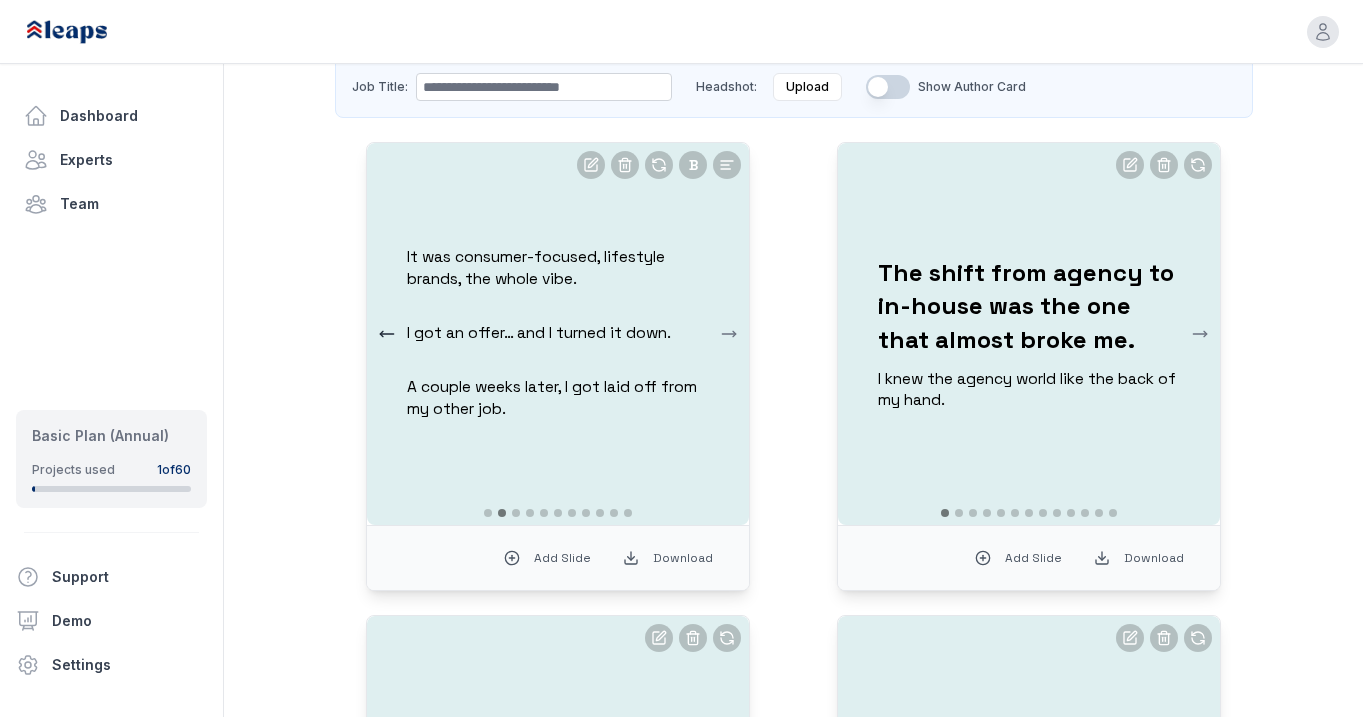 click at bounding box center (387, 334) 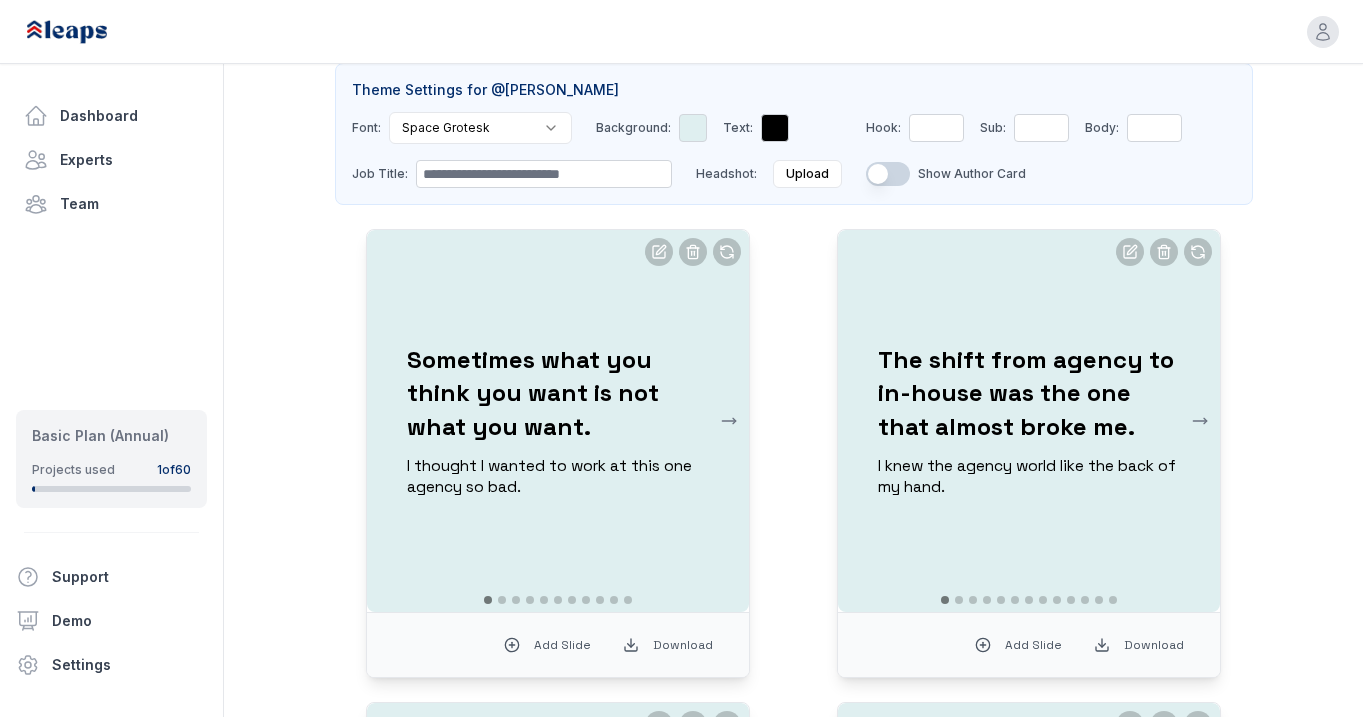 scroll, scrollTop: 521, scrollLeft: 0, axis: vertical 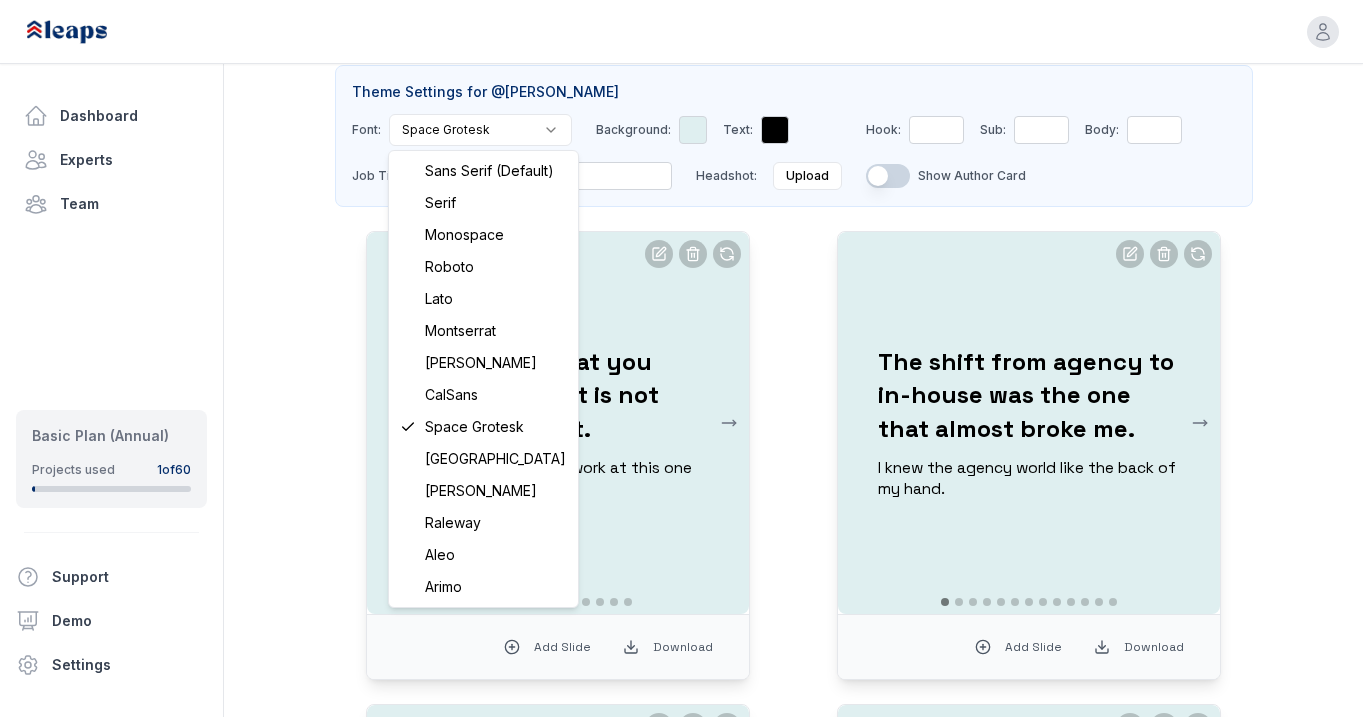 click on "**********" at bounding box center (681, -163) 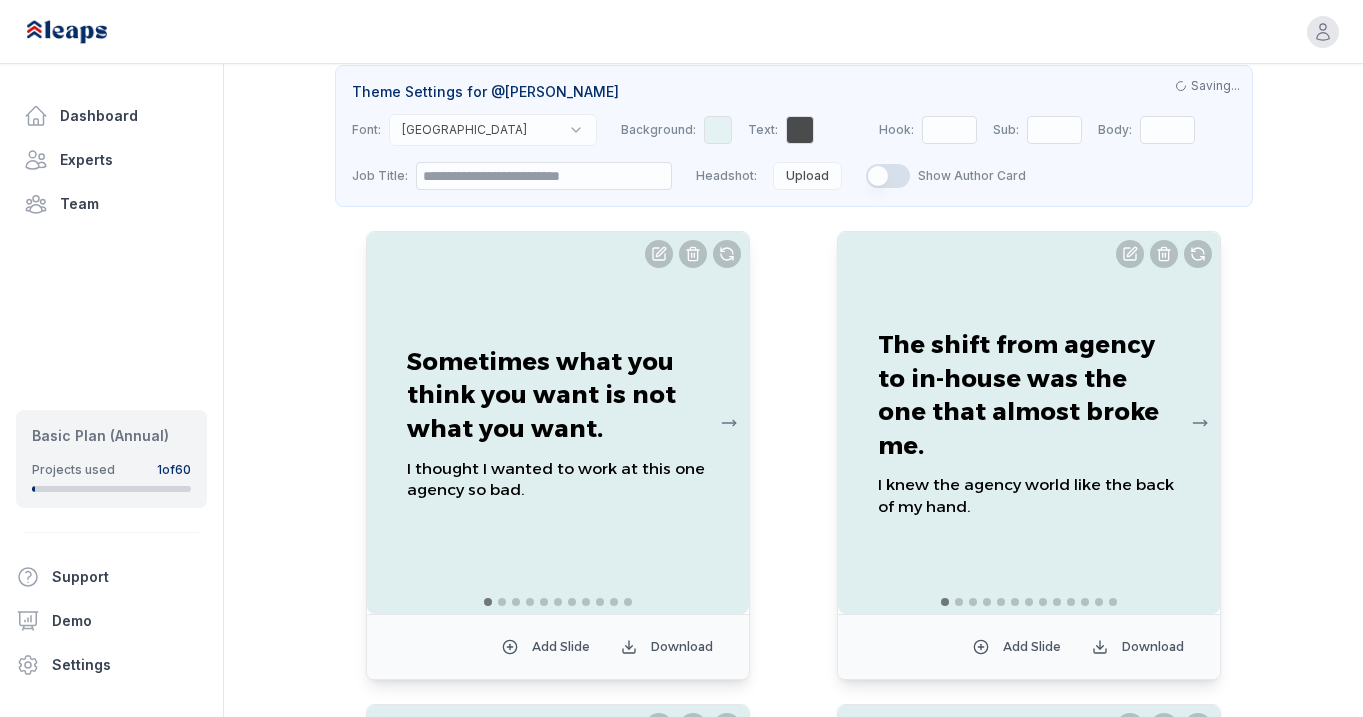 click on "**********" at bounding box center (681, -163) 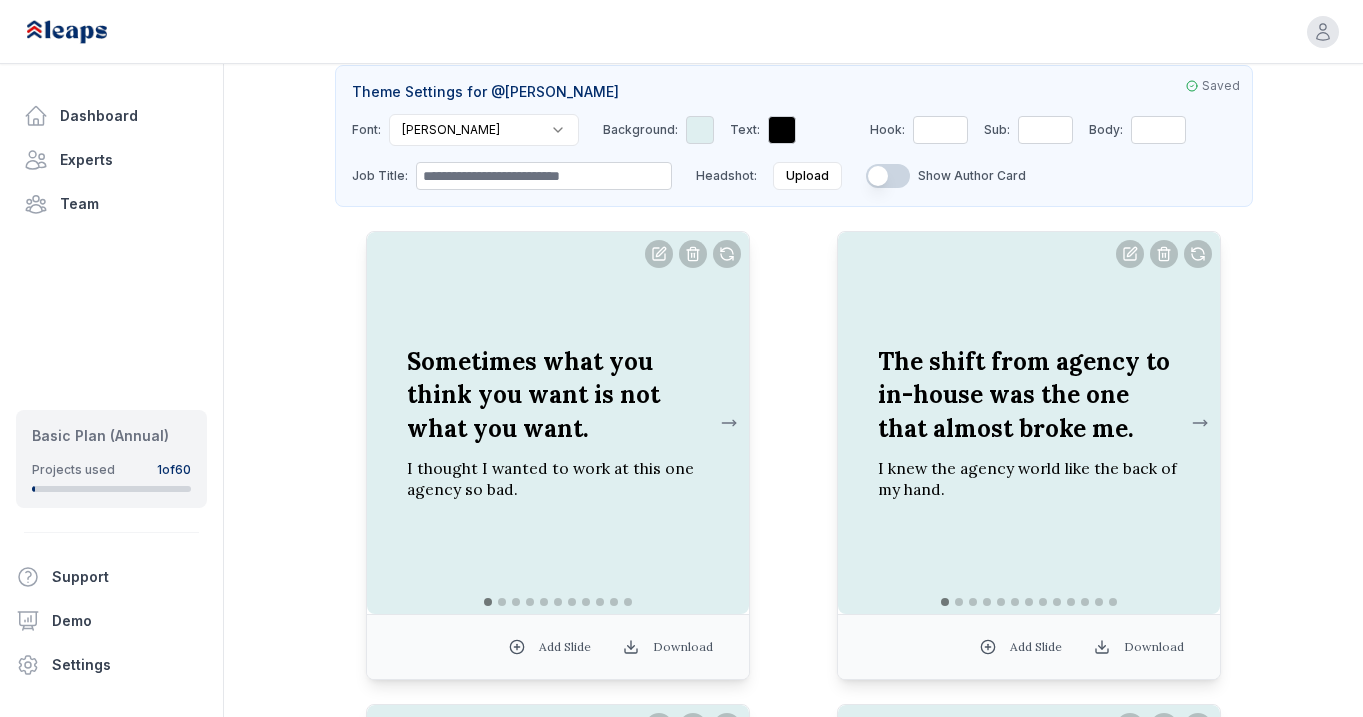 click on "**********" at bounding box center (681, -163) 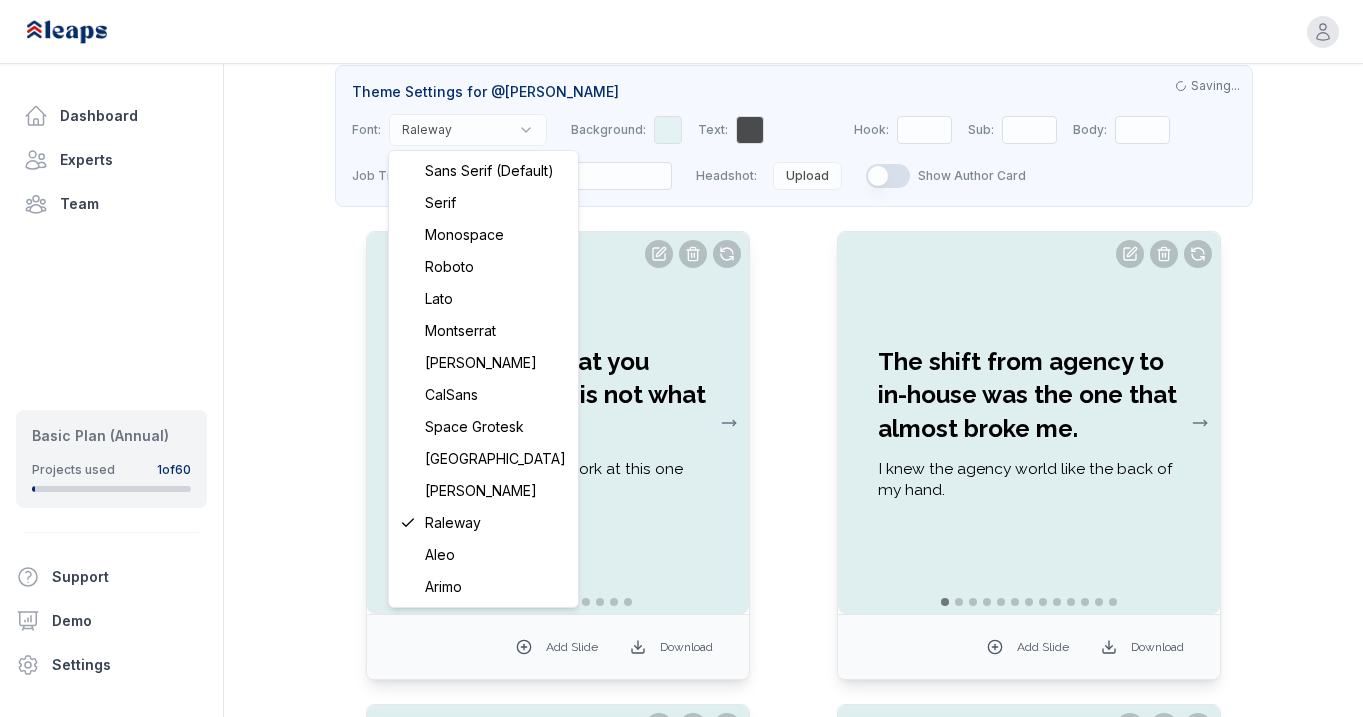 click on "**********" at bounding box center (681, -163) 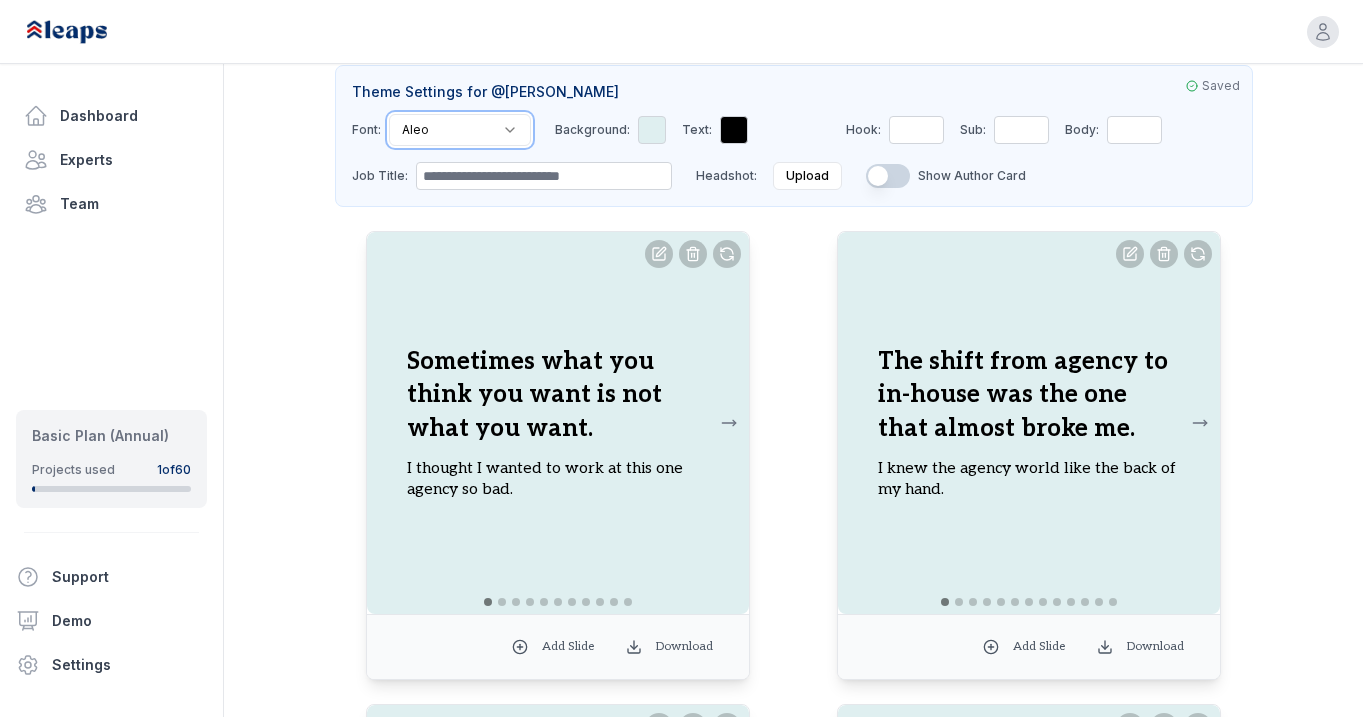 scroll, scrollTop: 522, scrollLeft: 0, axis: vertical 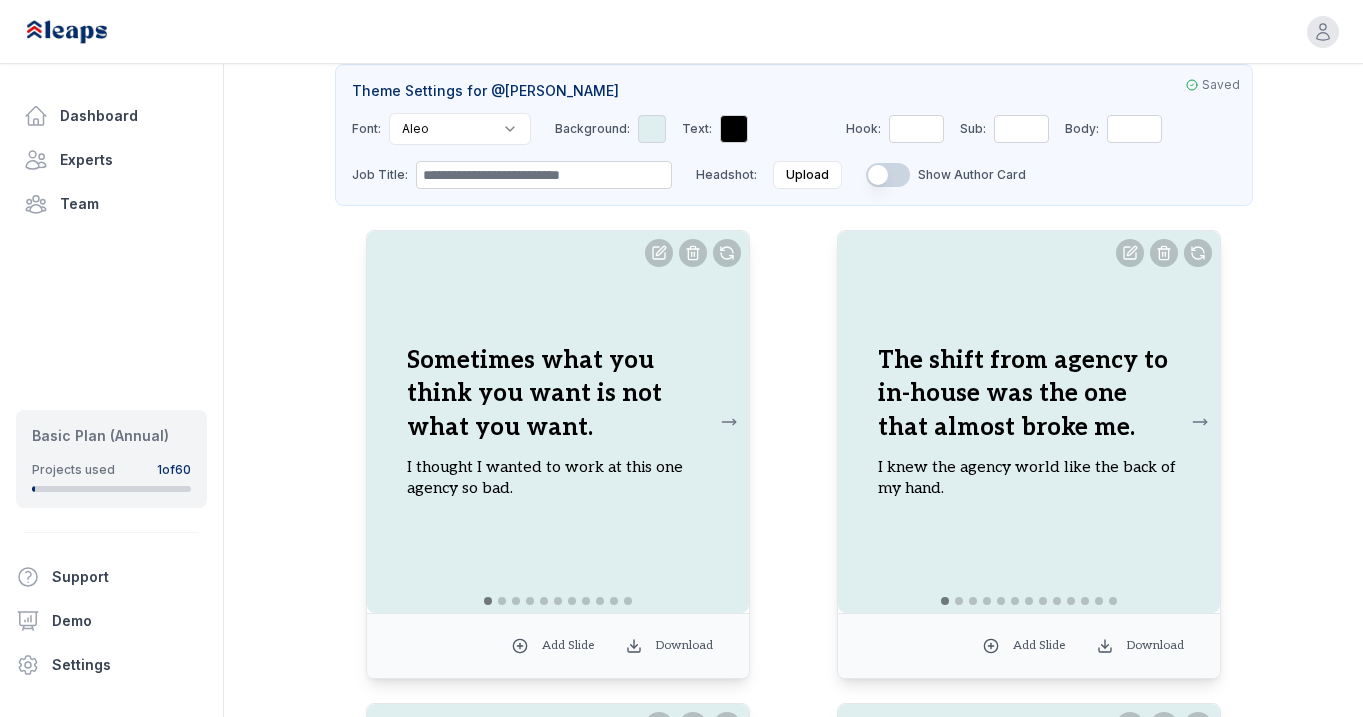 click on "**********" at bounding box center (681, -164) 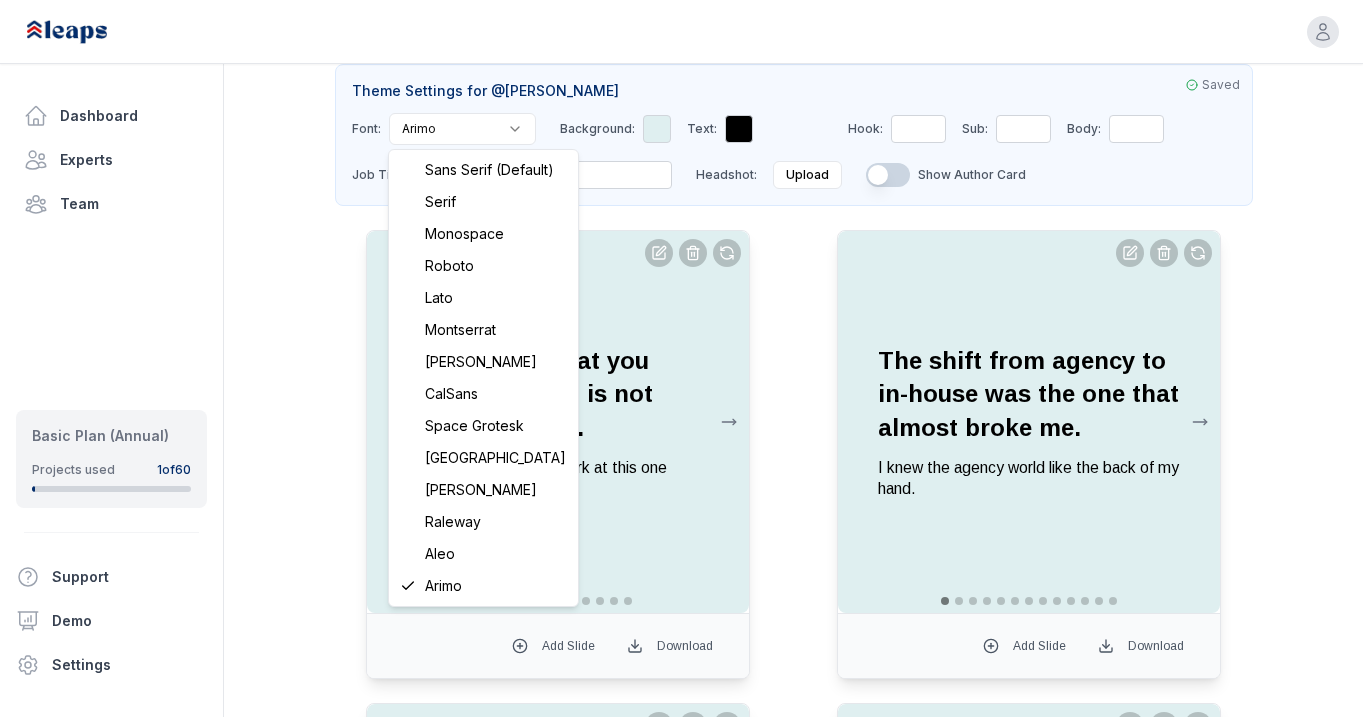 click on "**********" at bounding box center (681, -164) 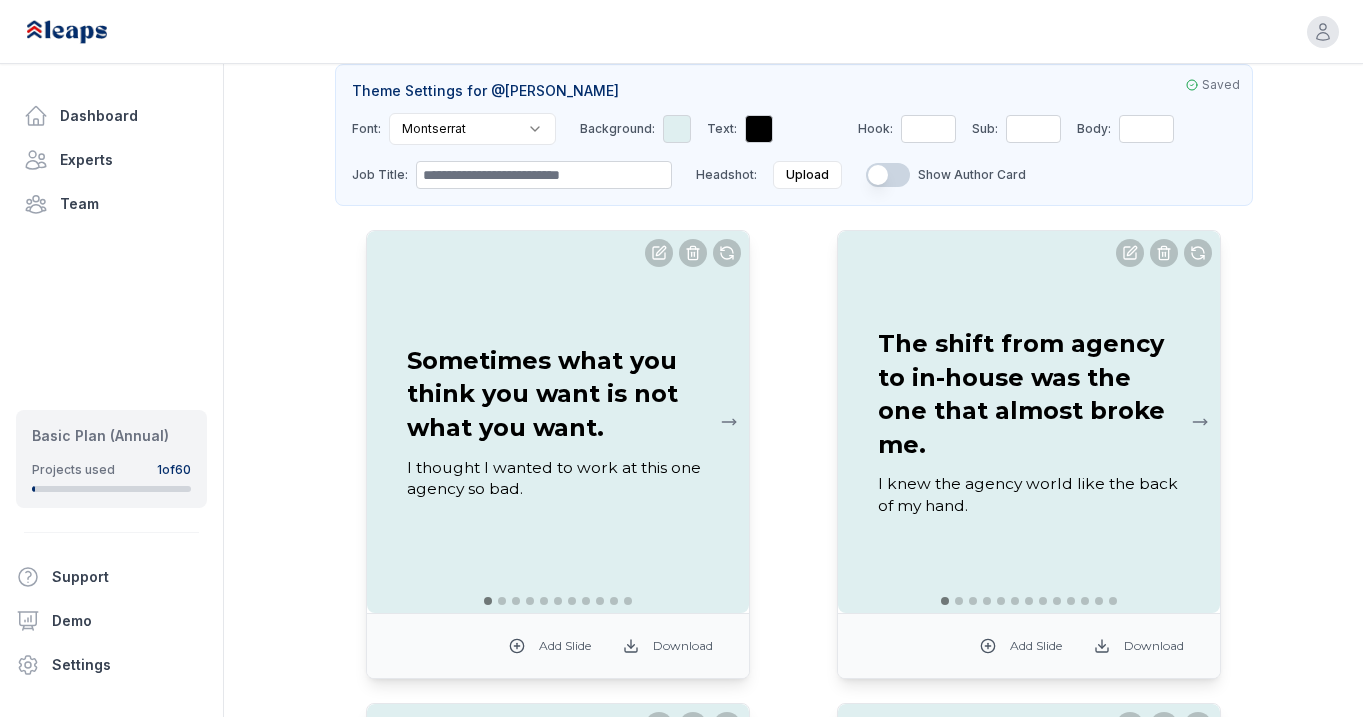 click on "@ Brenna McCarthy 10  Carousel s Saved Theme Settings for @ Brenna McCarthy Font: Montserrat Background: Text: Hook: ** Sub: ** Body: ** Job Title: Headshot: Upload Show Author Card Sometimes what you think you want is not what you want. I thought I wanted to work at this one agency so bad. Add Slide Download The shift from agency to in-house was the one that almost broke me. I knew the agency world like the back of my hand. Add Slide Download I thought my connector superpowers would be the thing that made me thrive. Turns out, they almost burned me out. Add Slide Download I cried on the first day because everyone was so nice to me. Honestly, I wasn’t used to that. Add Slide Download I didn’t appreciate networking until I got to IBM. In my early career, I thought networking was just a thing people said you should do. Add Slide Download I used to think variety would make me irresistible to hiring managers. And honestly, for a long time, it did. Add Slide Download No, really. Add Slide Download Add Slide" at bounding box center (794, 1291) 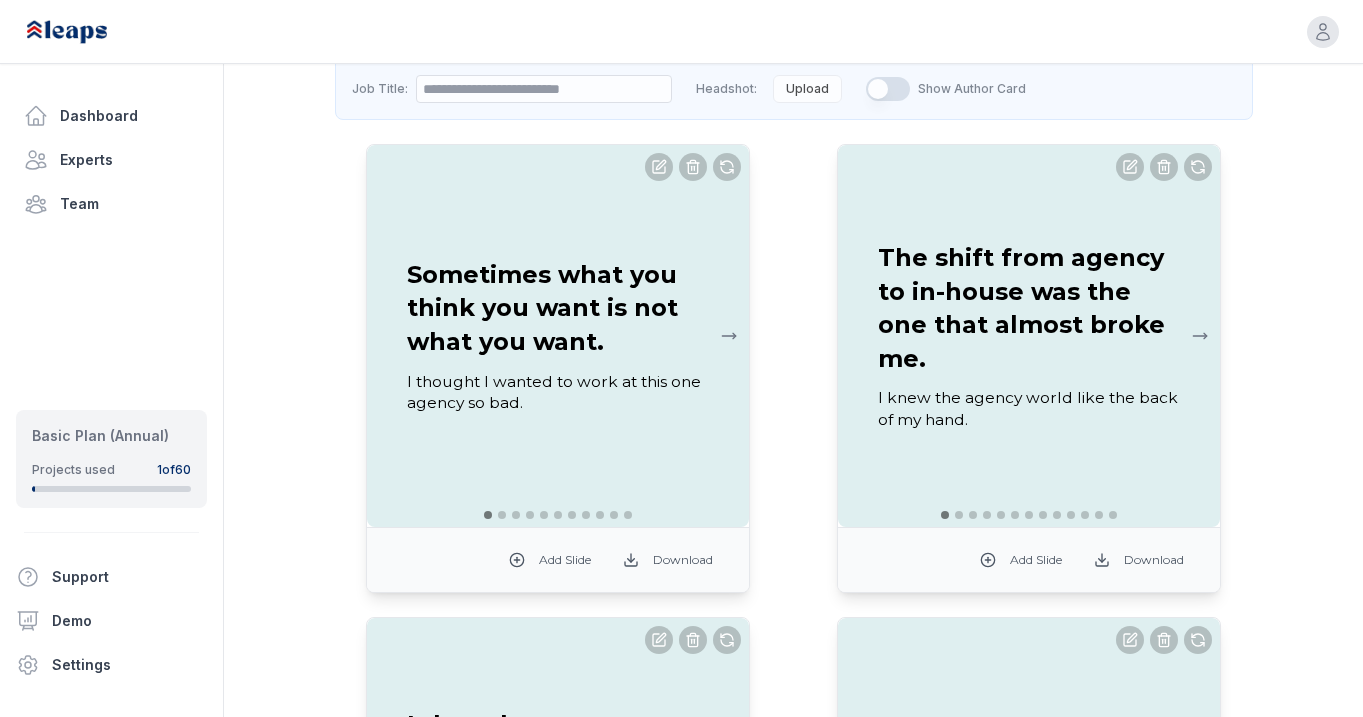 scroll, scrollTop: 426, scrollLeft: 0, axis: vertical 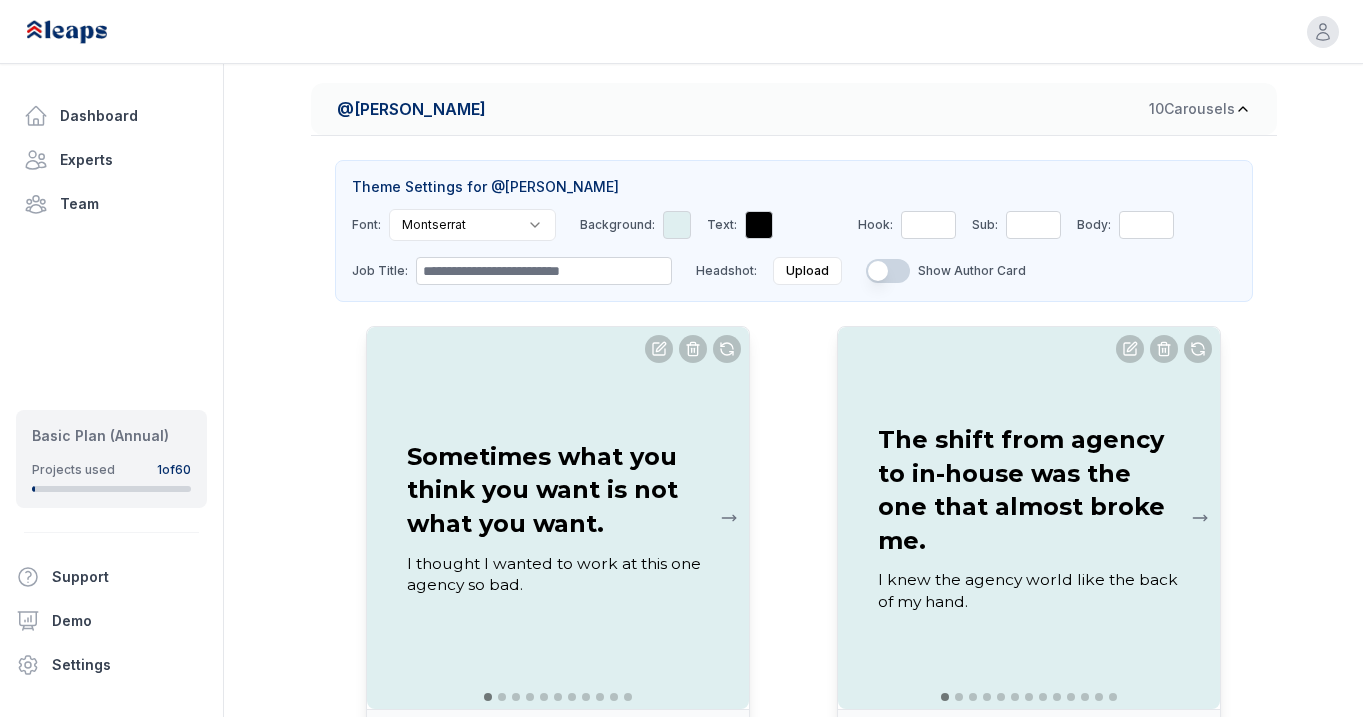 click at bounding box center [759, 225] 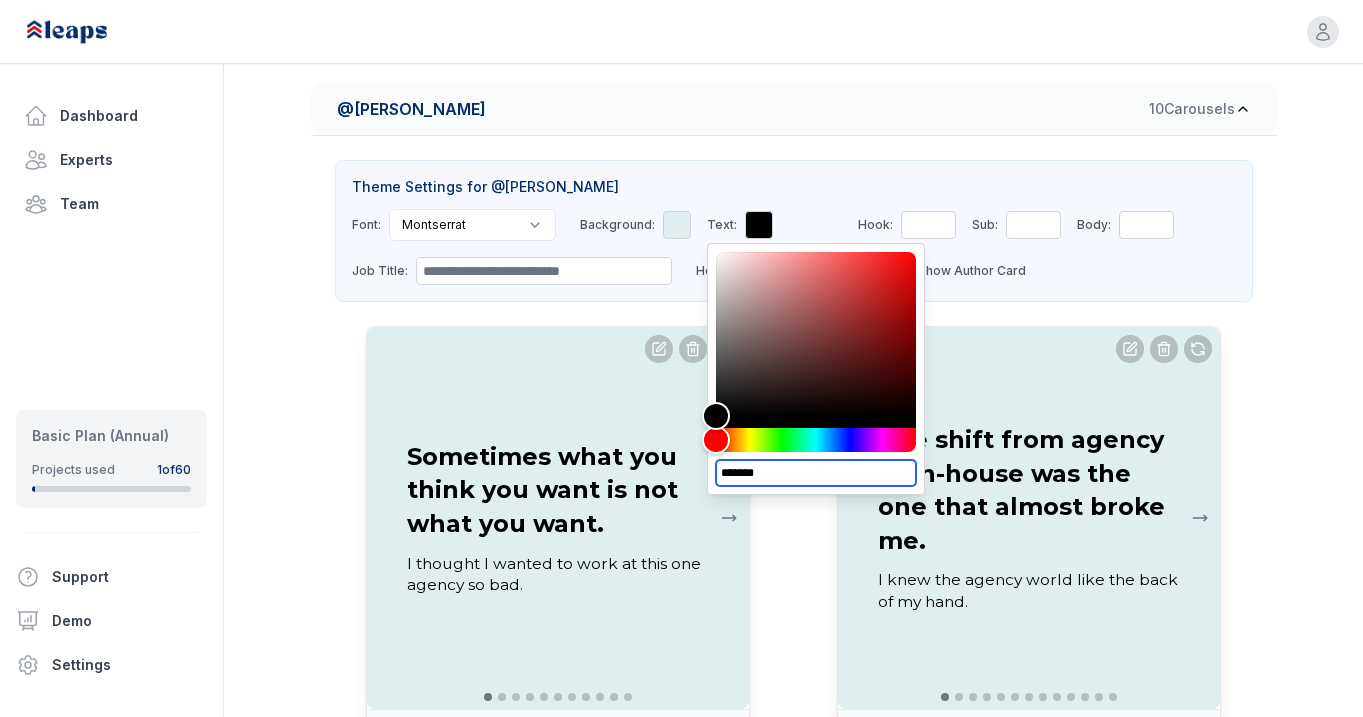 drag, startPoint x: 791, startPoint y: 472, endPoint x: 729, endPoint y: 475, distance: 62.072536 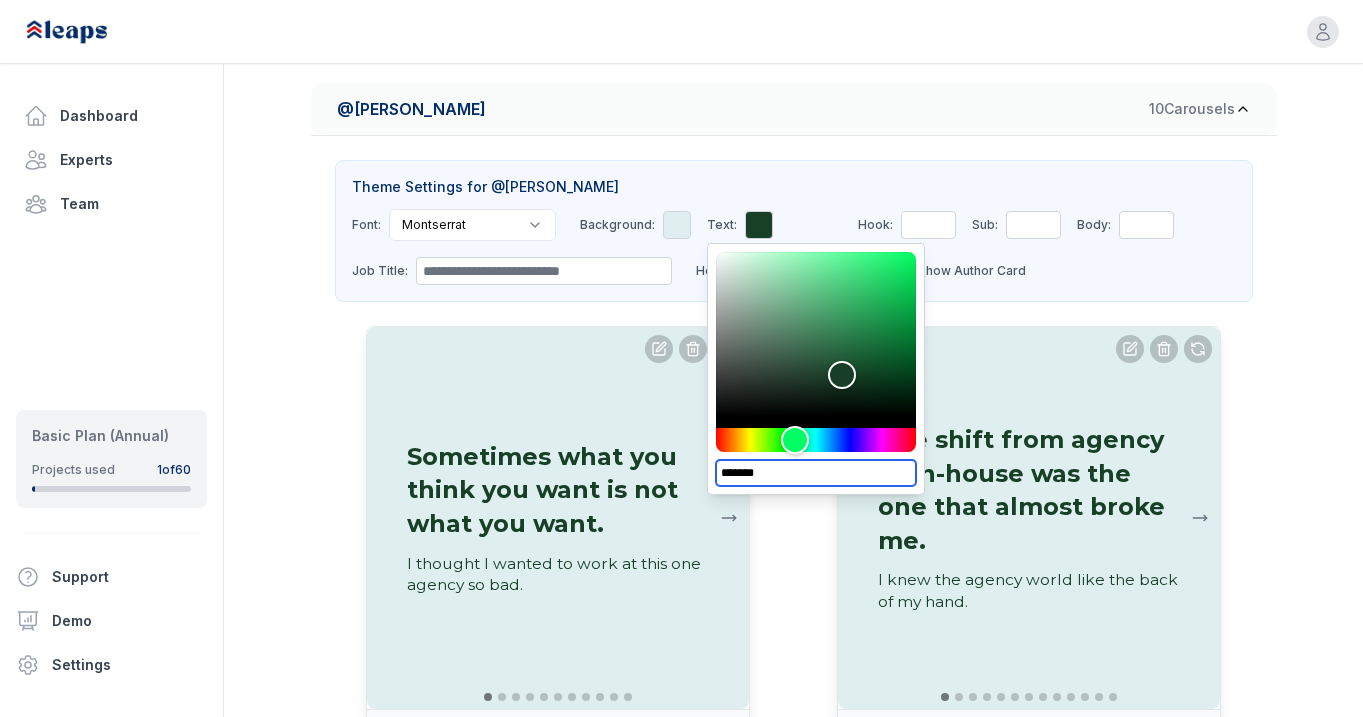 click on "Sometimes what you think you want is not what you want. I thought I wanted to work at this one agency so bad. Add Slide Download The shift from agency to in-house was the one that almost broke me. I knew the agency world like the back of my hand. Add Slide Download I thought my connector superpowers would be the thing that made me thrive. Turns out, they almost burned me out. Add Slide Download I cried on the first day because everyone was so nice to me. Honestly, I wasn’t used to that. Add Slide Download I didn’t appreciate networking until I got to IBM. In my early career, I thought networking was just a thing people said you should do. Add Slide Download I used to think variety would make me irresistible to hiring managers. And honestly, for a long time, it did. Add Slide Download I was literally staffing end-of-the-world parties for TGI Fridays. No, really. Add Slide Download I once wrote 2,000-word bylines on the importance of architecture contract documents. It wasn’t glamorous. Add Slide Download" at bounding box center (794, 1496) 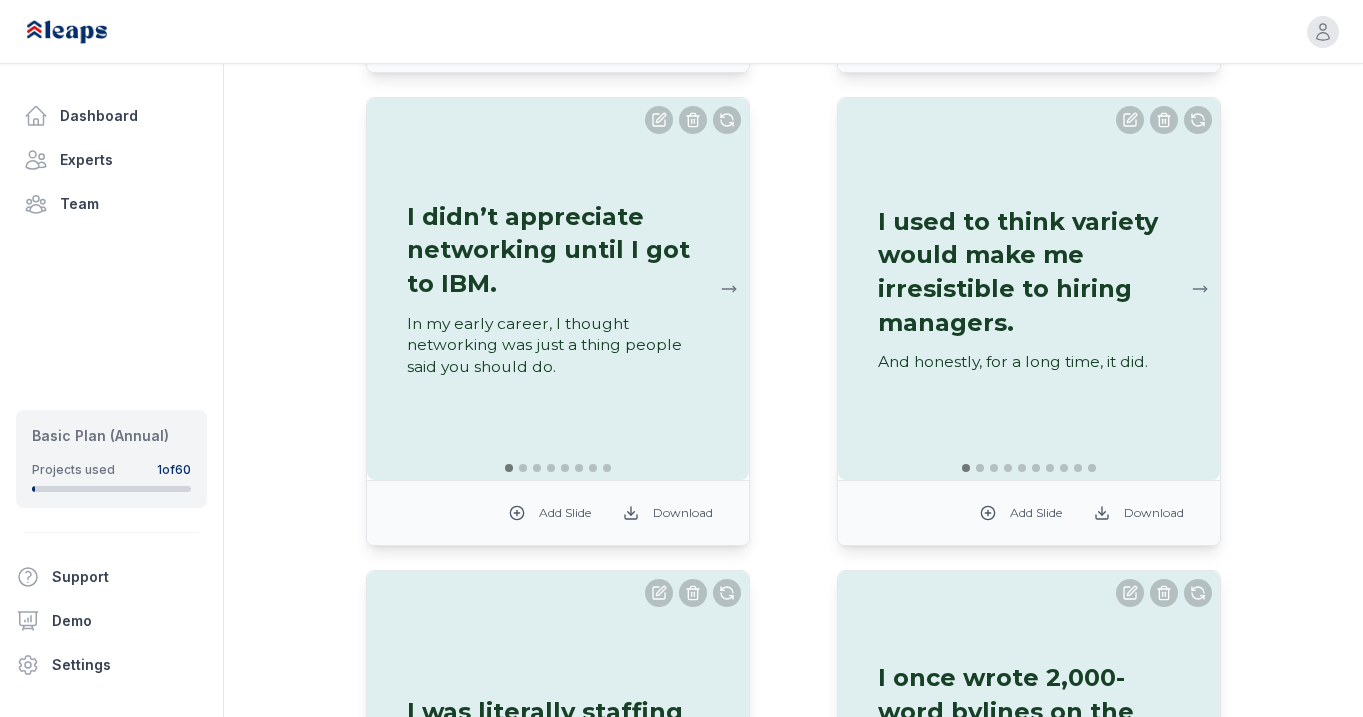 scroll, scrollTop: 1603, scrollLeft: 0, axis: vertical 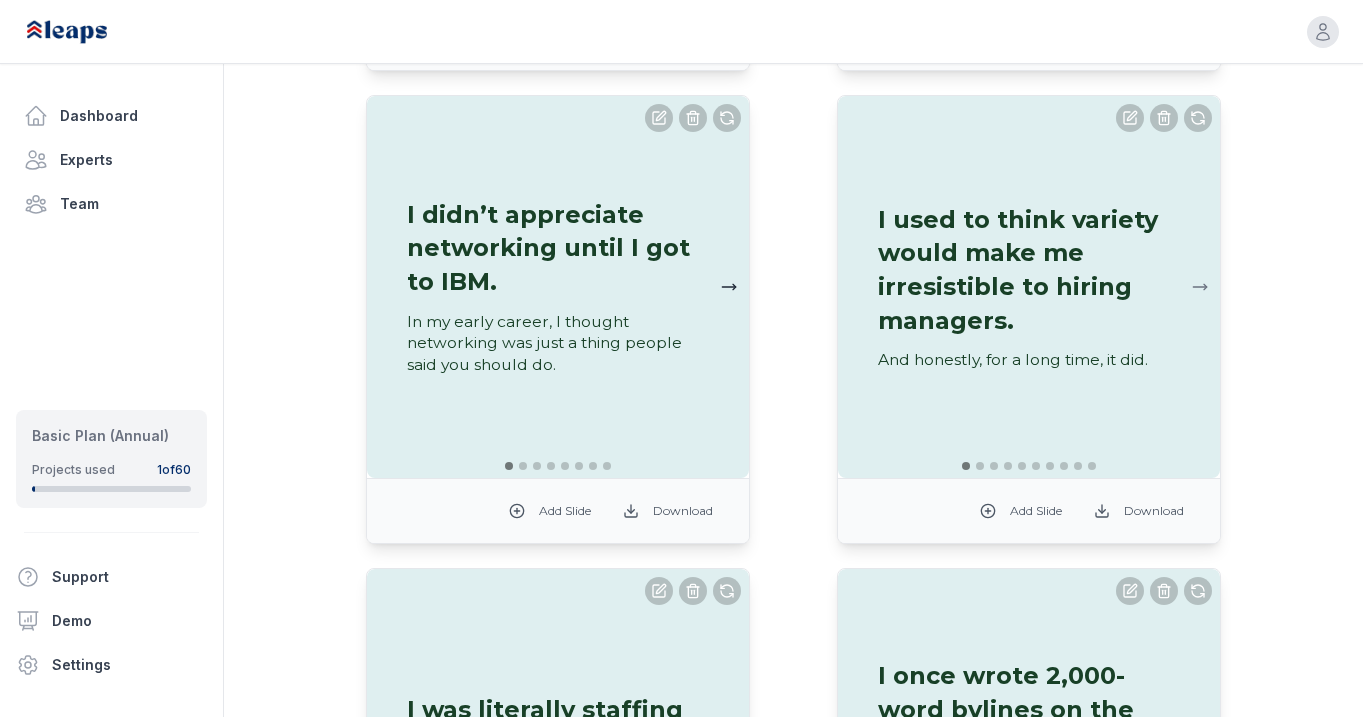 click at bounding box center [729, 287] 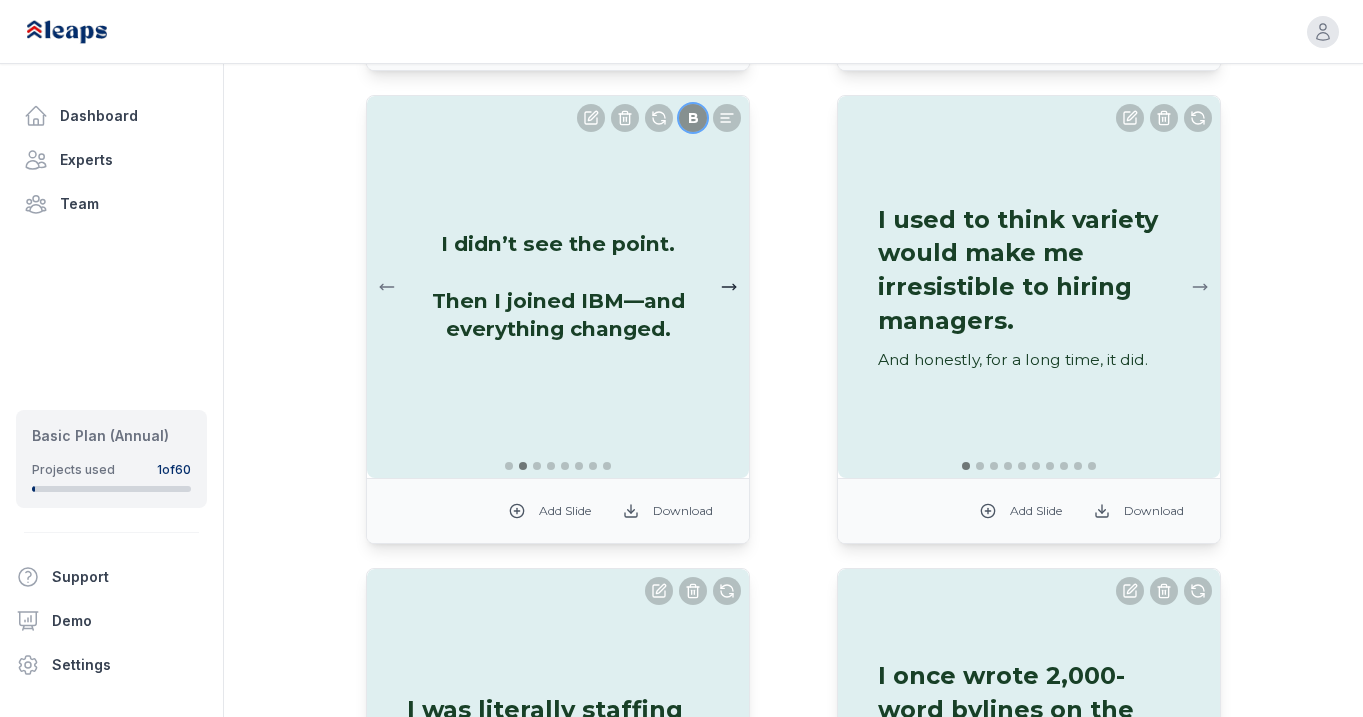 click at bounding box center (729, 287) 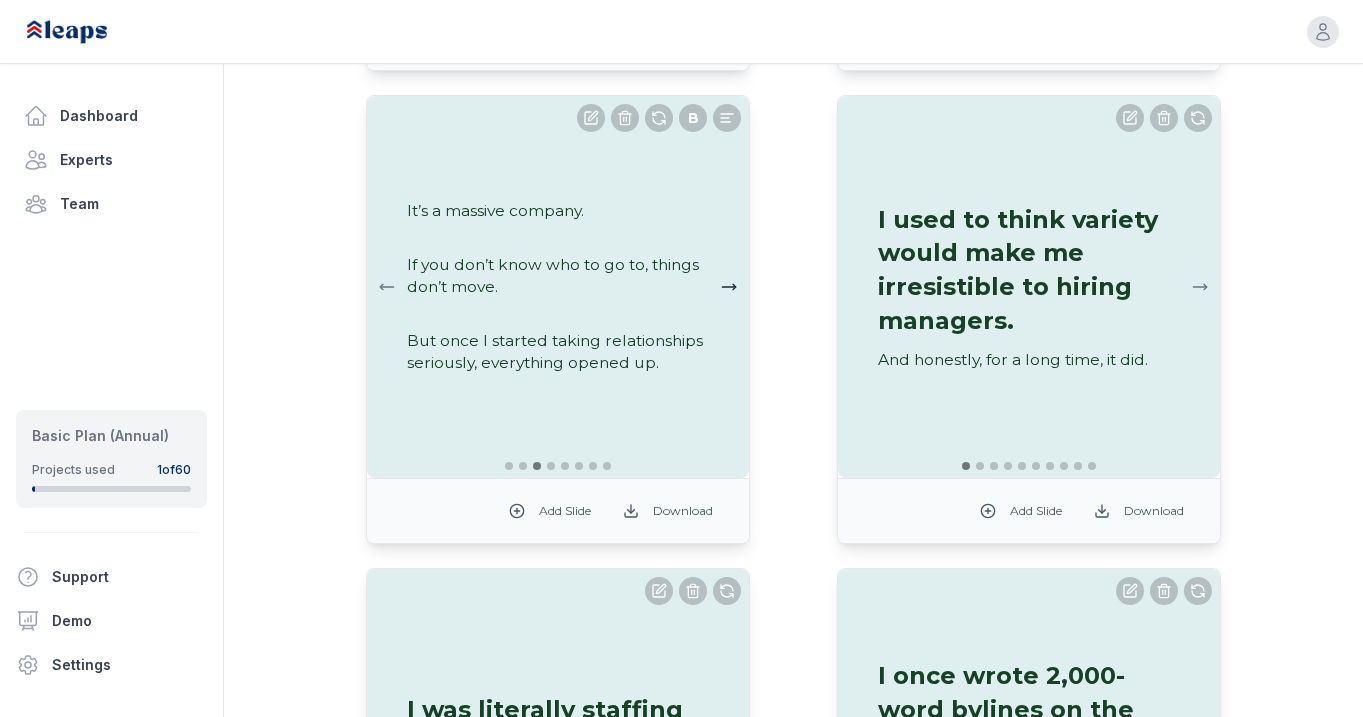 click at bounding box center (729, 287) 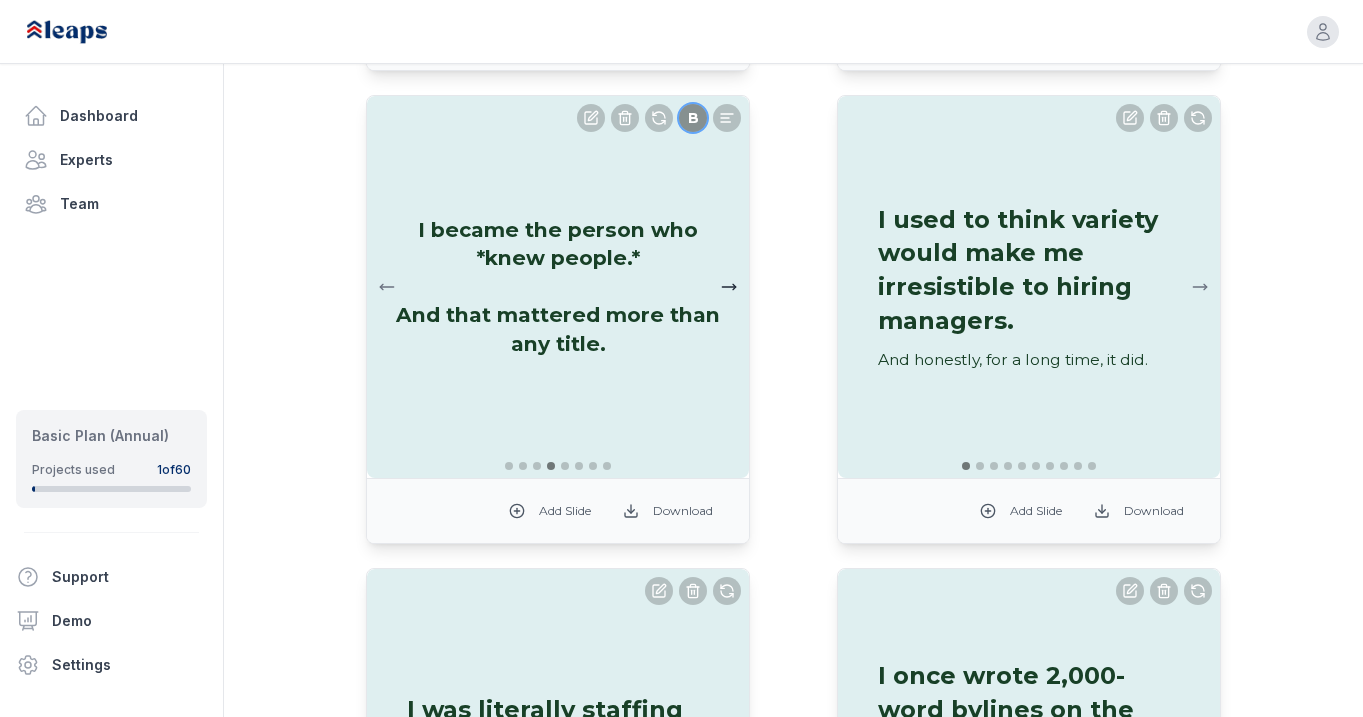 click at bounding box center [729, 287] 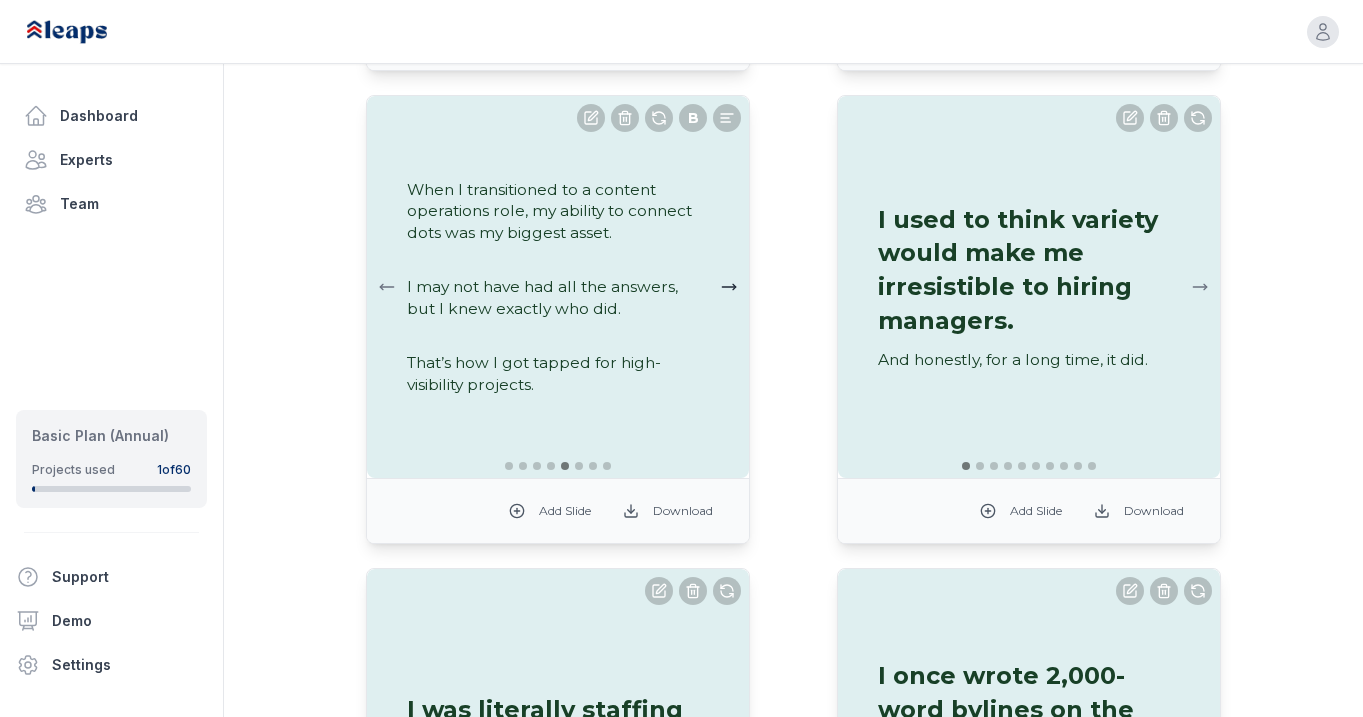 click at bounding box center [729, 287] 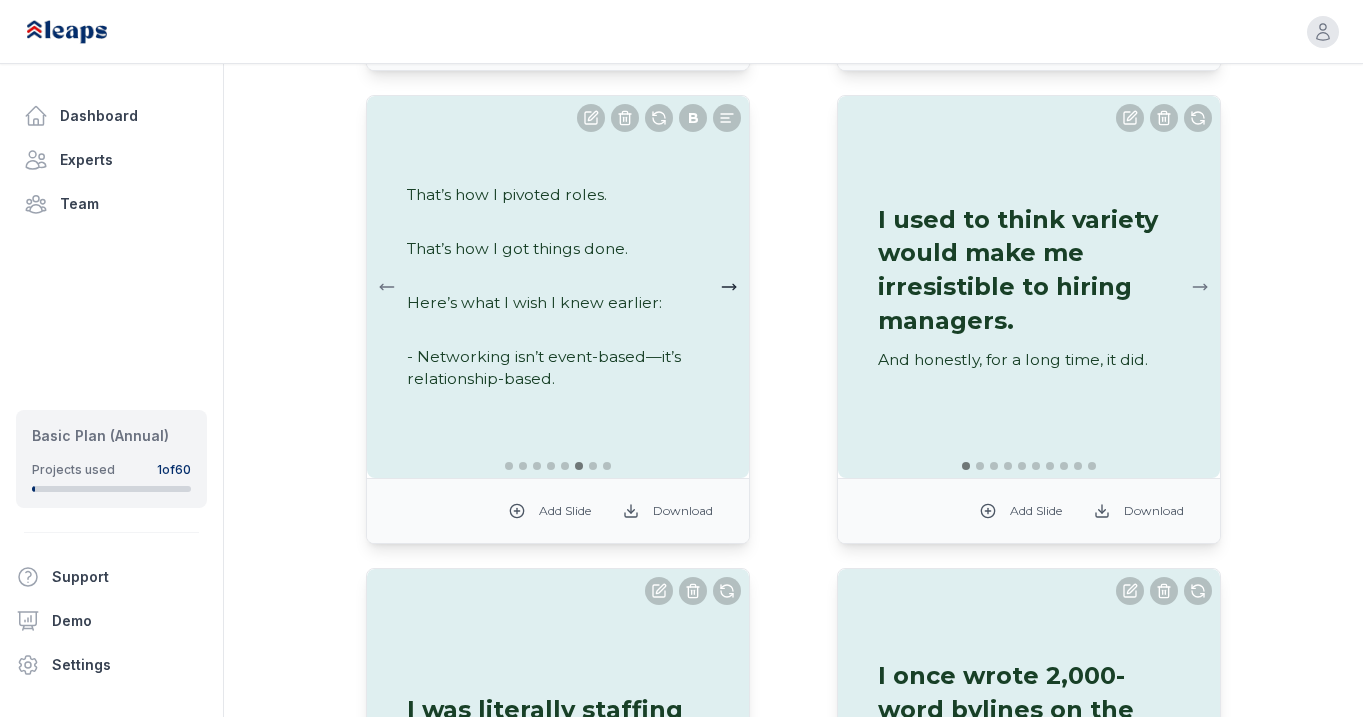 click at bounding box center [729, 287] 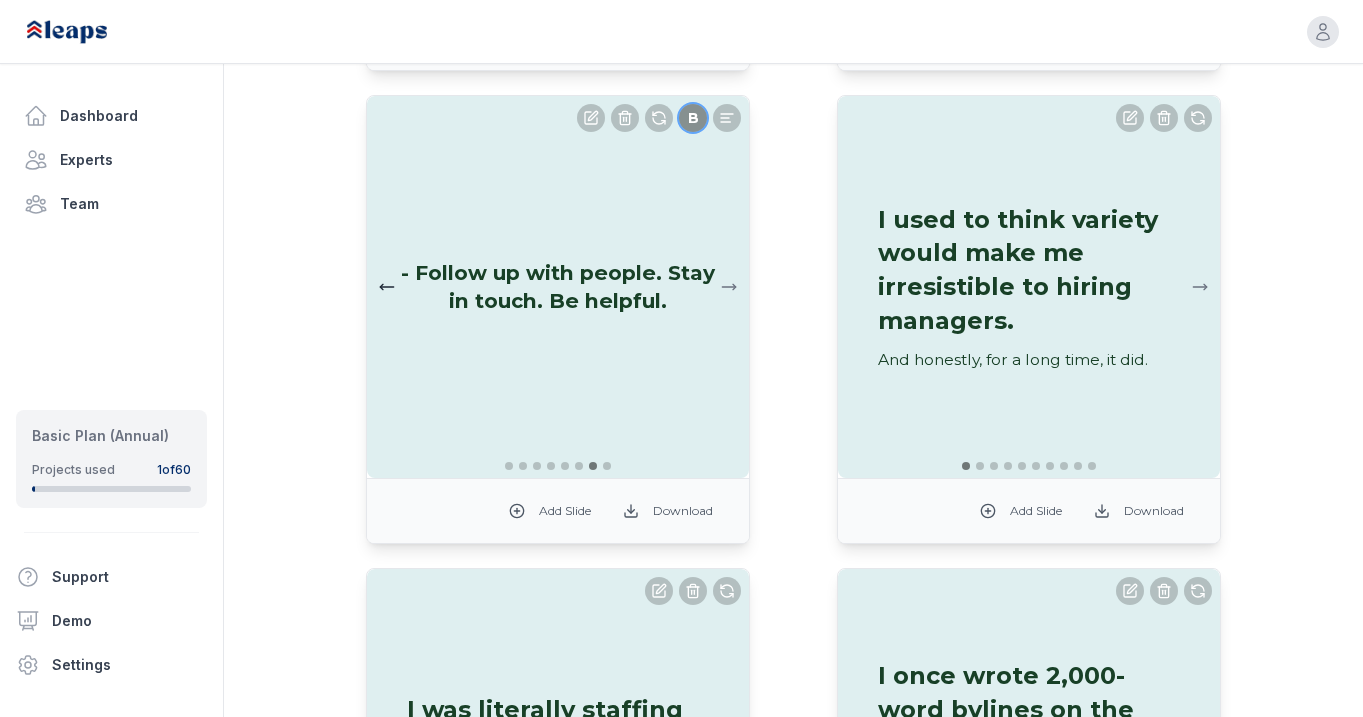 click at bounding box center [387, 287] 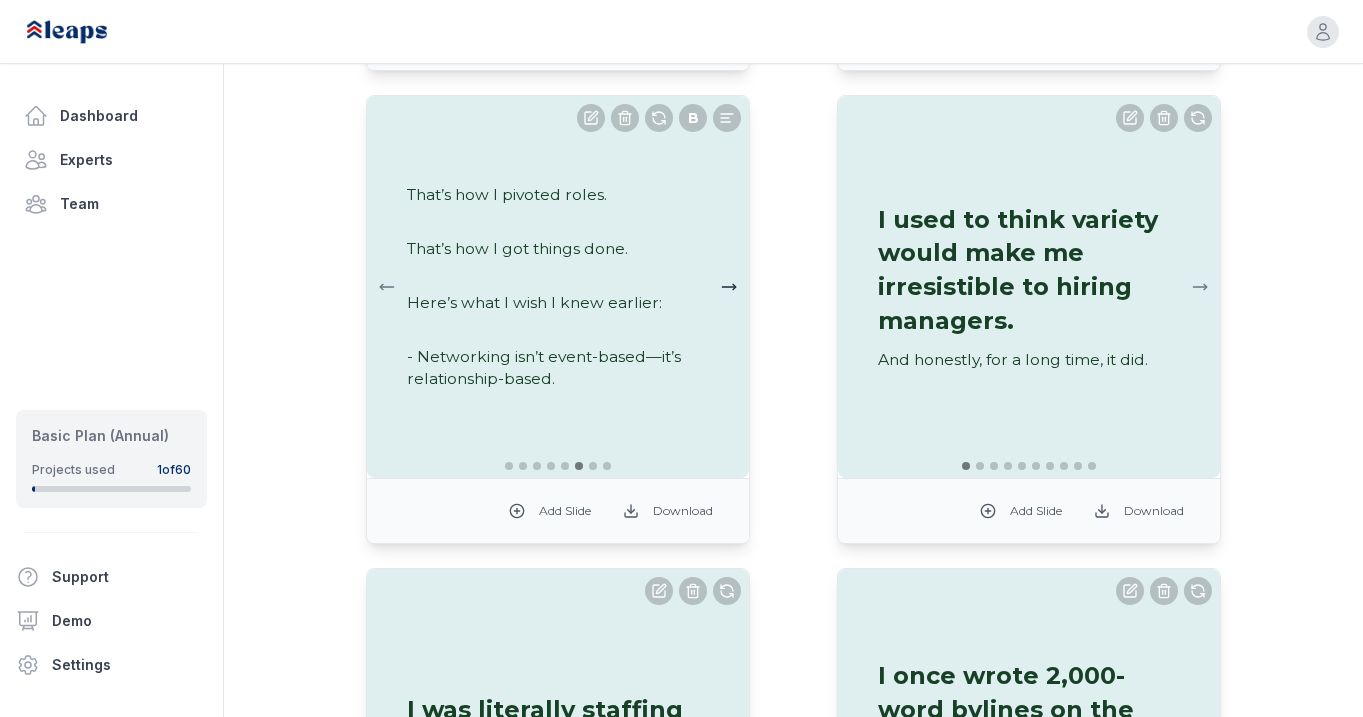 click at bounding box center [729, 287] 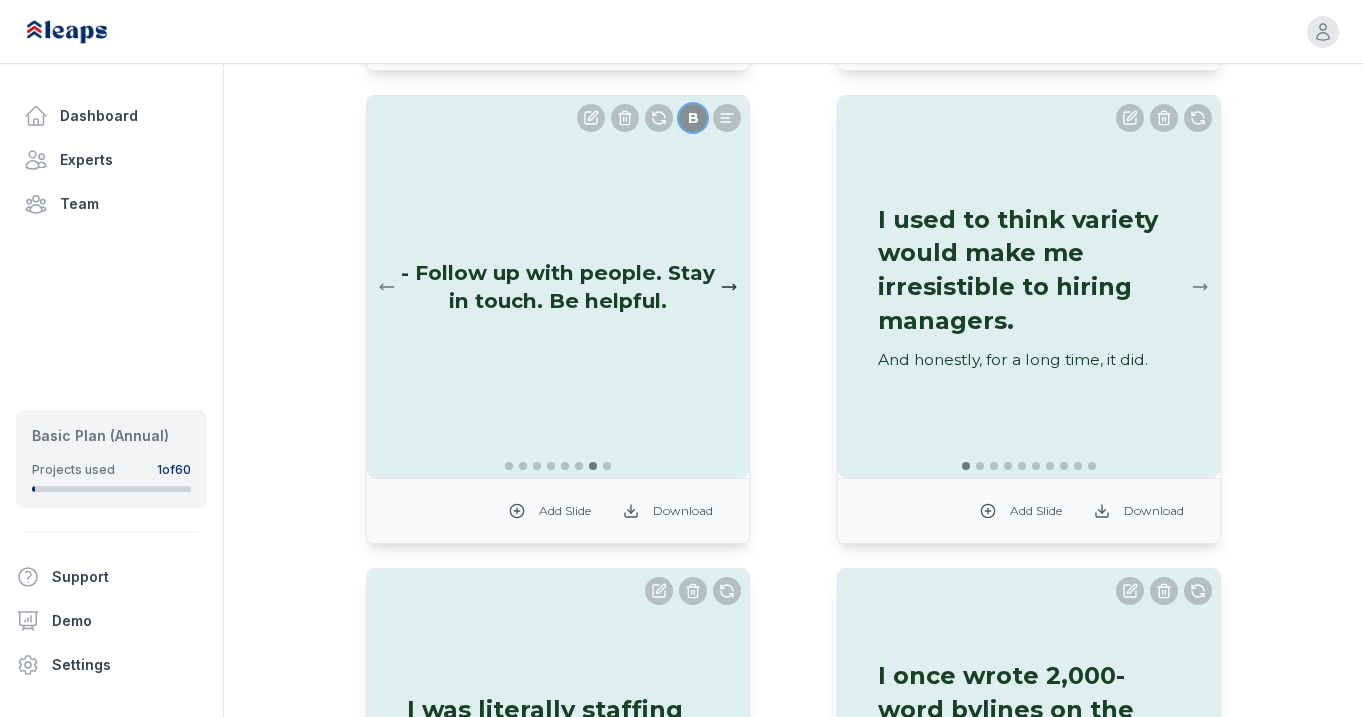 click at bounding box center [729, 287] 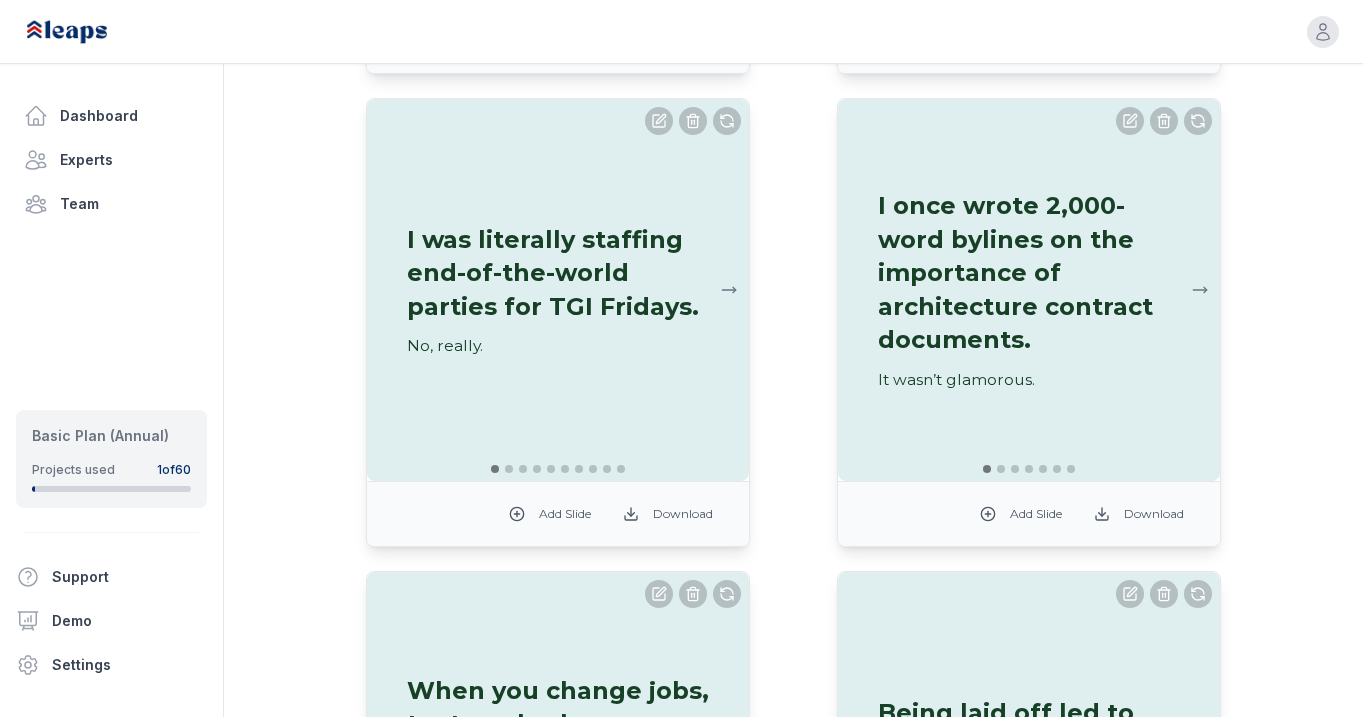 scroll, scrollTop: 2076, scrollLeft: 0, axis: vertical 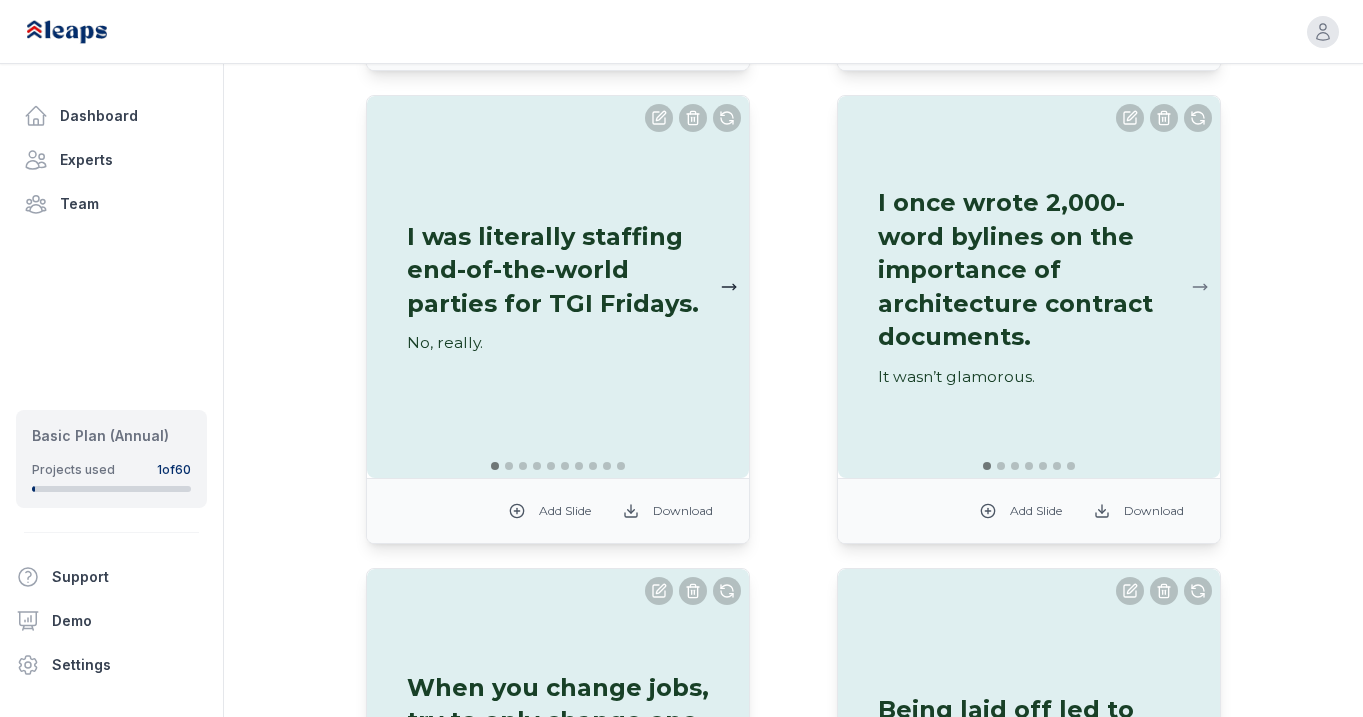 click at bounding box center [729, 287] 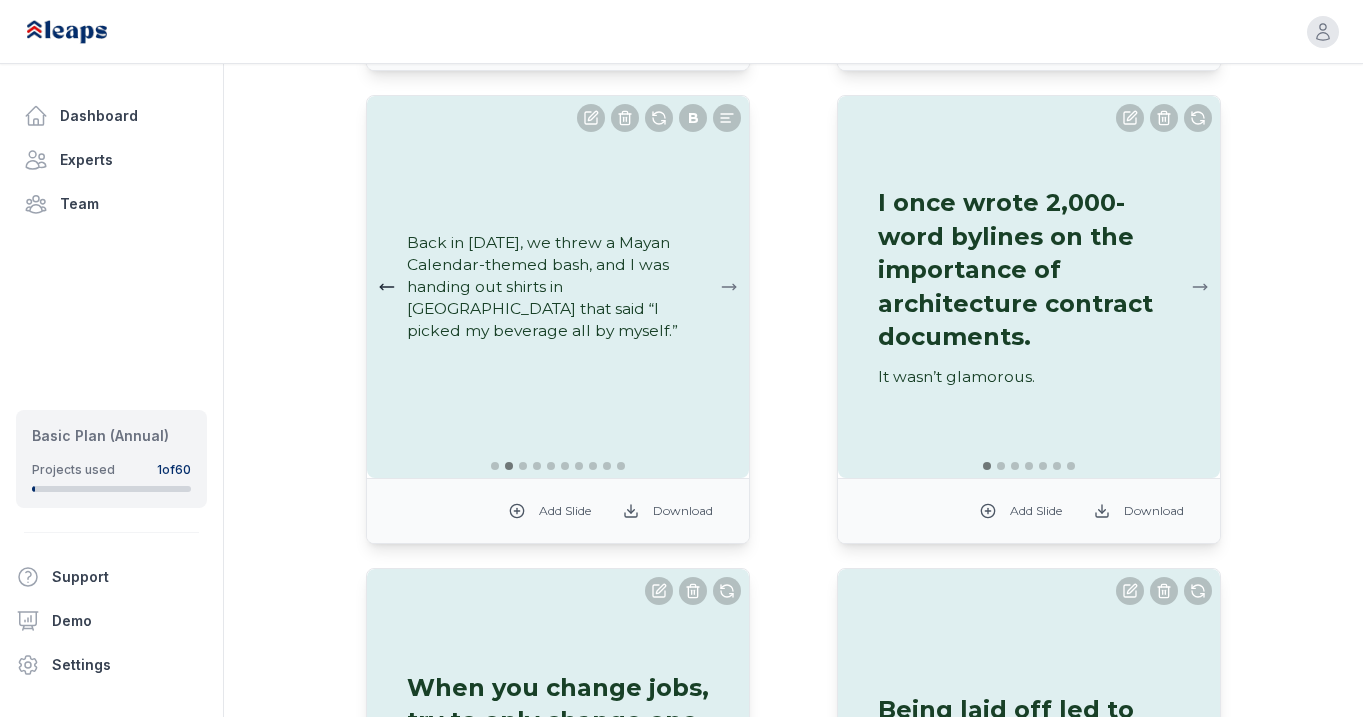 click at bounding box center (387, 287) 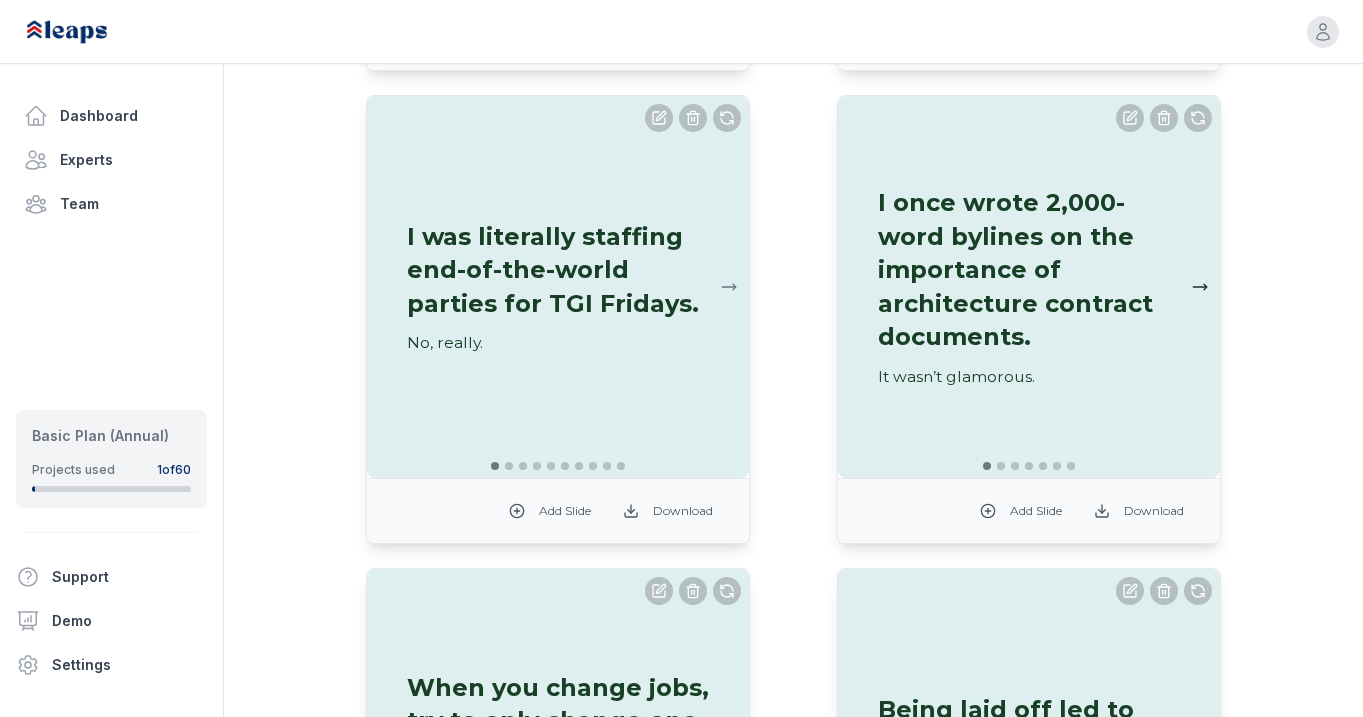 click at bounding box center [1200, 287] 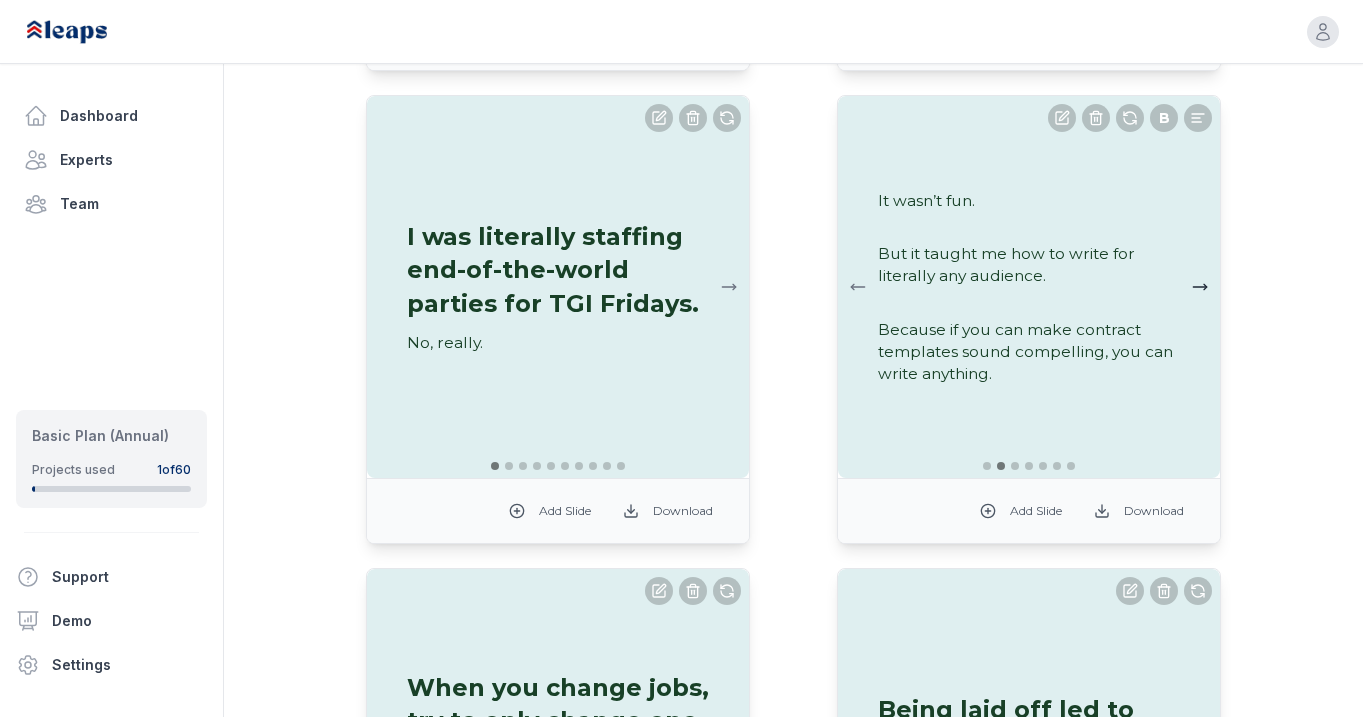 click at bounding box center (1200, 287) 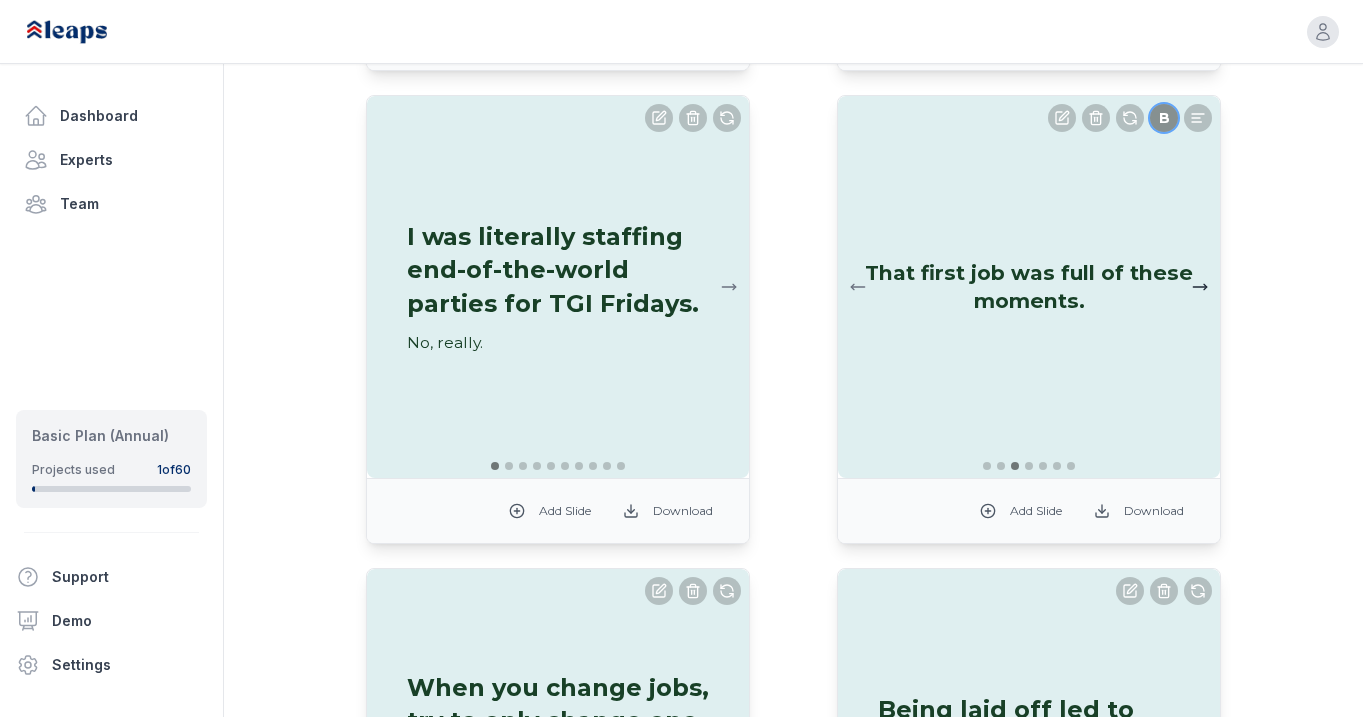 click at bounding box center (1200, 287) 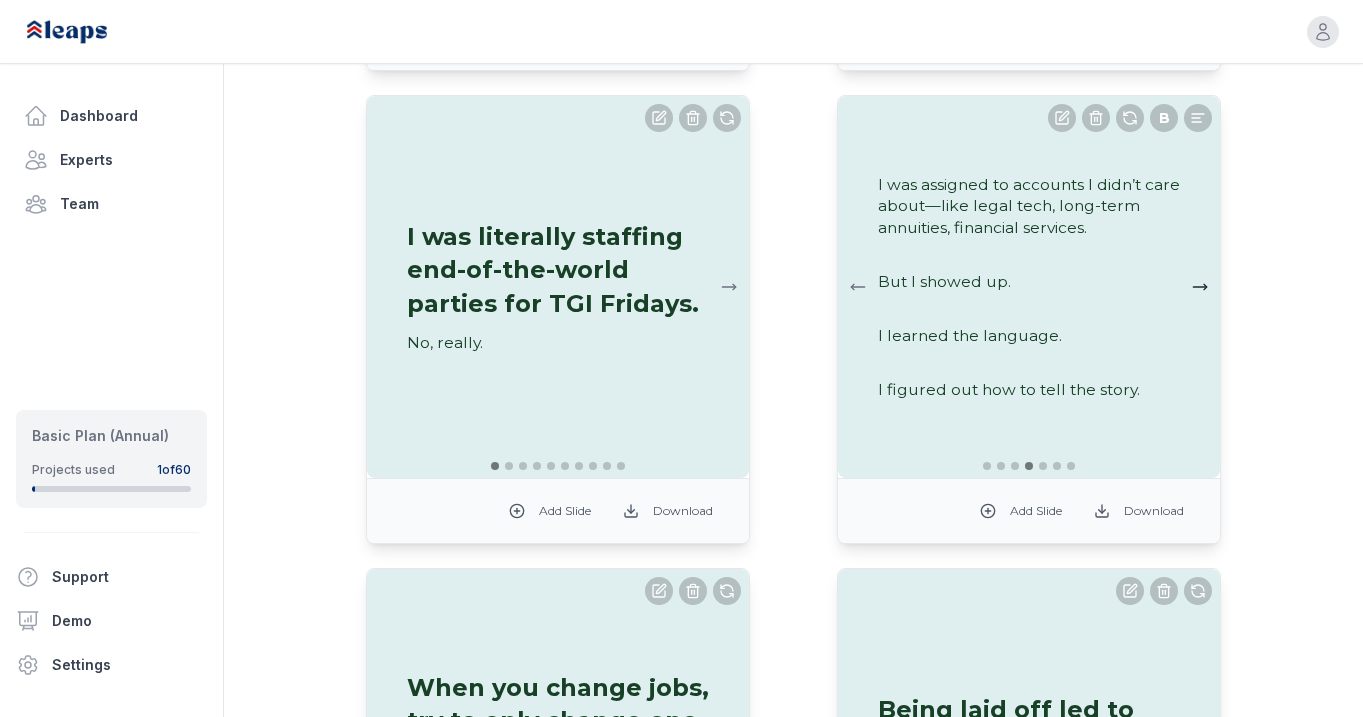 click at bounding box center (1200, 287) 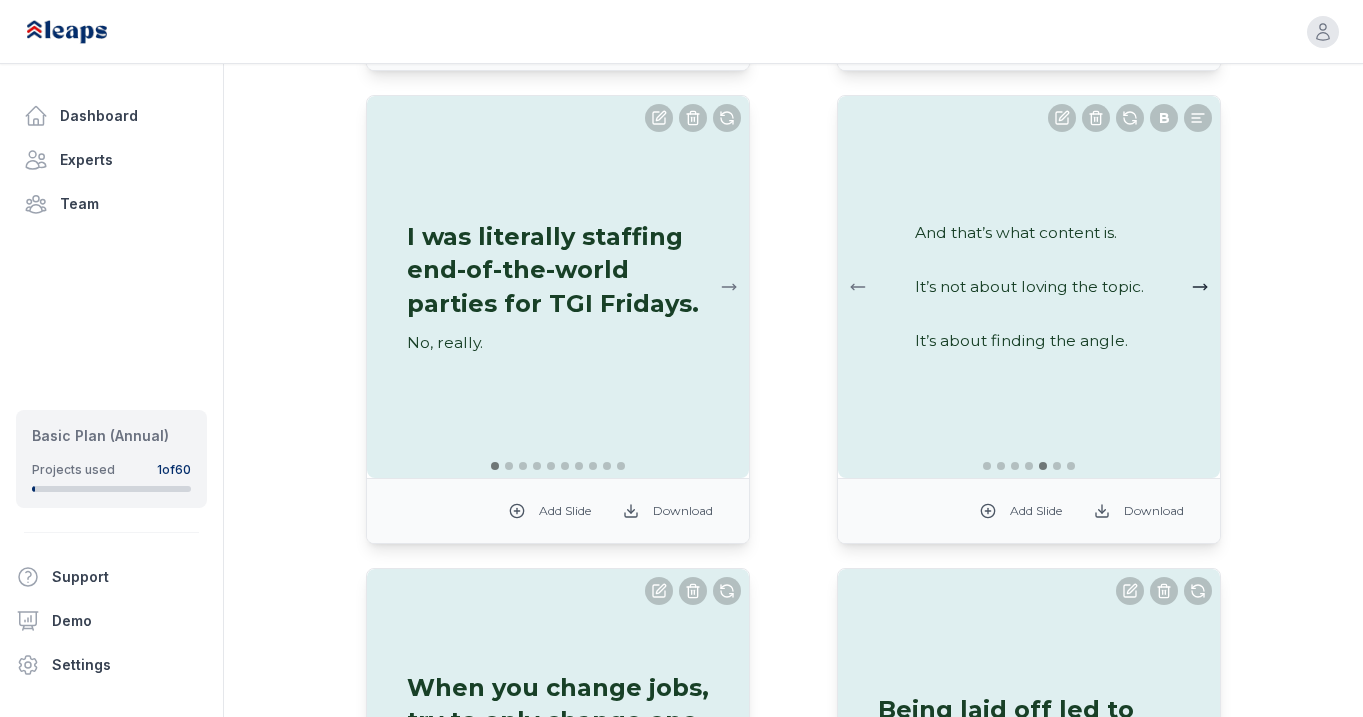 click at bounding box center [1200, 287] 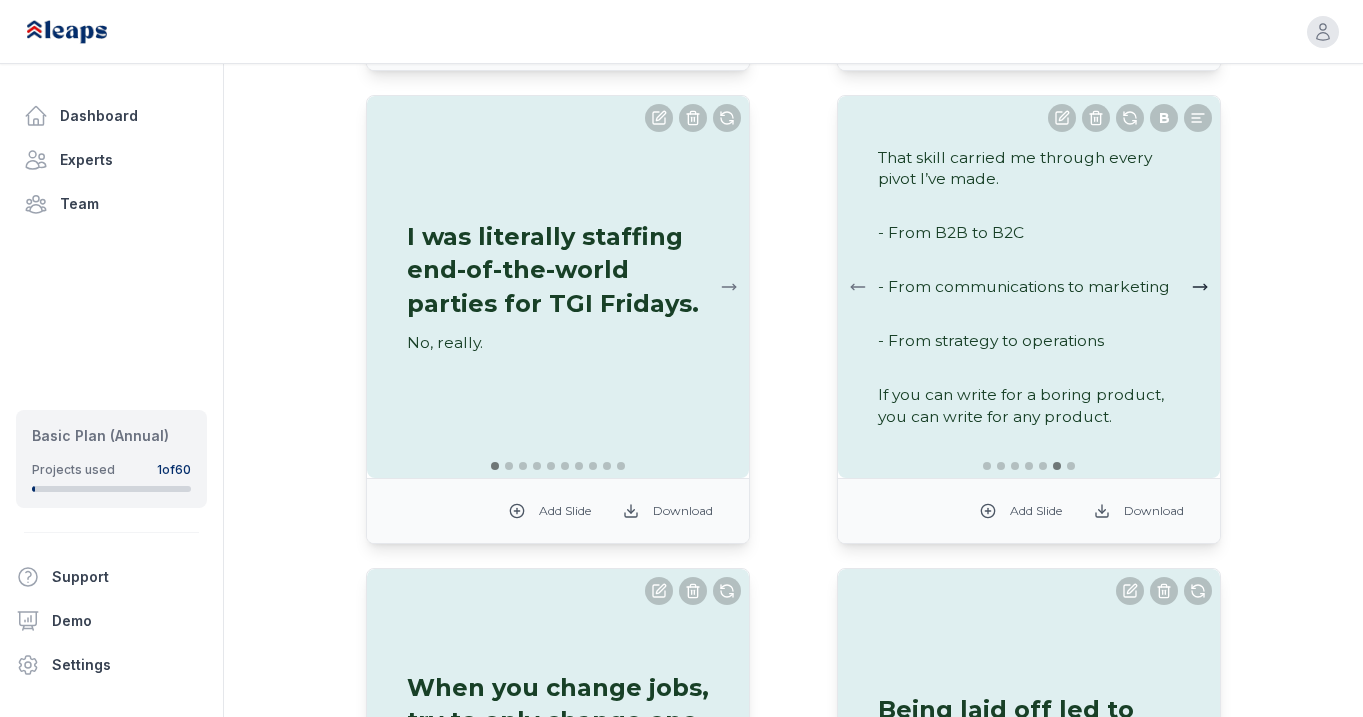 click at bounding box center (1200, 287) 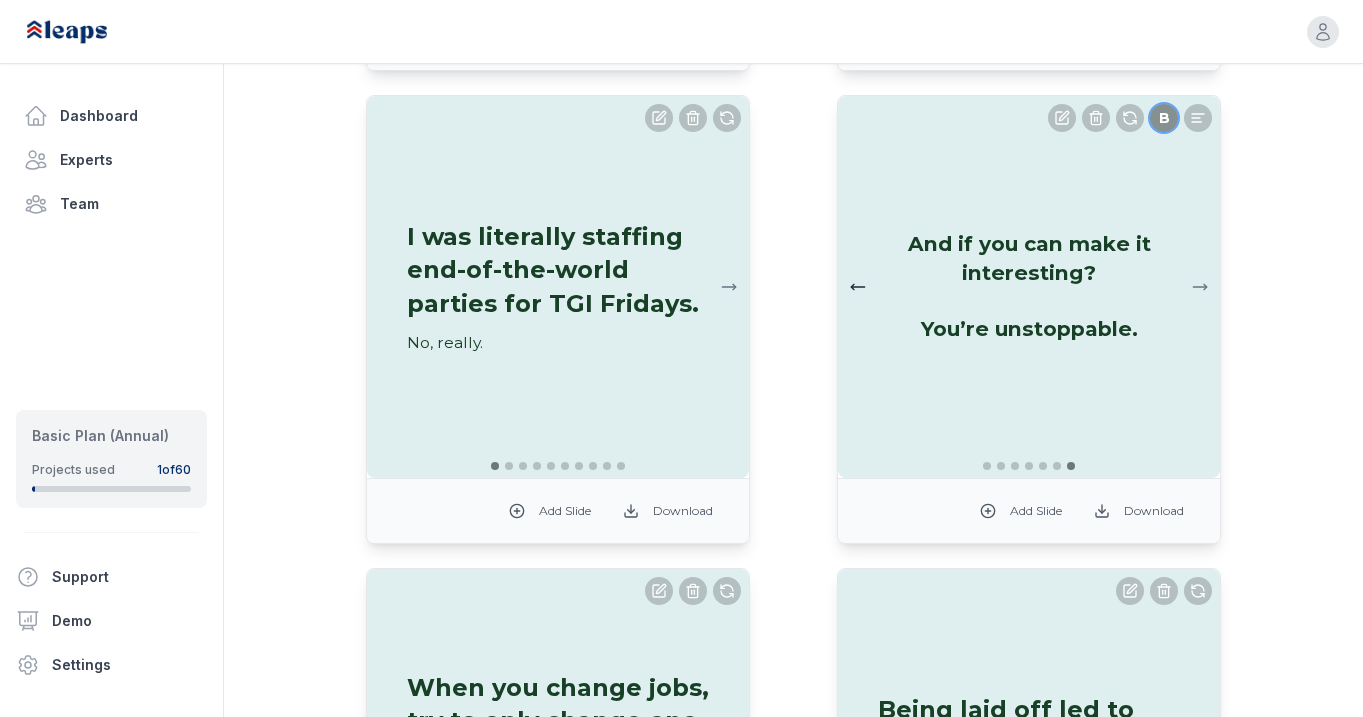 click at bounding box center (858, 287) 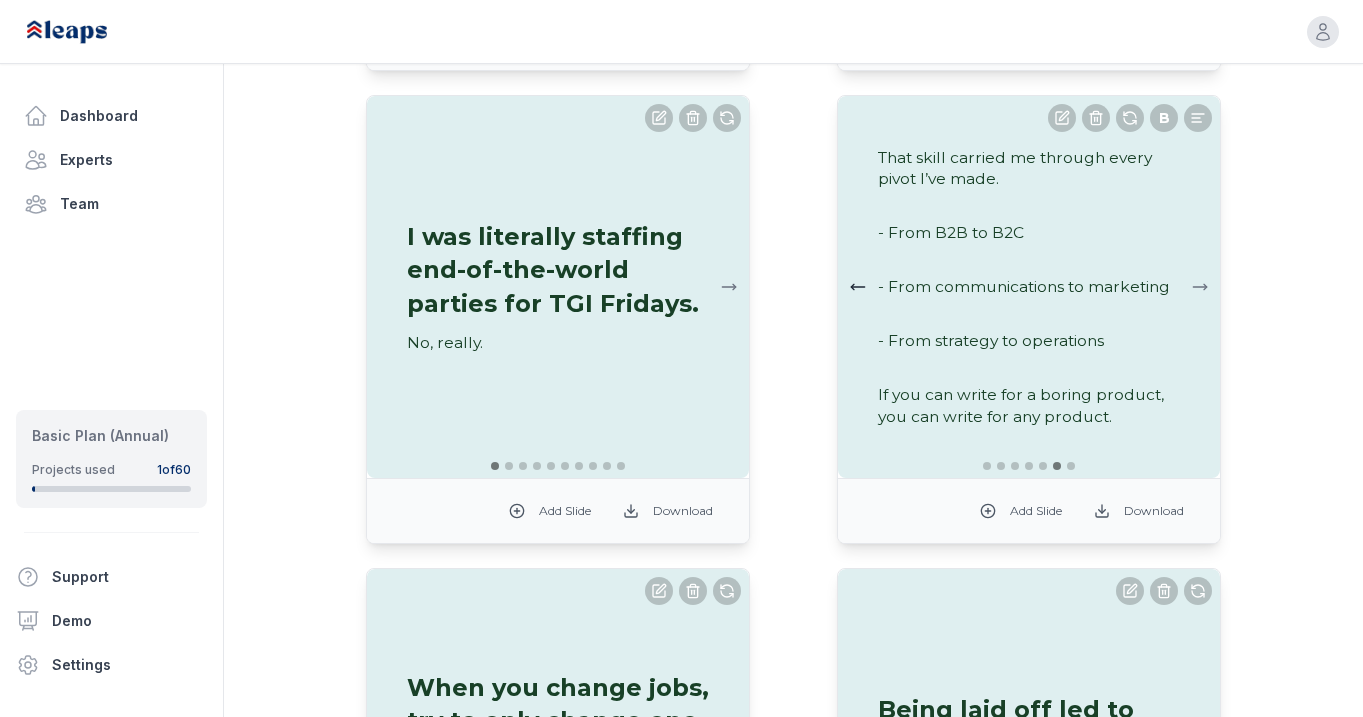 click at bounding box center [858, 287] 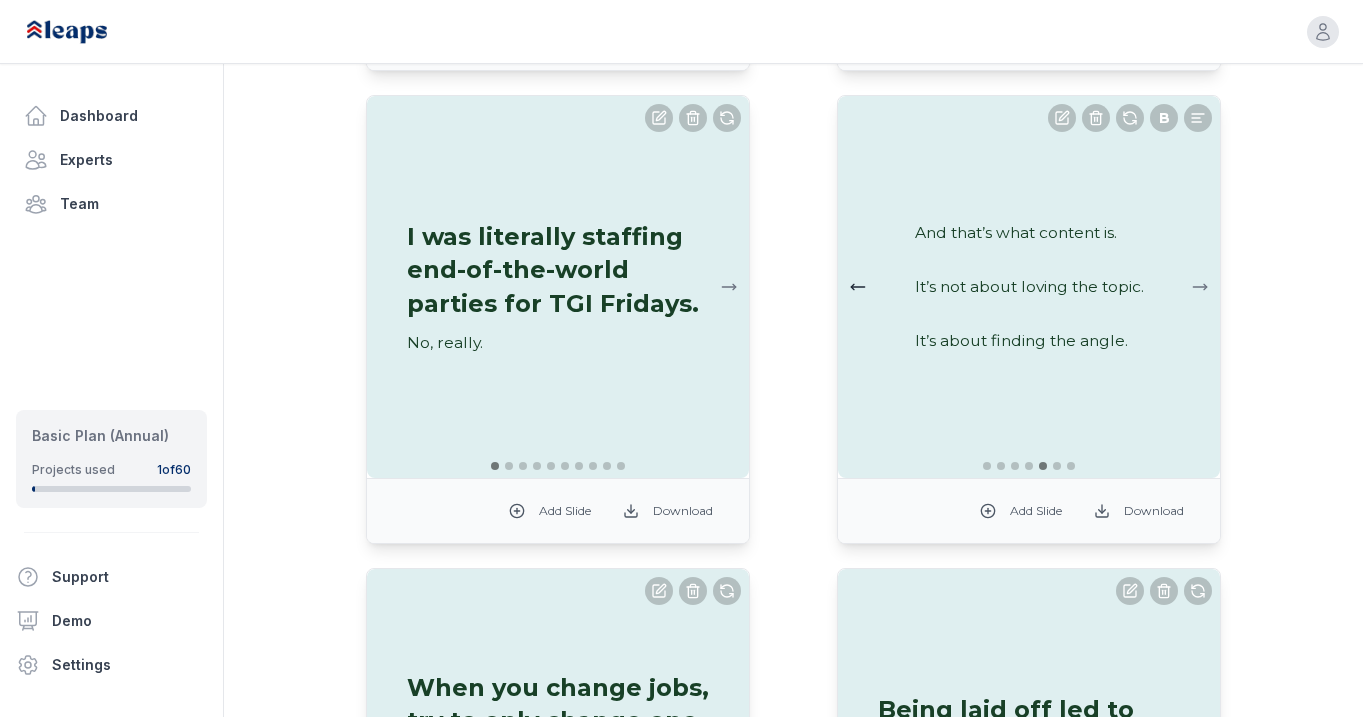 click at bounding box center [858, 287] 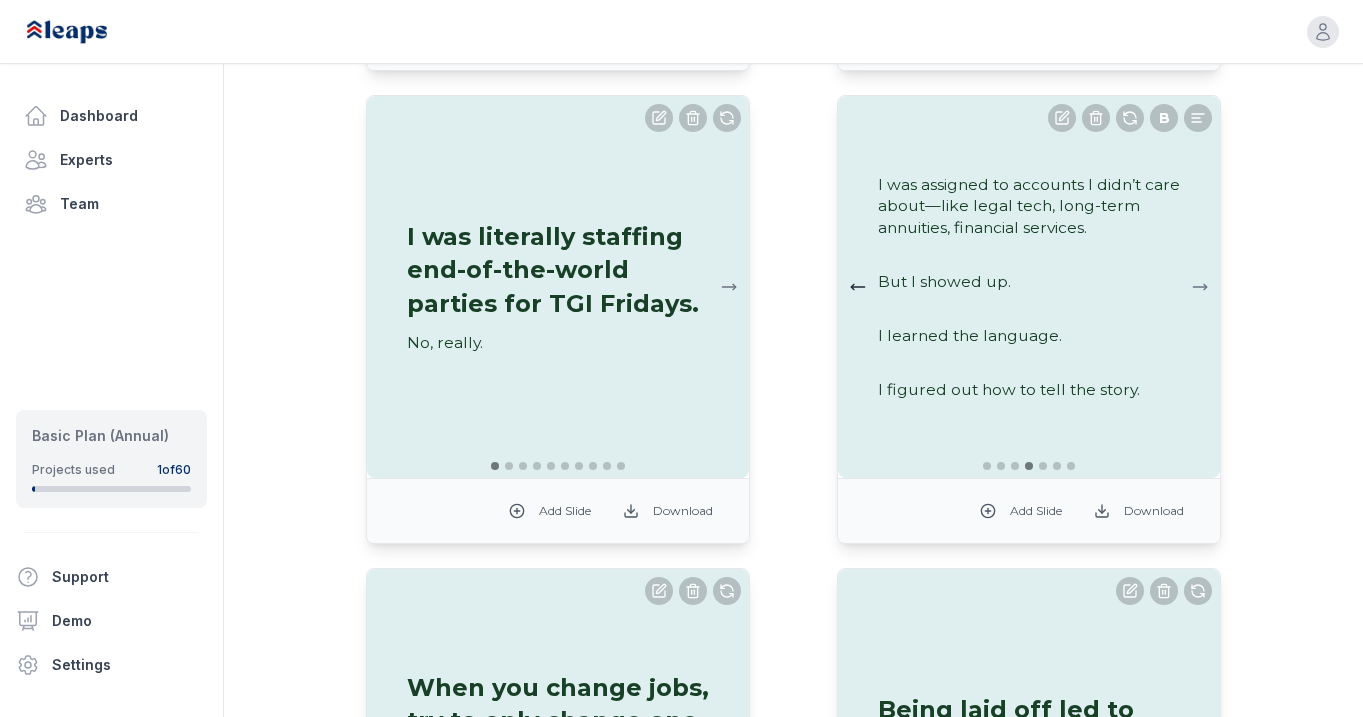 click at bounding box center (858, 287) 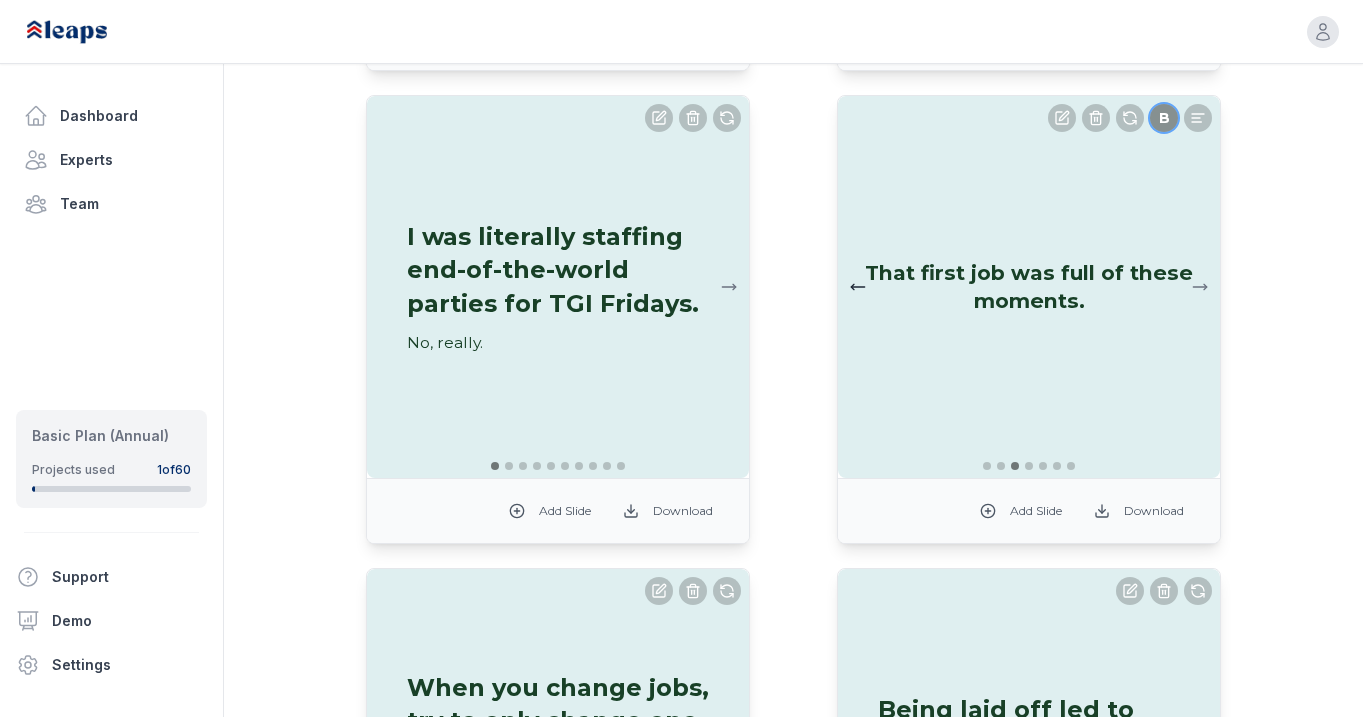 click at bounding box center [858, 287] 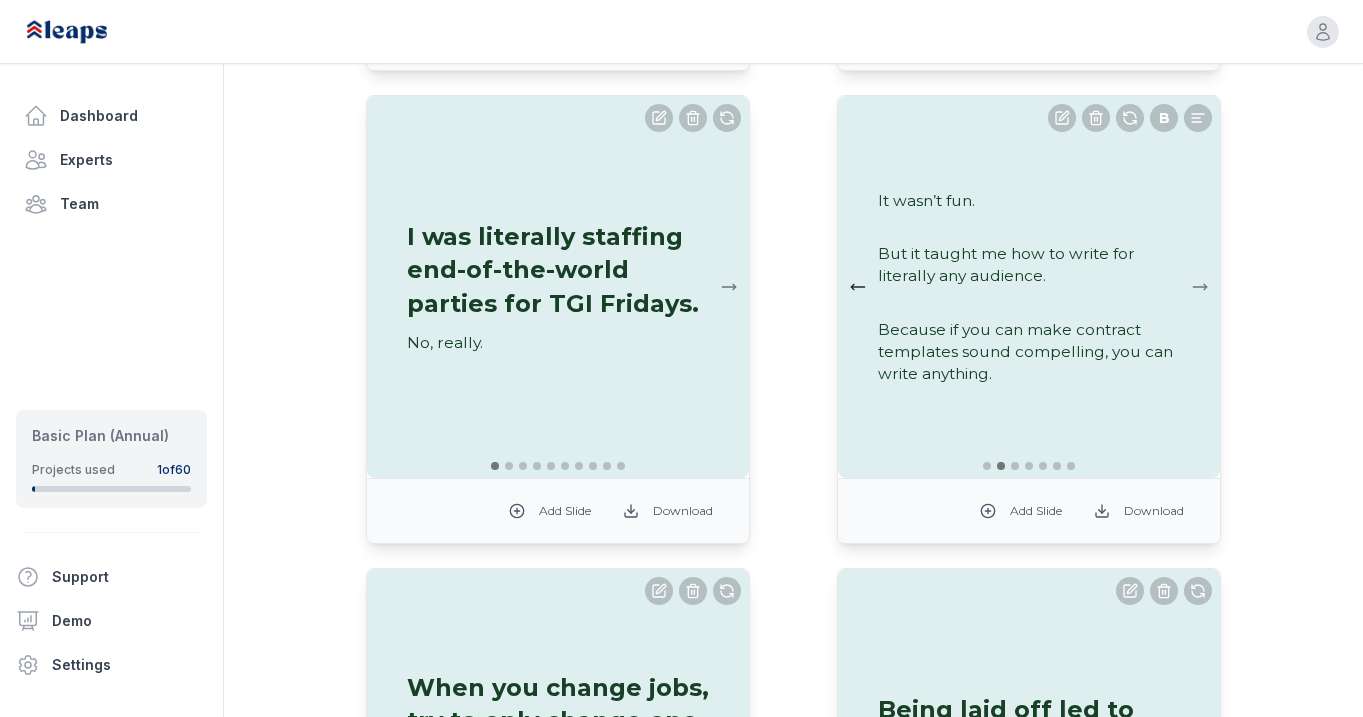 click at bounding box center (858, 287) 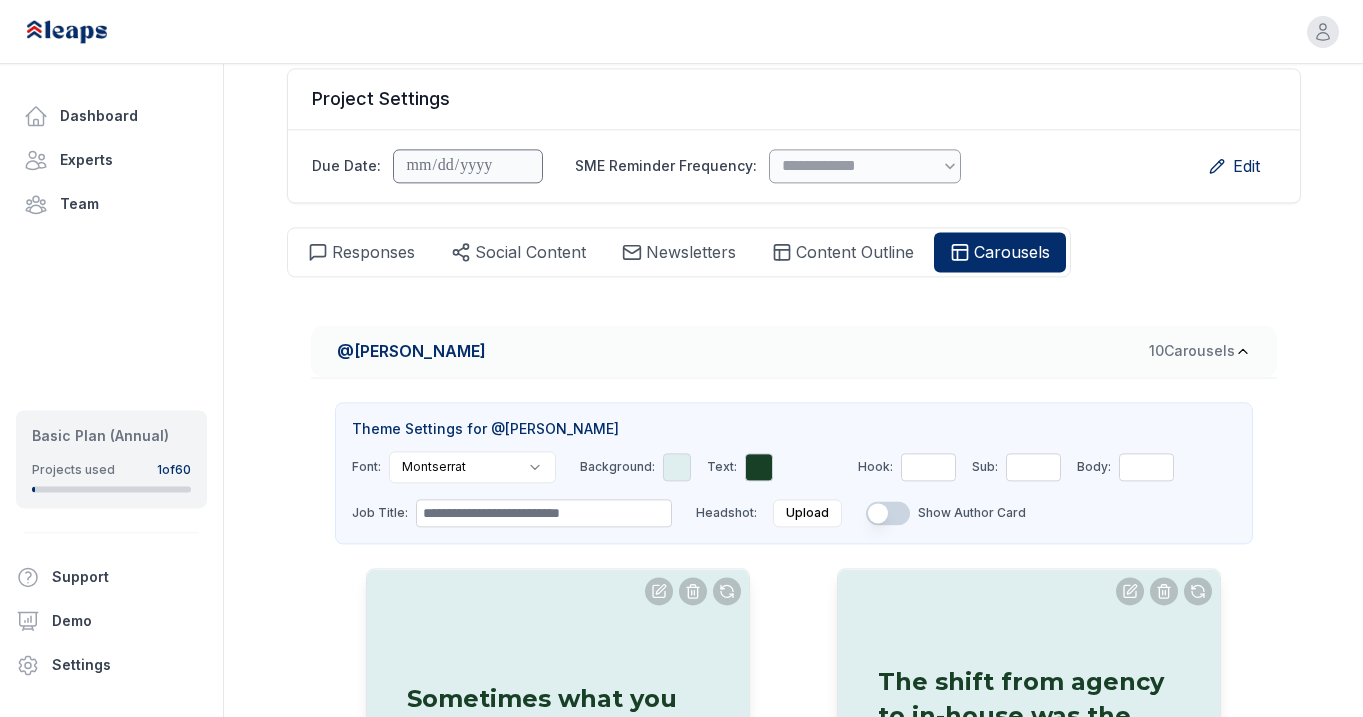 scroll, scrollTop: 195, scrollLeft: 0, axis: vertical 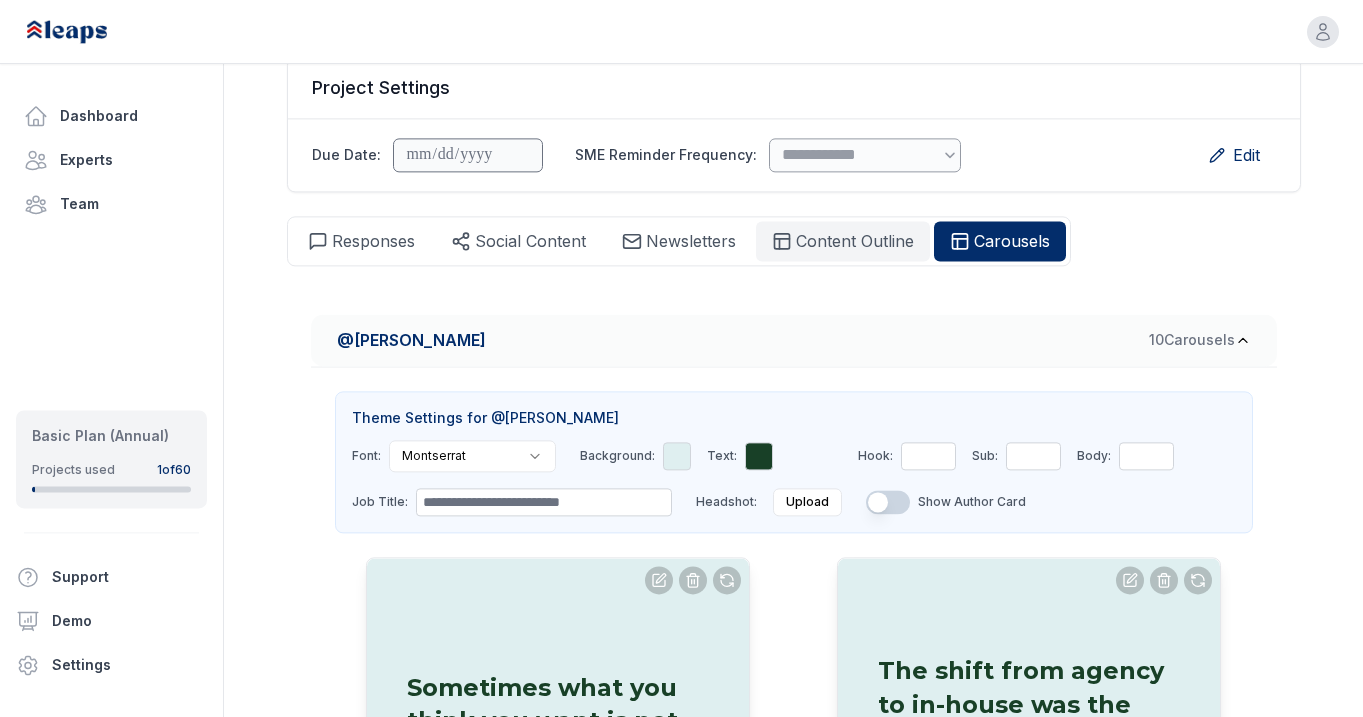 click on "Content Outline" at bounding box center [855, 241] 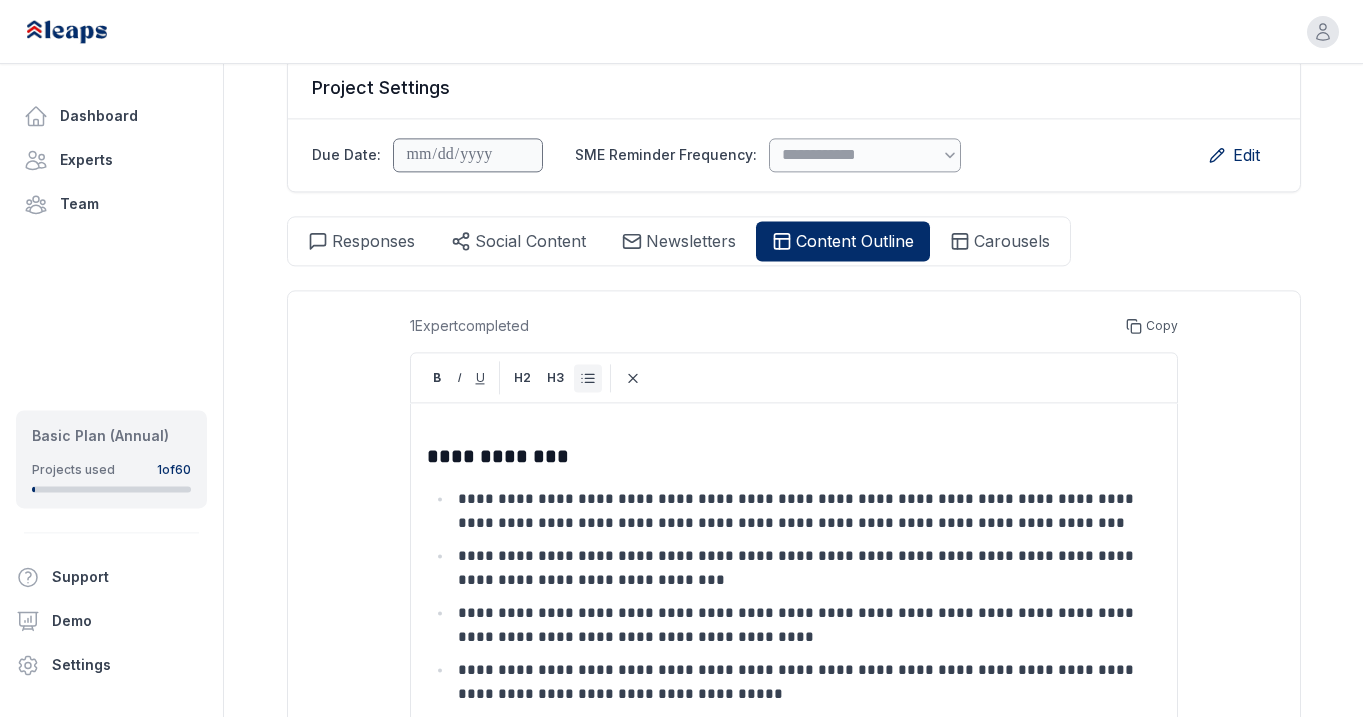 scroll, scrollTop: 202, scrollLeft: 0, axis: vertical 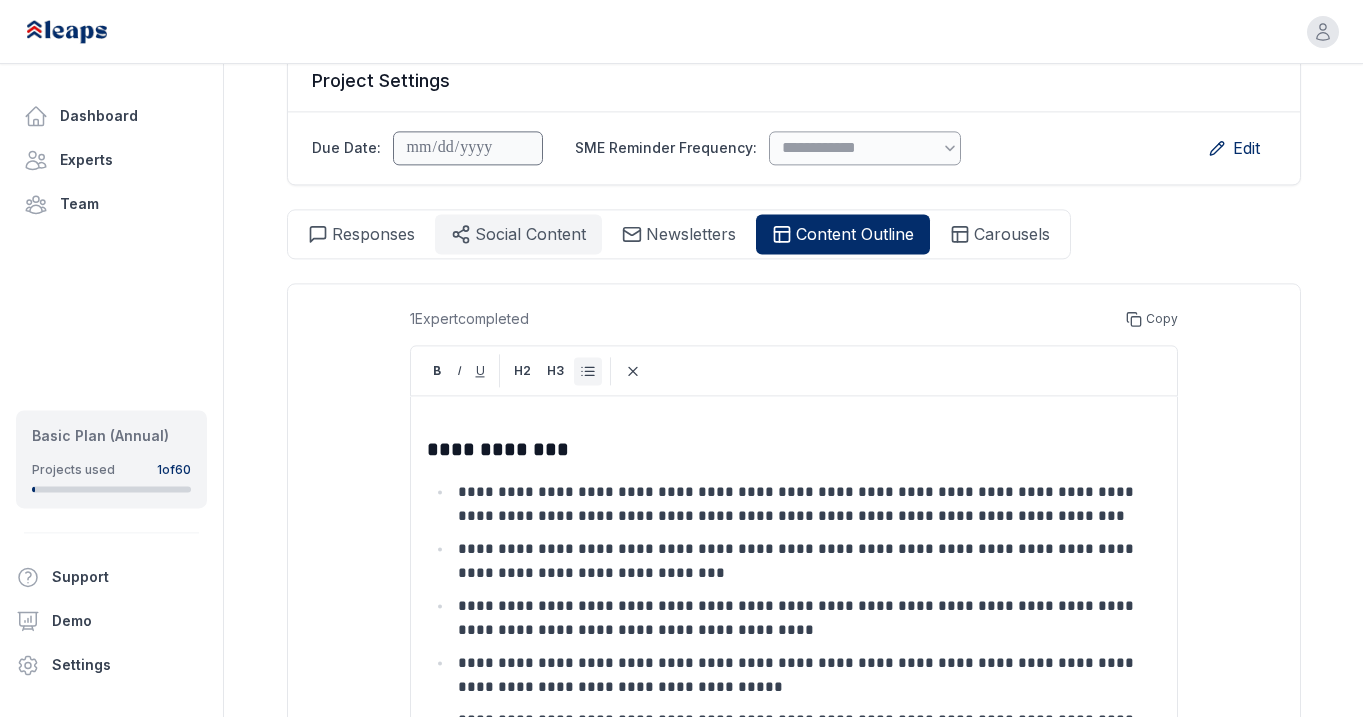 click on "Social Content" at bounding box center (530, 234) 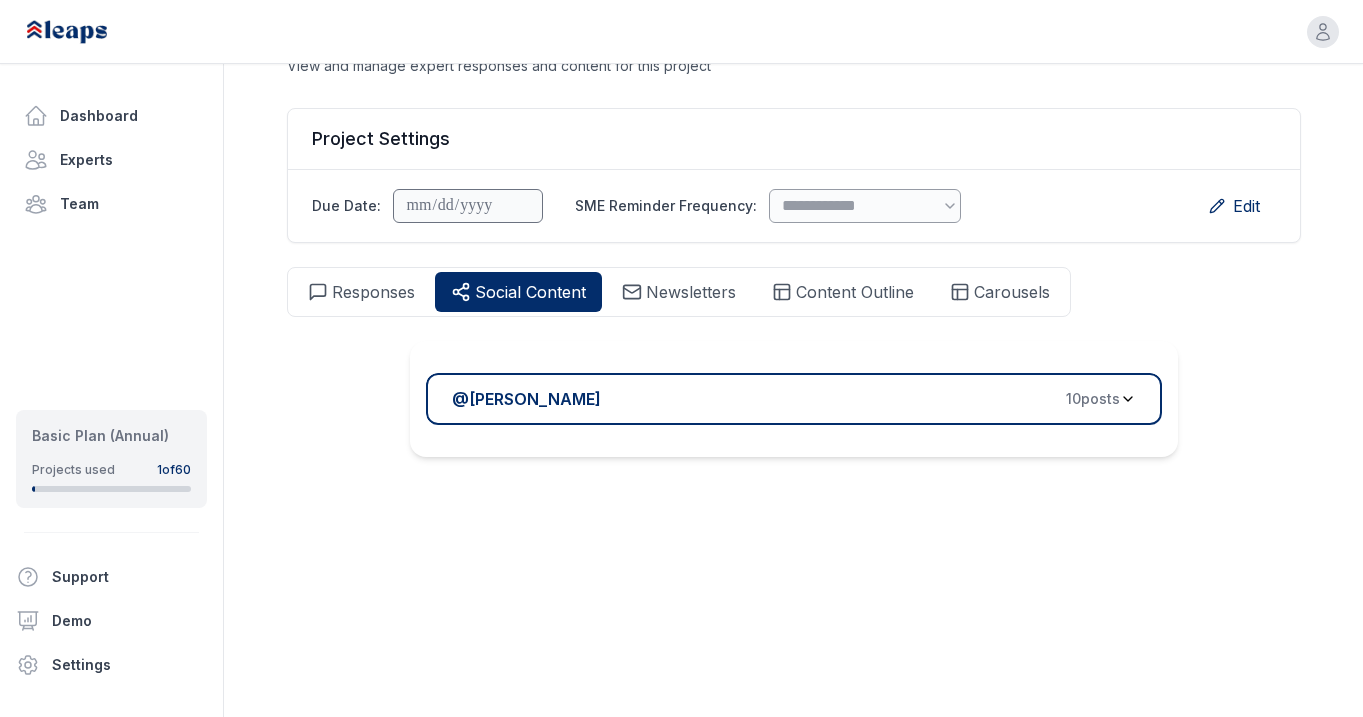 click 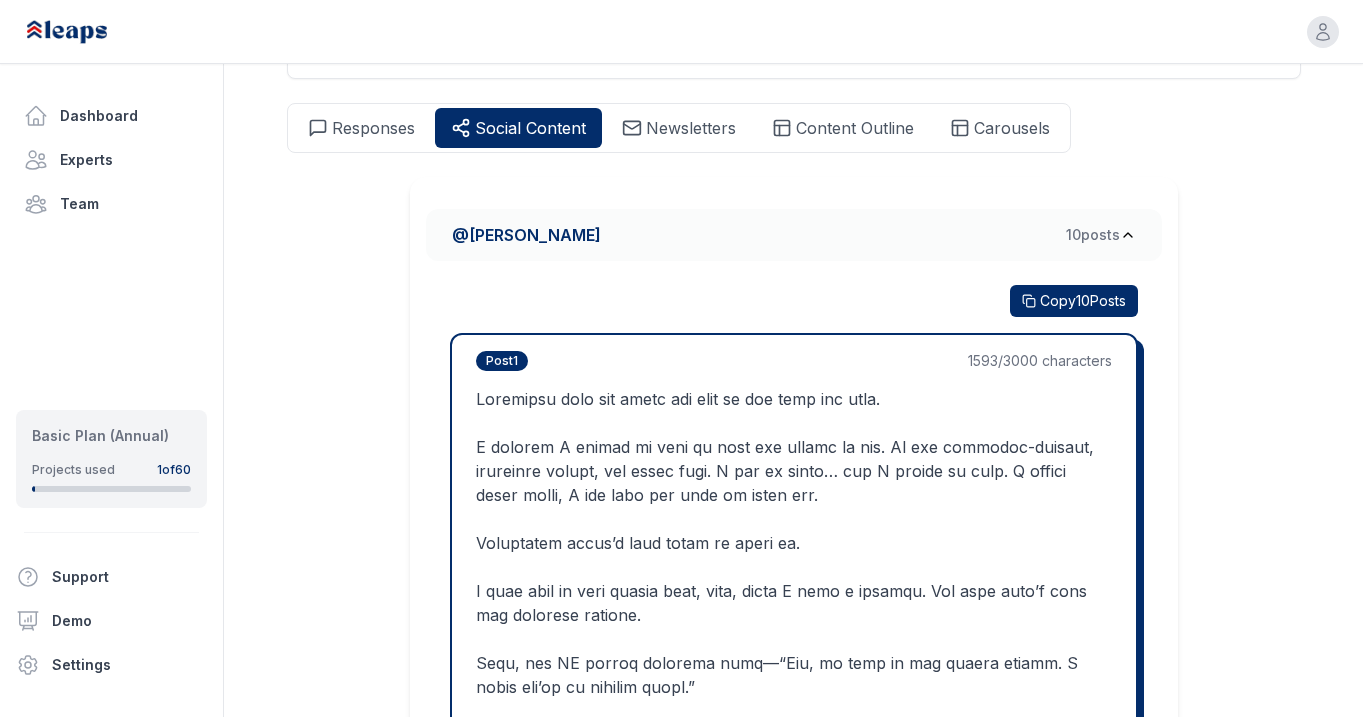 scroll, scrollTop: 0, scrollLeft: 0, axis: both 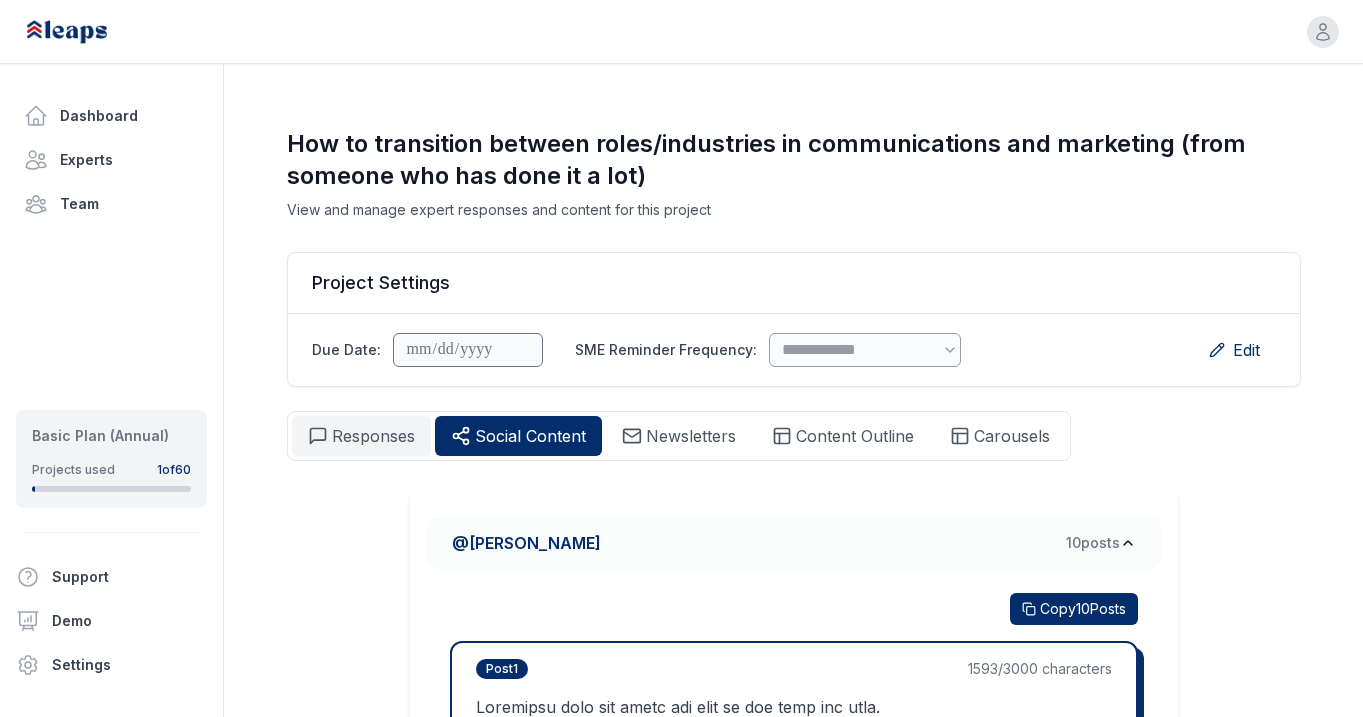 click on "Responses" at bounding box center (373, 436) 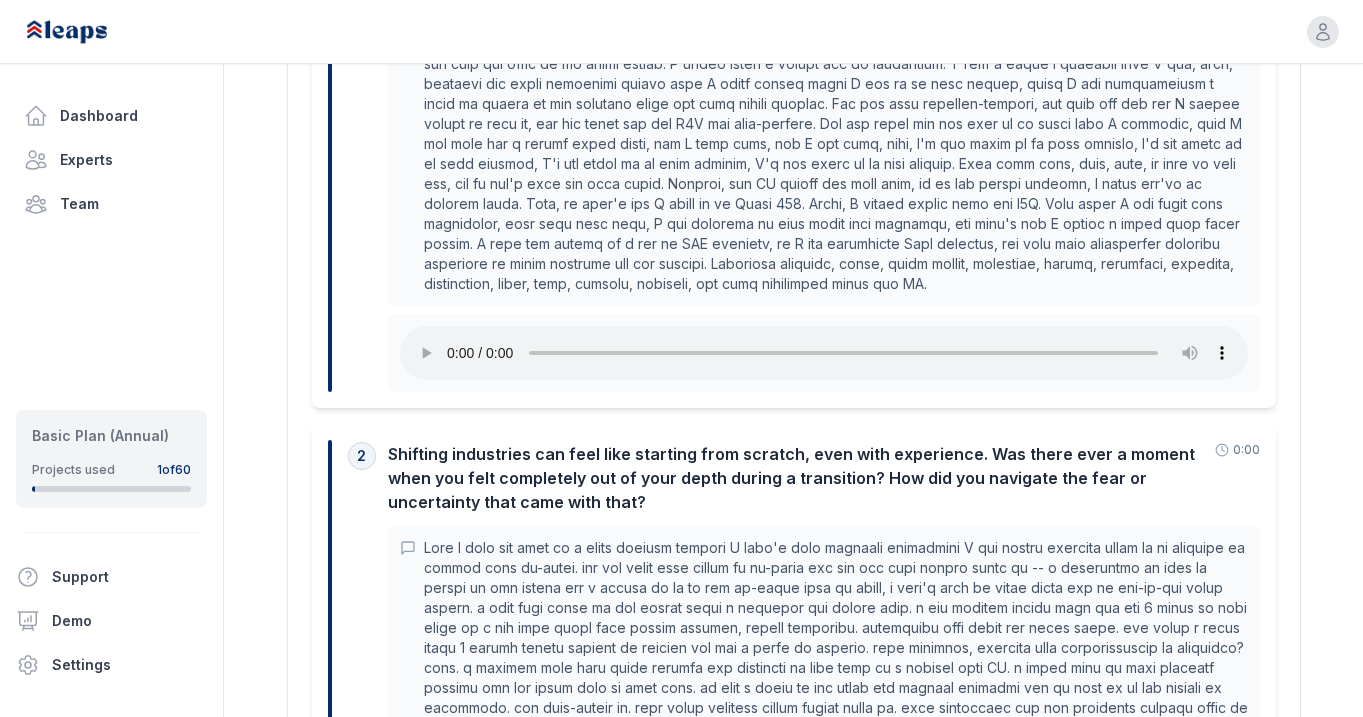 scroll, scrollTop: 1298, scrollLeft: 0, axis: vertical 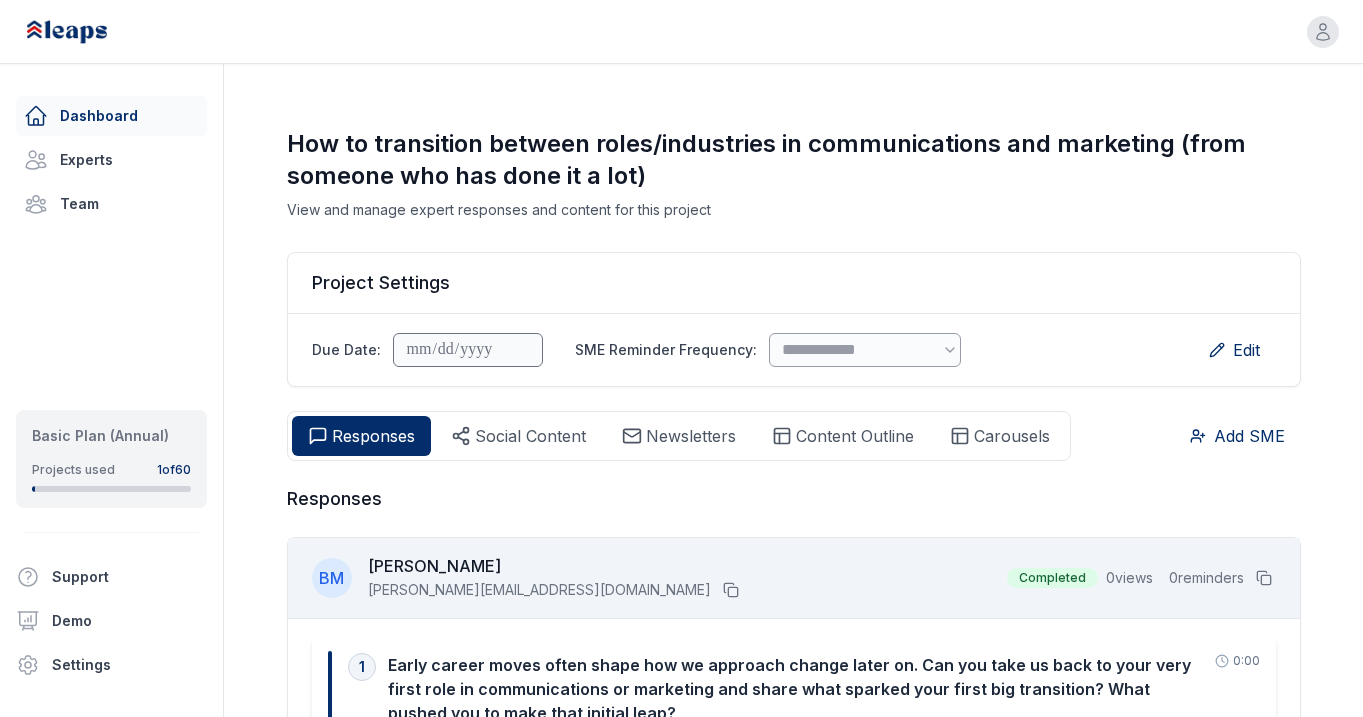 click on "Dashboard" at bounding box center (111, 116) 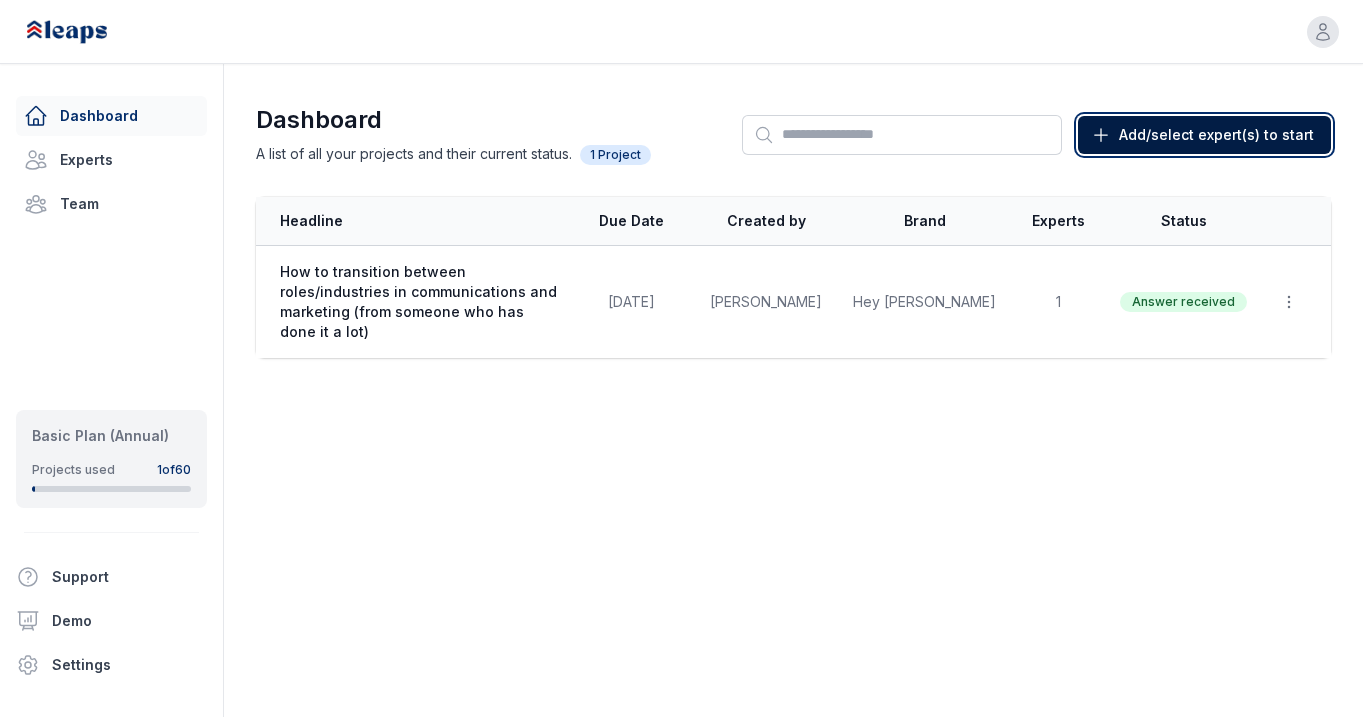 click on "Add/select expert(s) to start" at bounding box center [1216, 135] 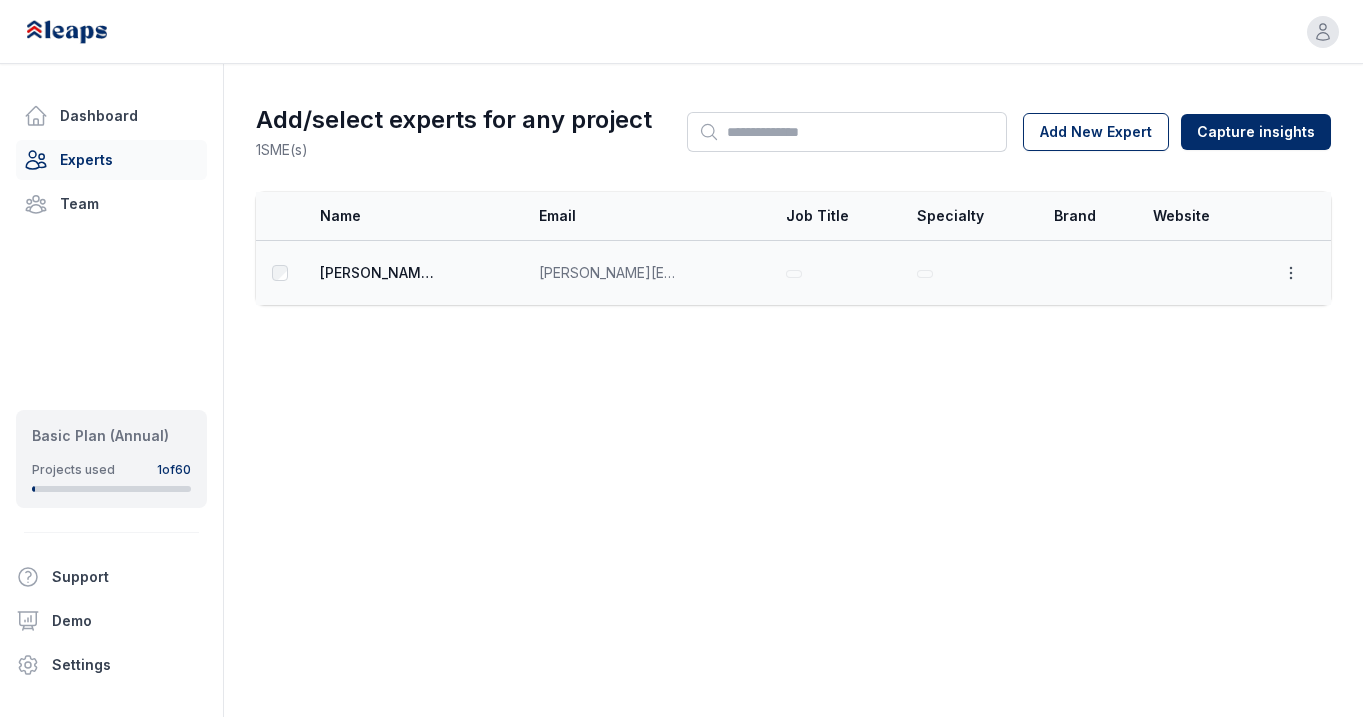 click 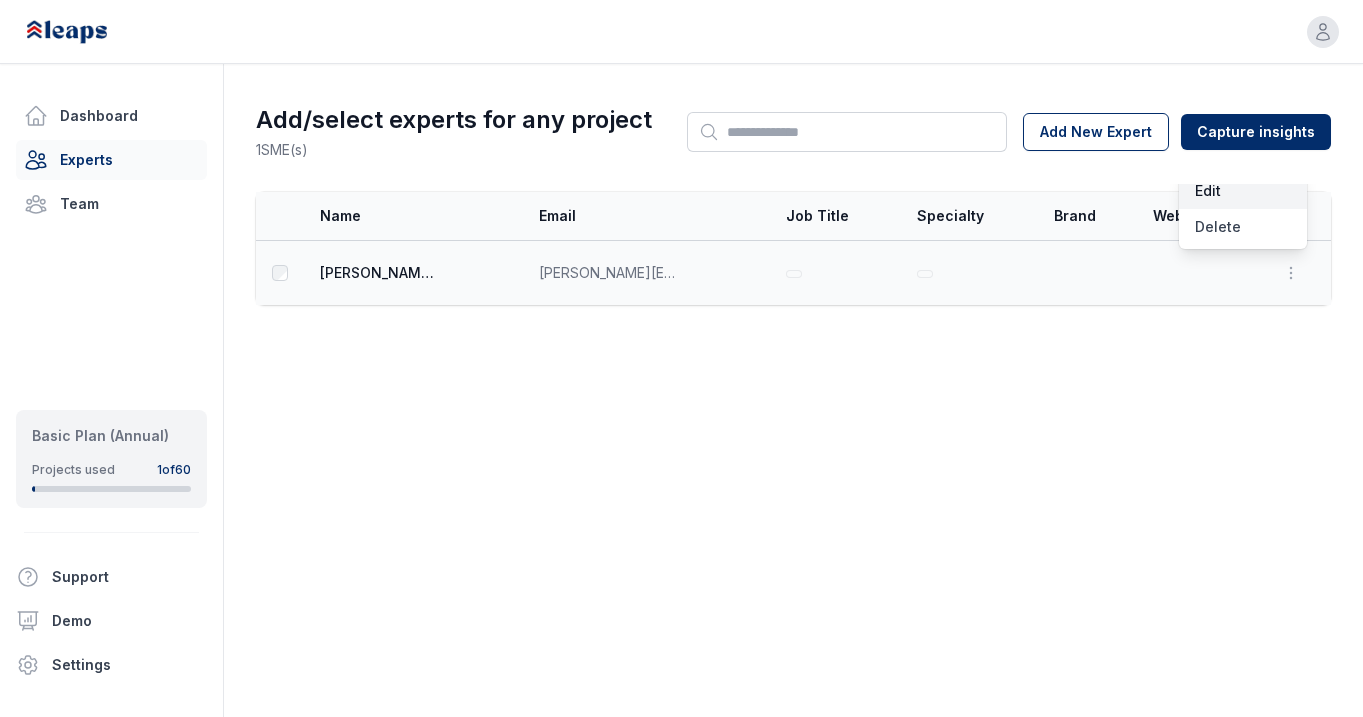click on "Edit" at bounding box center [1243, 191] 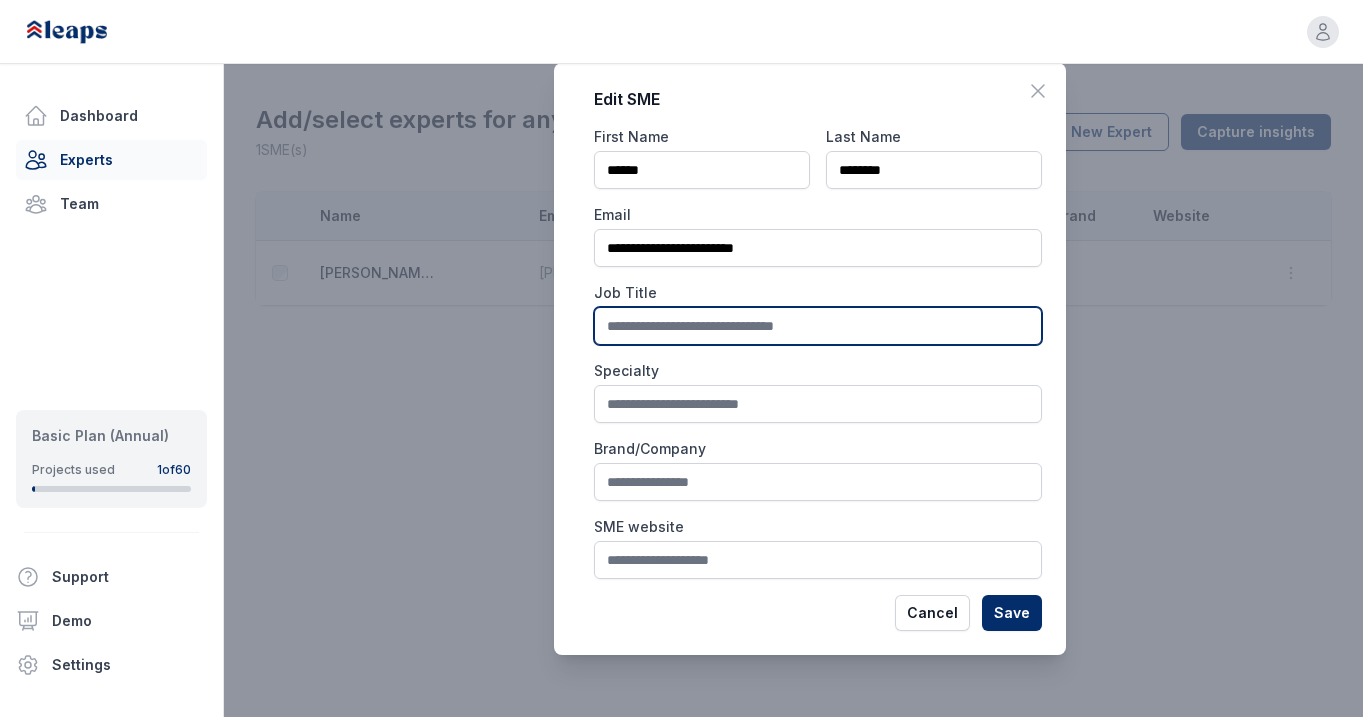 click at bounding box center (818, 326) 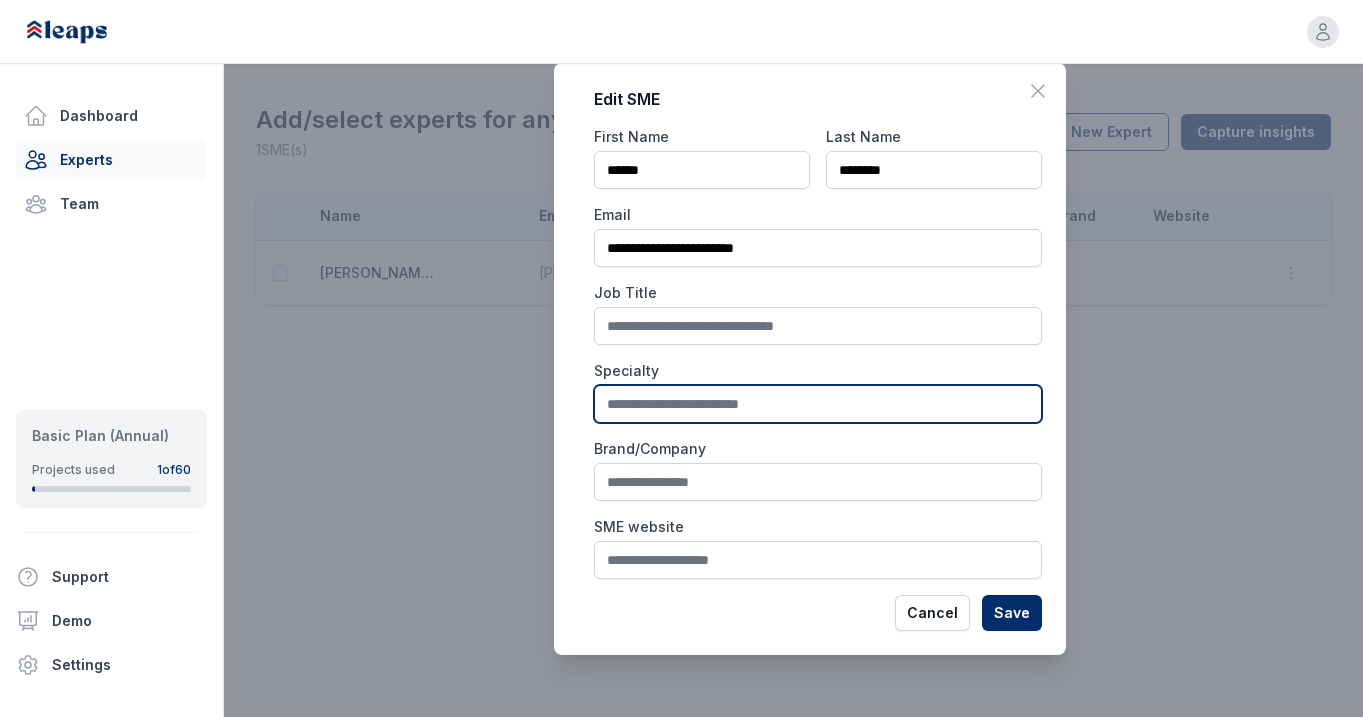 click at bounding box center (818, 404) 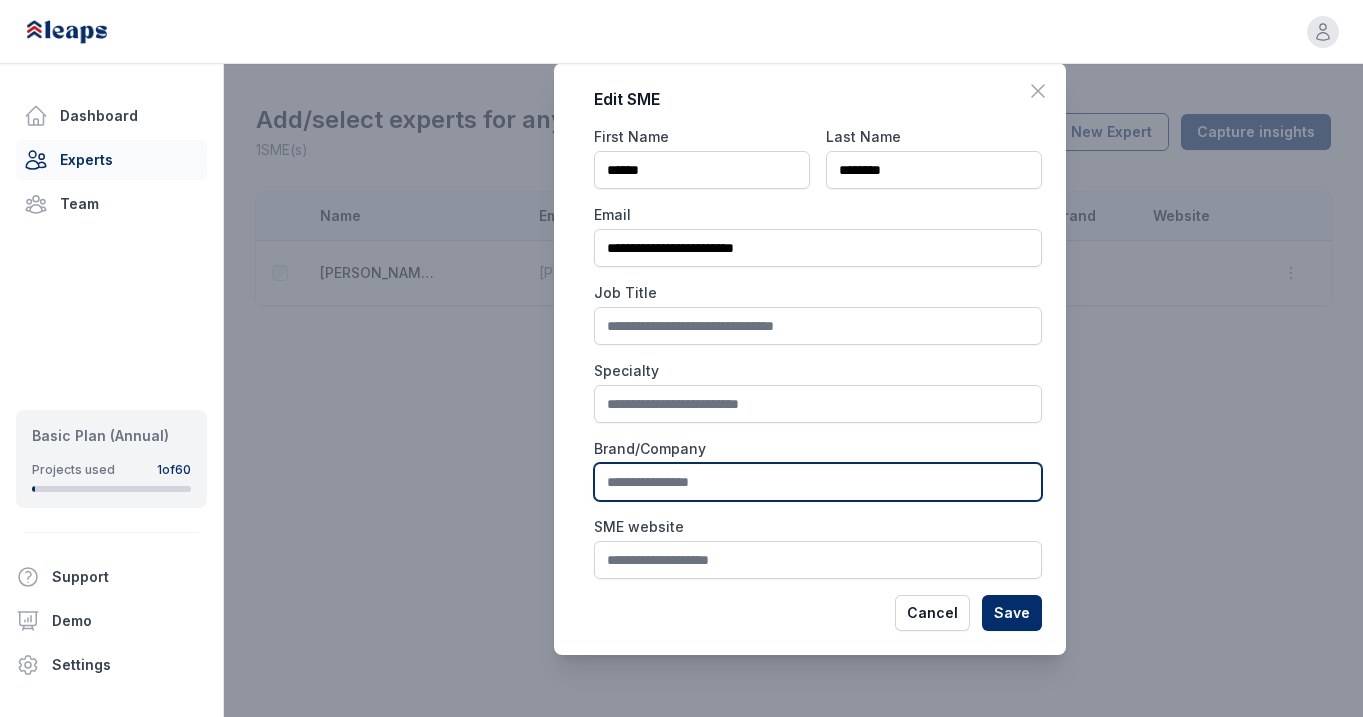 click at bounding box center [818, 482] 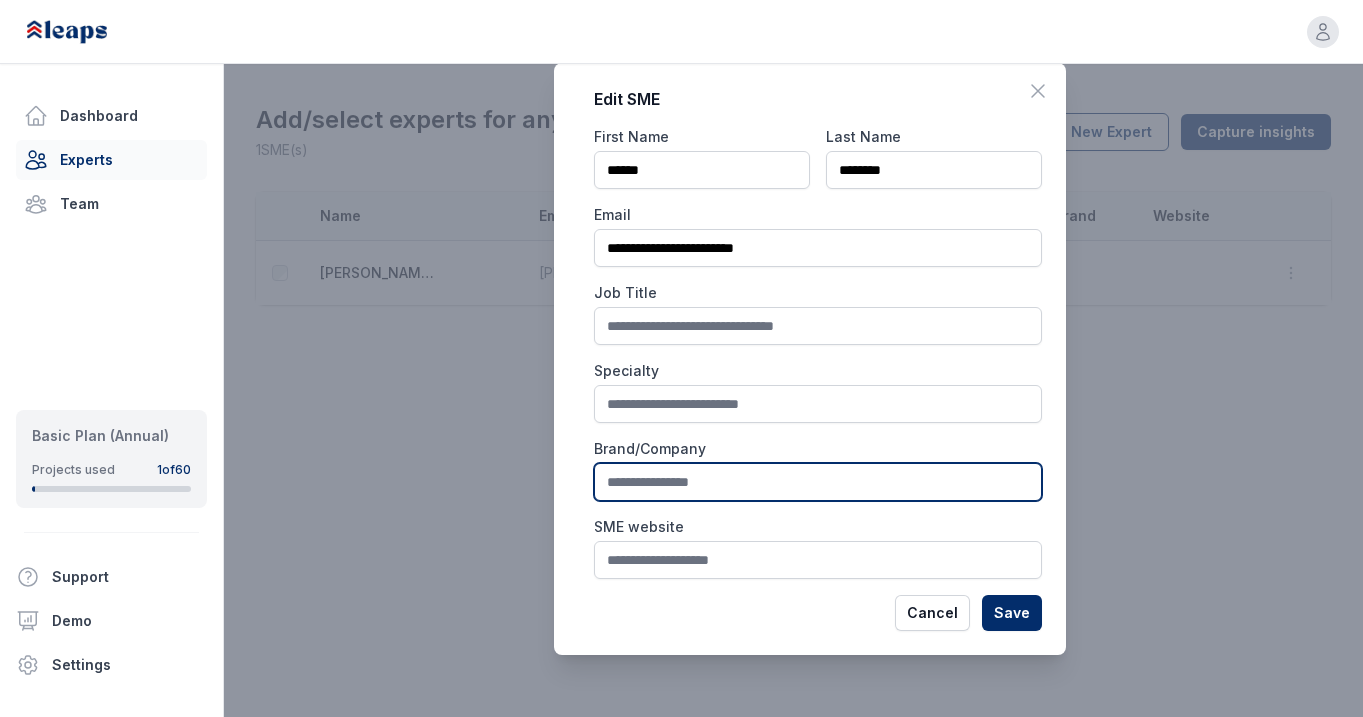 type on "*" 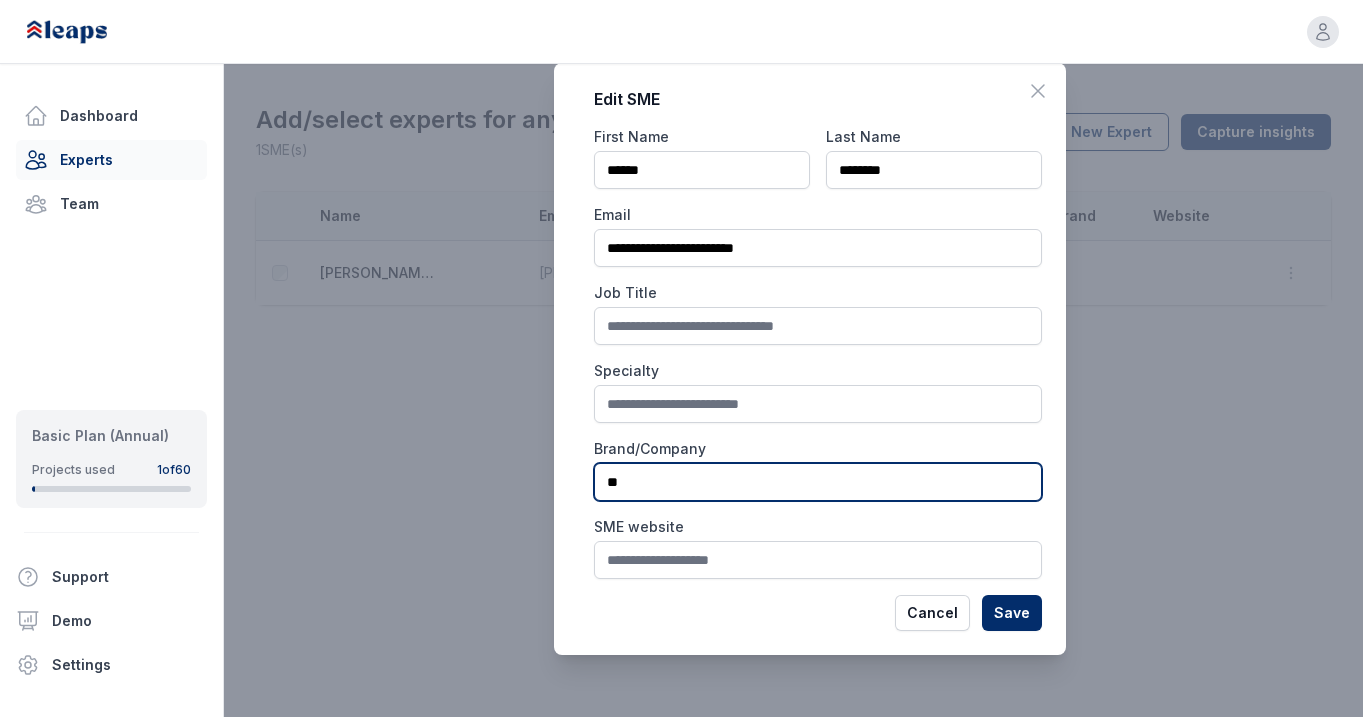 type on "*" 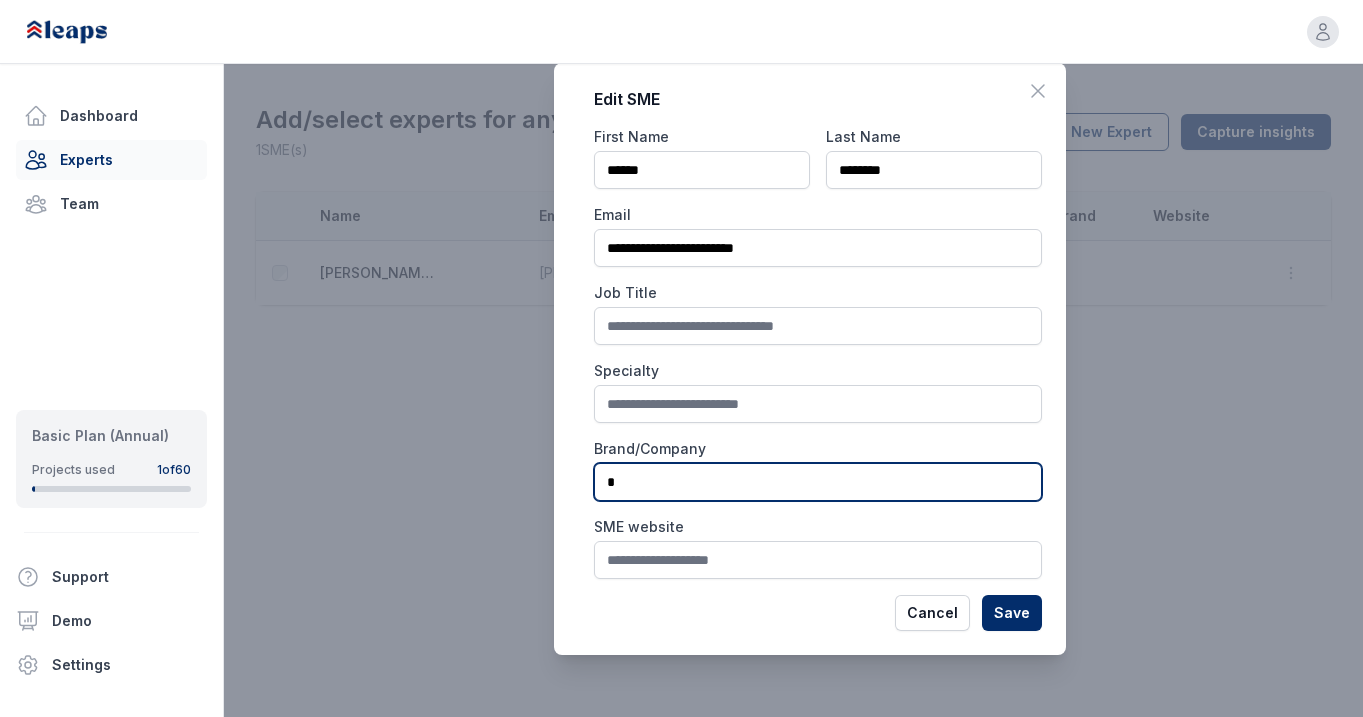 type 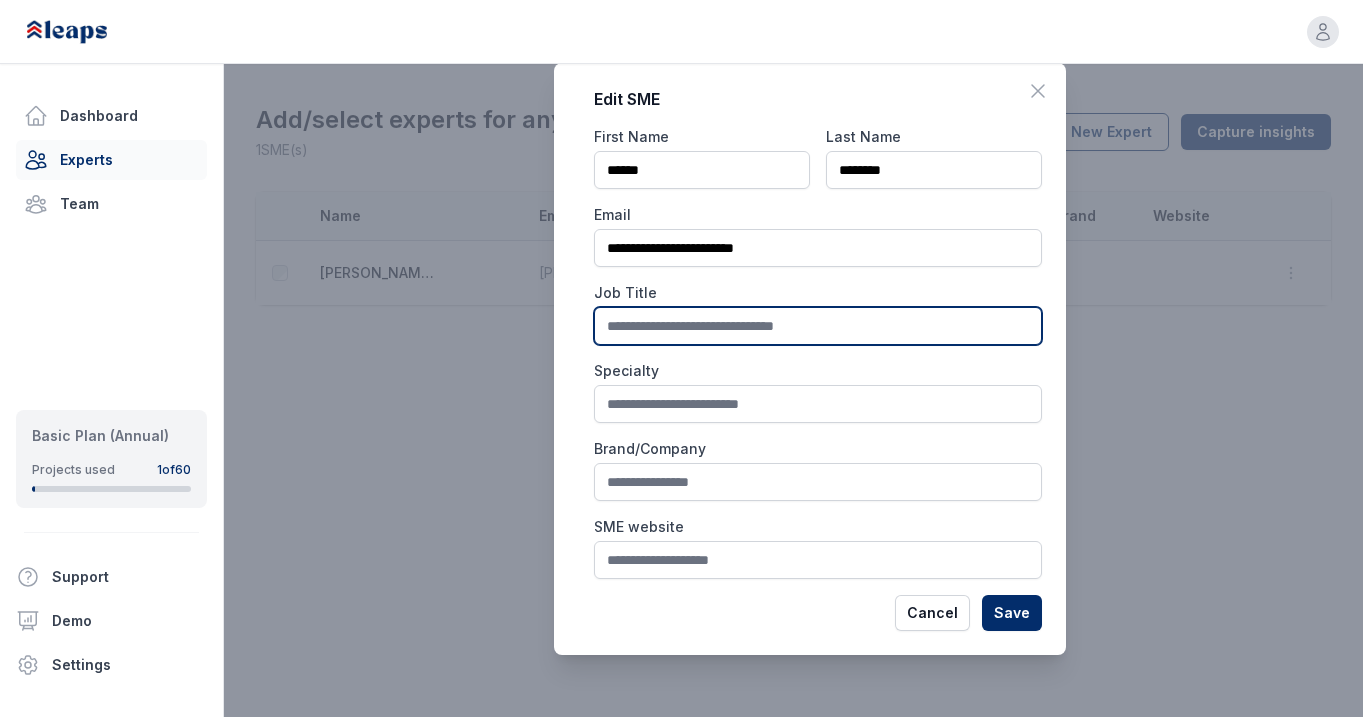 click at bounding box center (818, 326) 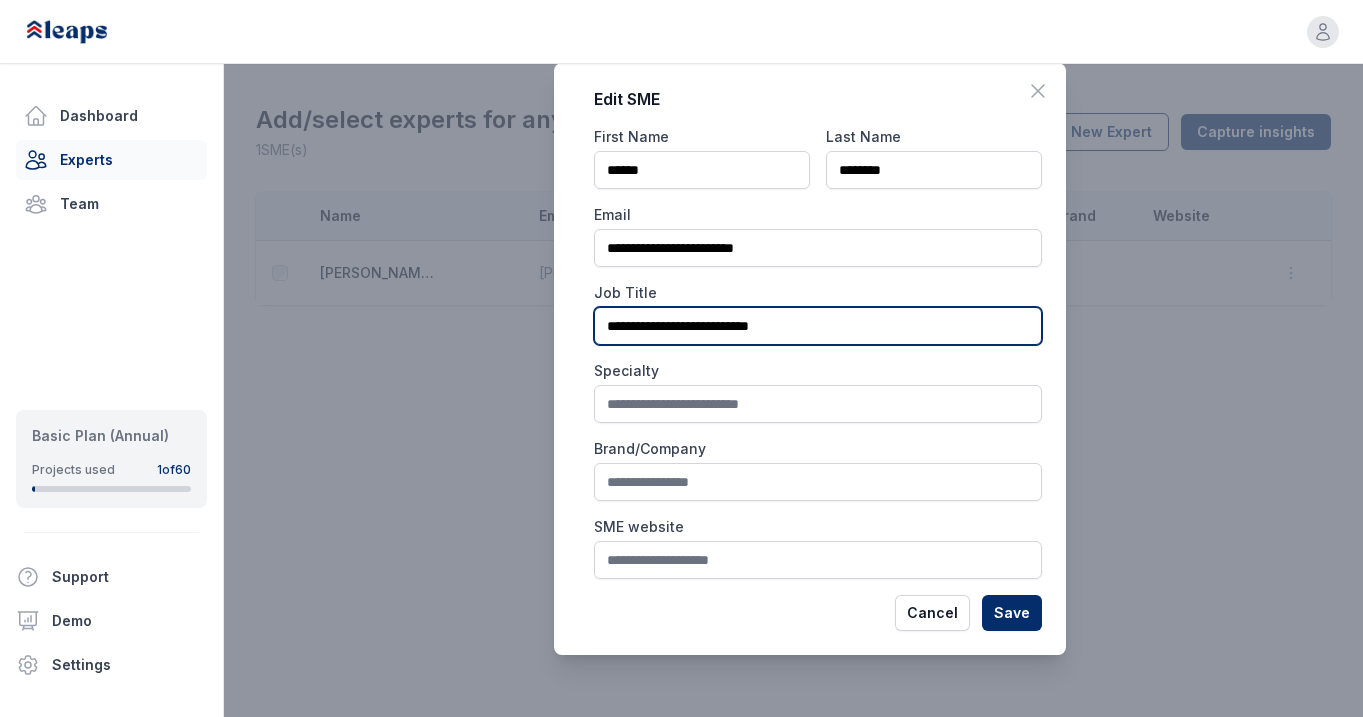 type on "**********" 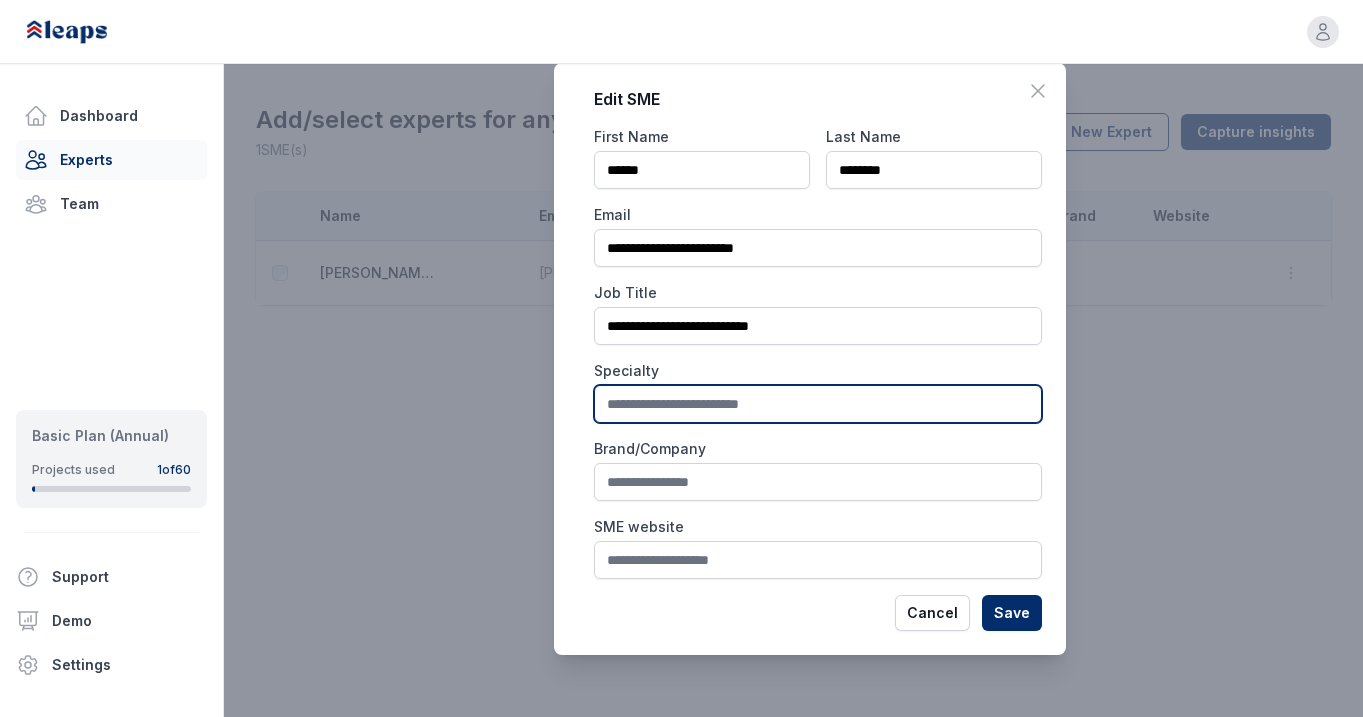 click at bounding box center [818, 404] 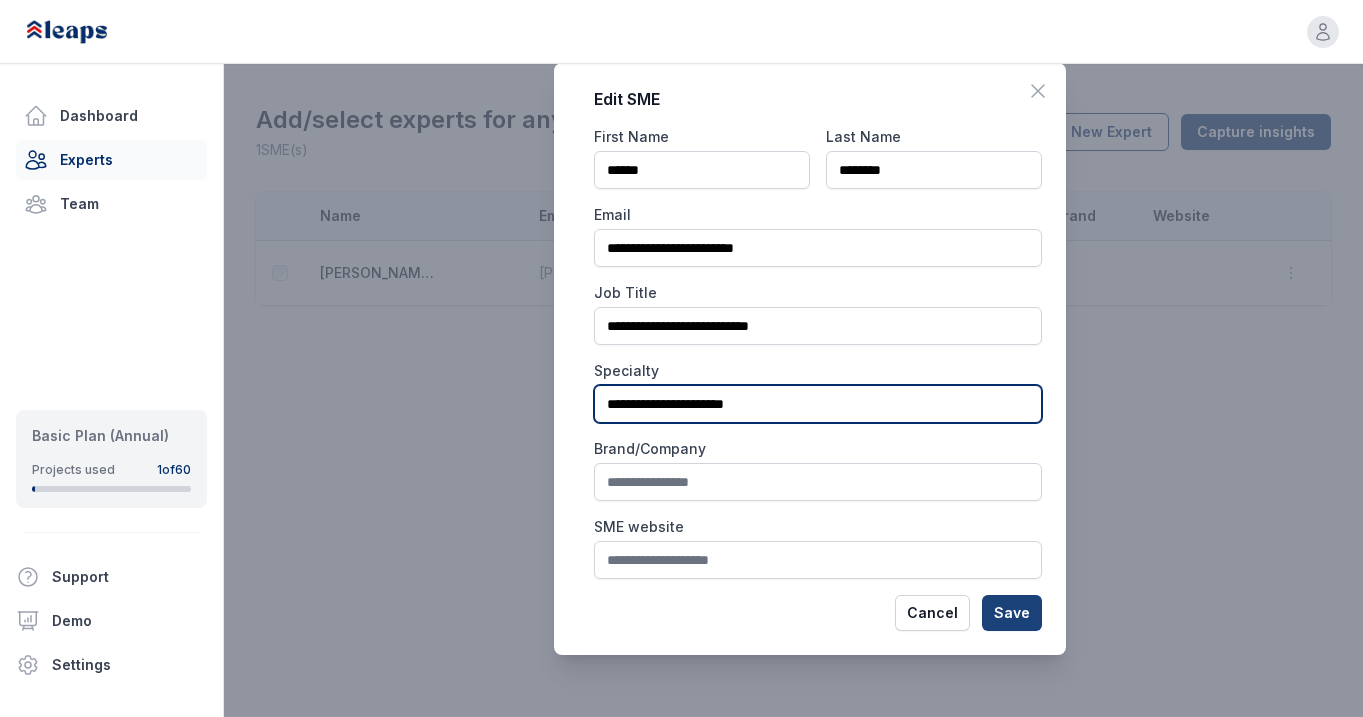 type on "**********" 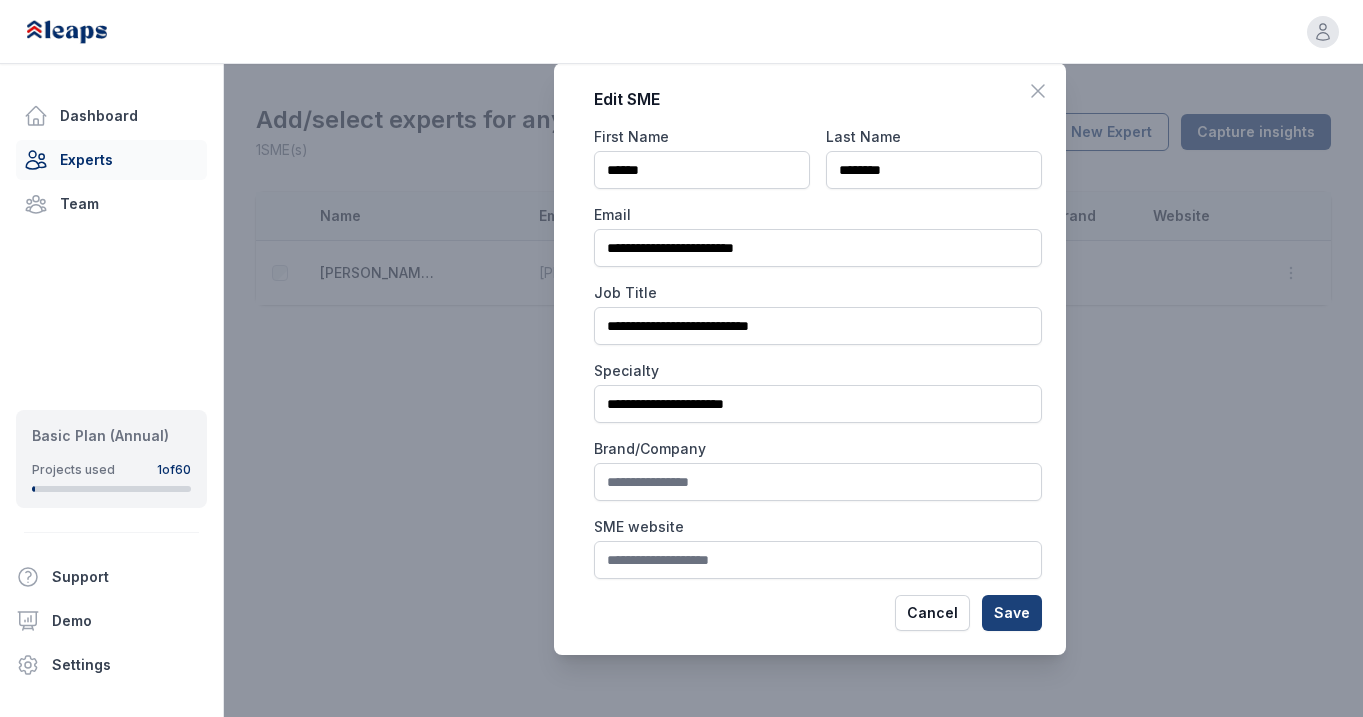 click on "Save" at bounding box center [1012, 613] 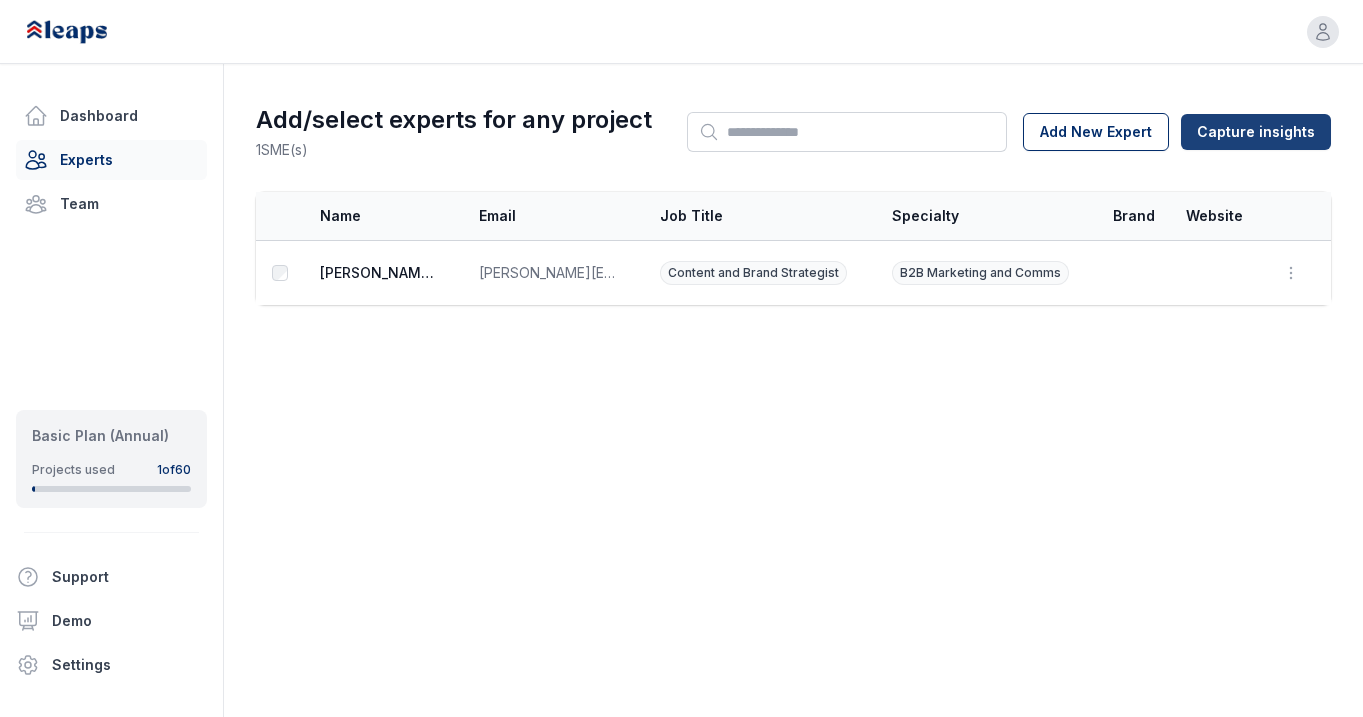 click on "Capture insights" at bounding box center (1256, 132) 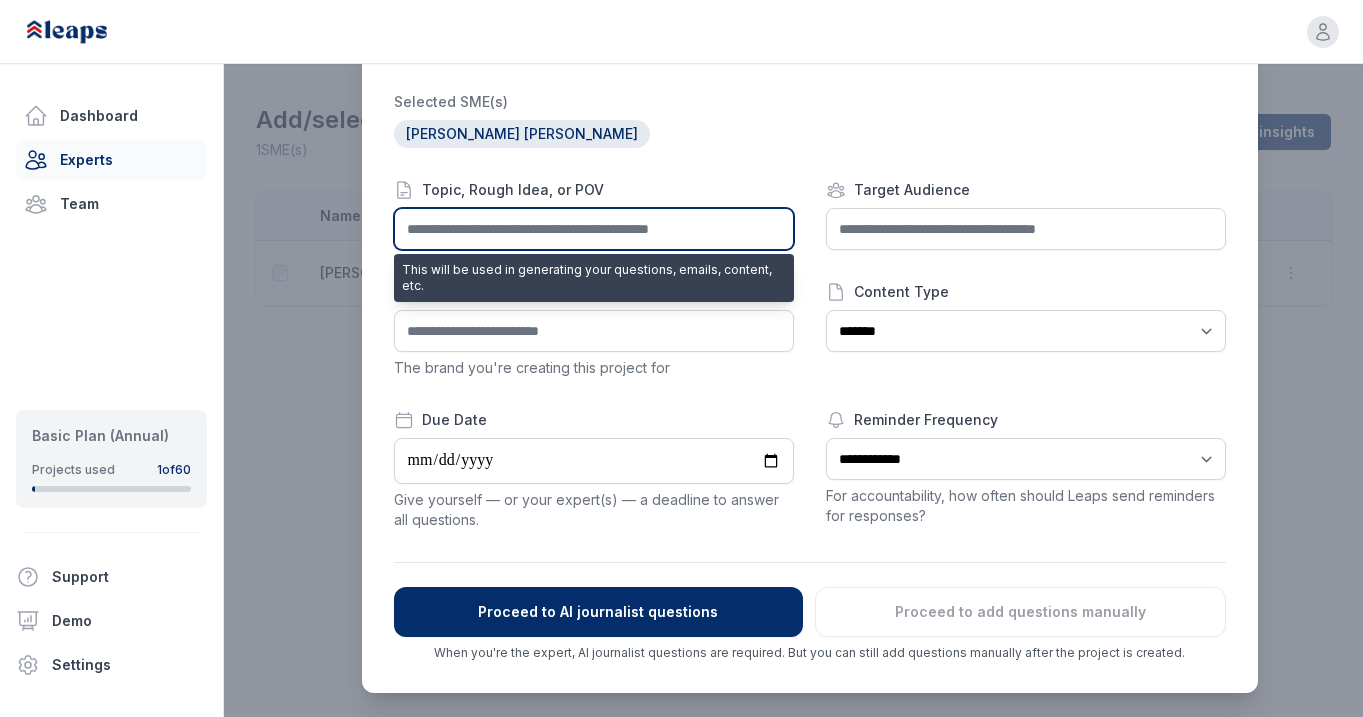 click at bounding box center [594, 229] 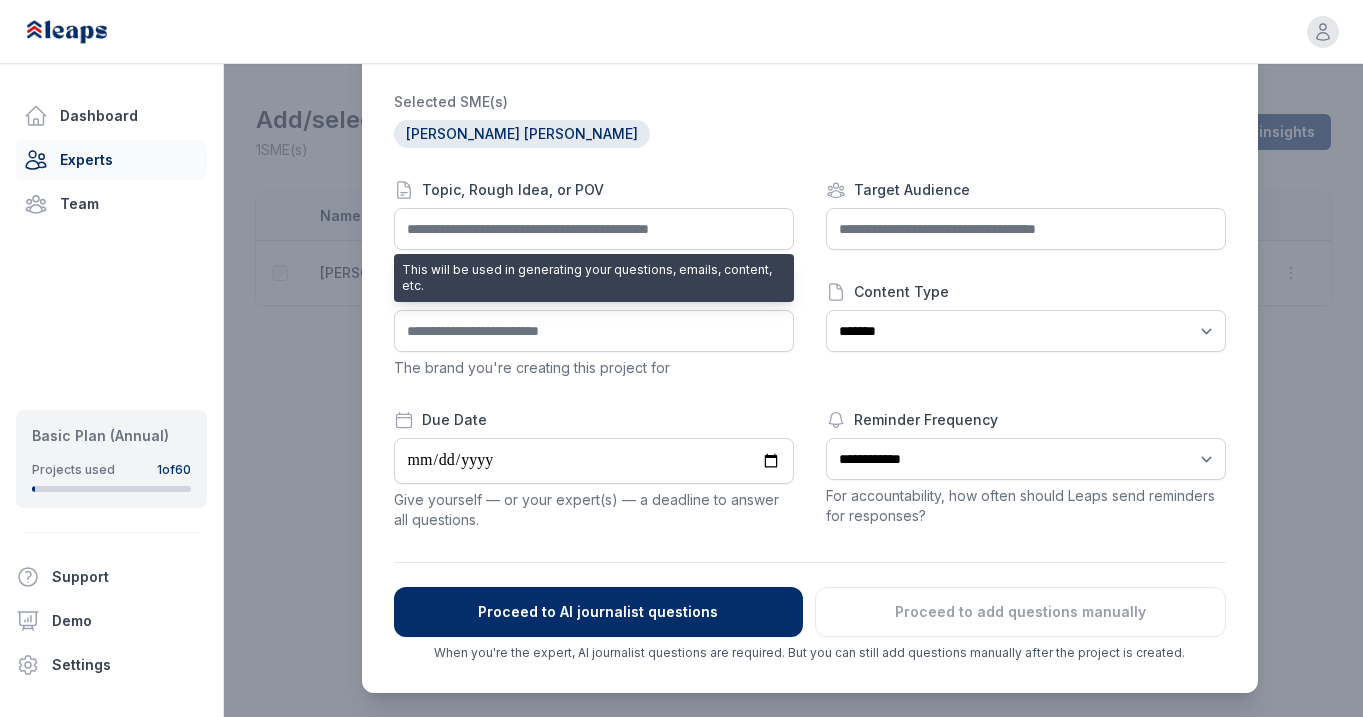 click on "Brenna   McCarthy" at bounding box center (810, 134) 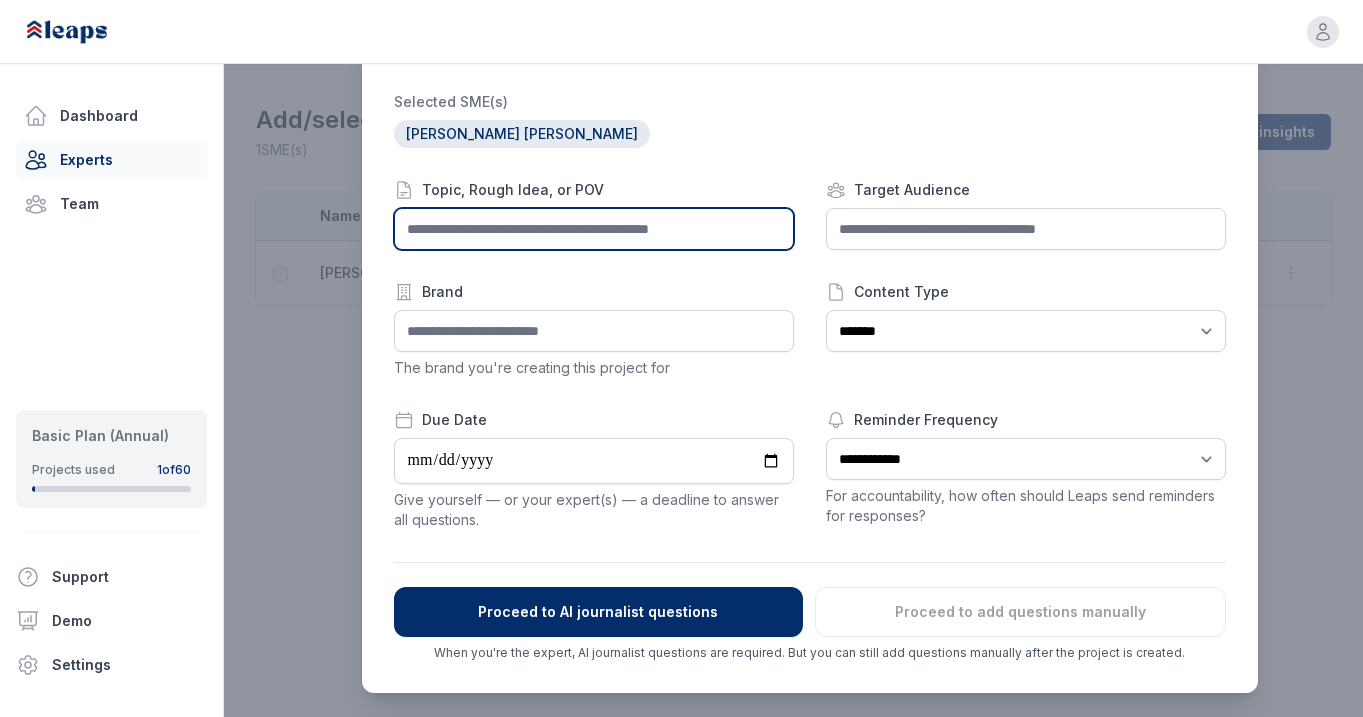 click at bounding box center [594, 229] 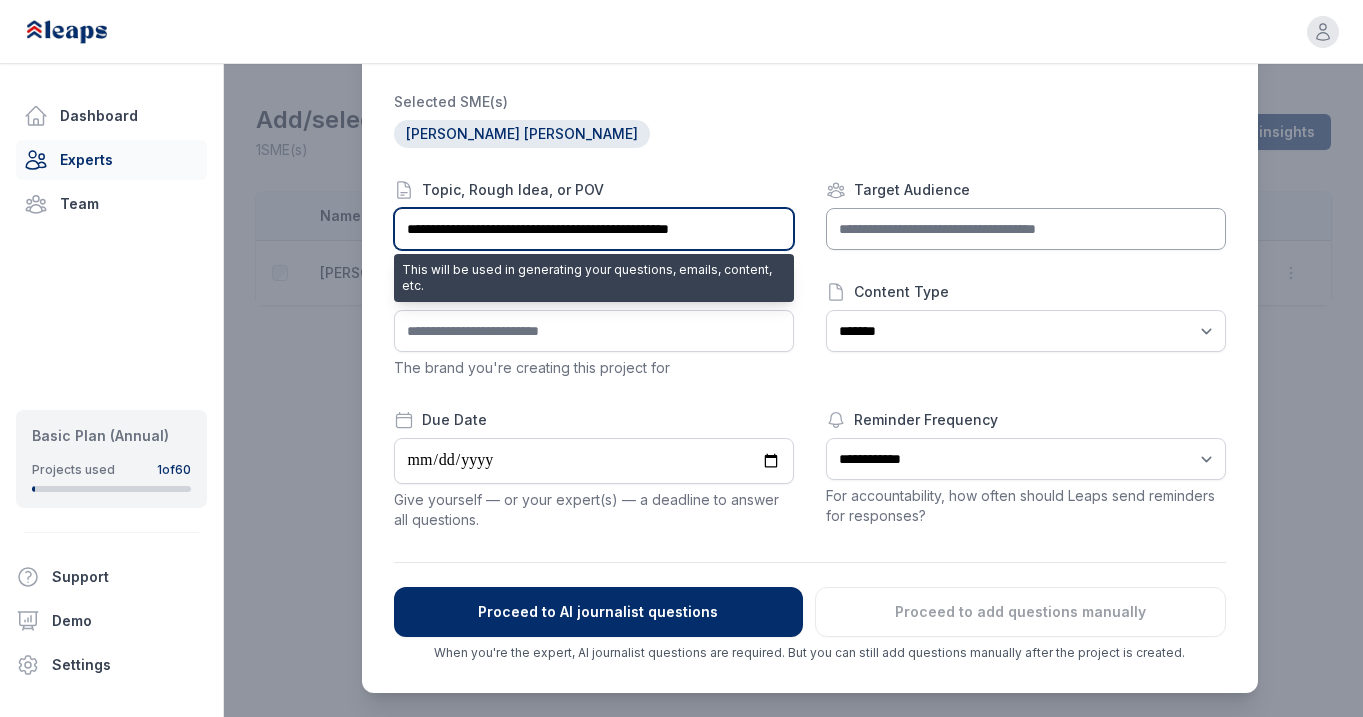 type on "**********" 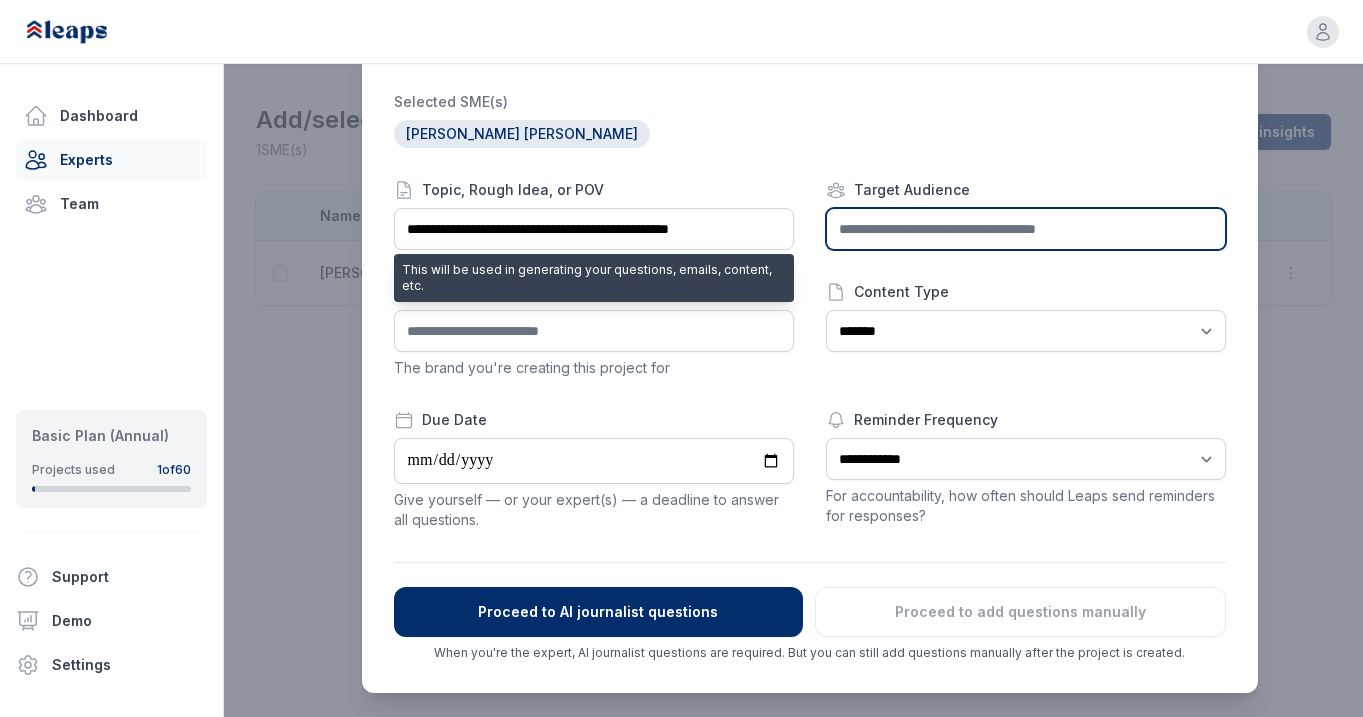 click at bounding box center [1026, 229] 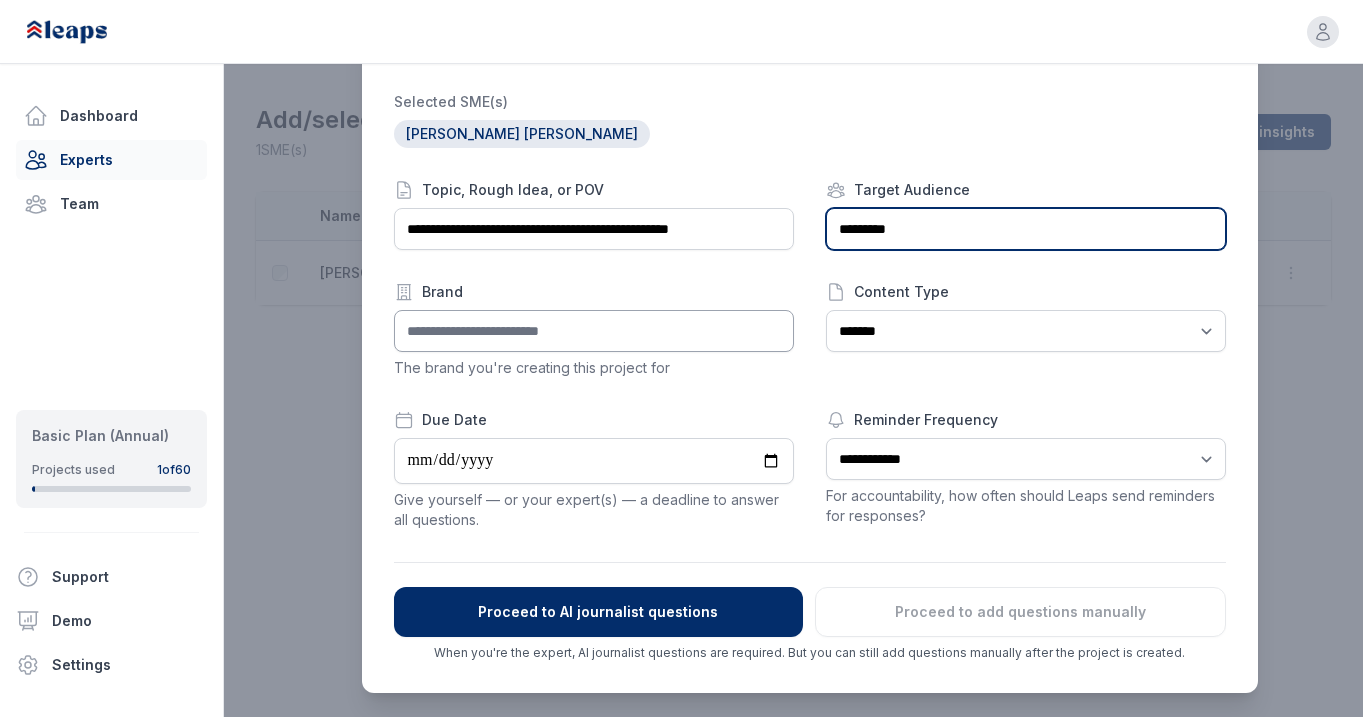 type on "*********" 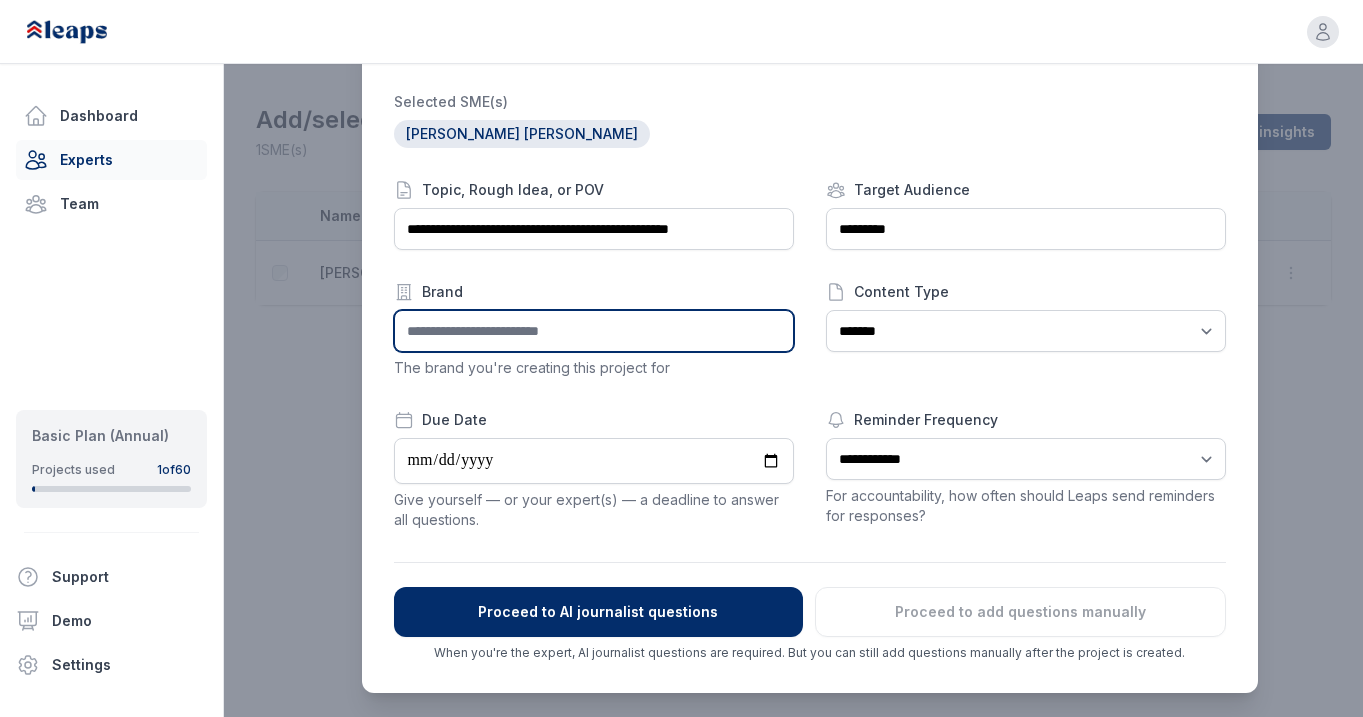 click at bounding box center [594, 331] 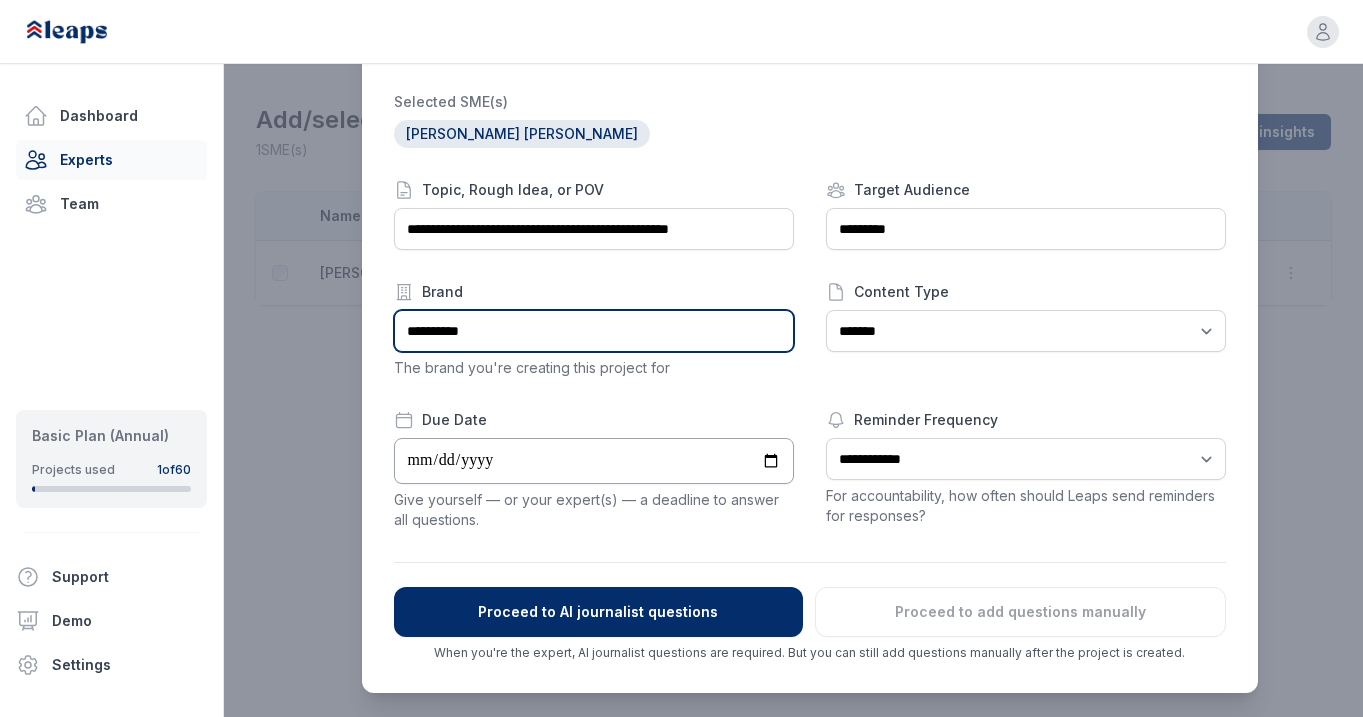 type on "**********" 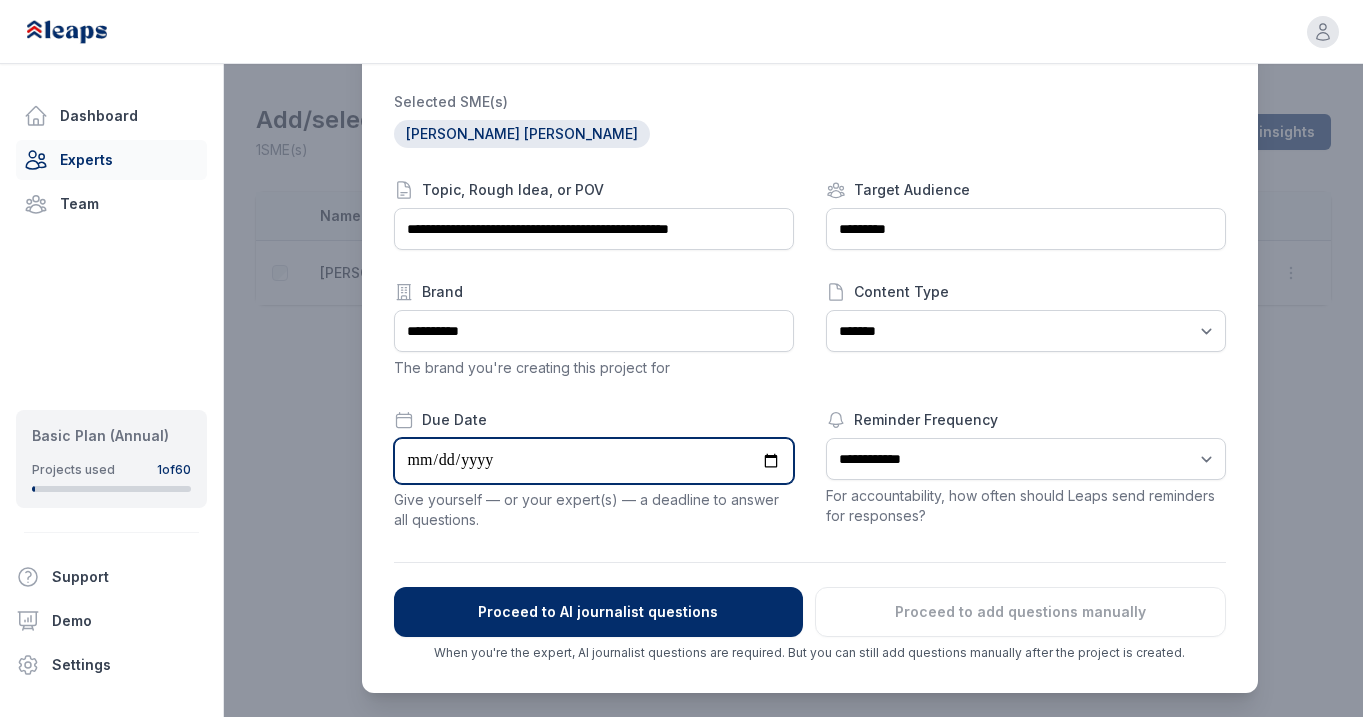 click at bounding box center (594, 461) 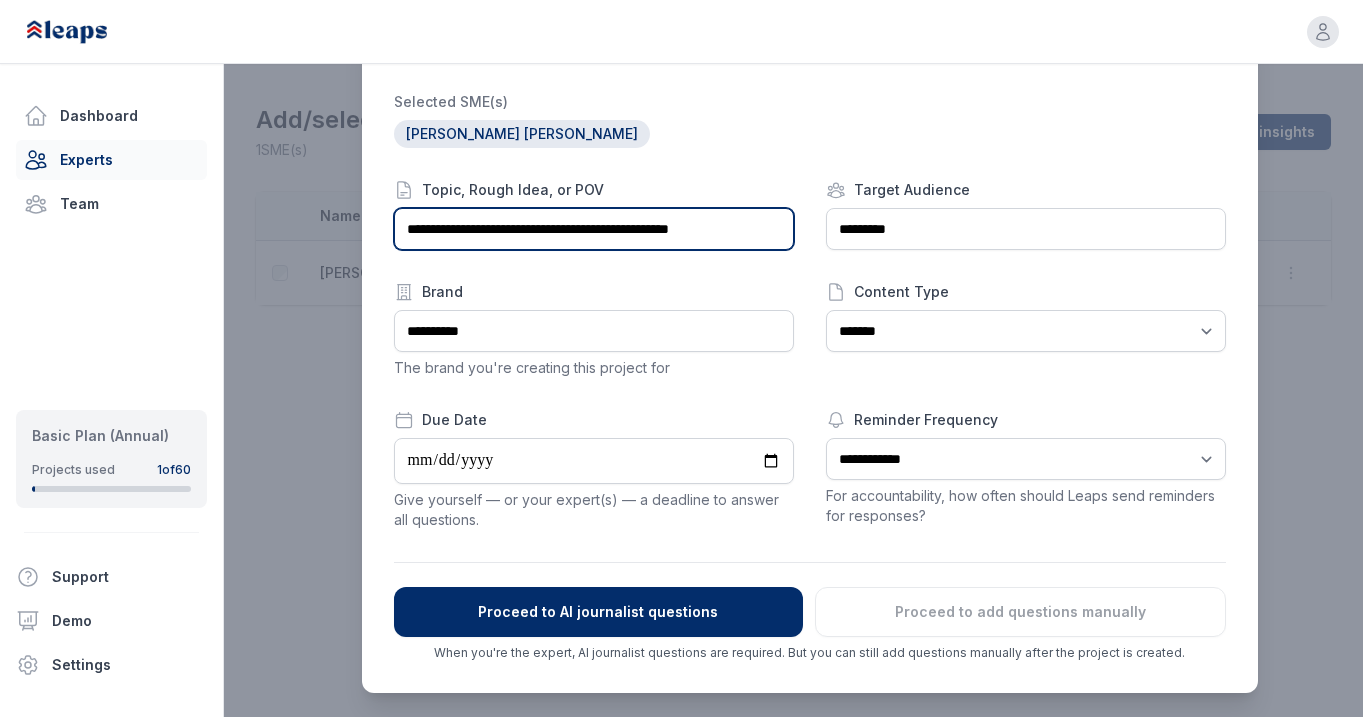 click on "**********" at bounding box center (594, 229) 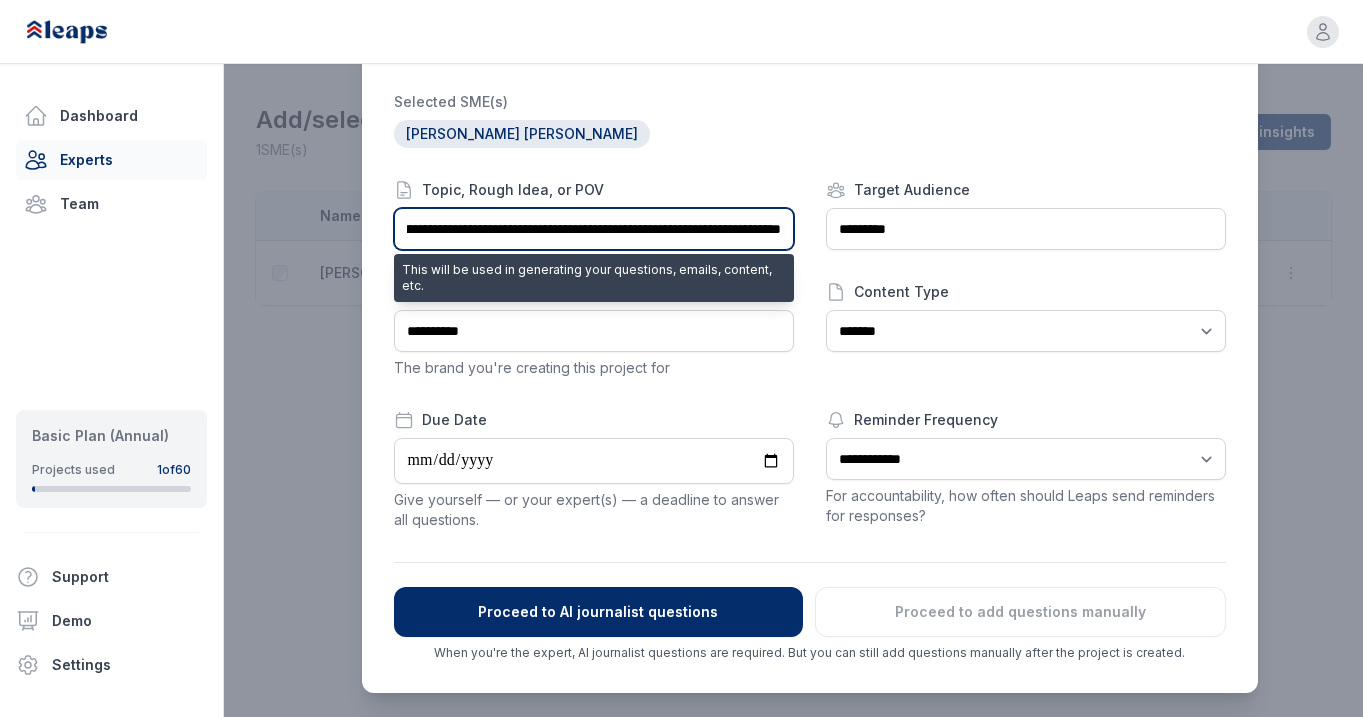 scroll, scrollTop: 0, scrollLeft: 420, axis: horizontal 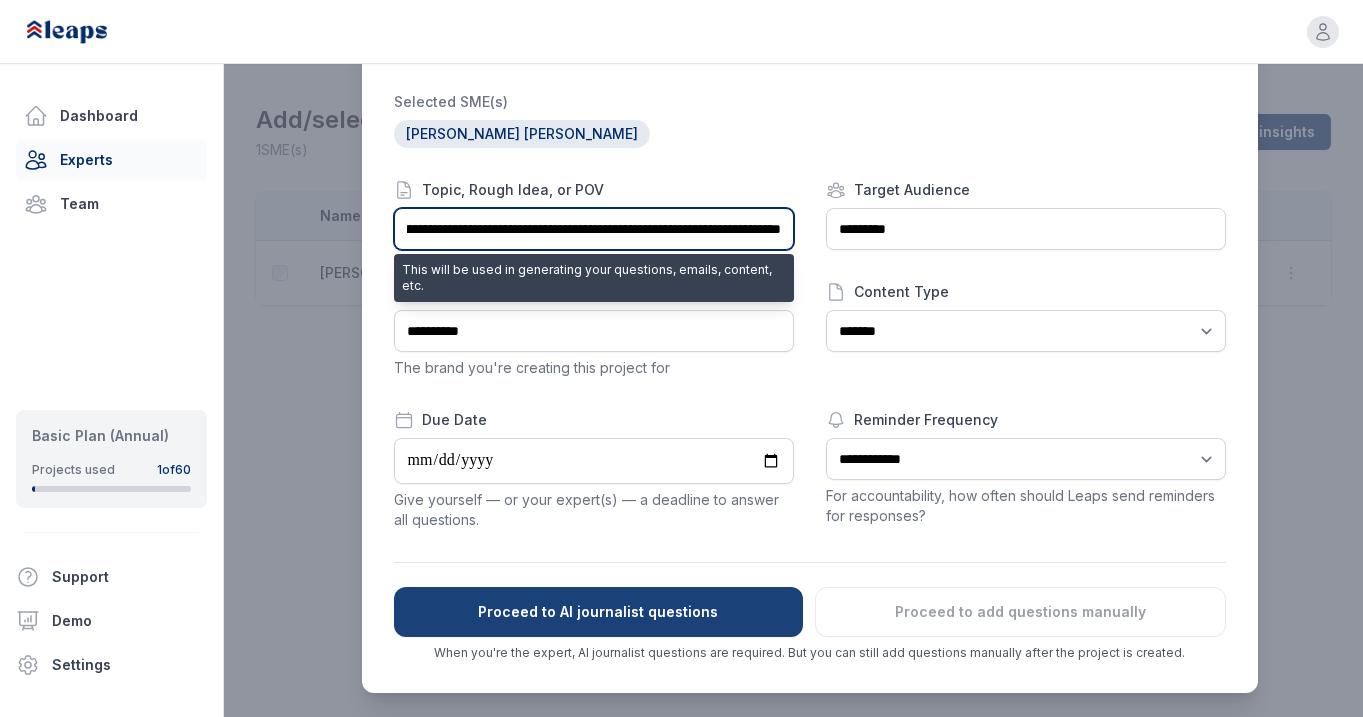 type on "**********" 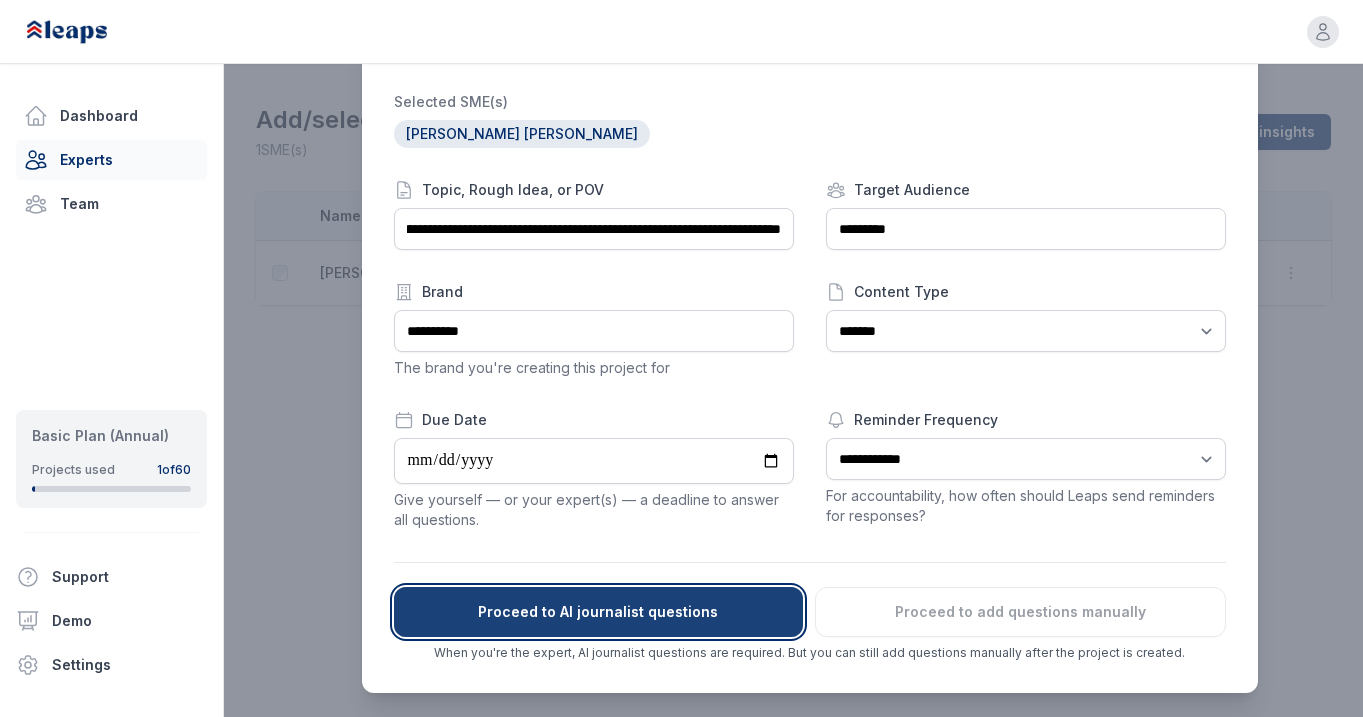 click on "Proceed to AI journalist questions" at bounding box center [598, 612] 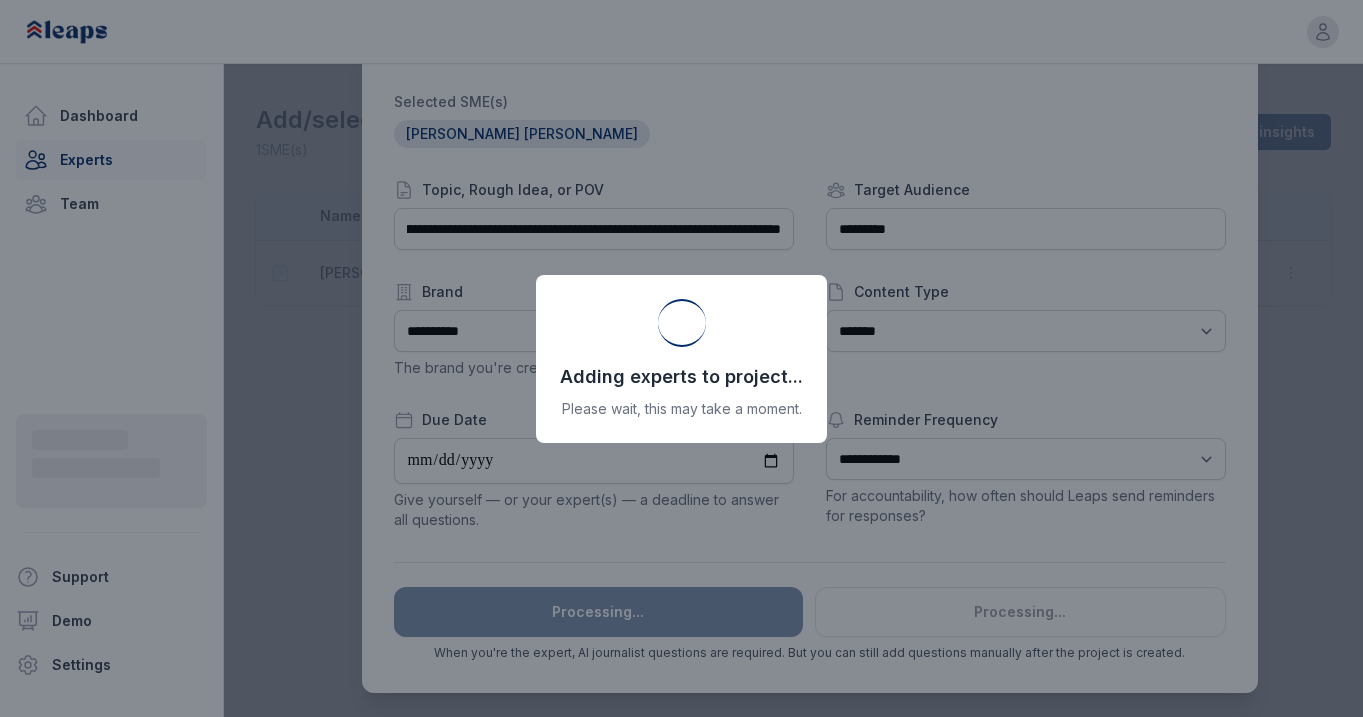 scroll, scrollTop: 0, scrollLeft: 420, axis: horizontal 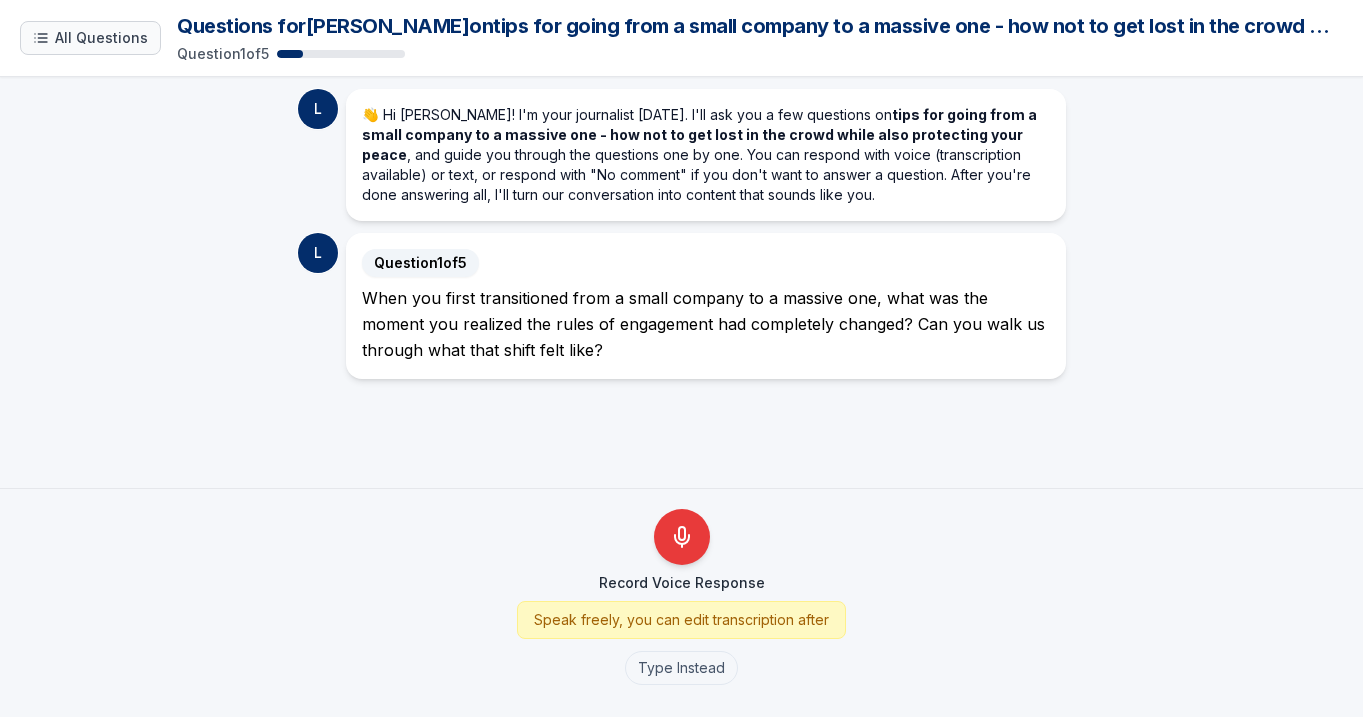 click on "All Questions" at bounding box center [101, 38] 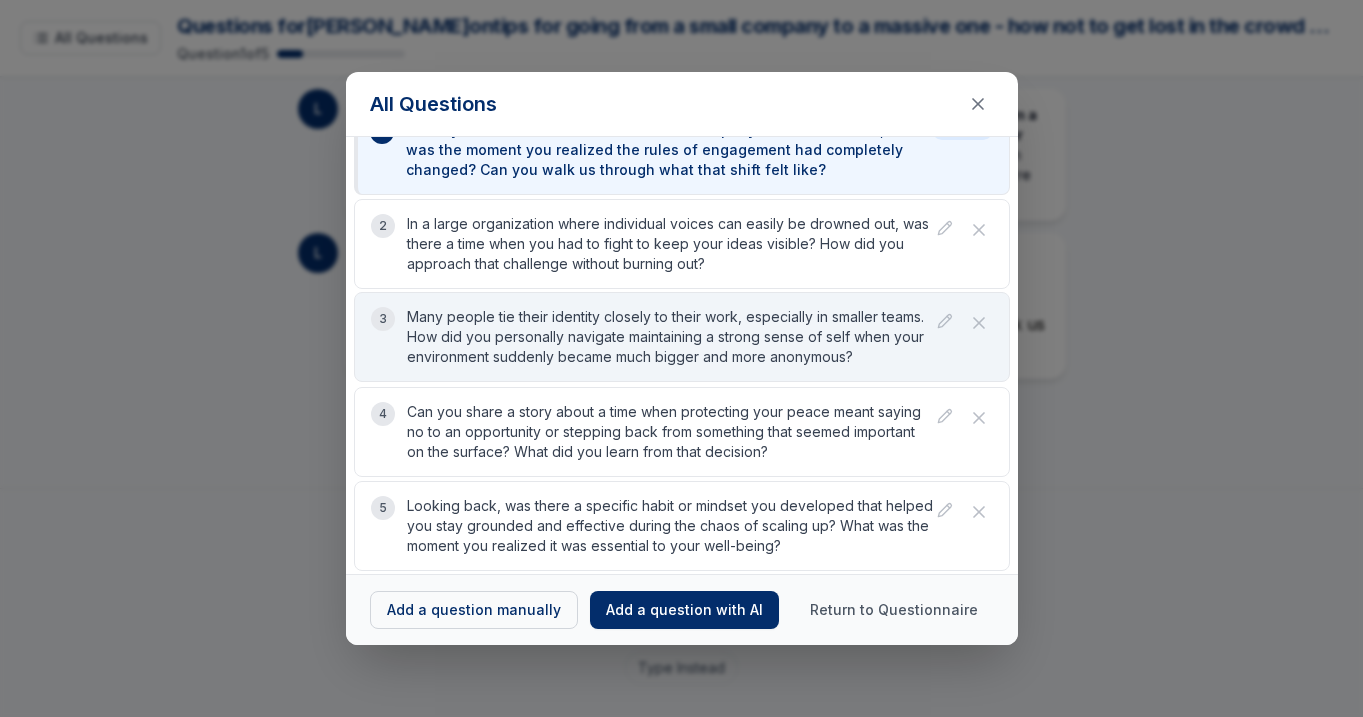 scroll, scrollTop: 33, scrollLeft: 0, axis: vertical 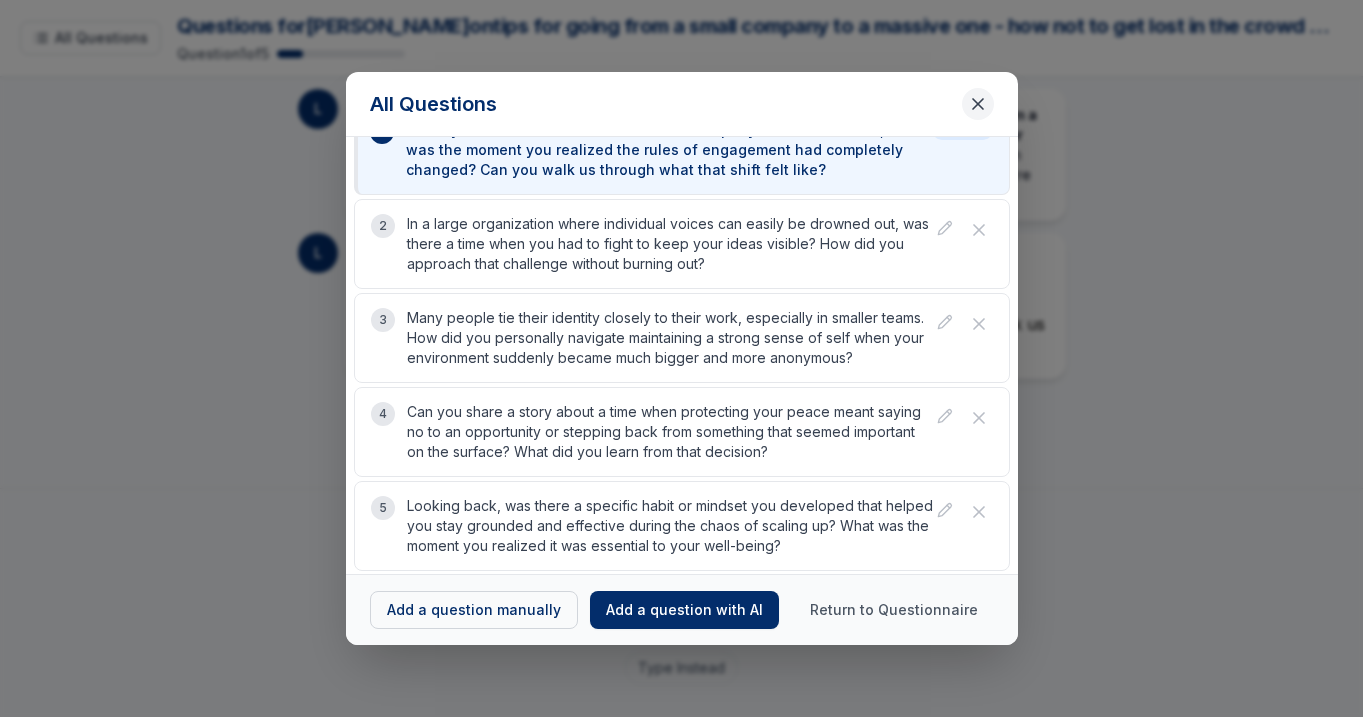 click 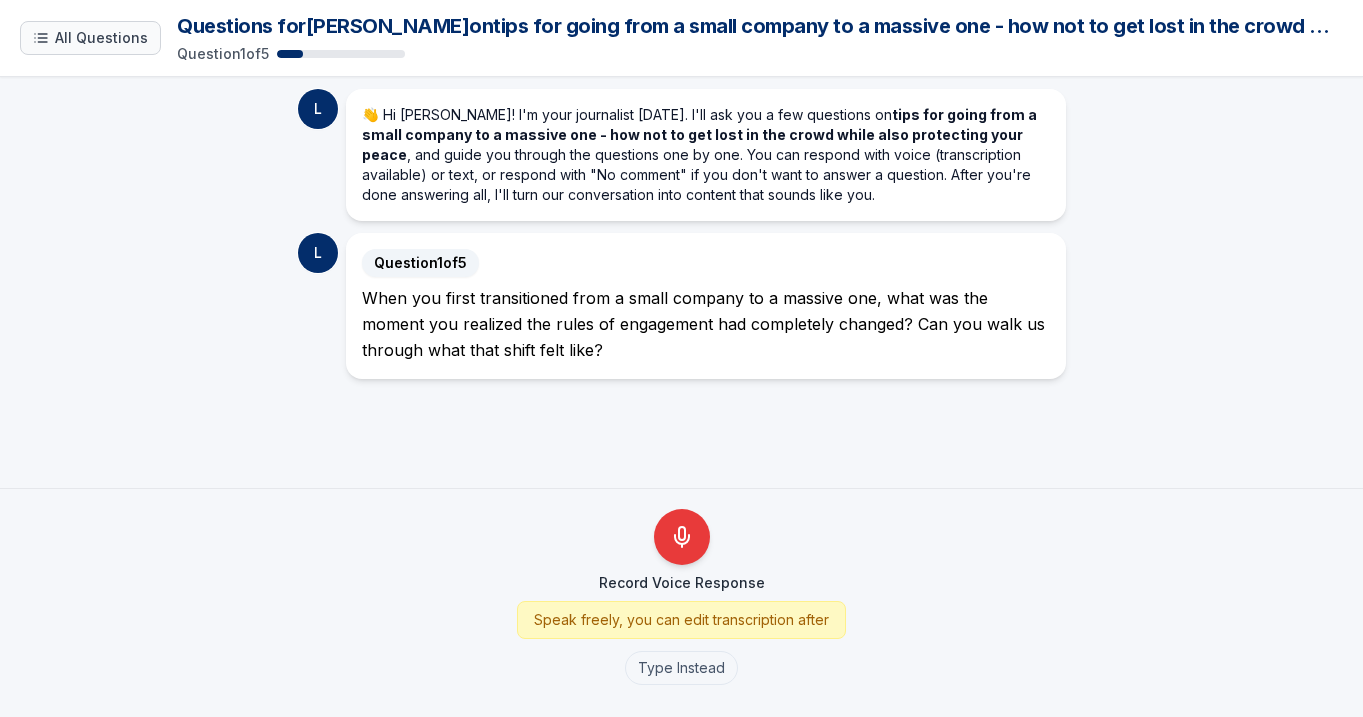 click on "All Questions" at bounding box center (90, 38) 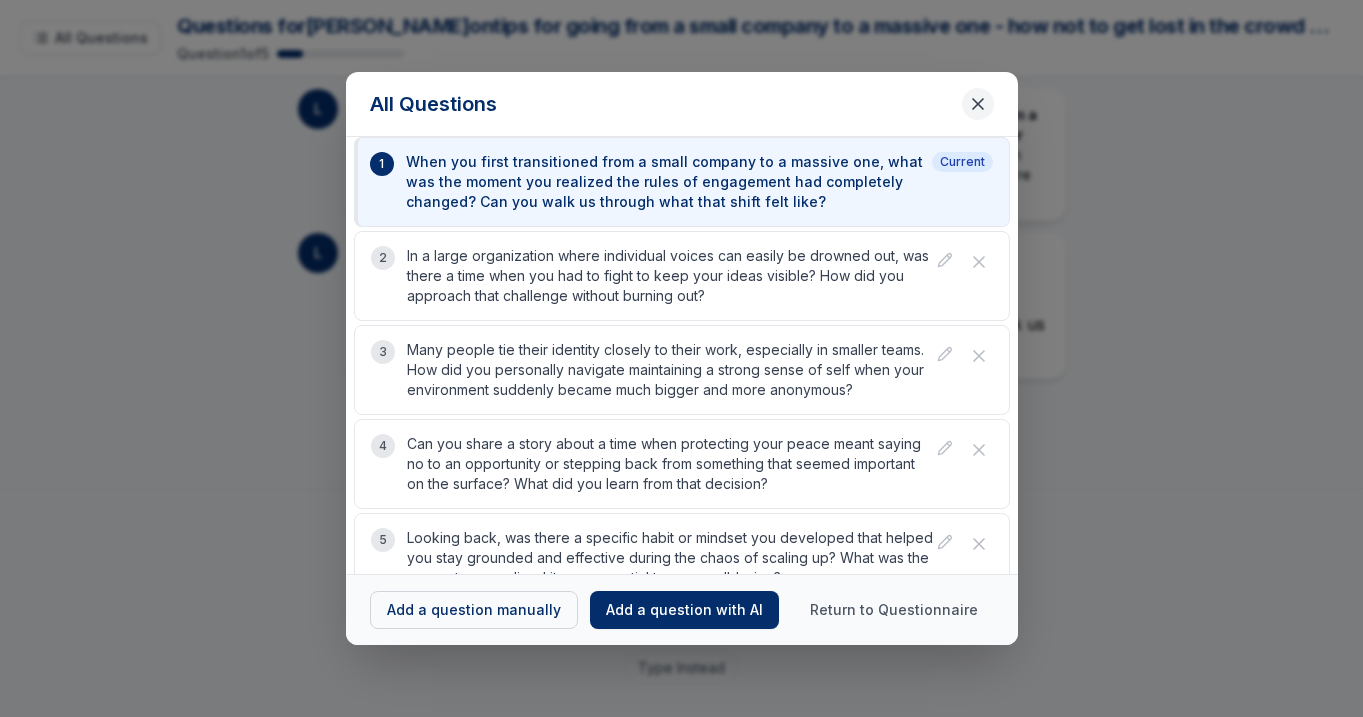 click at bounding box center [978, 104] 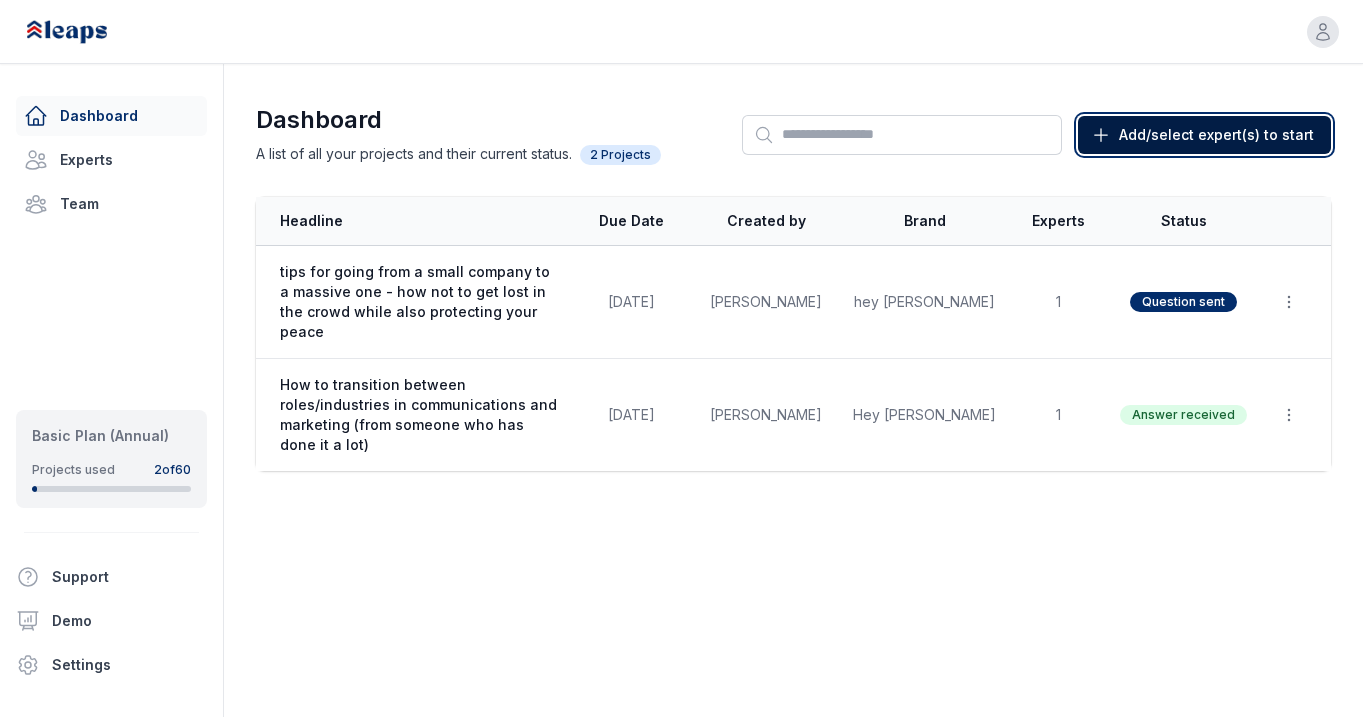 click 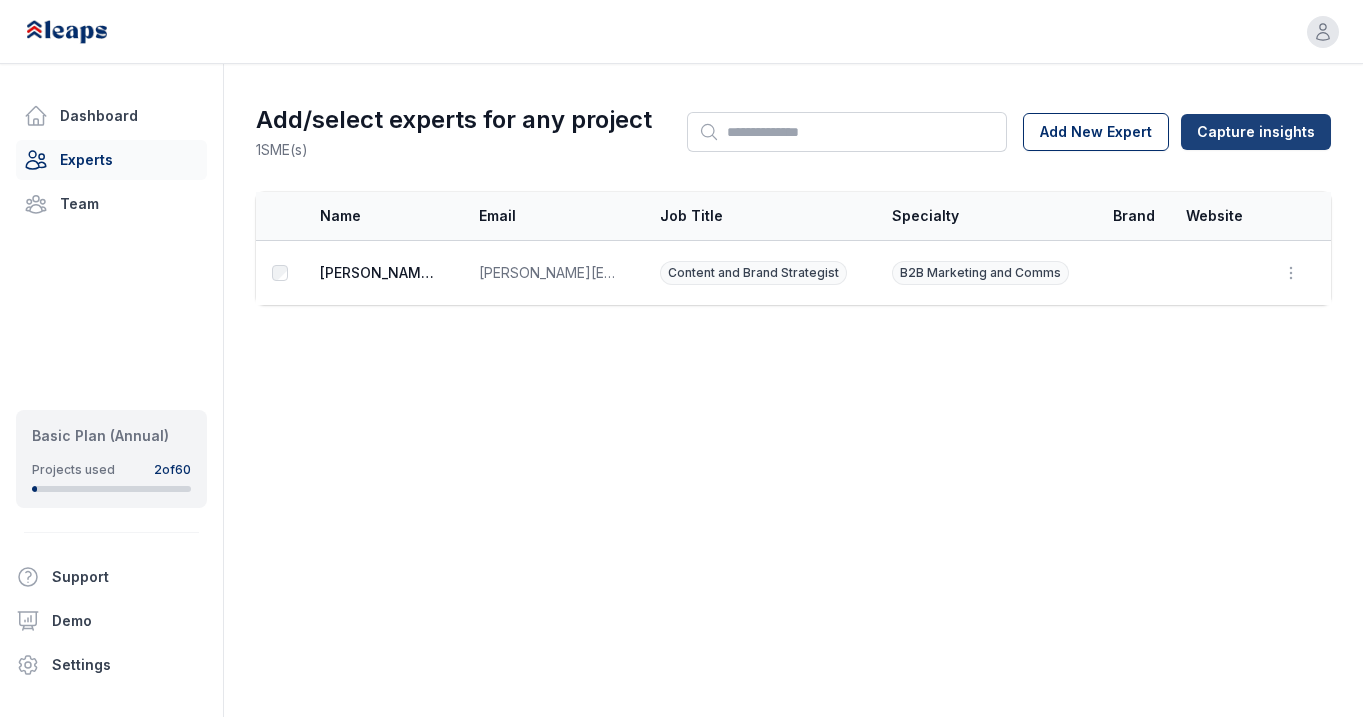 click on "Capture insights" at bounding box center [1256, 132] 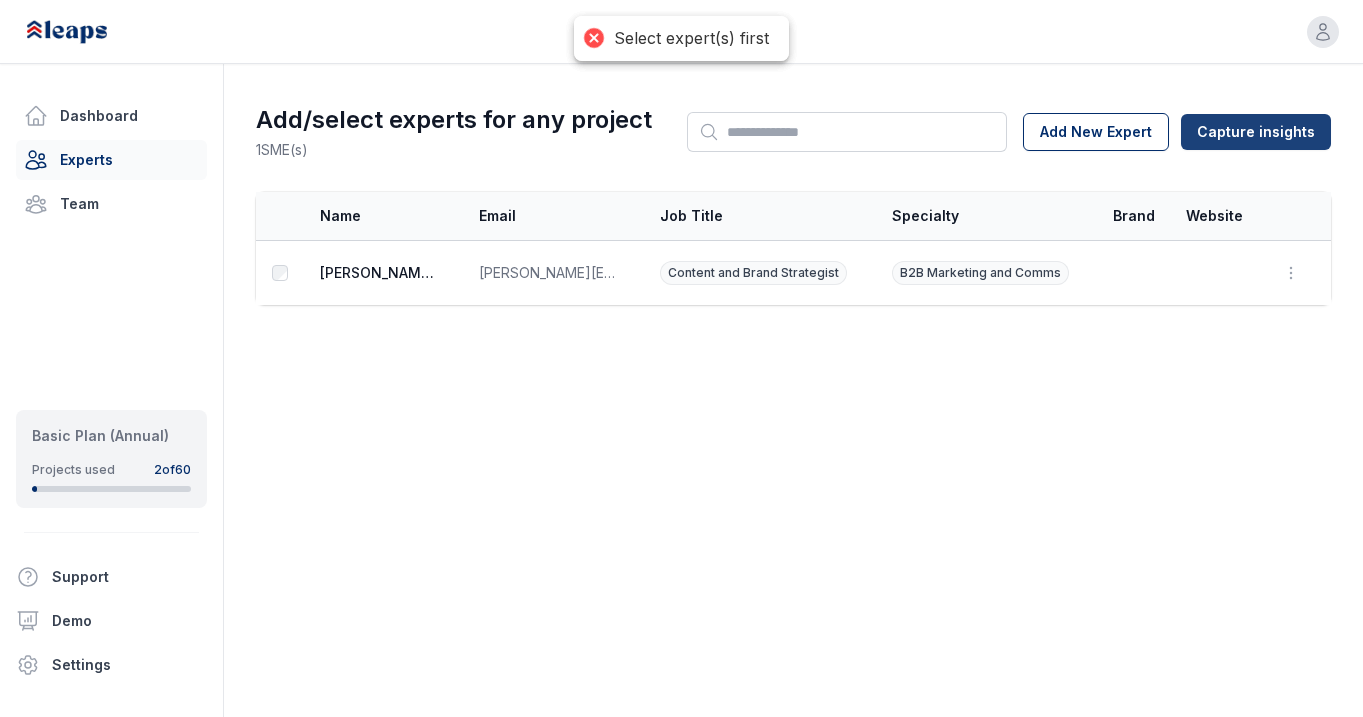 click on "Capture insights" at bounding box center [1256, 132] 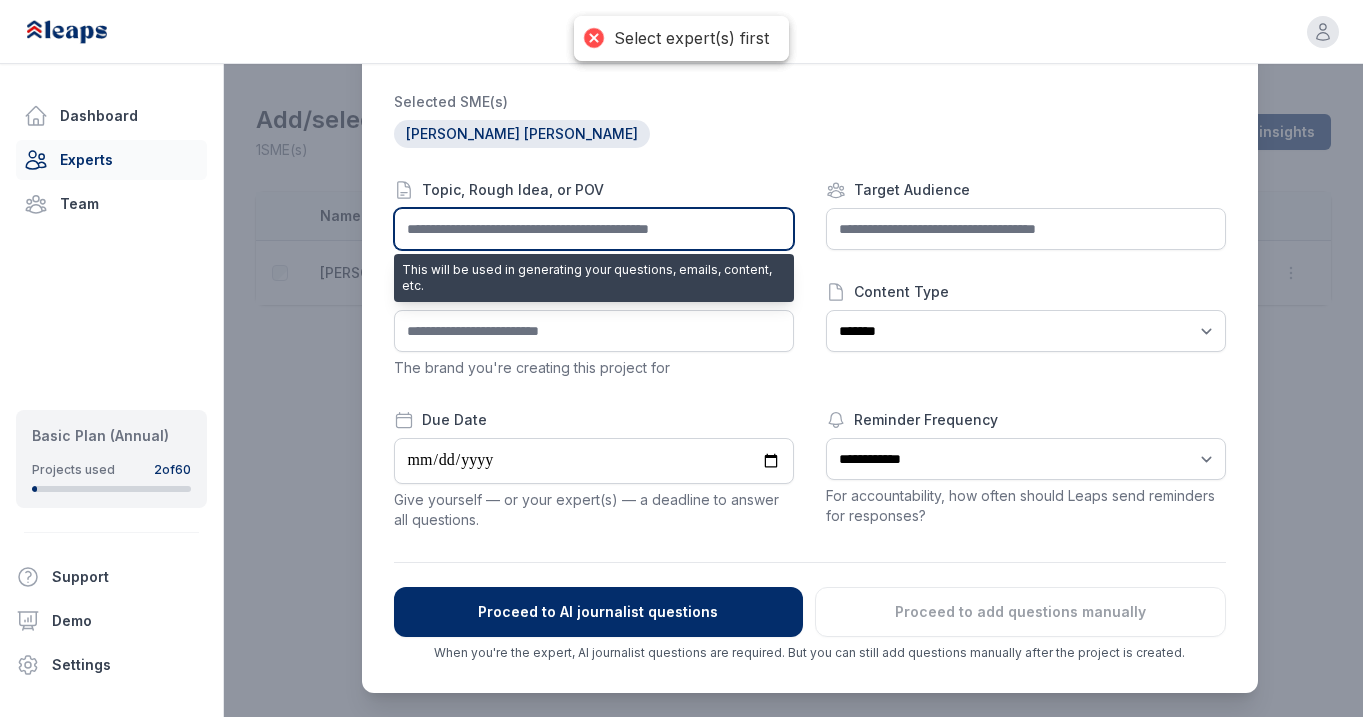 click at bounding box center [594, 229] 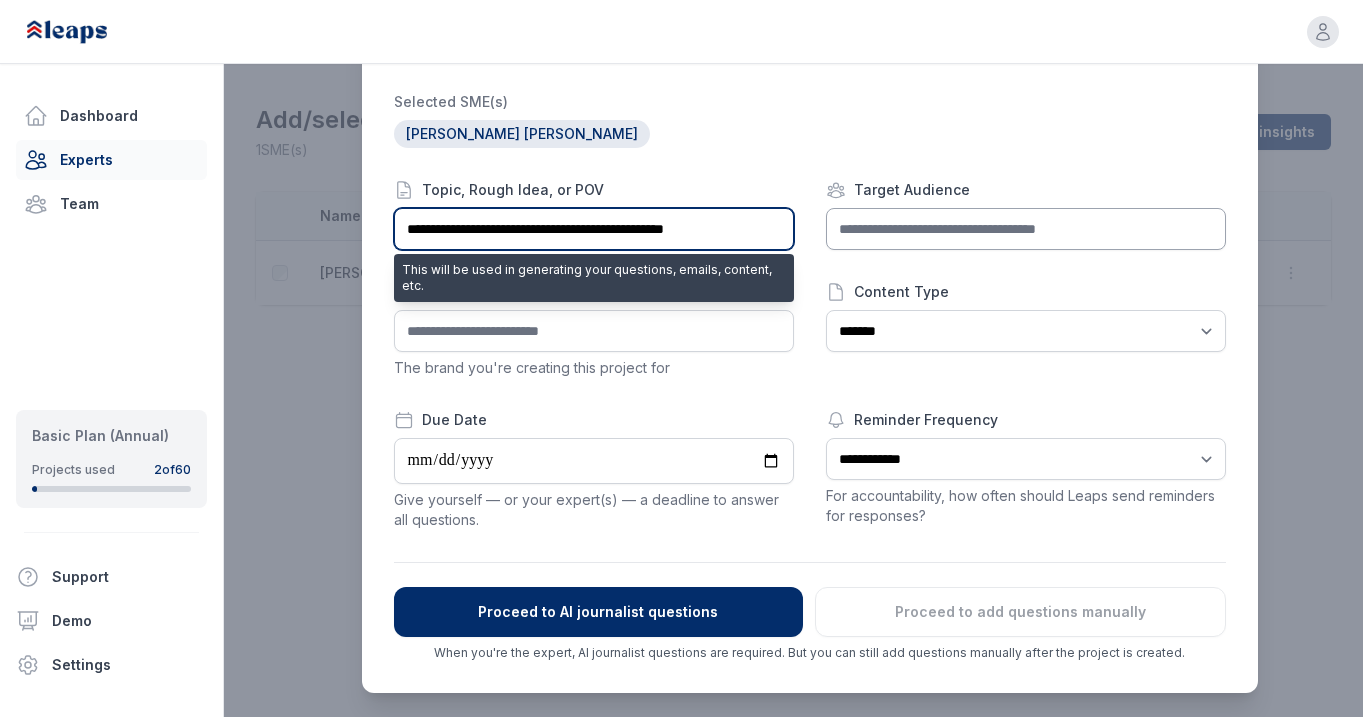 type on "**********" 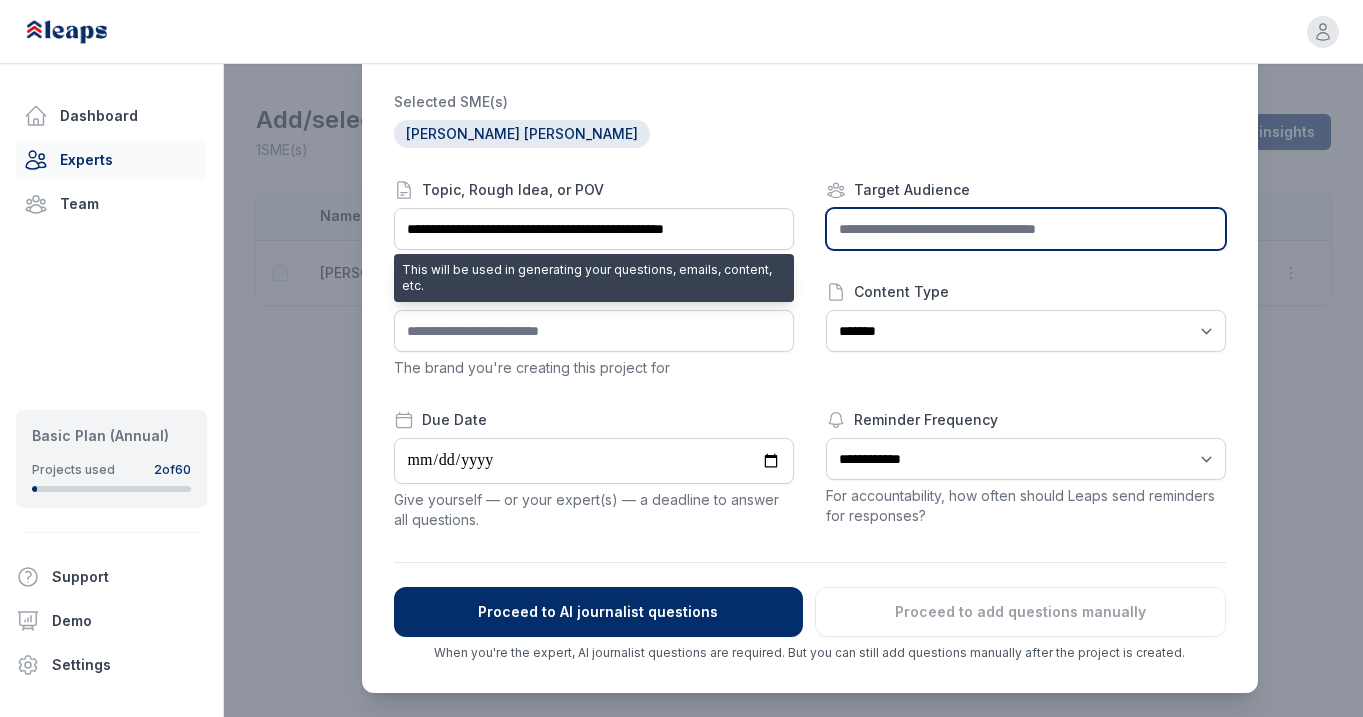 click at bounding box center (1026, 229) 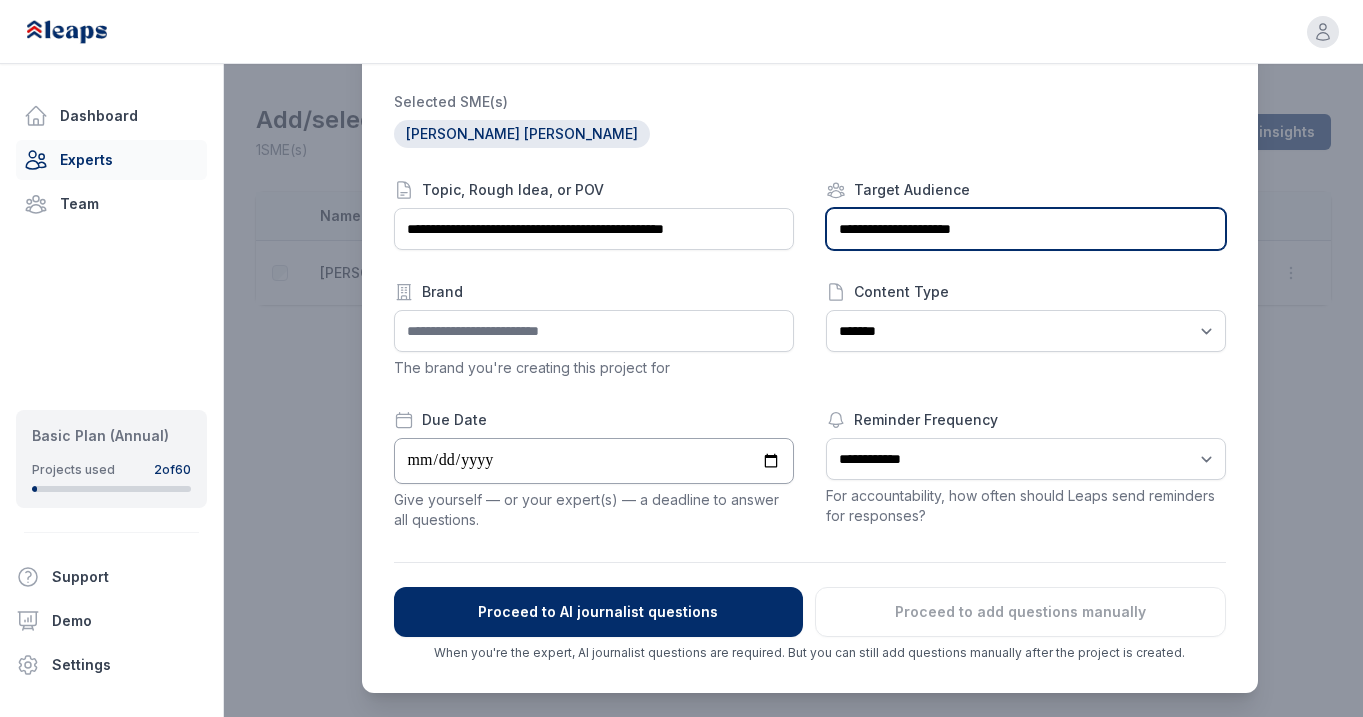 type on "**********" 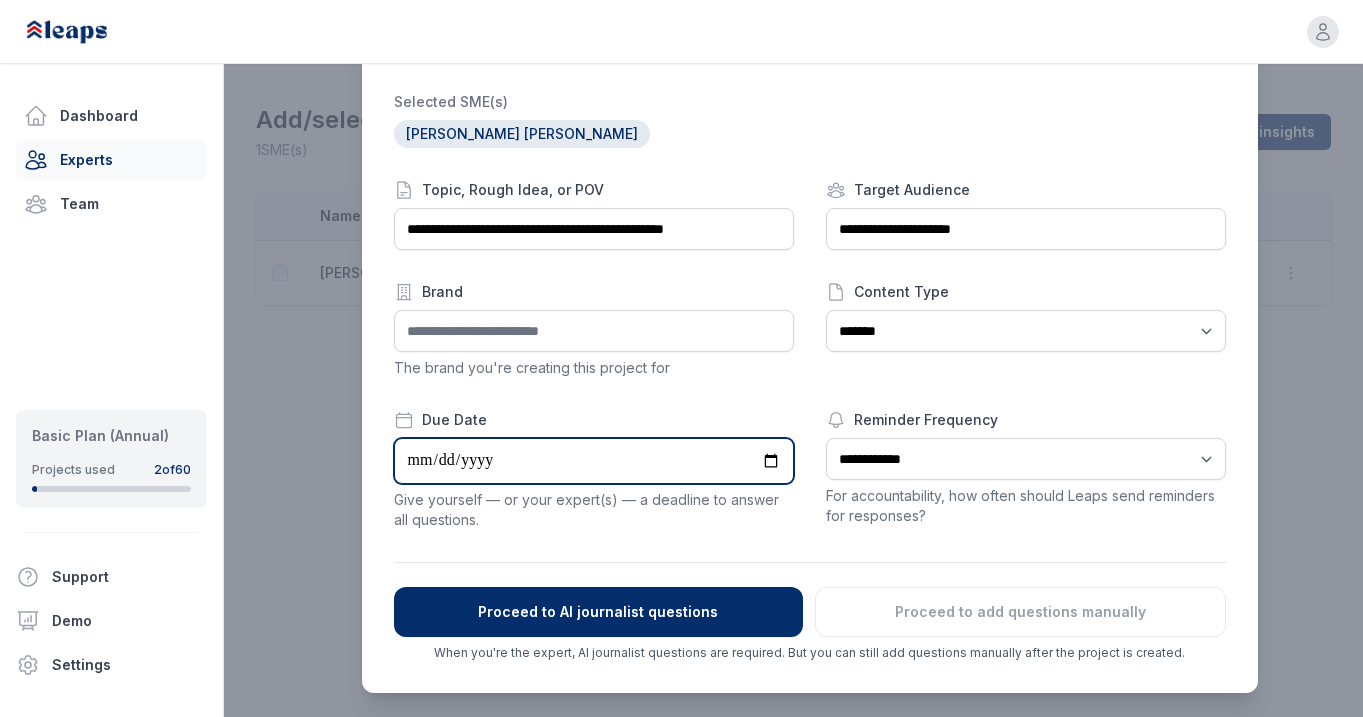 click at bounding box center [594, 461] 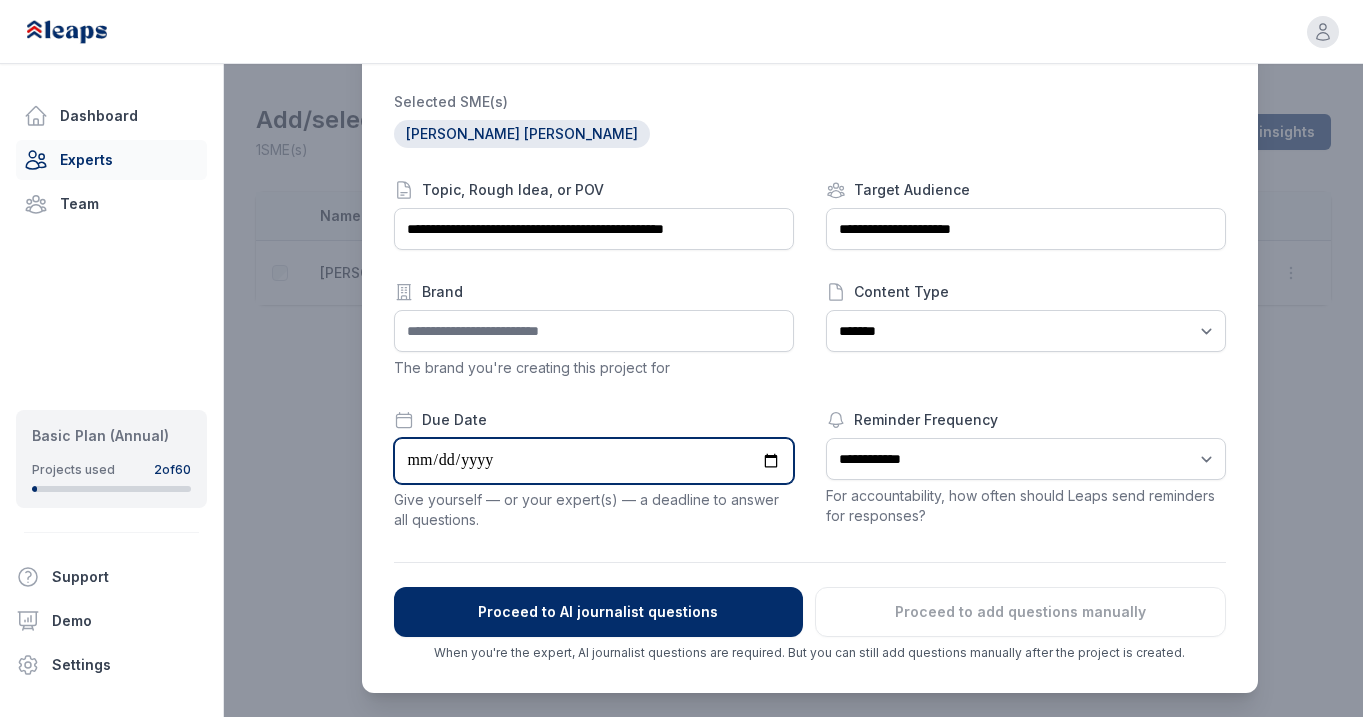 type on "**********" 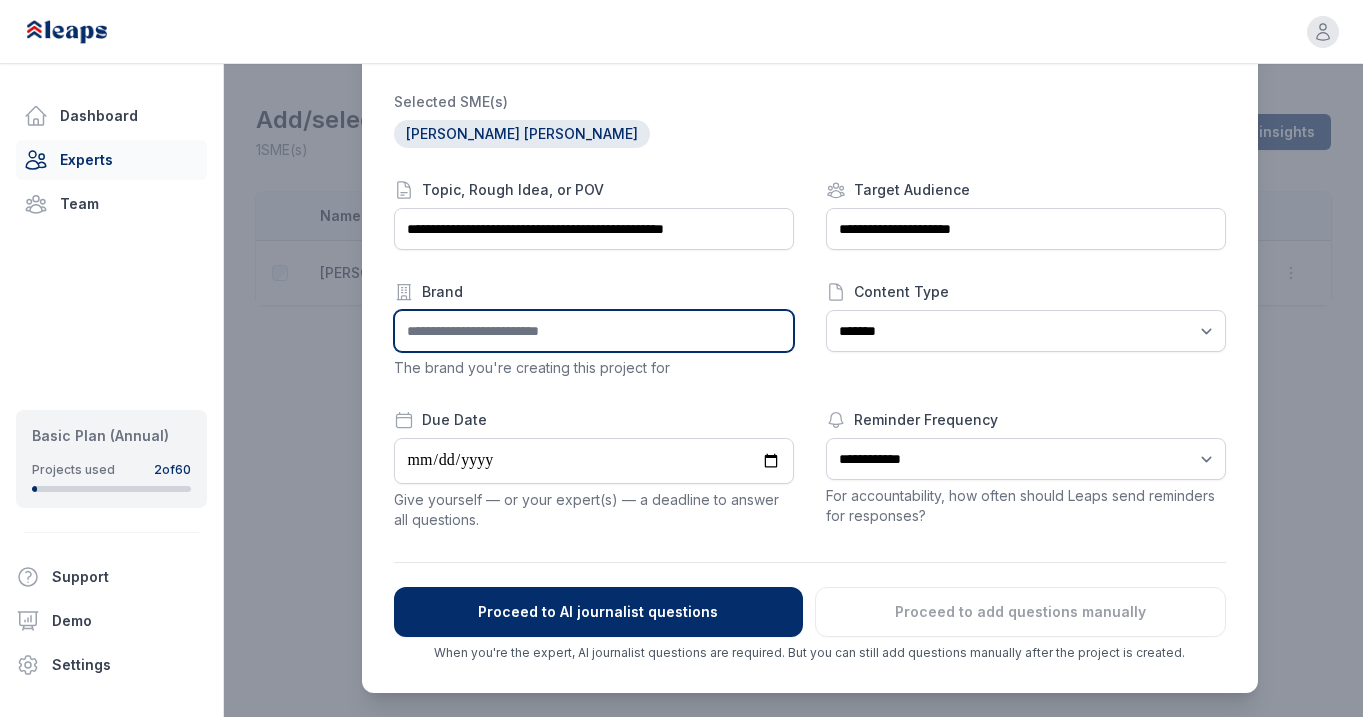 click at bounding box center [594, 331] 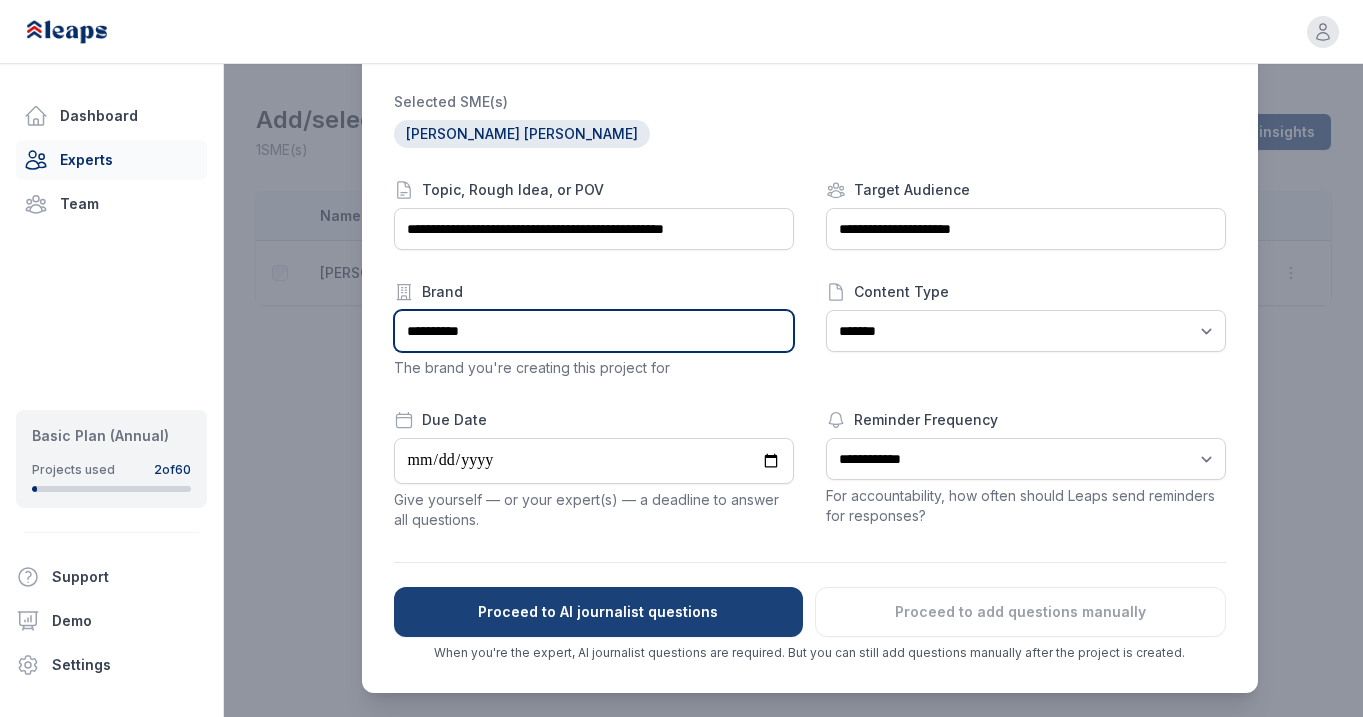 type on "**********" 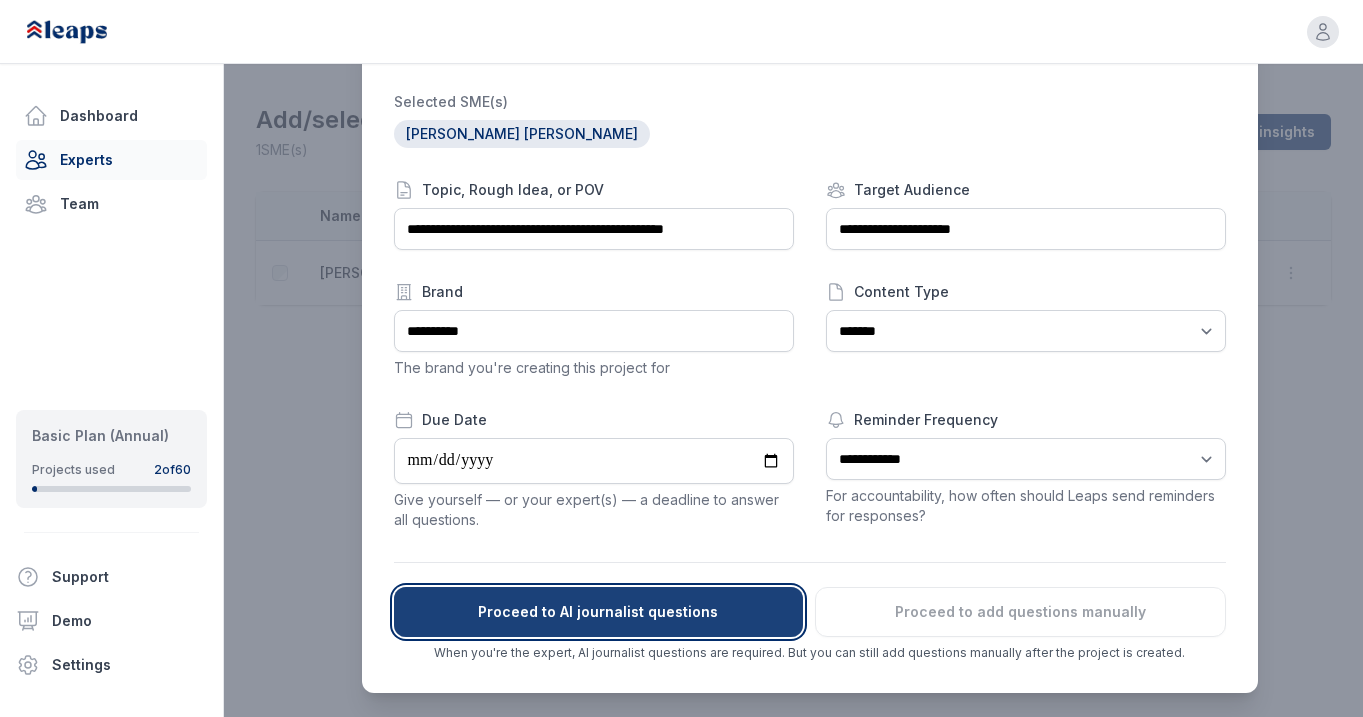 click on "Proceed to AI journalist questions" at bounding box center [598, 612] 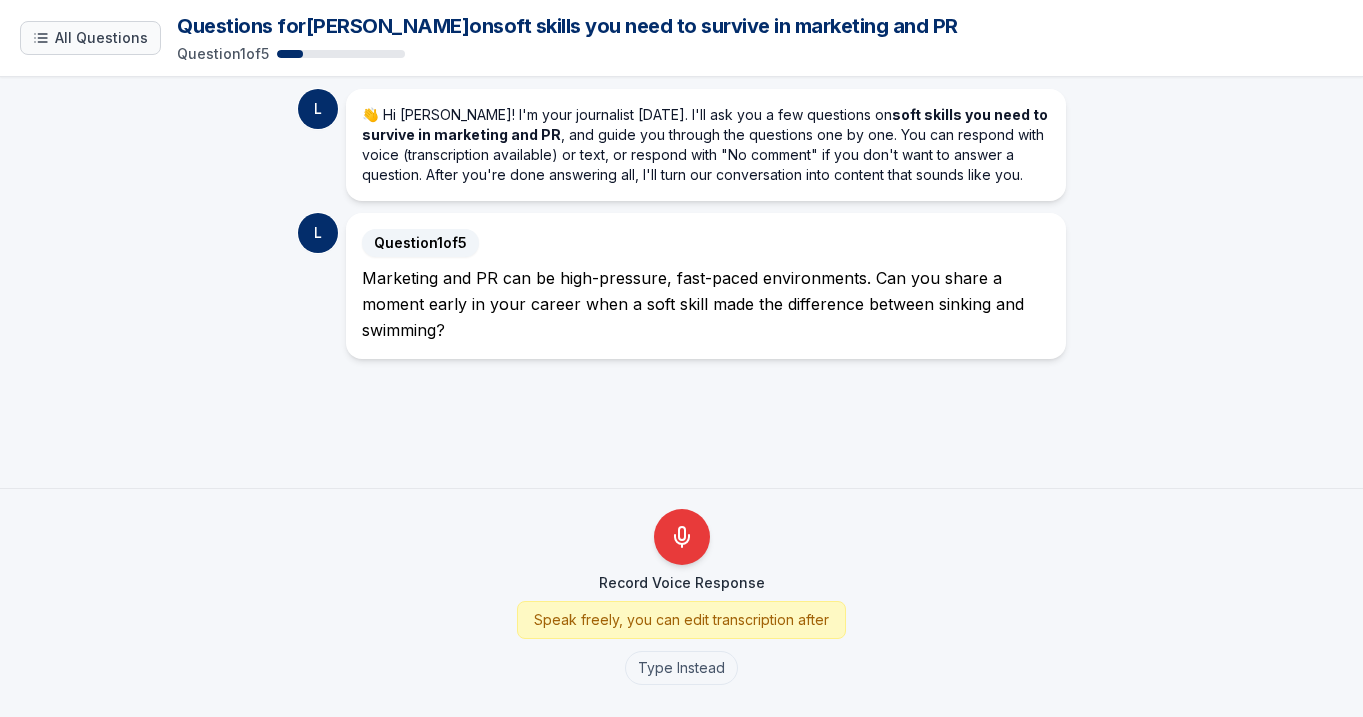 click on "All Questions" at bounding box center (101, 38) 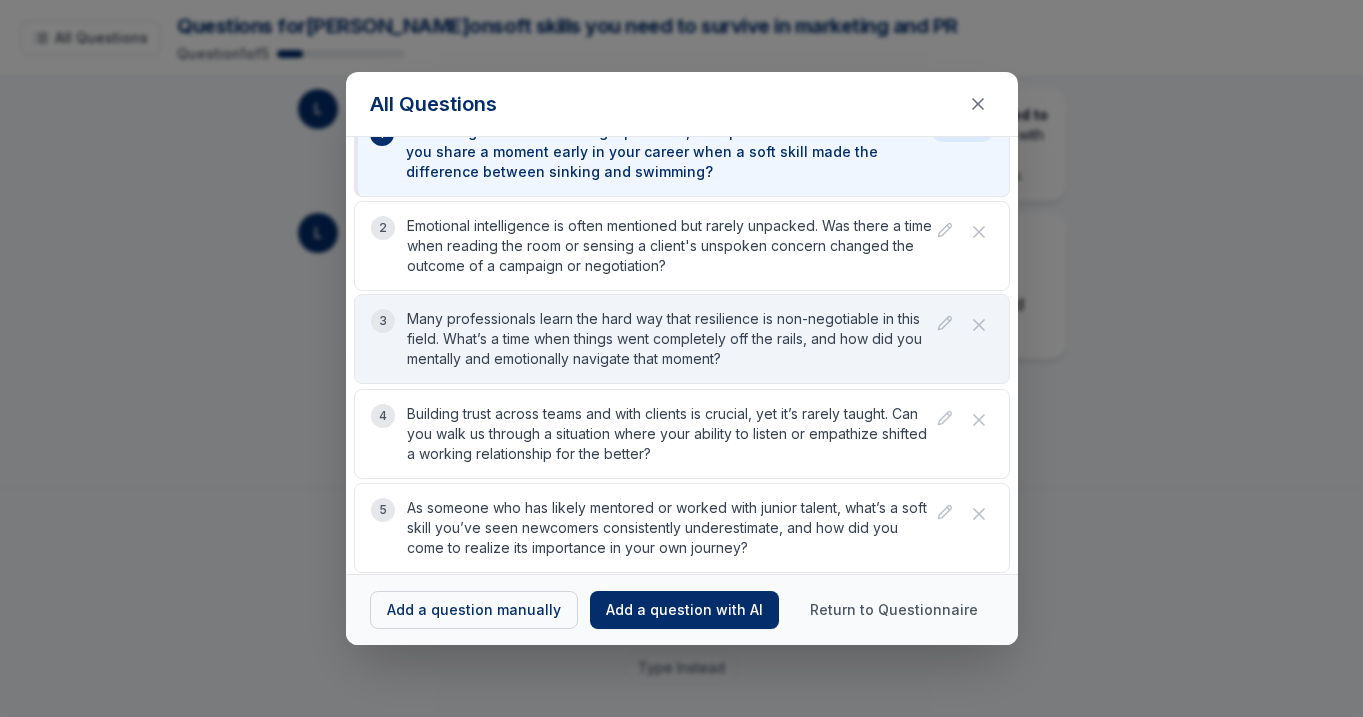 scroll, scrollTop: 33, scrollLeft: 0, axis: vertical 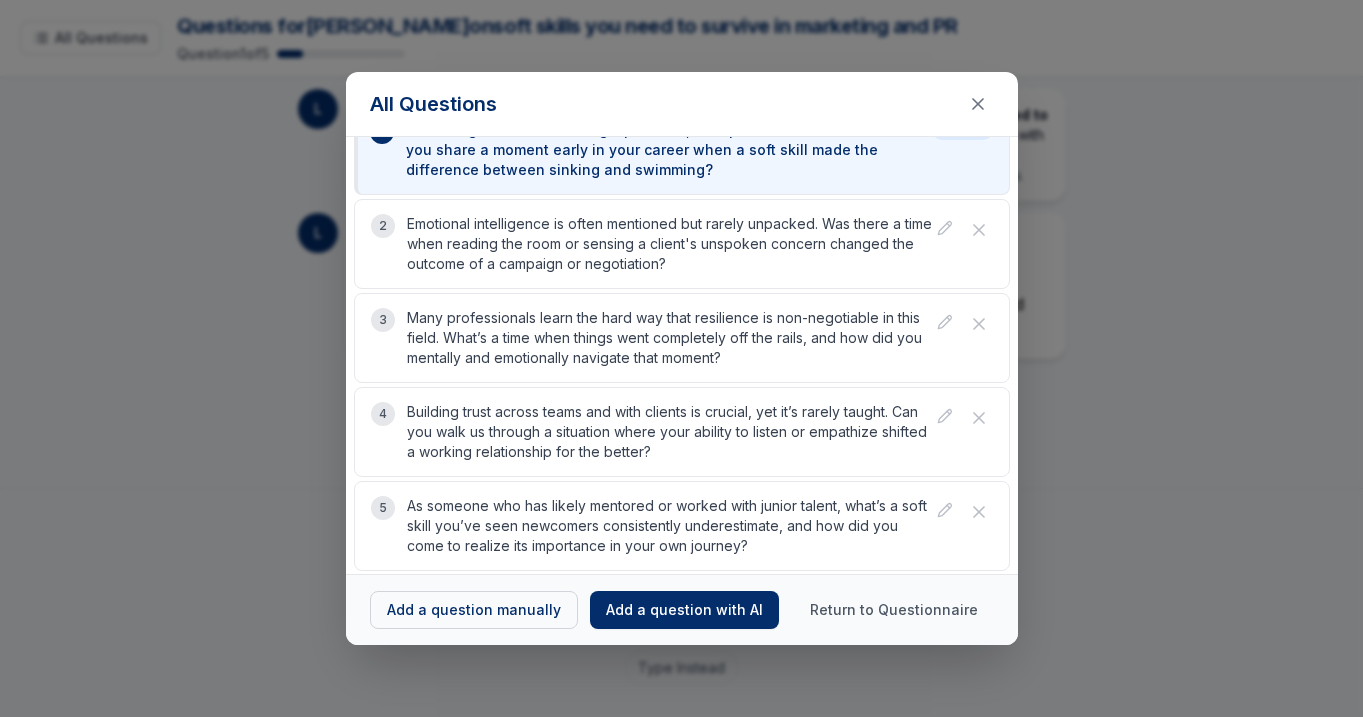click 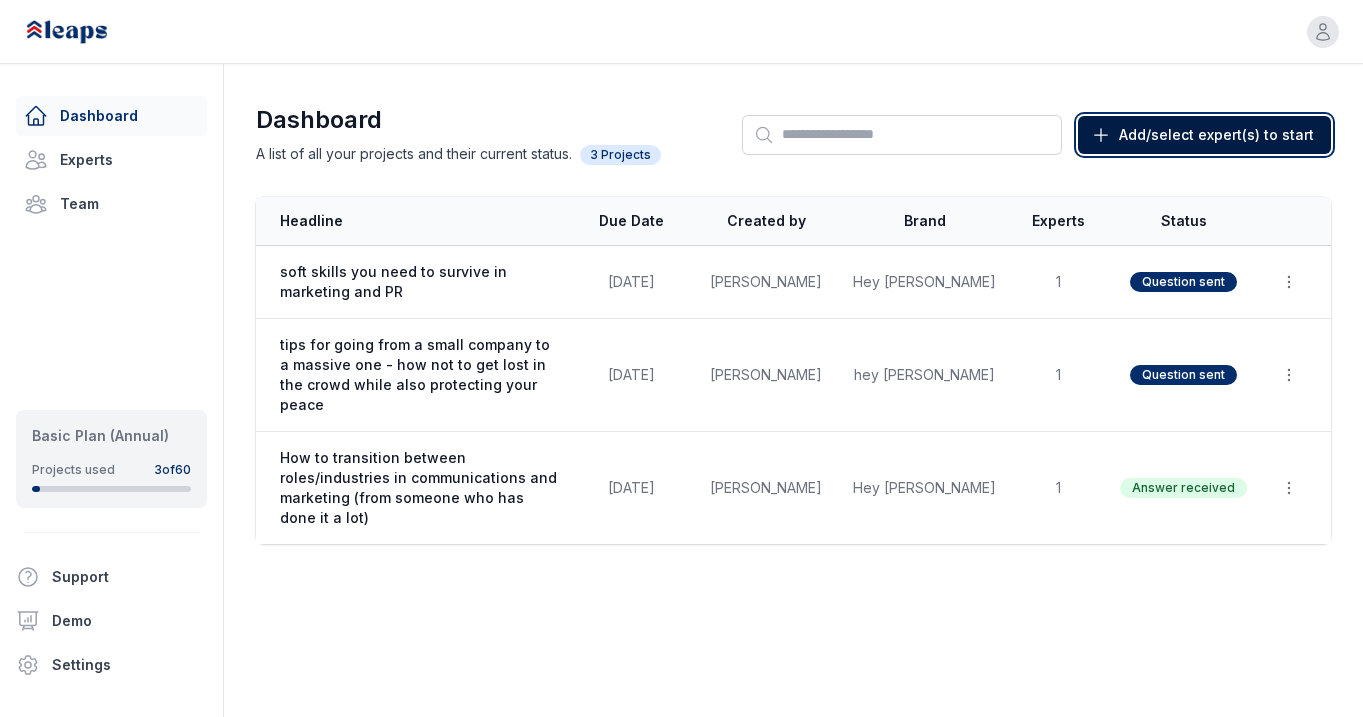 click on "Add/select expert(s) to start" at bounding box center (1216, 135) 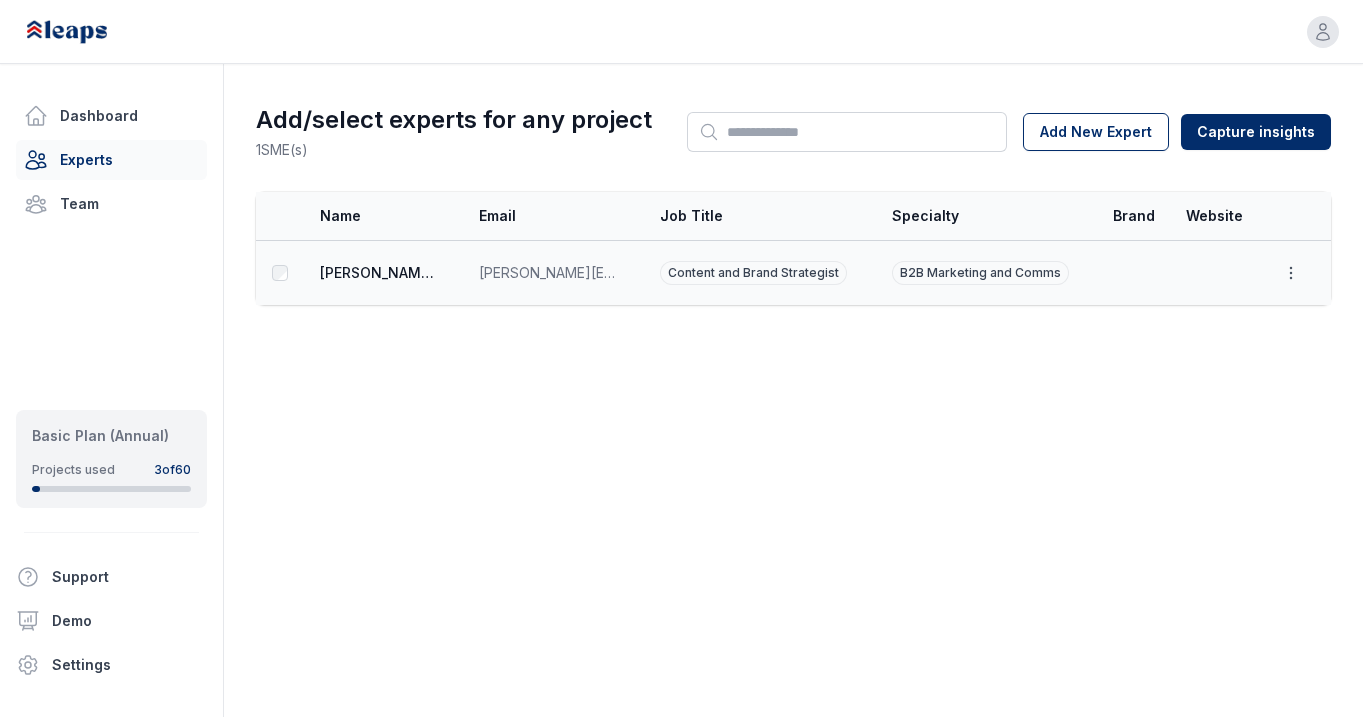 click 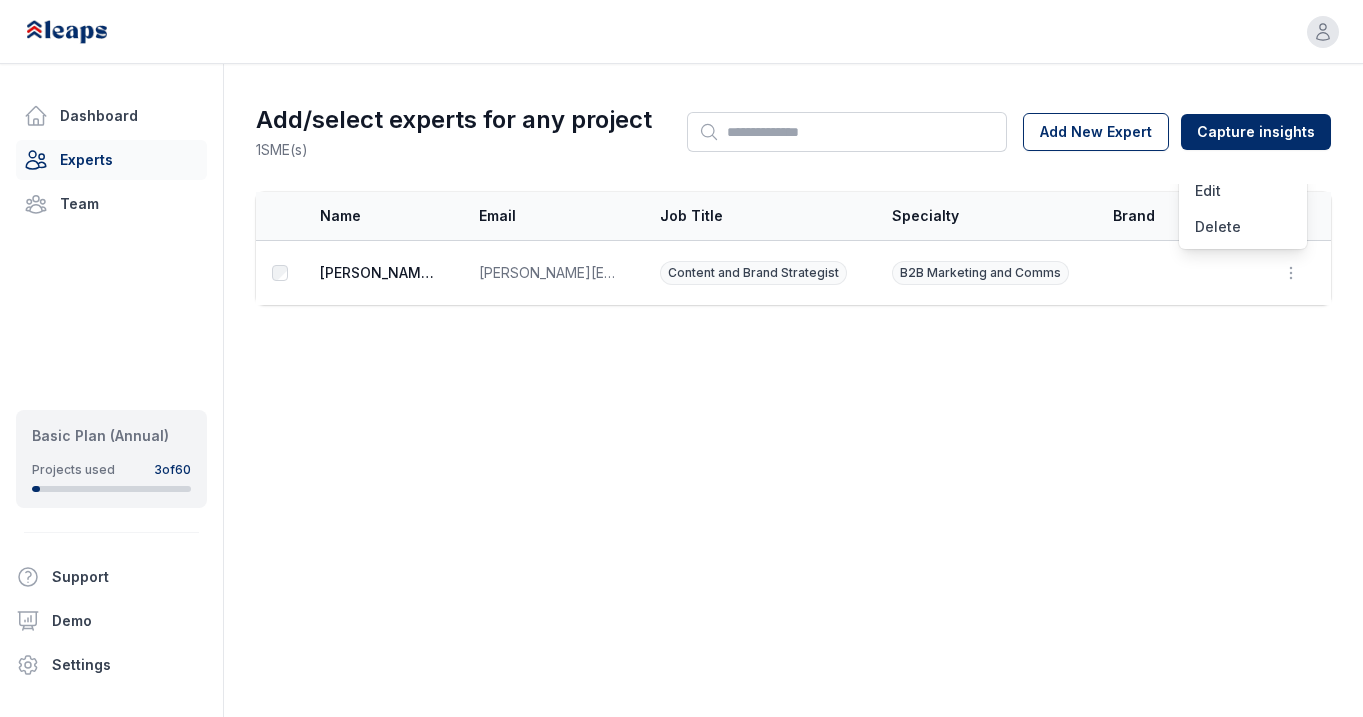 click on "Open user menu Dashboard Experts Team Basic Plan (Annual) Projects used 3  of  60 Support Demo Settings Open sidebar Open user menu Add/select experts for any project 1  SME(s) Search Add New Expert Capture insights Select Name Email Job Title Specialty Brand Website Actions Brenna   McCarthy brenna@brennamccarthy.com Content and Brand Strategist B2B Marketing and Comms Open options Edit Delete" at bounding box center (681, 358) 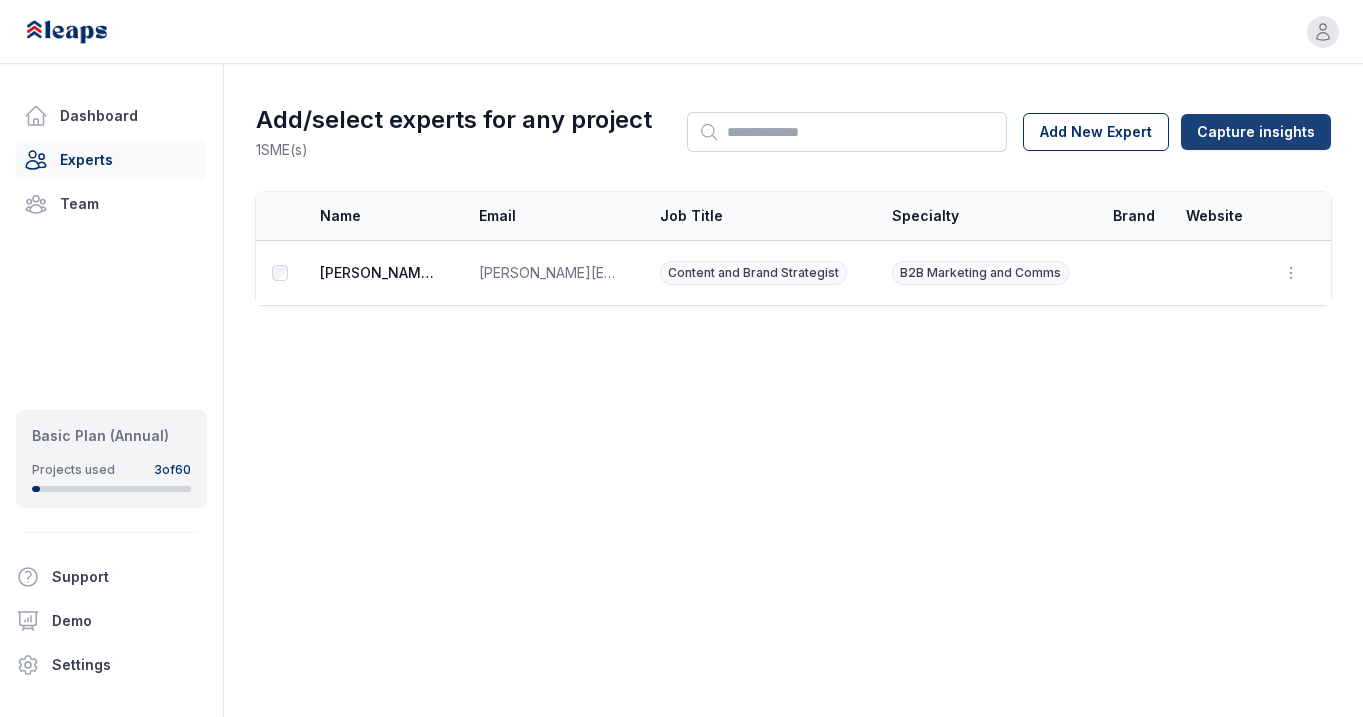 click on "Capture insights" at bounding box center [1256, 132] 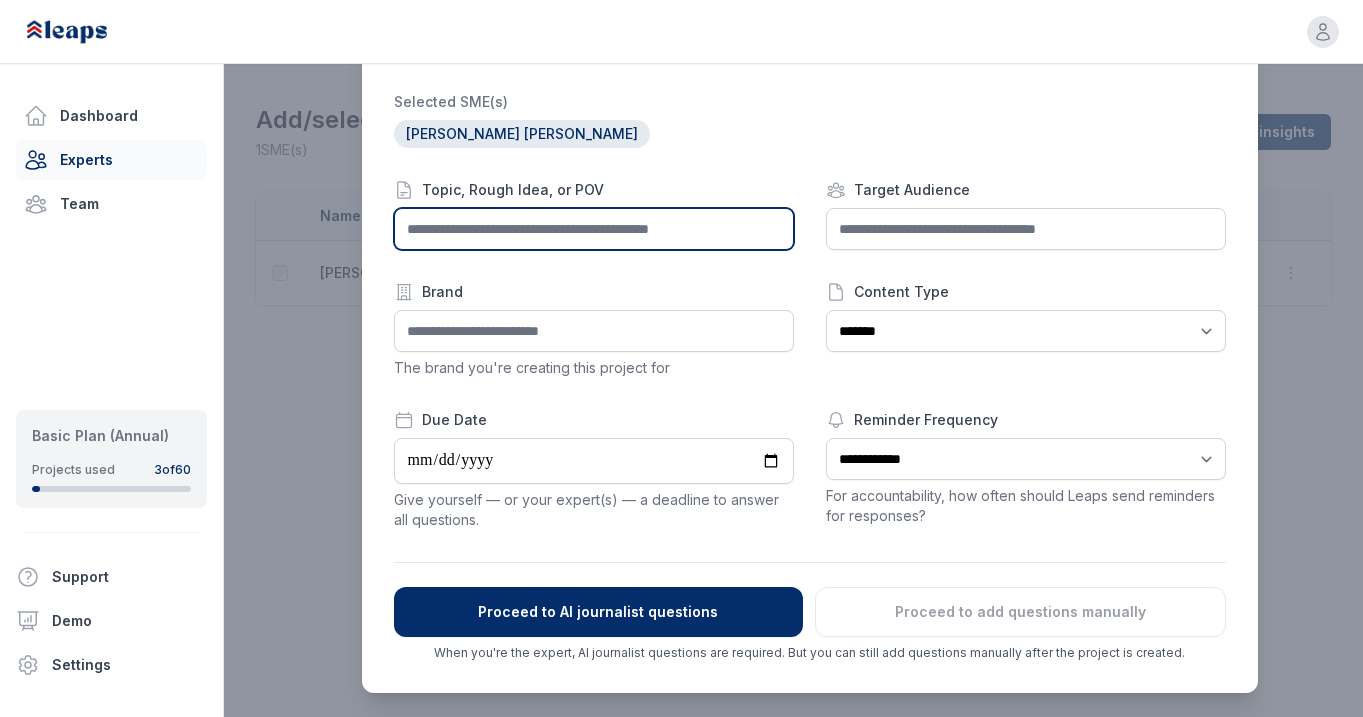 click at bounding box center (594, 229) 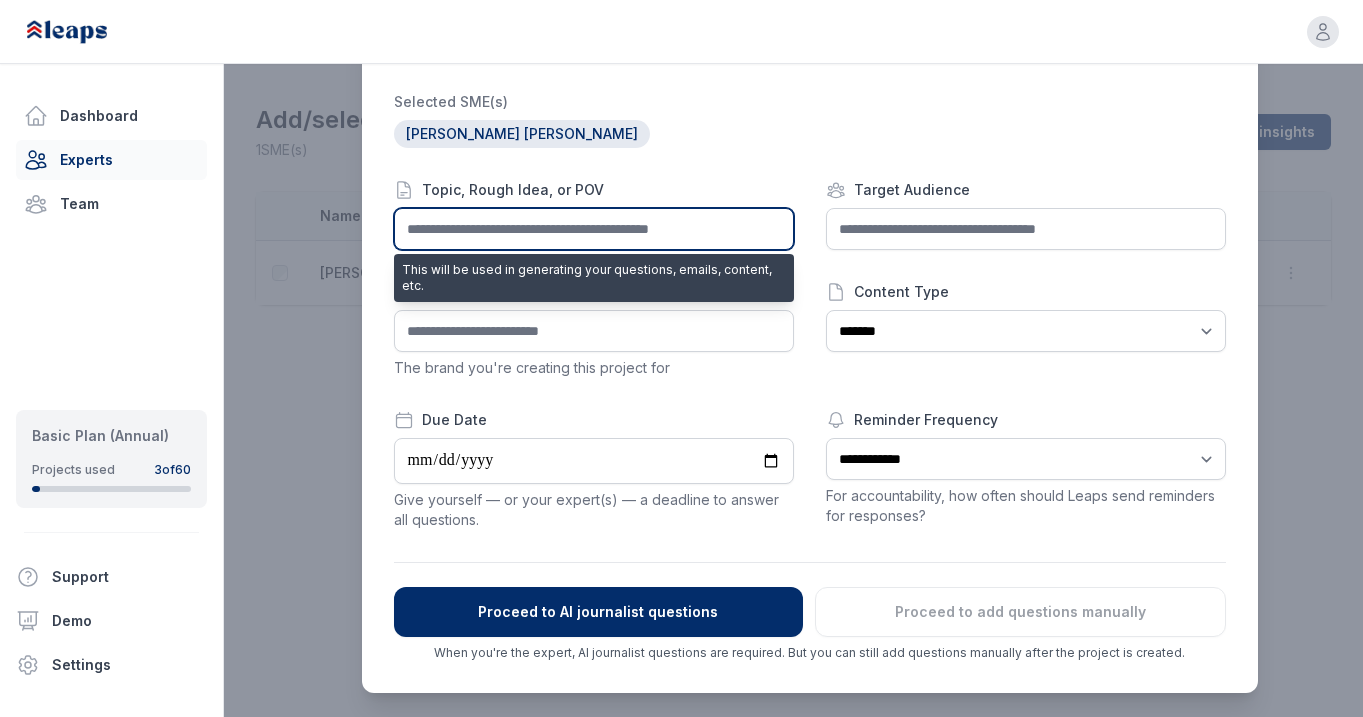 paste on "**********" 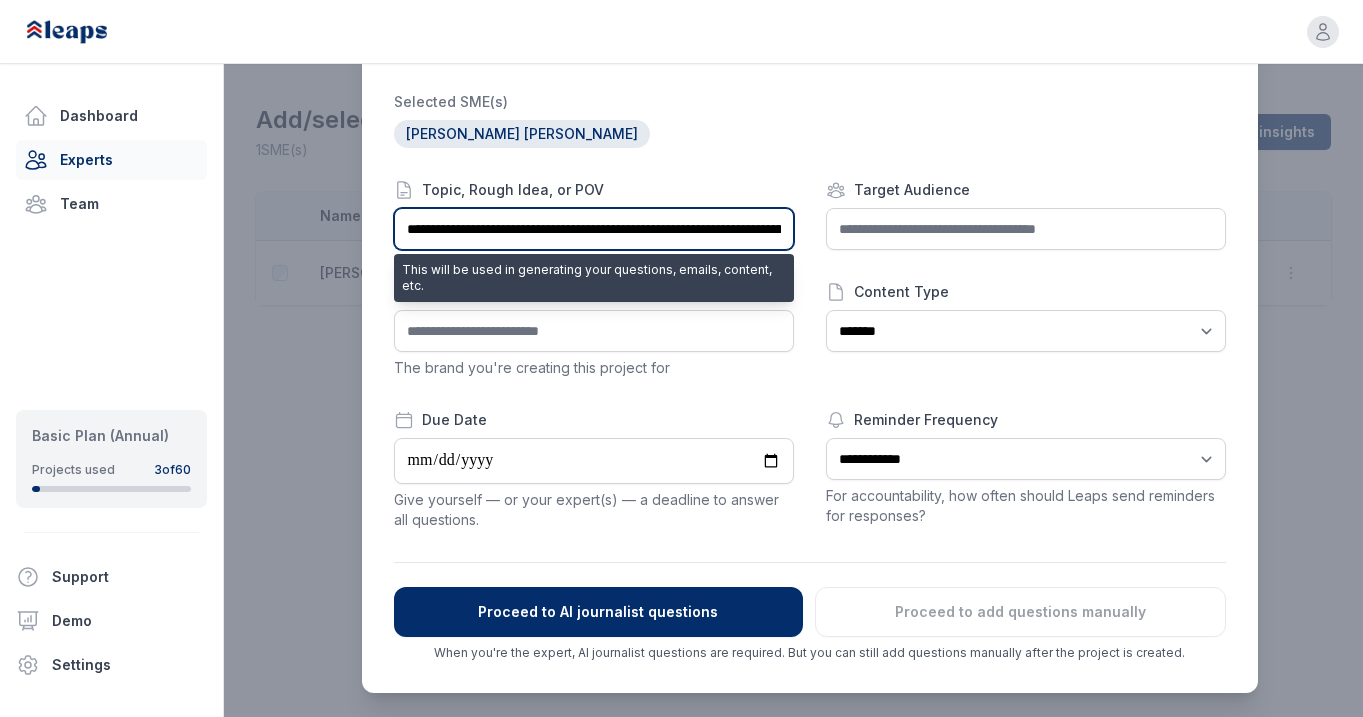 scroll, scrollTop: 0, scrollLeft: 597, axis: horizontal 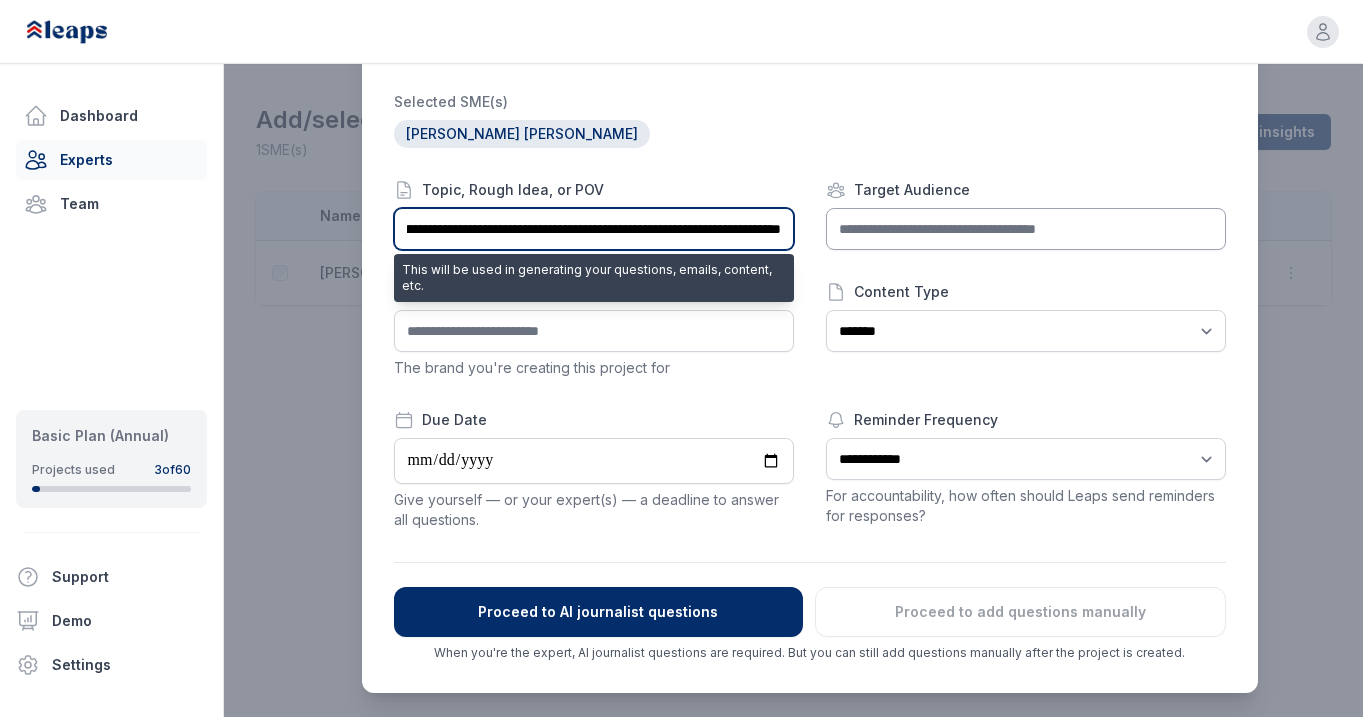type on "**********" 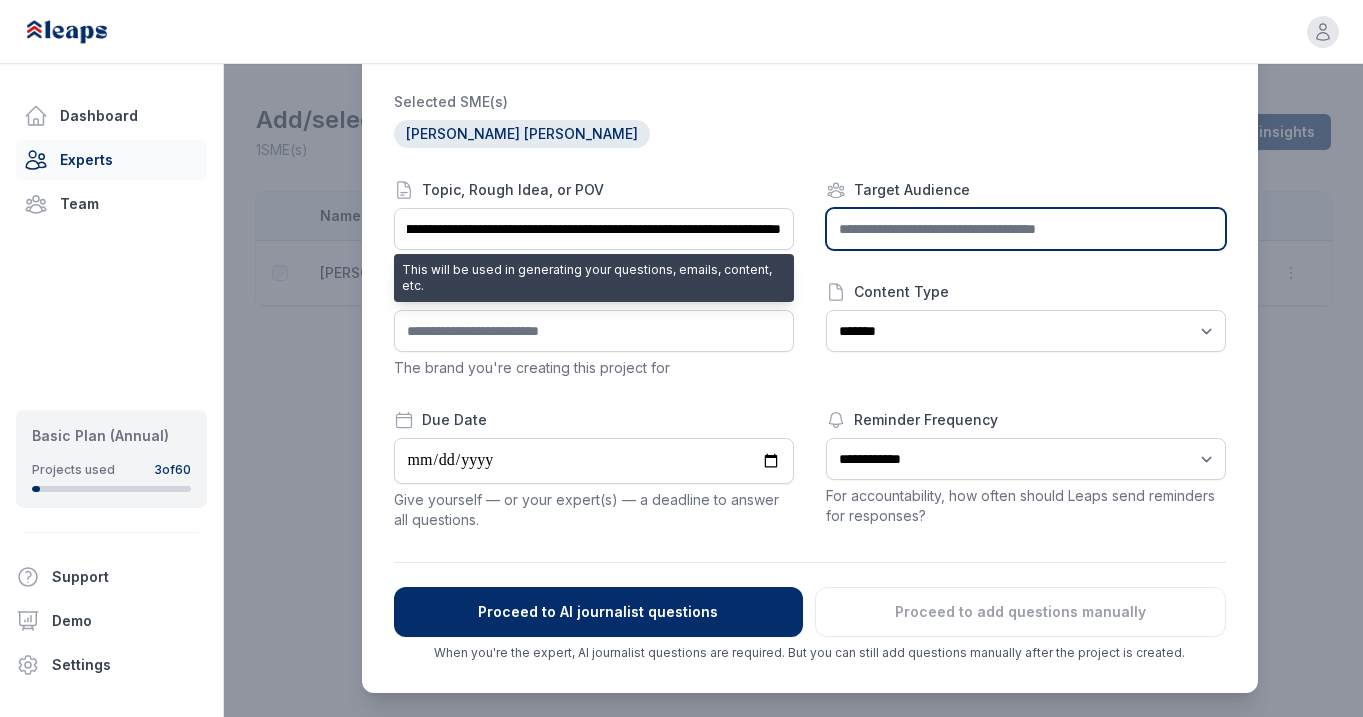 click at bounding box center [1026, 229] 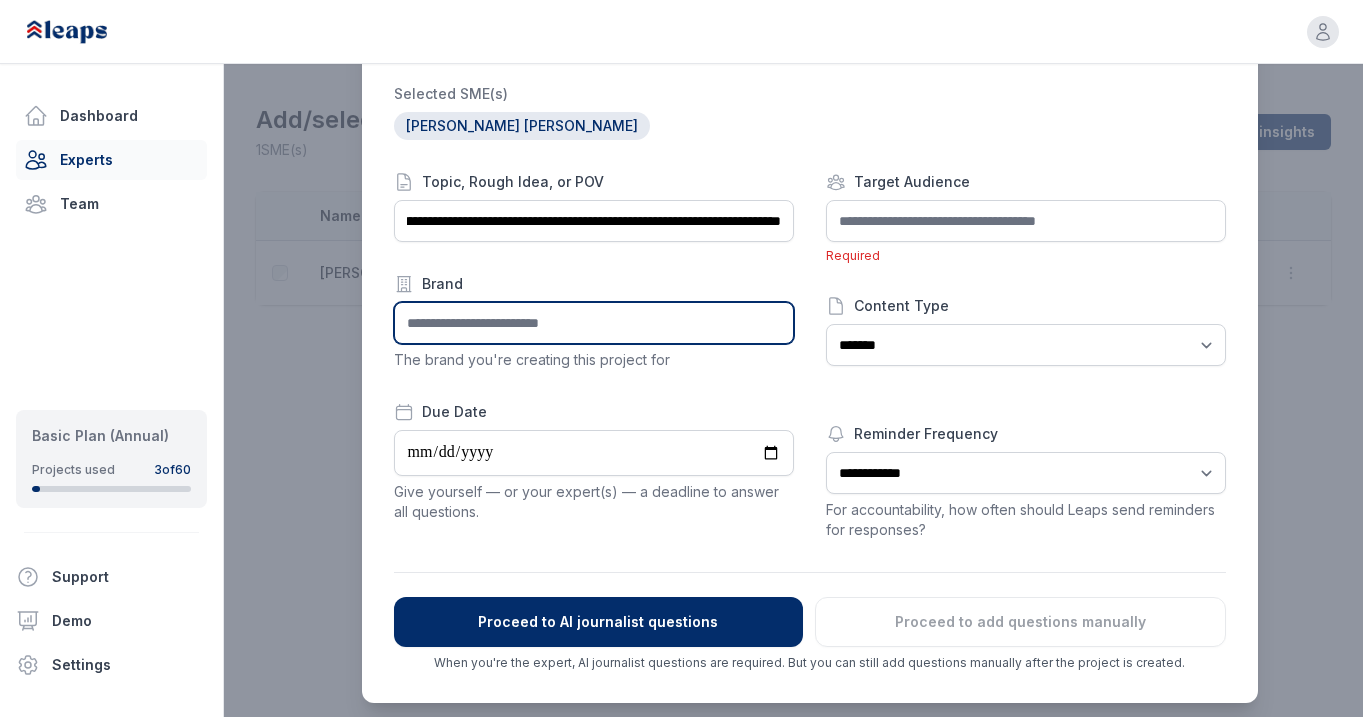 click at bounding box center (594, 323) 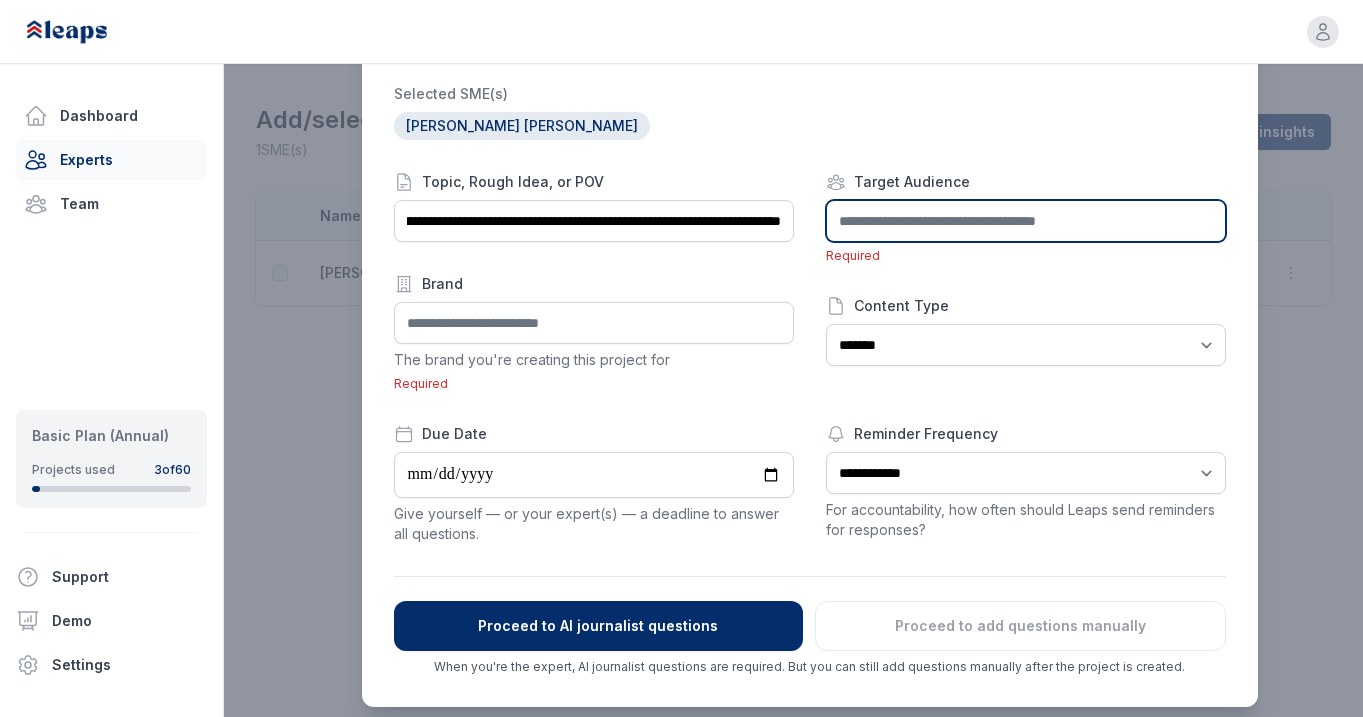 click at bounding box center [1026, 221] 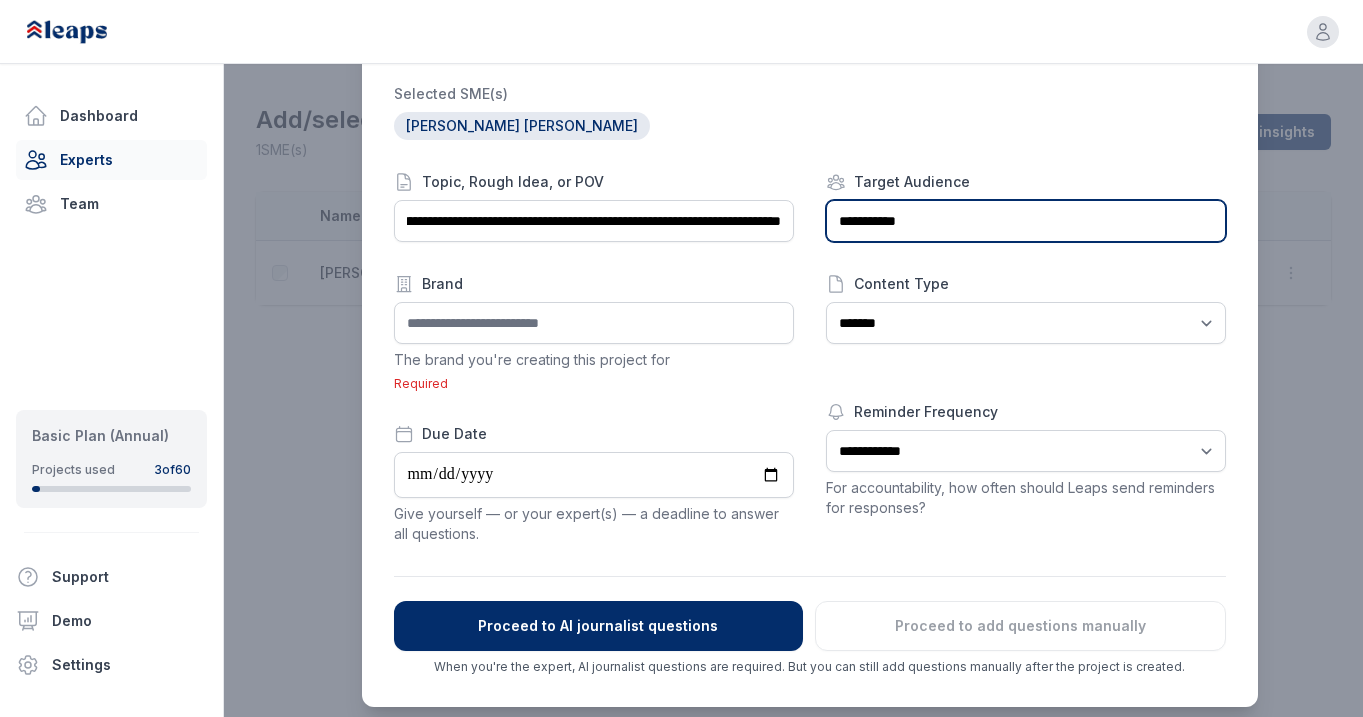 type on "**********" 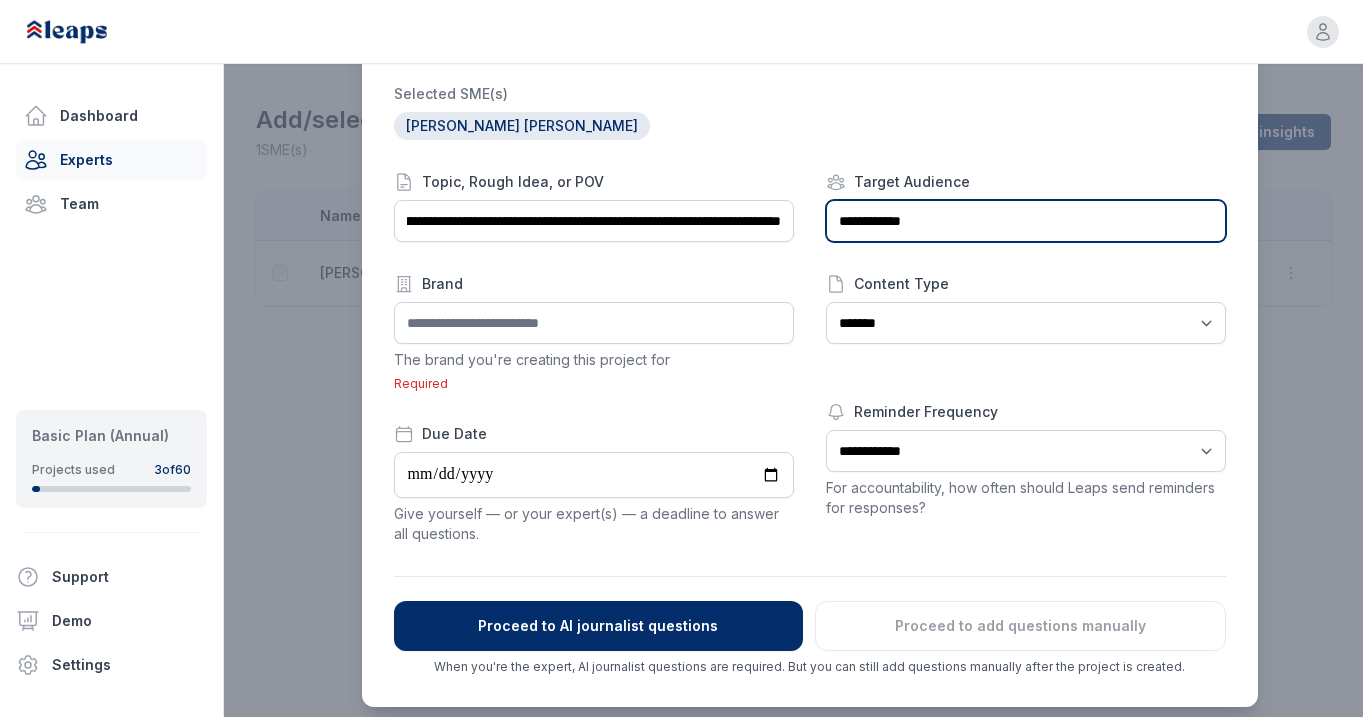 drag, startPoint x: 894, startPoint y: 224, endPoint x: 647, endPoint y: 221, distance: 247.01822 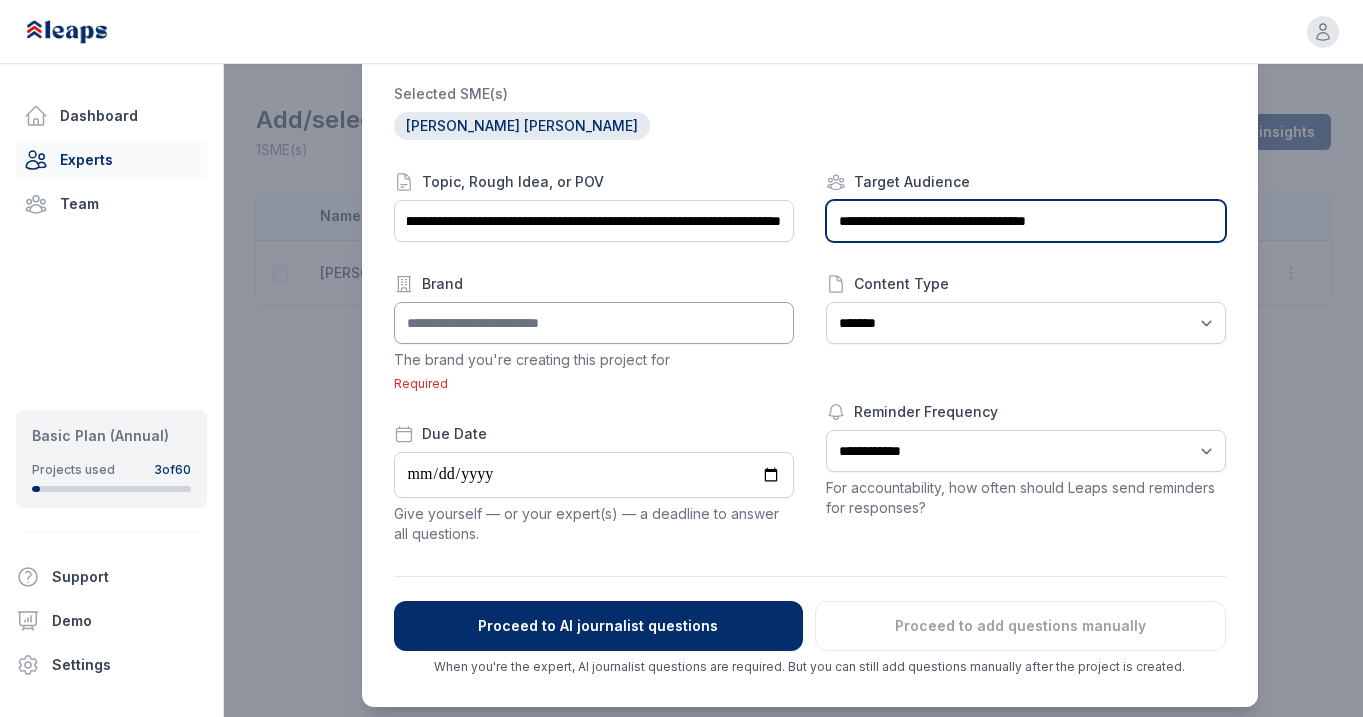 type on "**********" 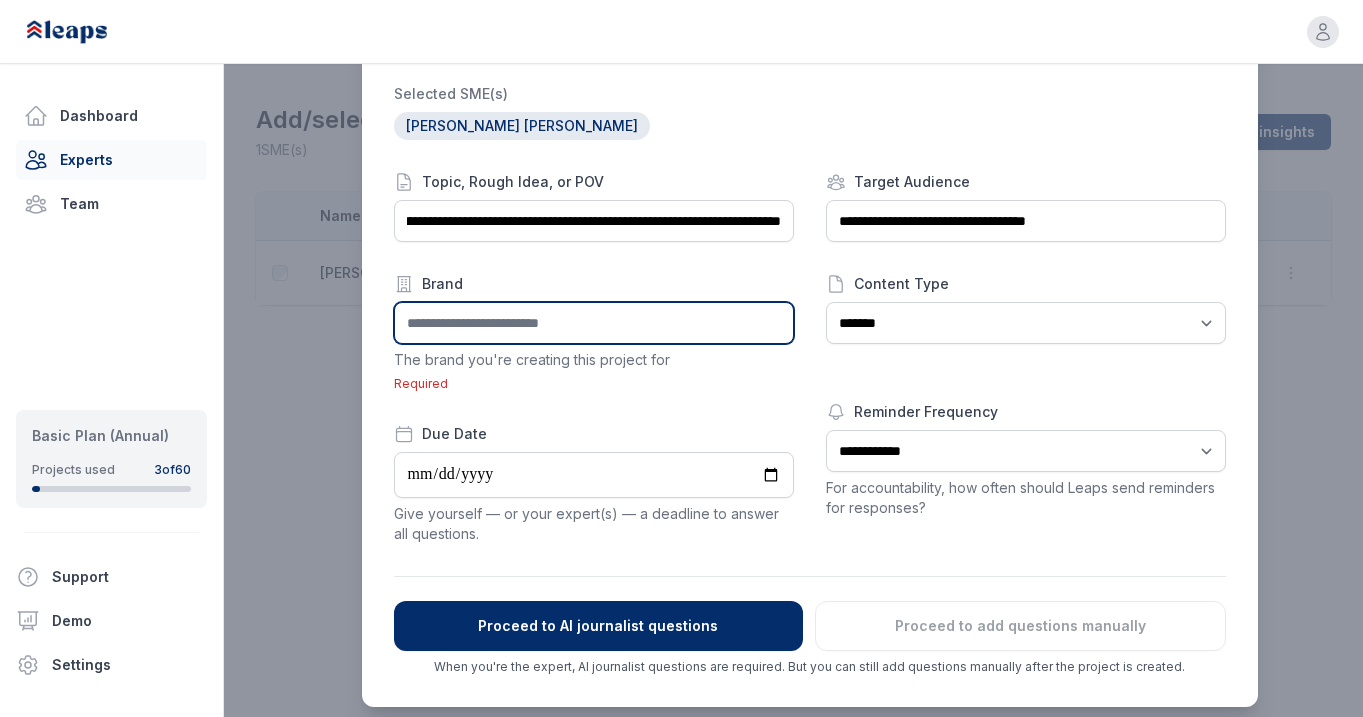 click at bounding box center (594, 323) 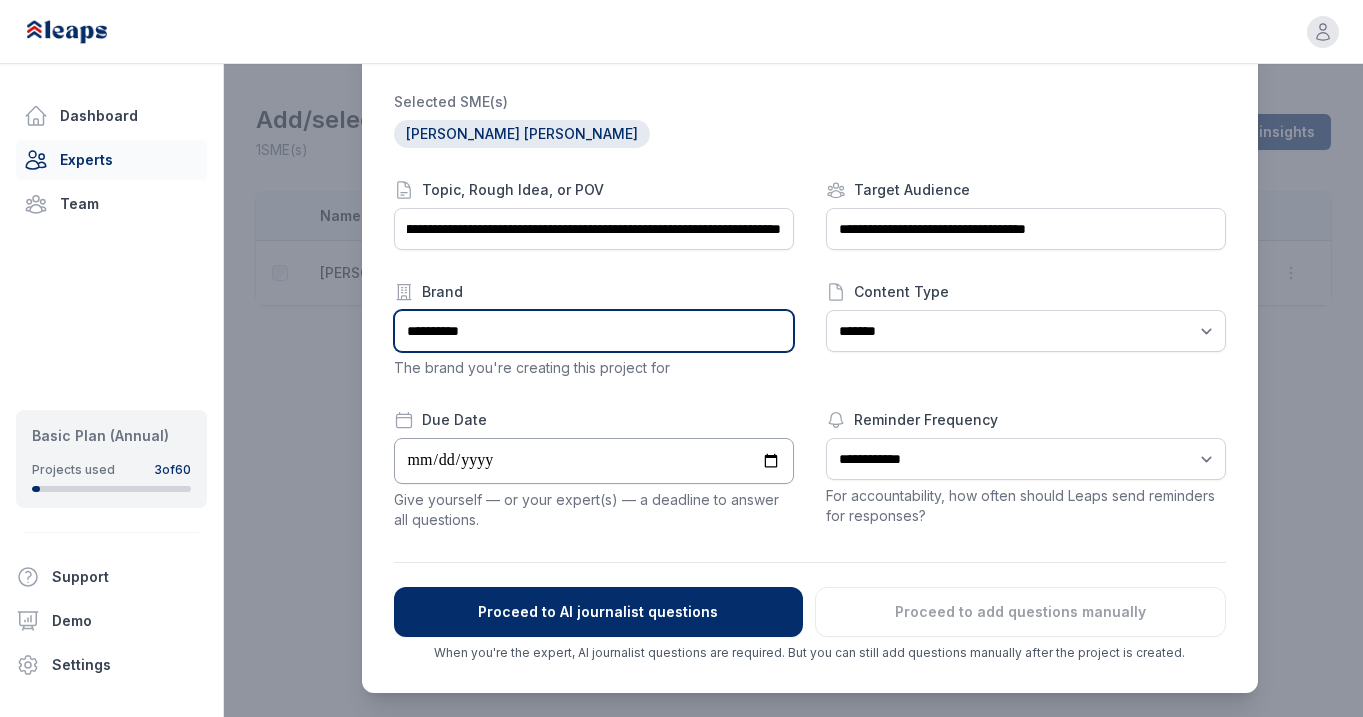 type on "**********" 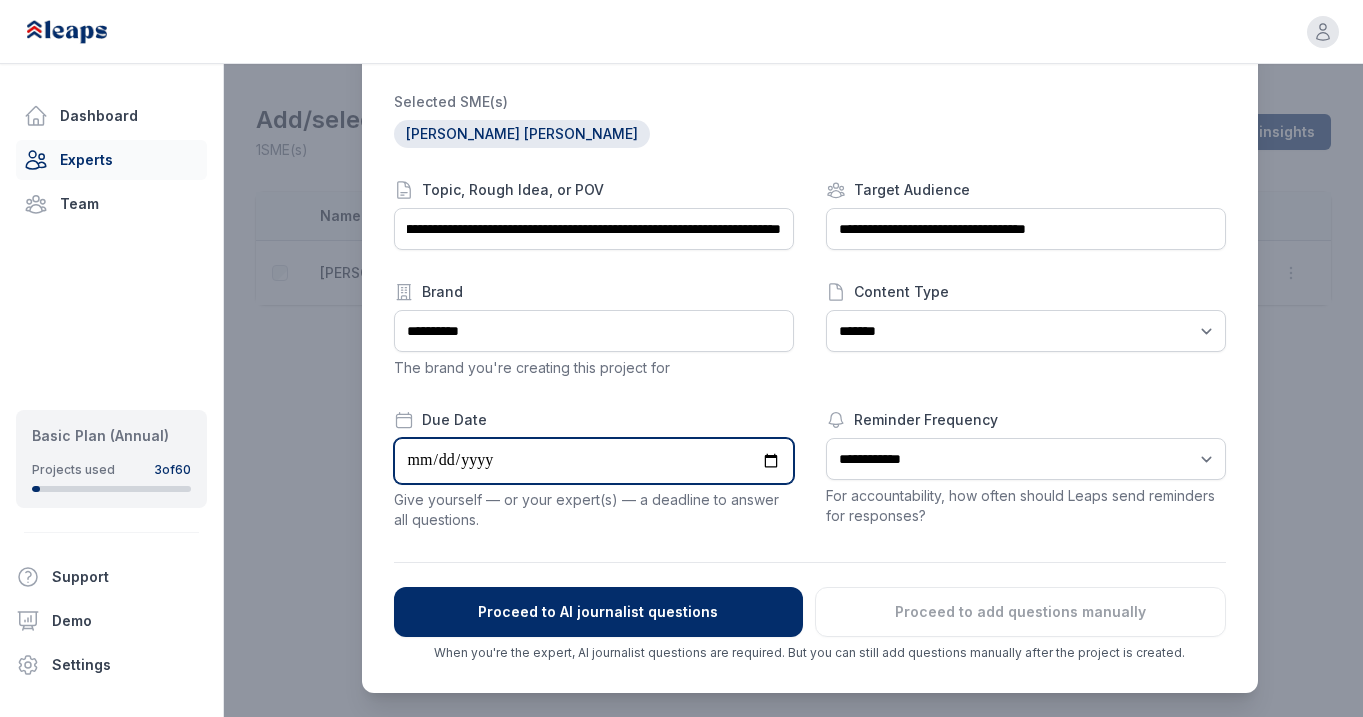 click at bounding box center [594, 461] 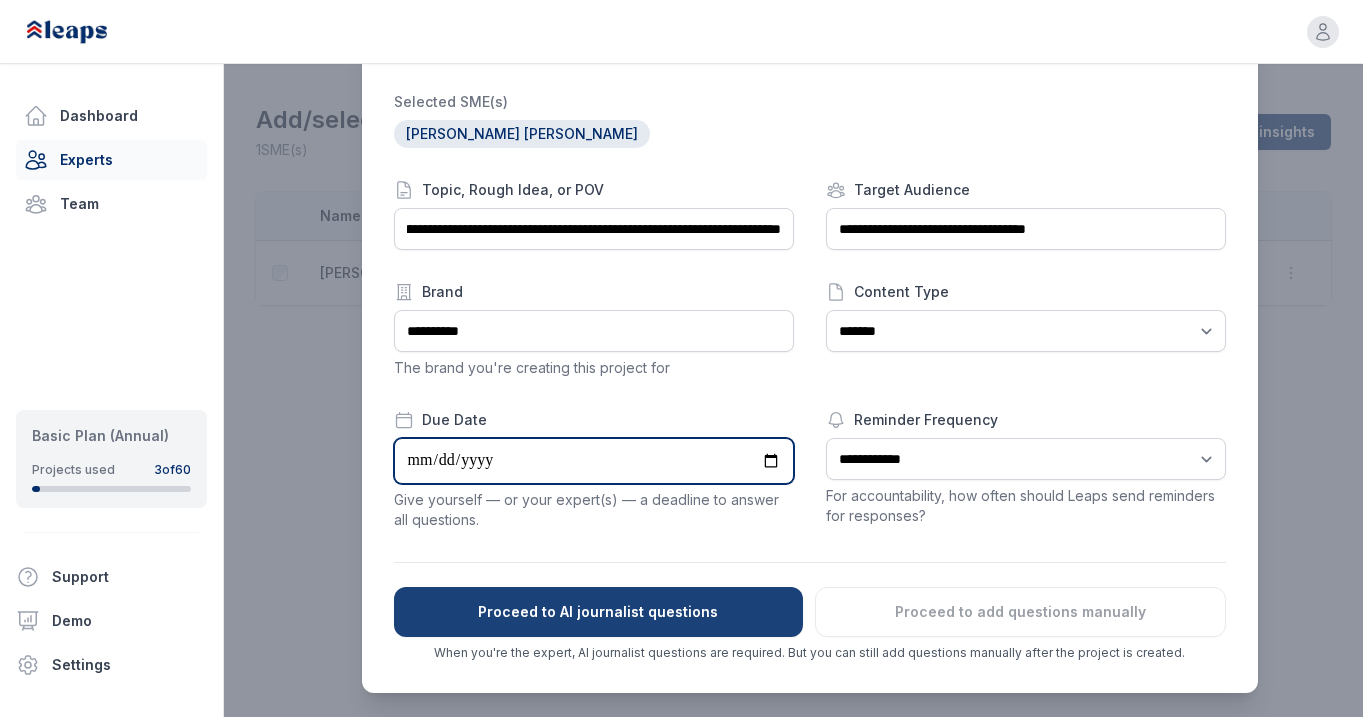 type on "**********" 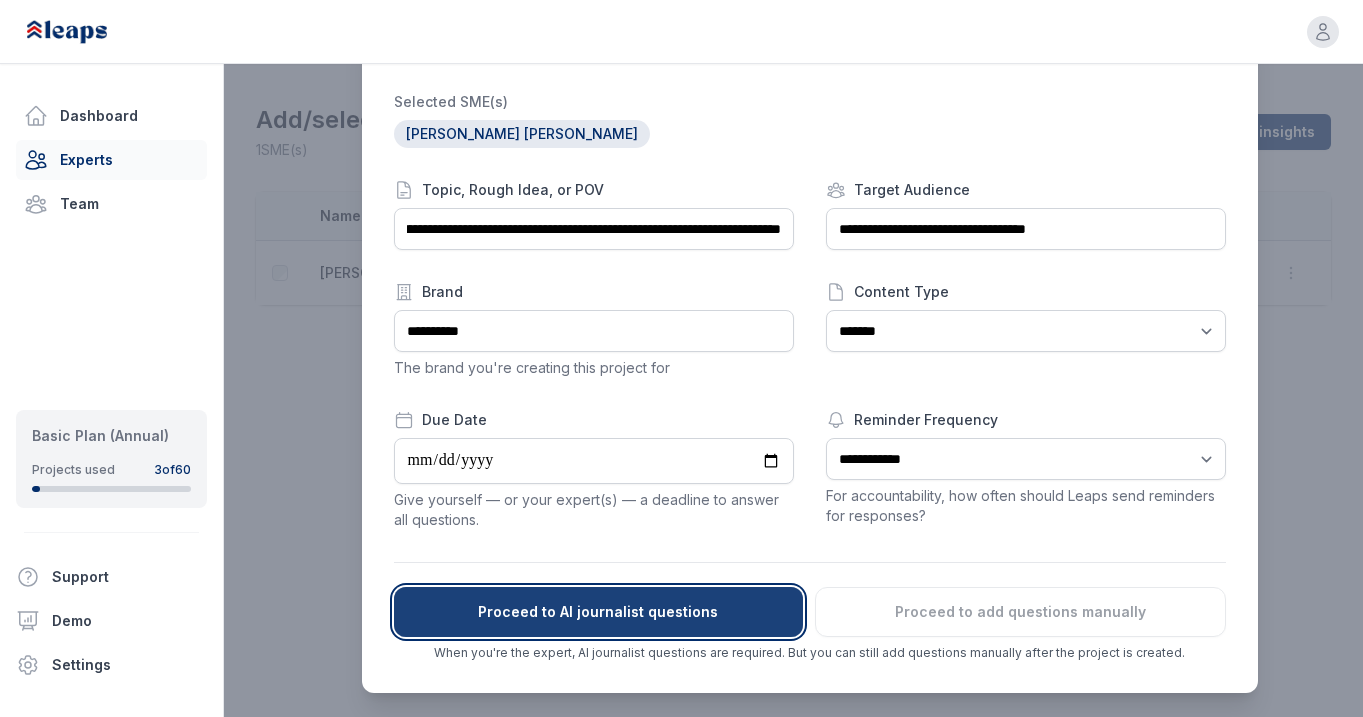 click on "Proceed to AI journalist questions" at bounding box center (598, 612) 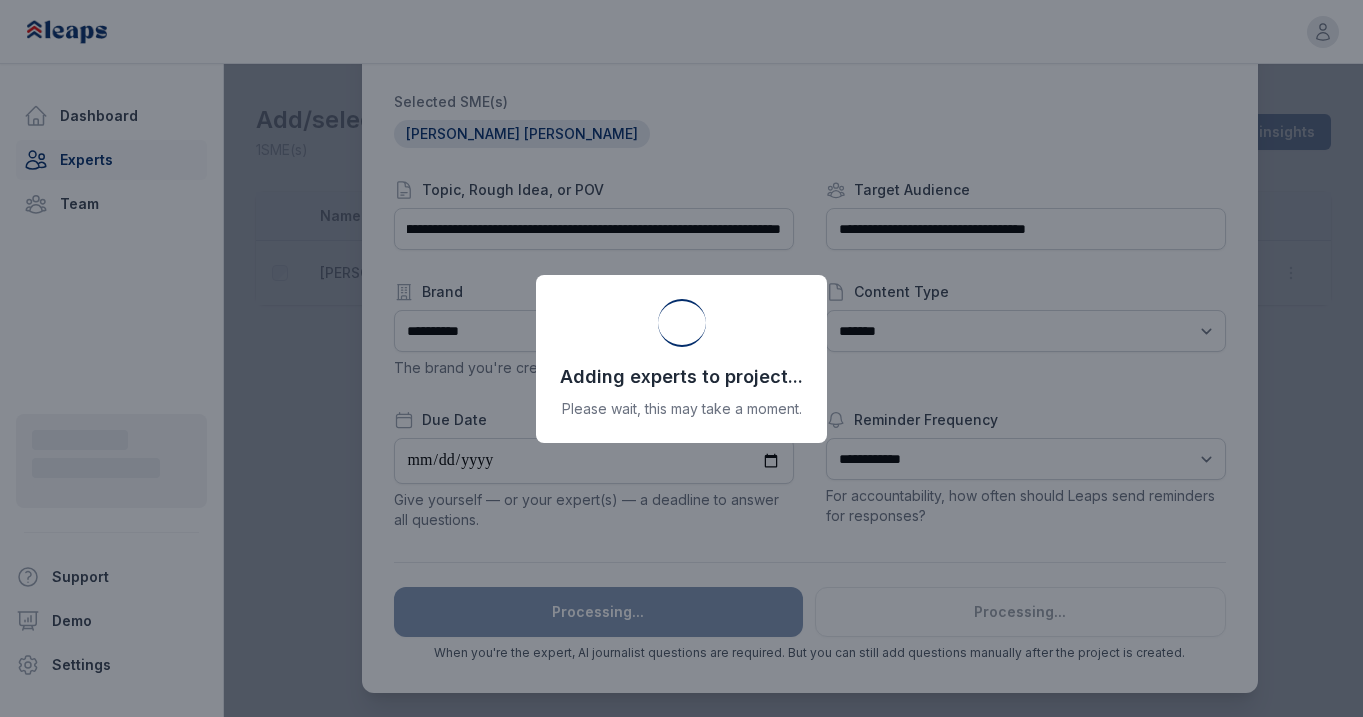 scroll, scrollTop: 0, scrollLeft: 597, axis: horizontal 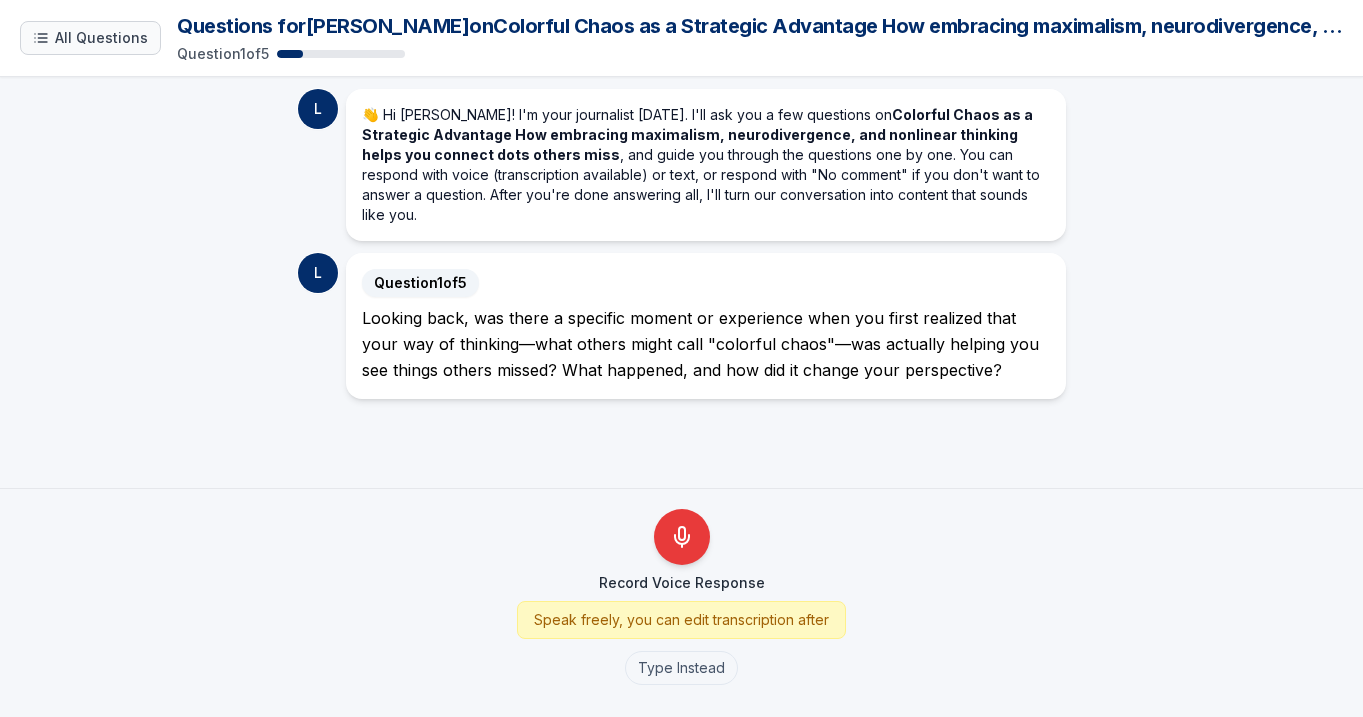 click on "All Questions" at bounding box center (90, 38) 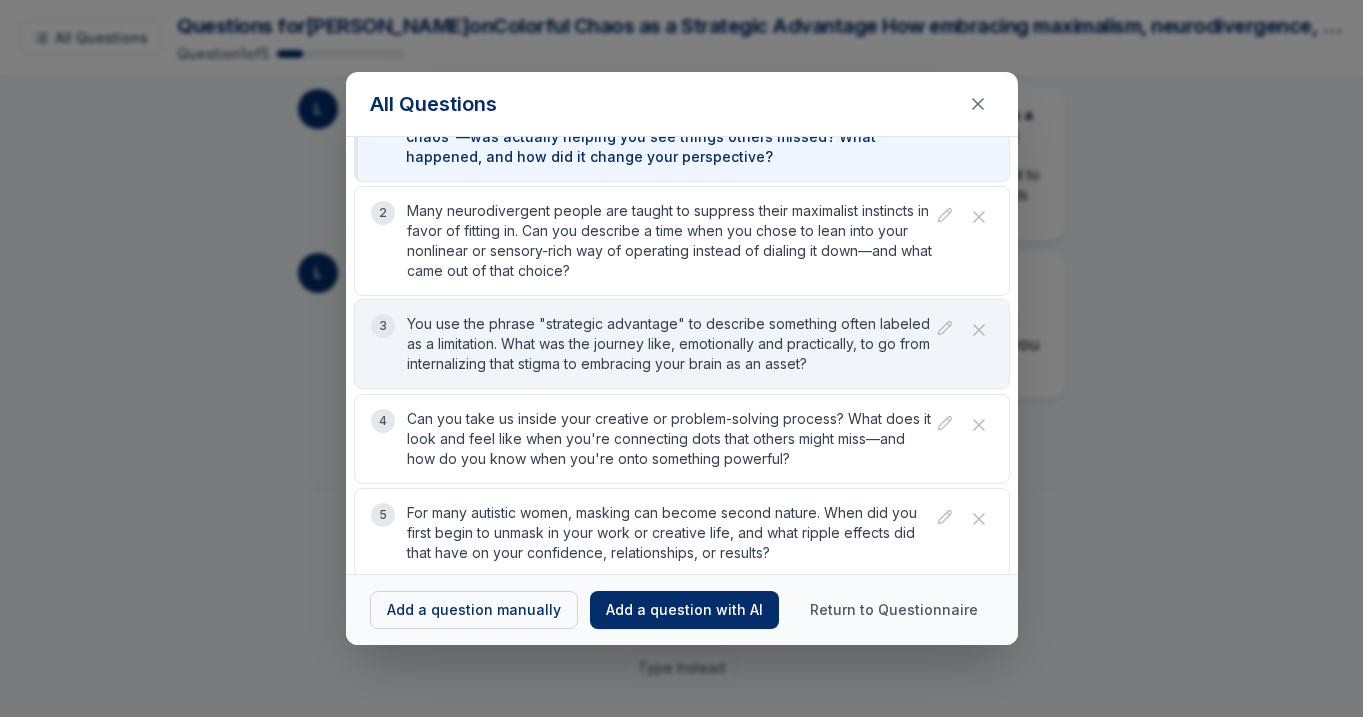 scroll, scrollTop: 73, scrollLeft: 0, axis: vertical 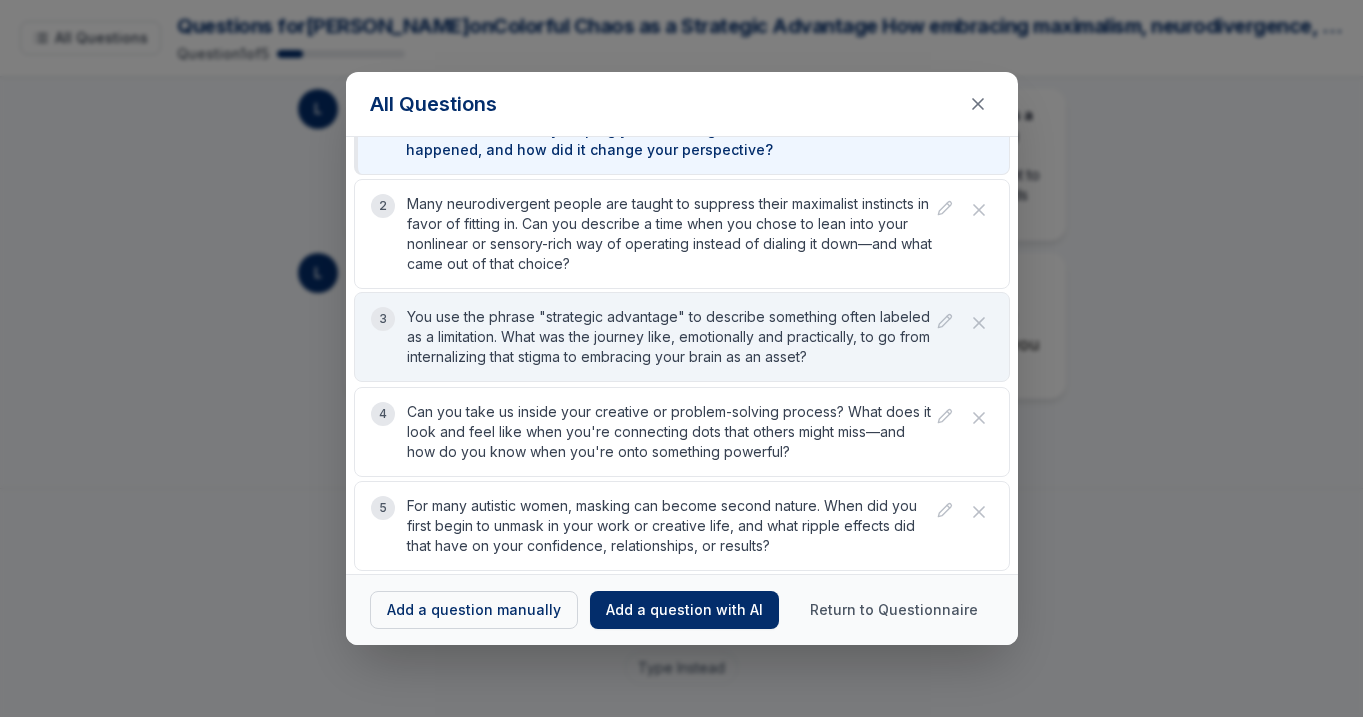 click on "Can you take us inside your creative or problem-solving process? What does it look and feel like when you're connecting dots that others might miss—and how do you know when you're onto something powerful?" at bounding box center (670, 432) 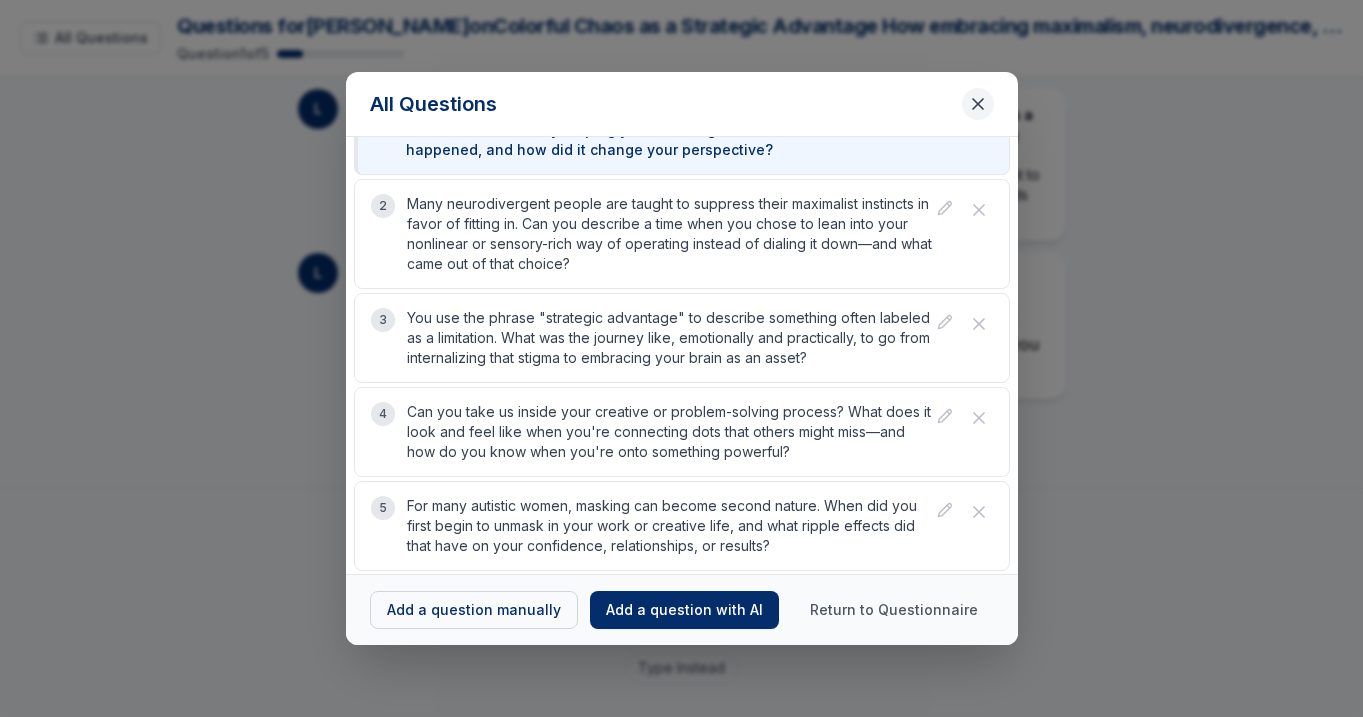 click 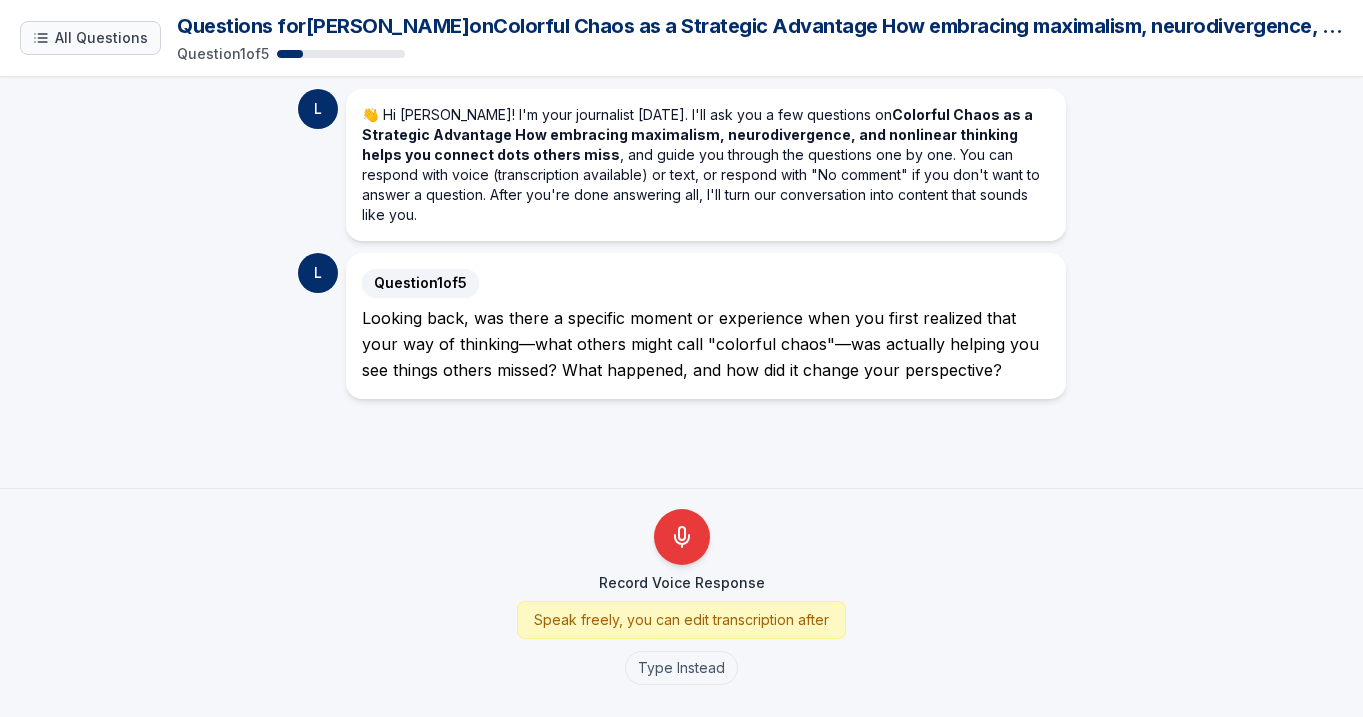 click on "All Questions" at bounding box center [101, 38] 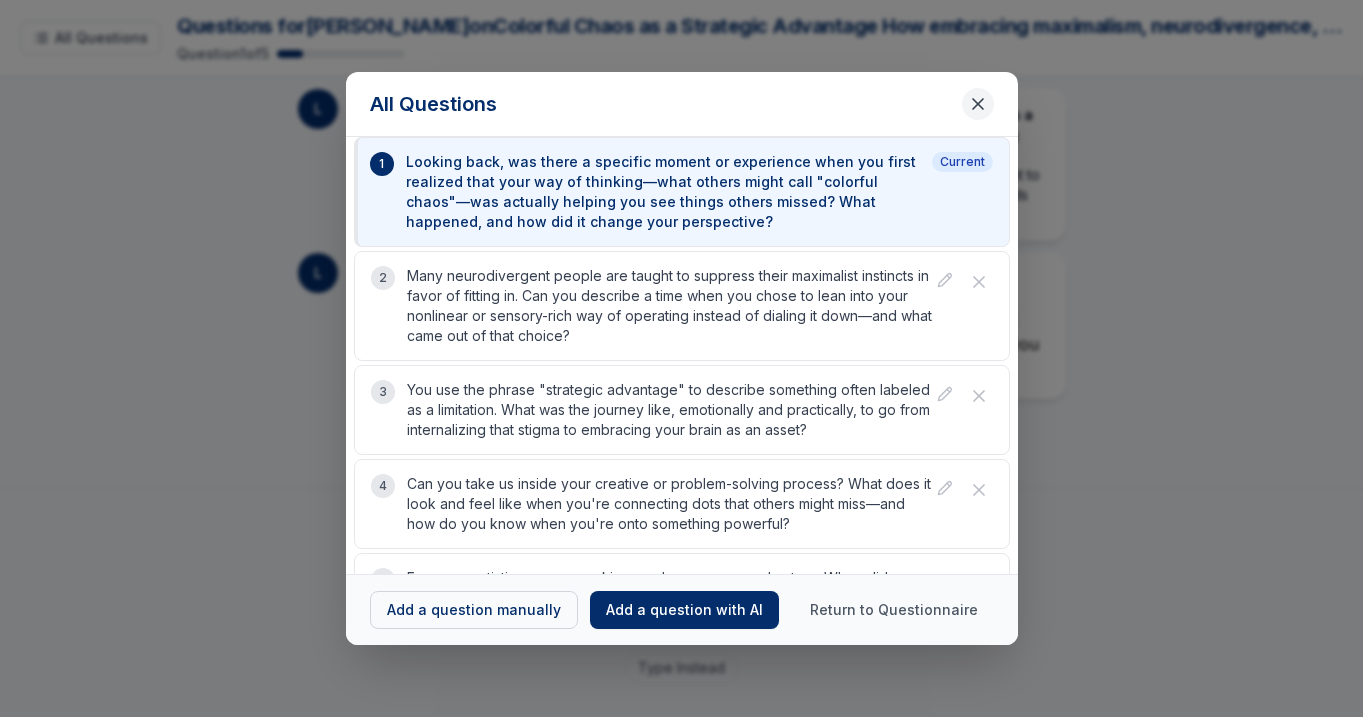 click at bounding box center [978, 104] 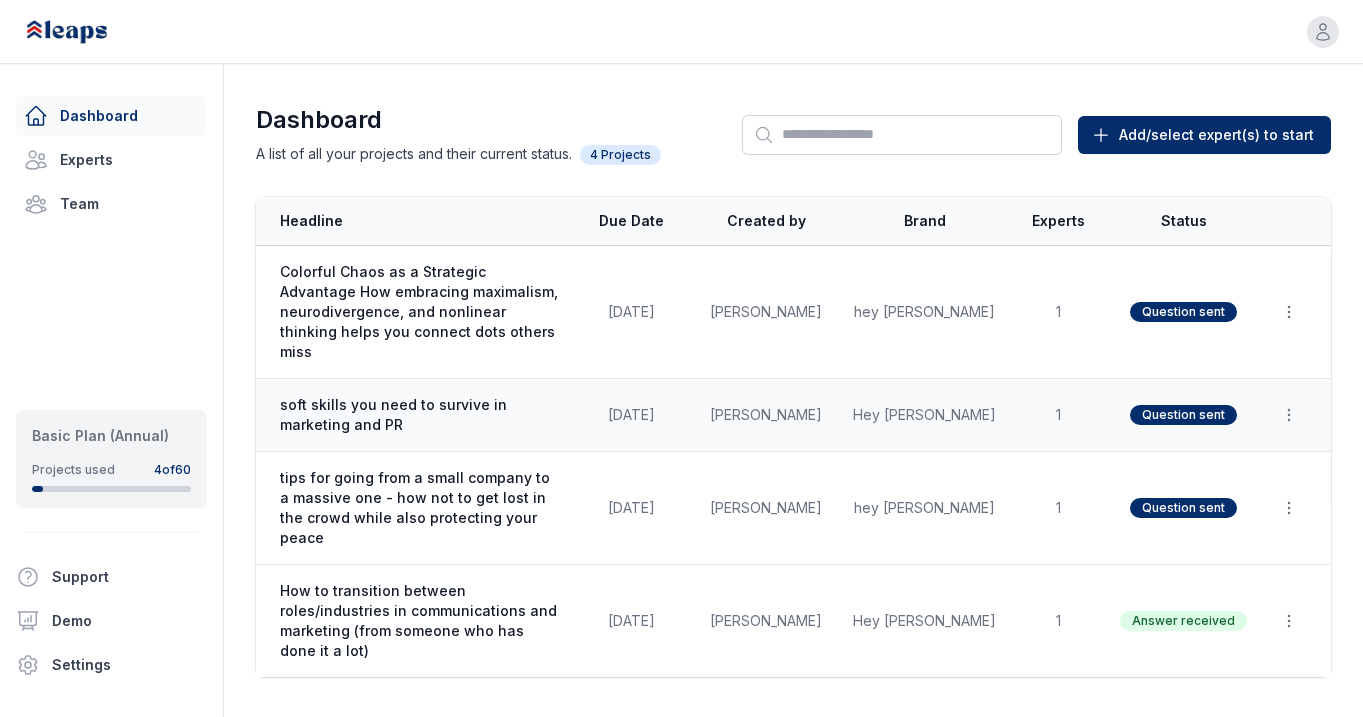 scroll, scrollTop: 0, scrollLeft: 0, axis: both 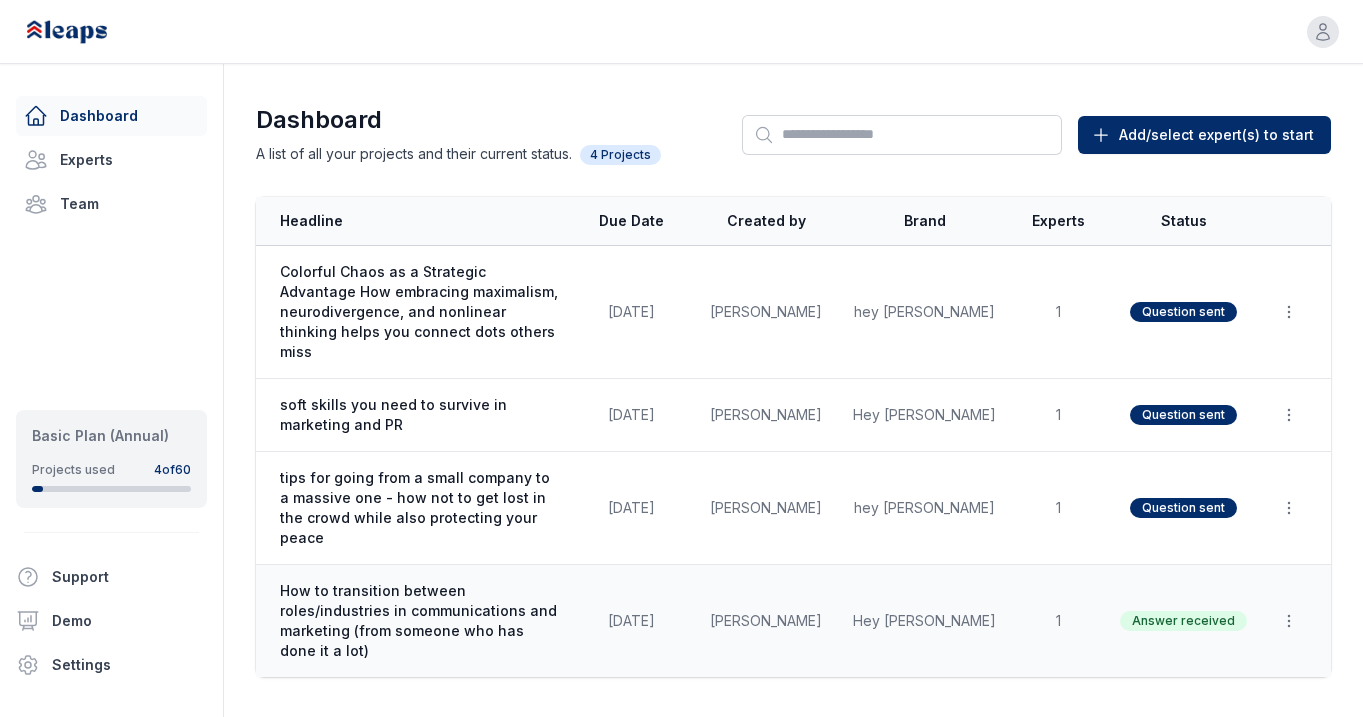 click on "How to transition between roles/industries in communications and marketing (from someone who has done it a lot)" at bounding box center (419, 621) 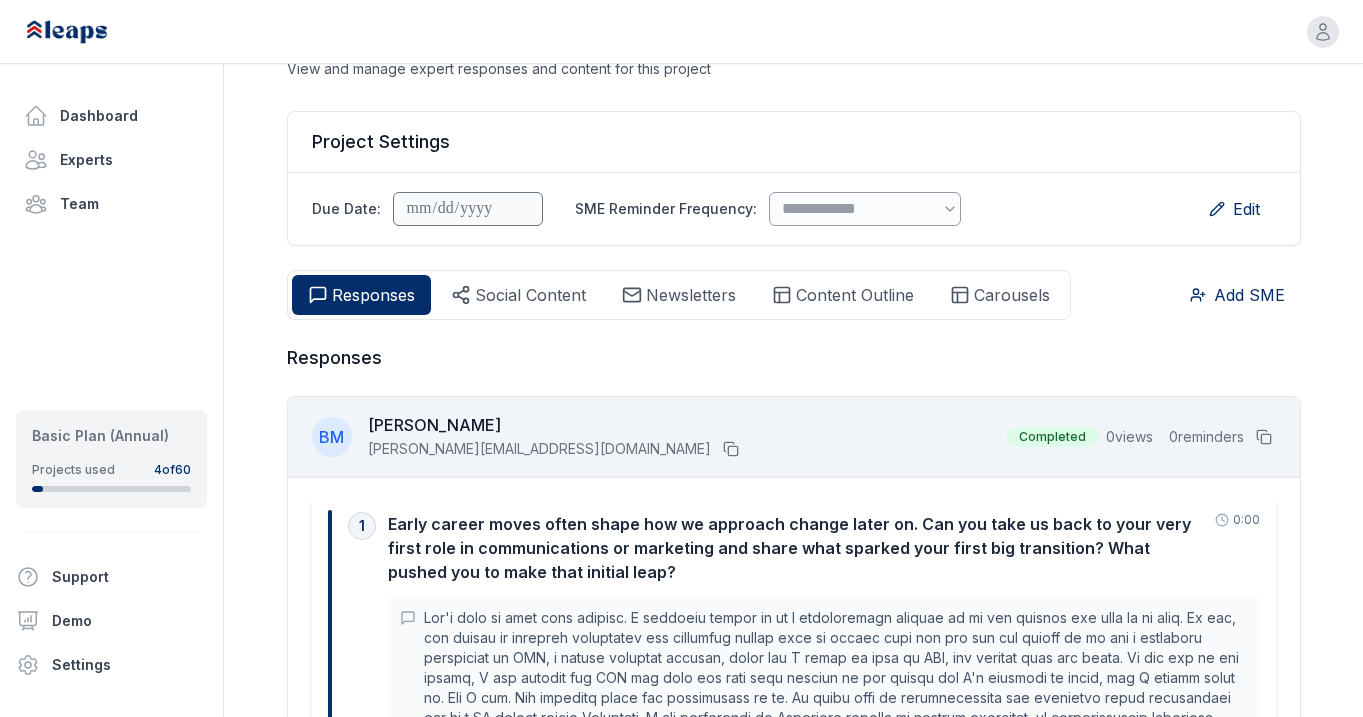 scroll, scrollTop: 155, scrollLeft: 0, axis: vertical 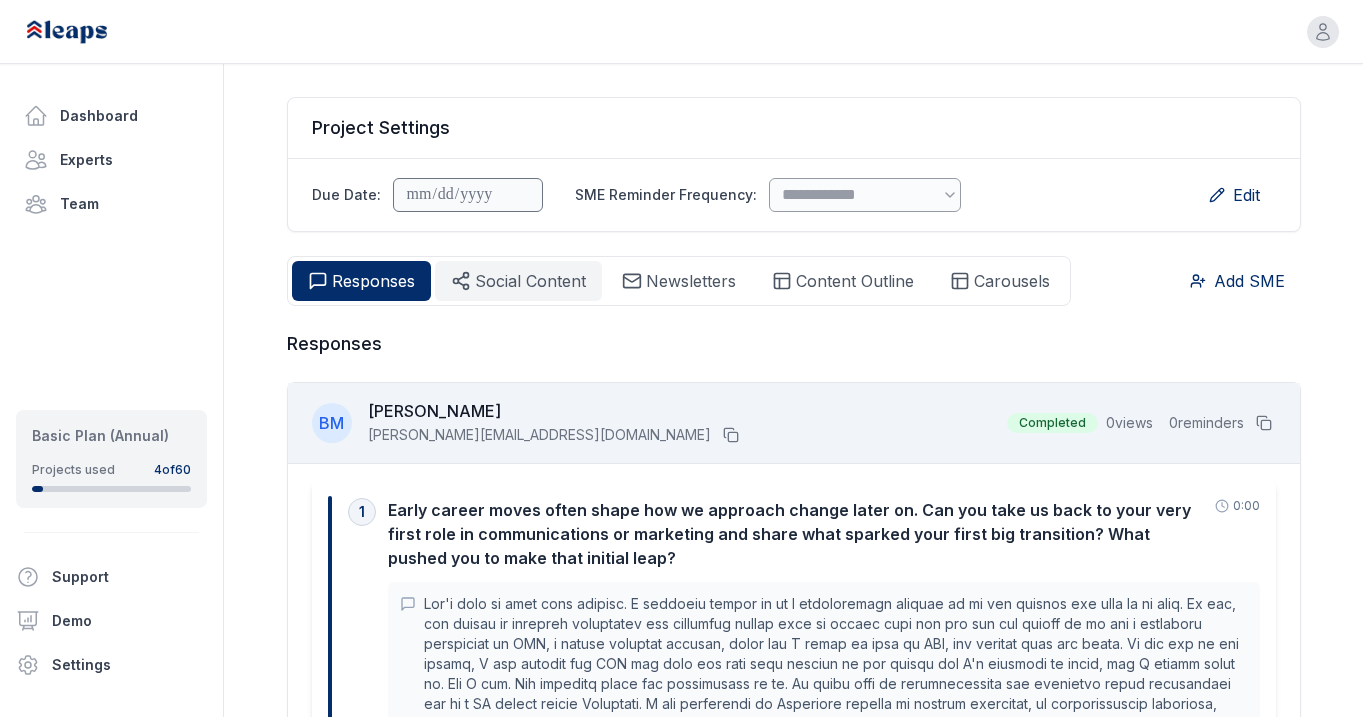 drag, startPoint x: 494, startPoint y: 270, endPoint x: 510, endPoint y: 273, distance: 16.27882 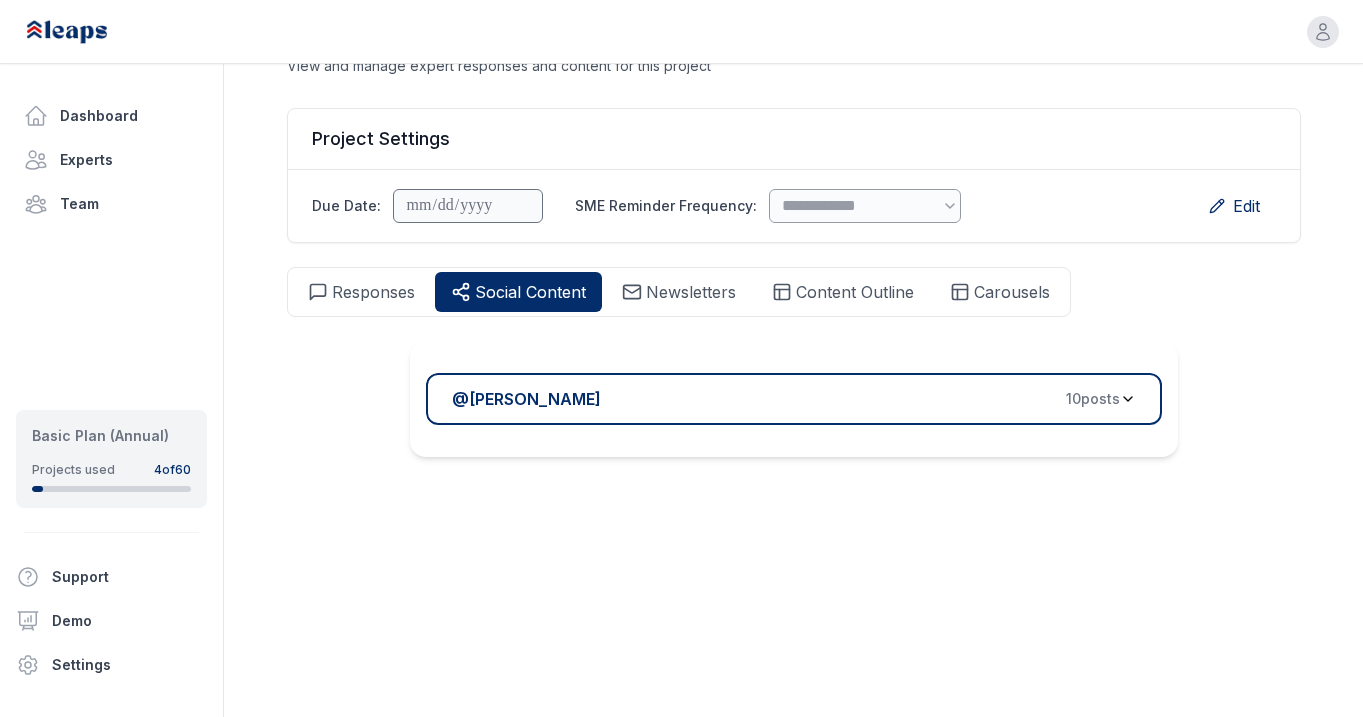click on "10  post s" at bounding box center [1093, 399] 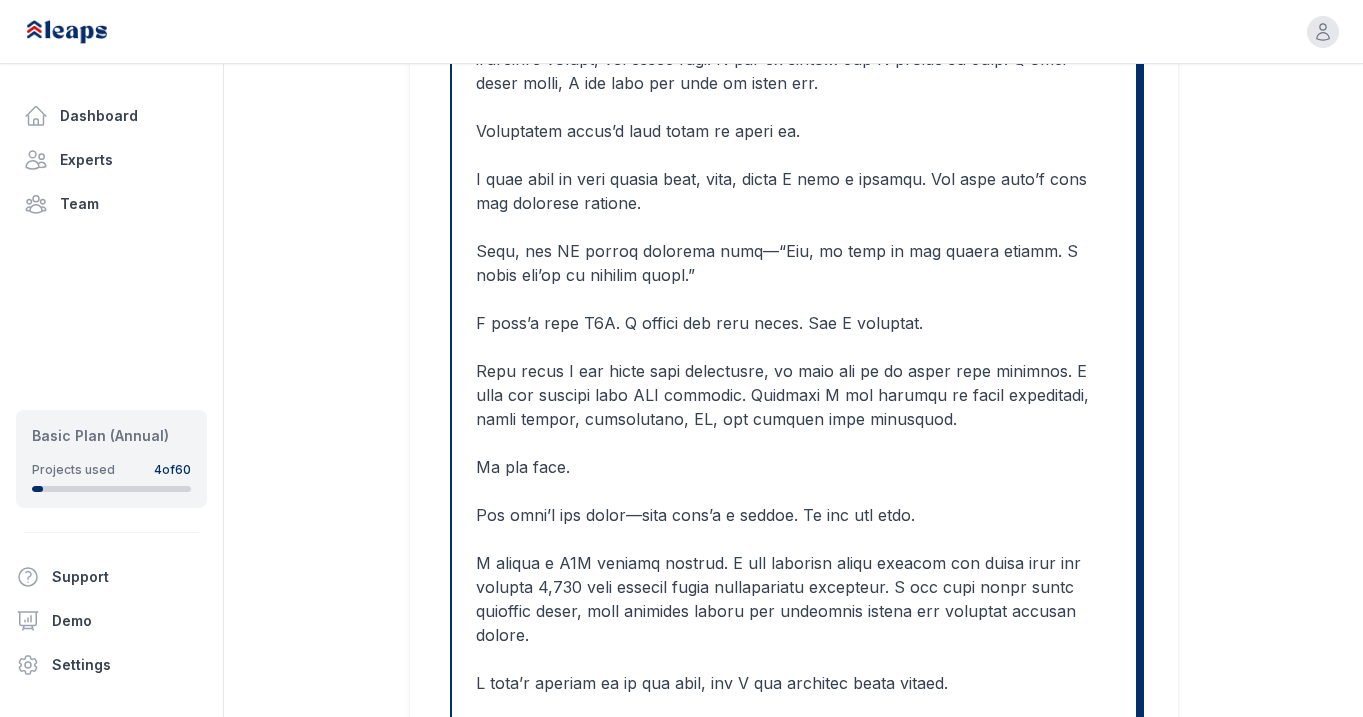 scroll, scrollTop: 0, scrollLeft: 0, axis: both 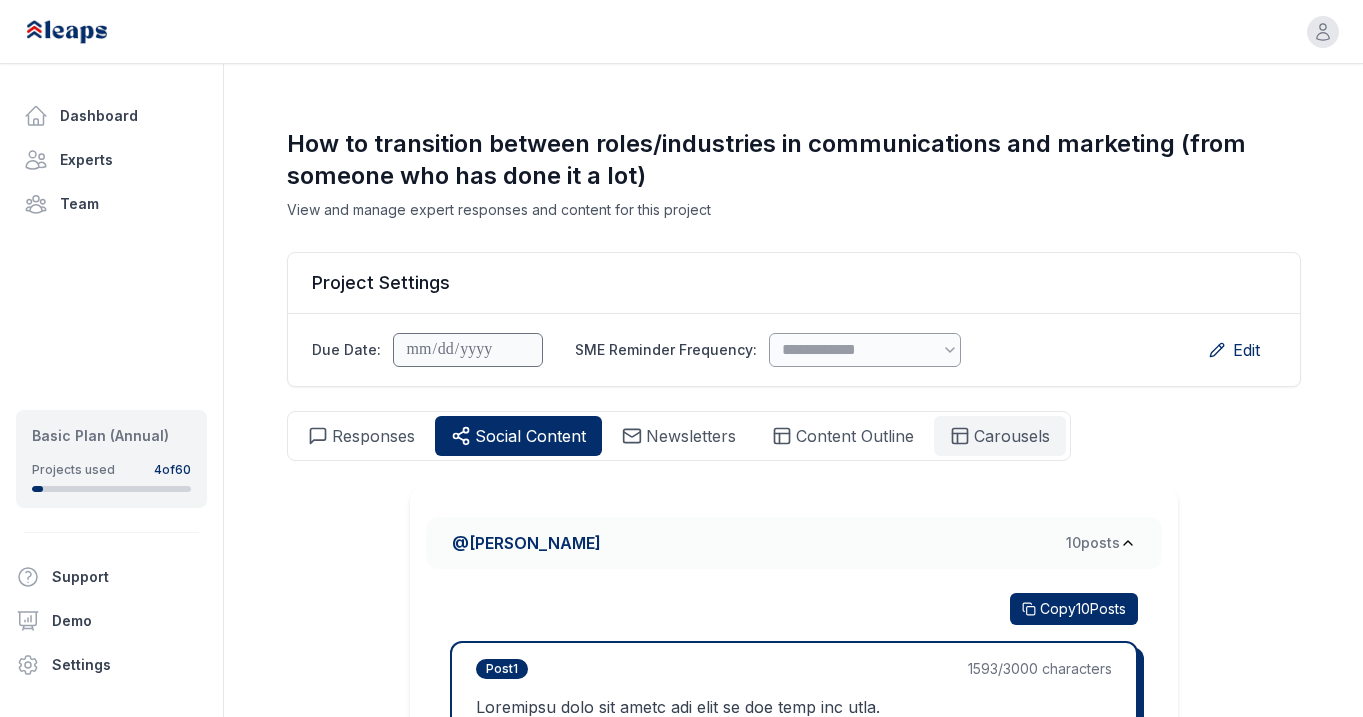 click 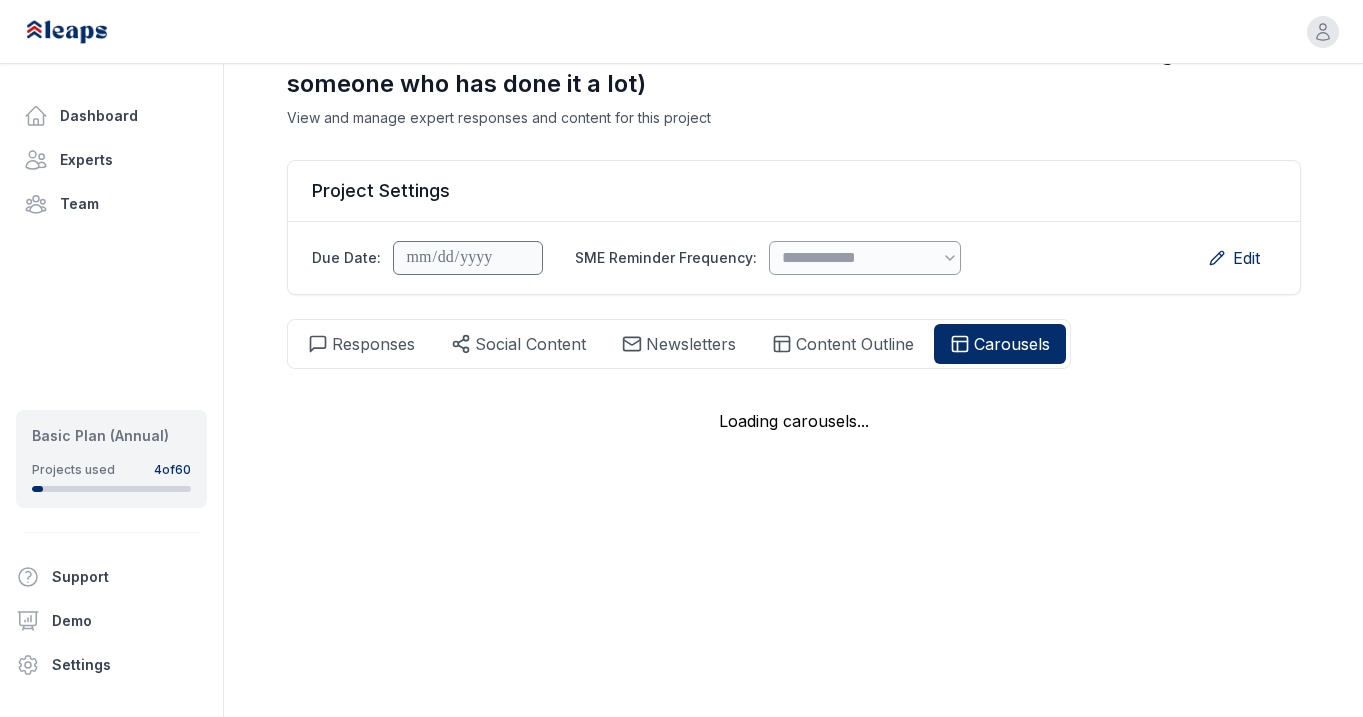 scroll, scrollTop: 144, scrollLeft: 0, axis: vertical 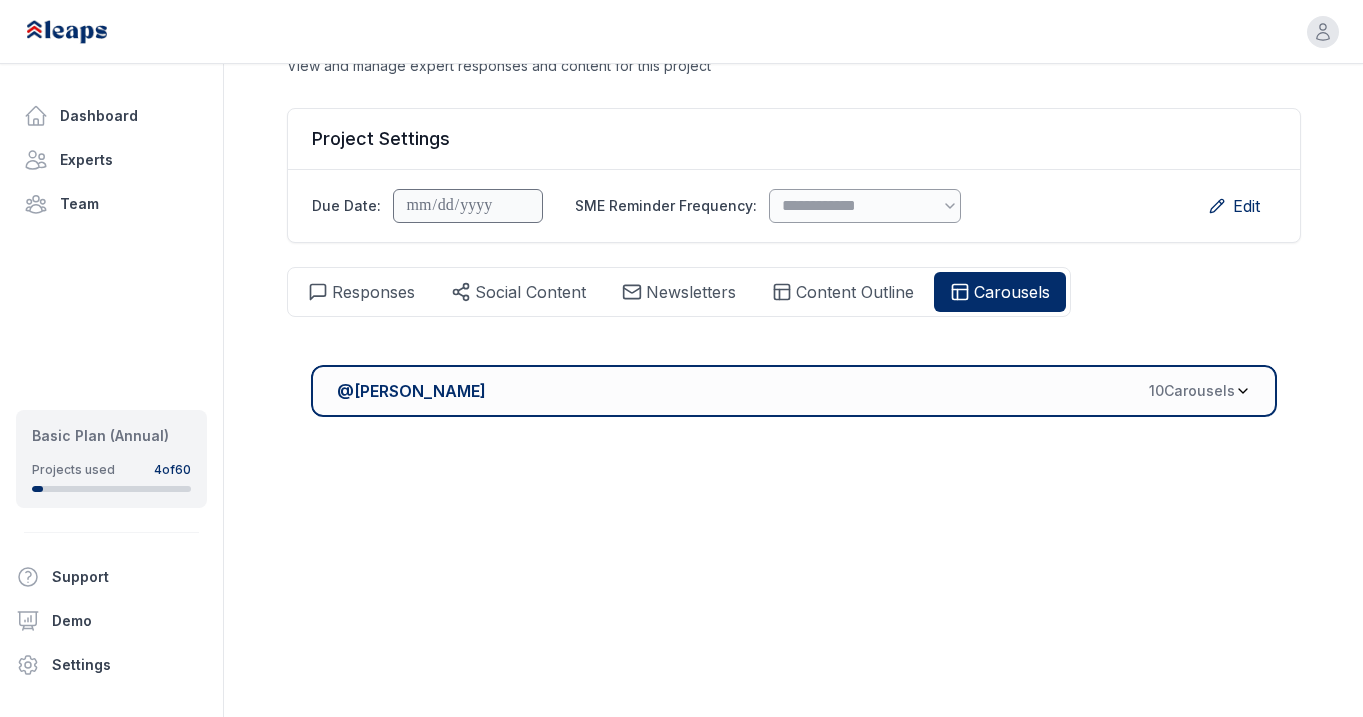 click on "10  Carousel s" at bounding box center [1192, 391] 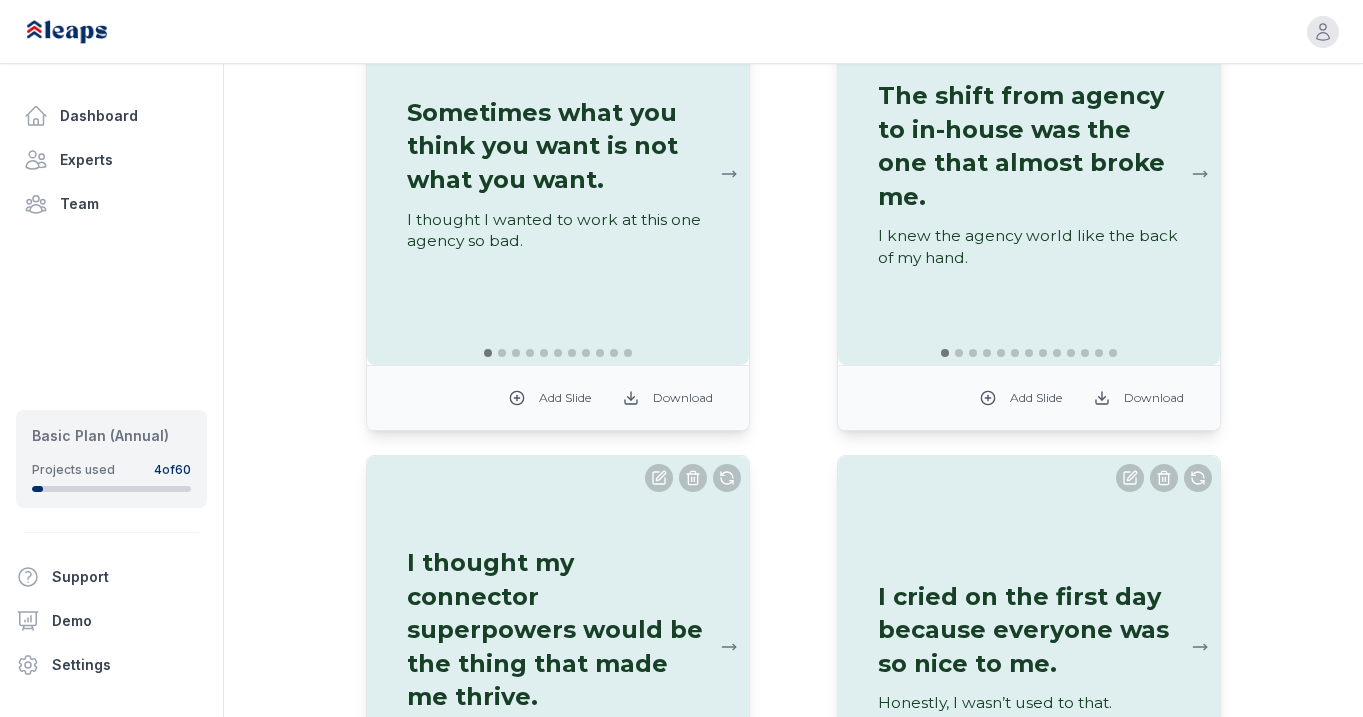 scroll, scrollTop: 756, scrollLeft: 0, axis: vertical 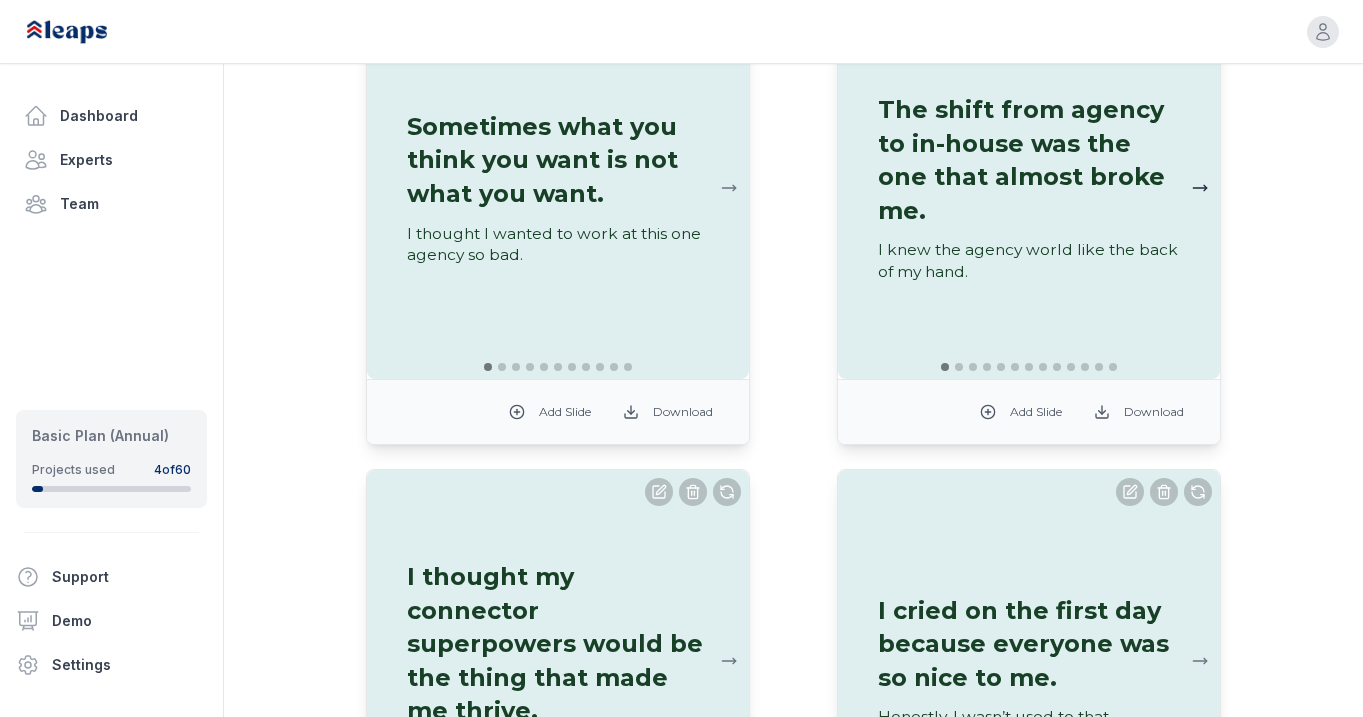 click at bounding box center [1200, 188] 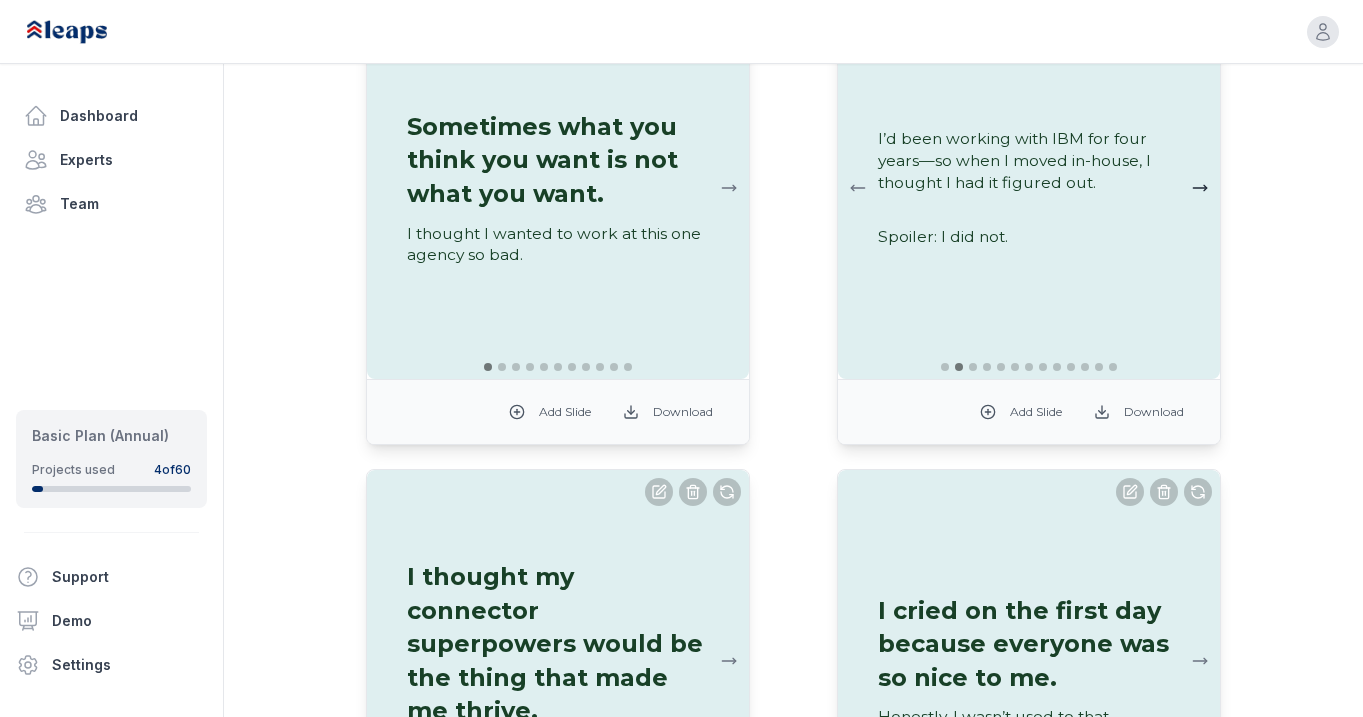 click at bounding box center (1200, 188) 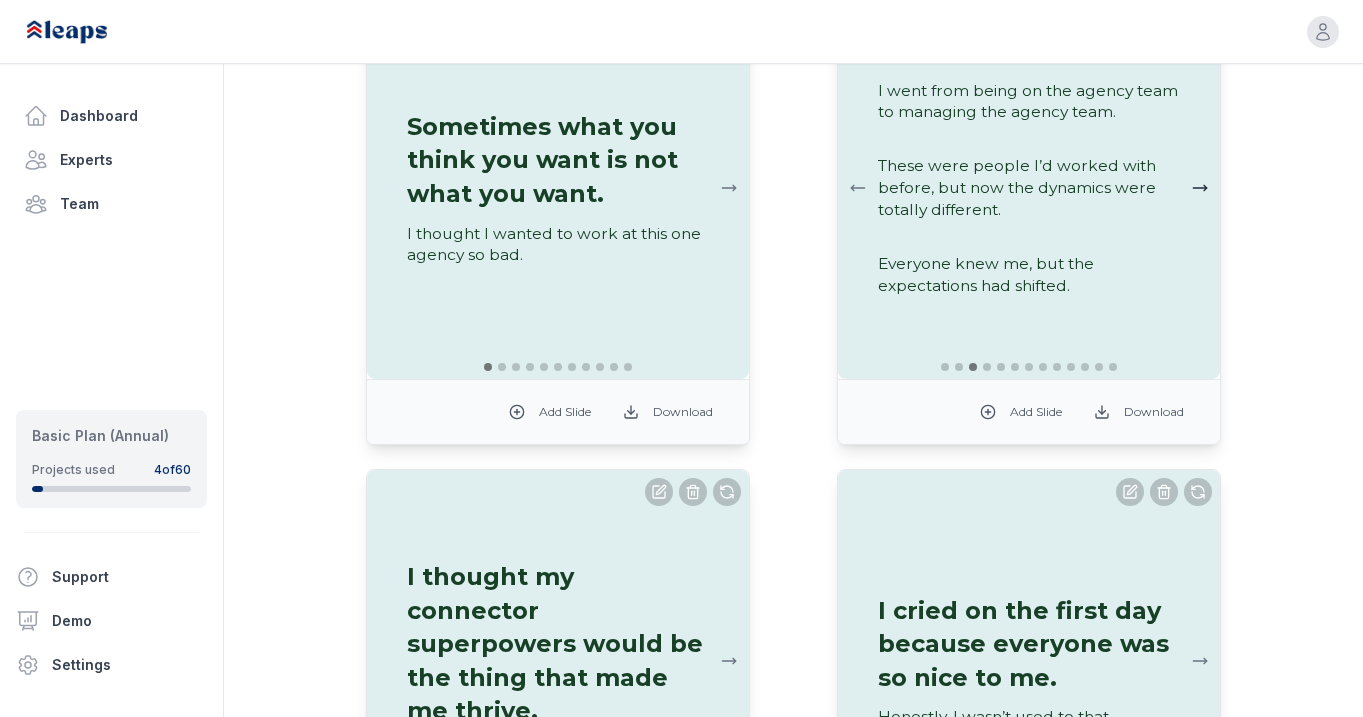 click at bounding box center [1200, 188] 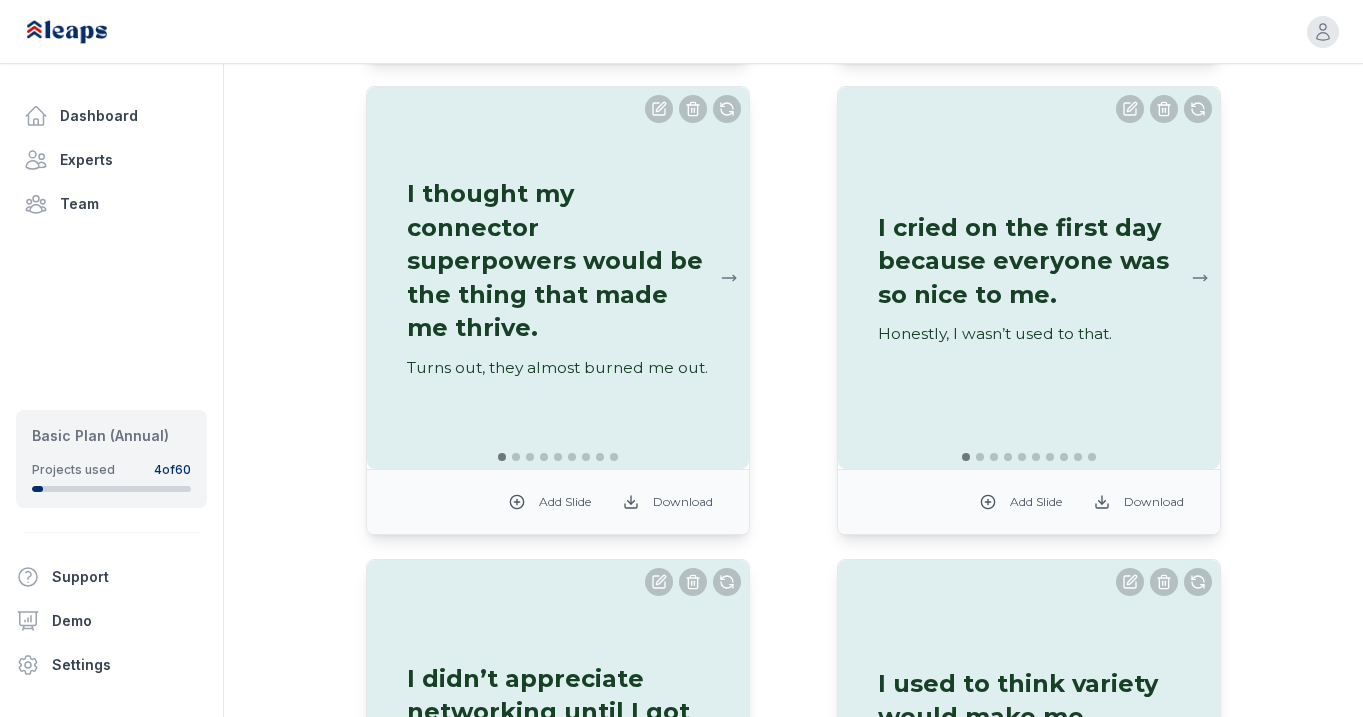 scroll, scrollTop: 1147, scrollLeft: 0, axis: vertical 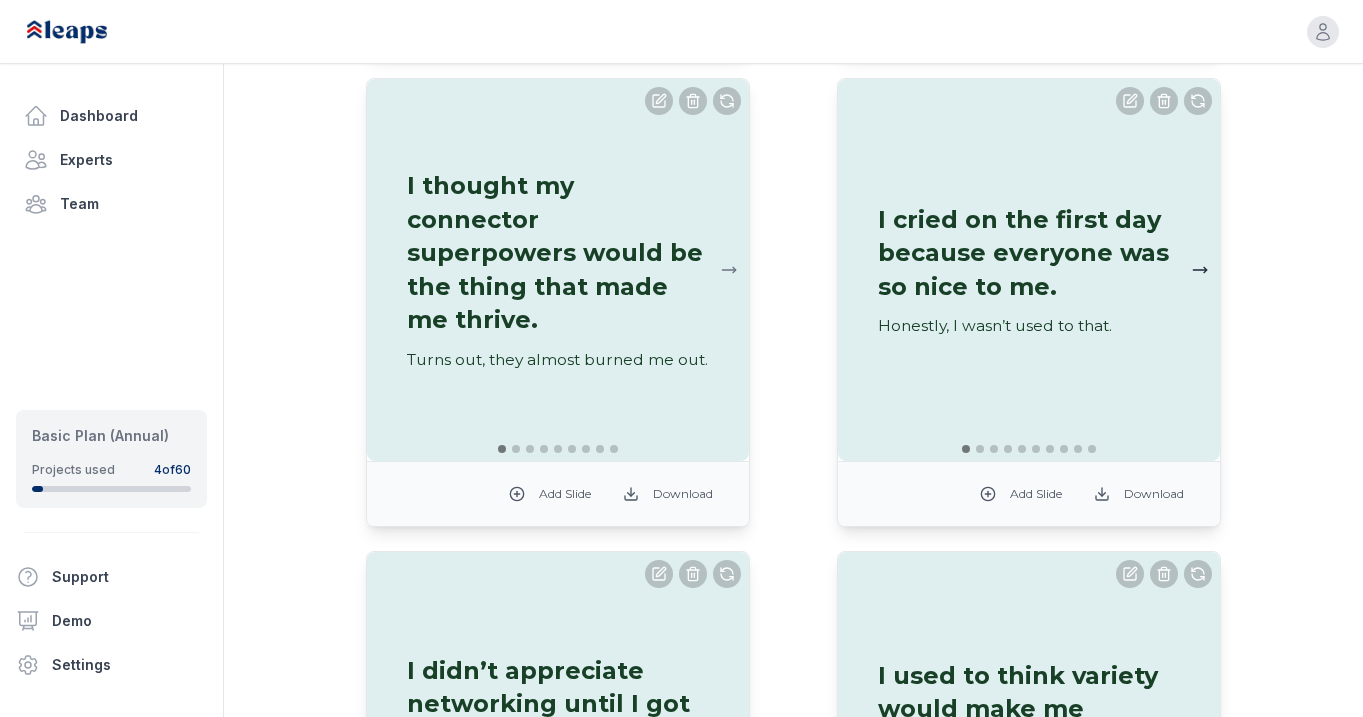 click at bounding box center (1200, 270) 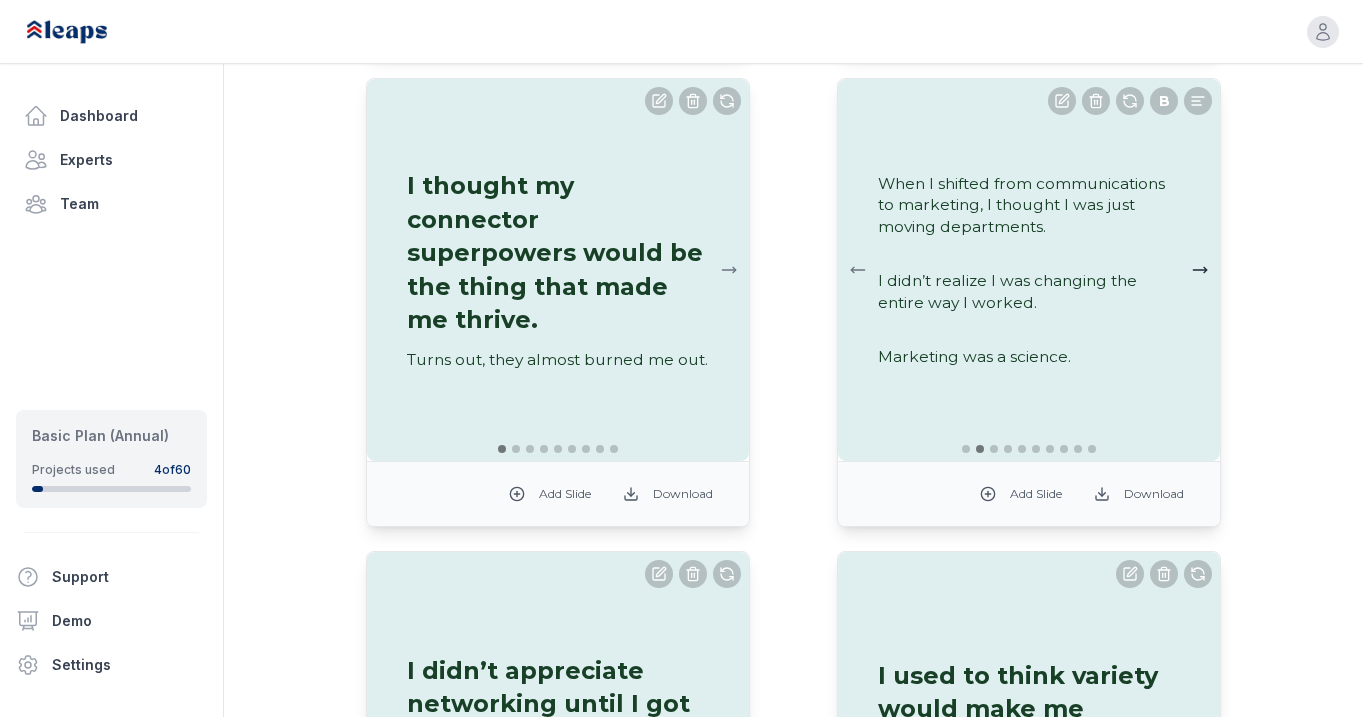 click at bounding box center [1200, 270] 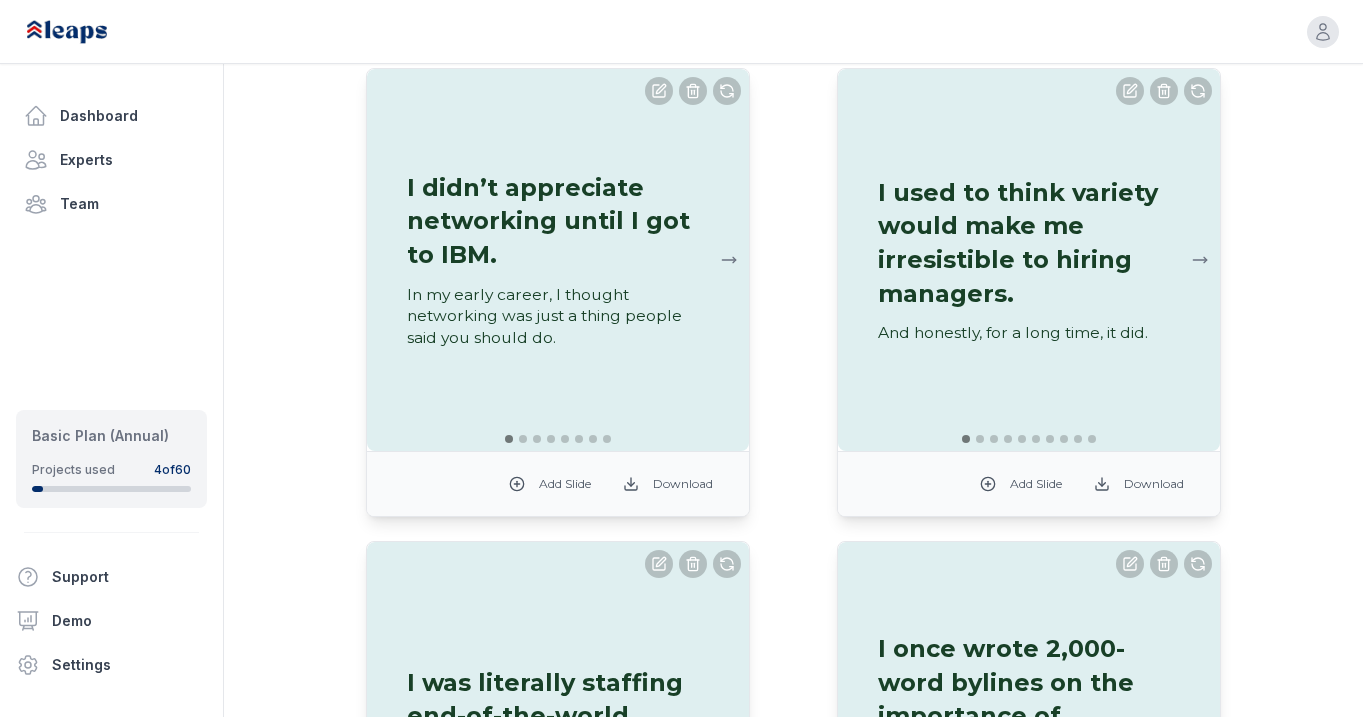 scroll, scrollTop: 1646, scrollLeft: 0, axis: vertical 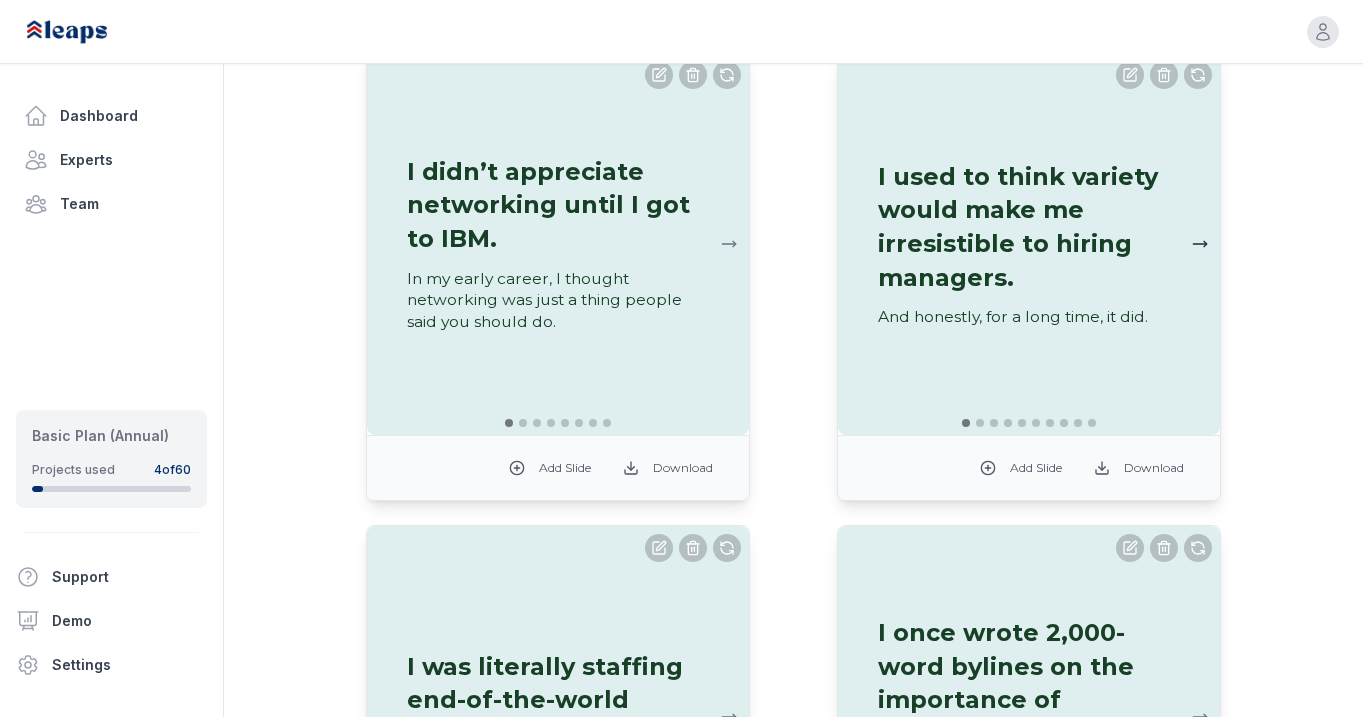 click at bounding box center (1200, 244) 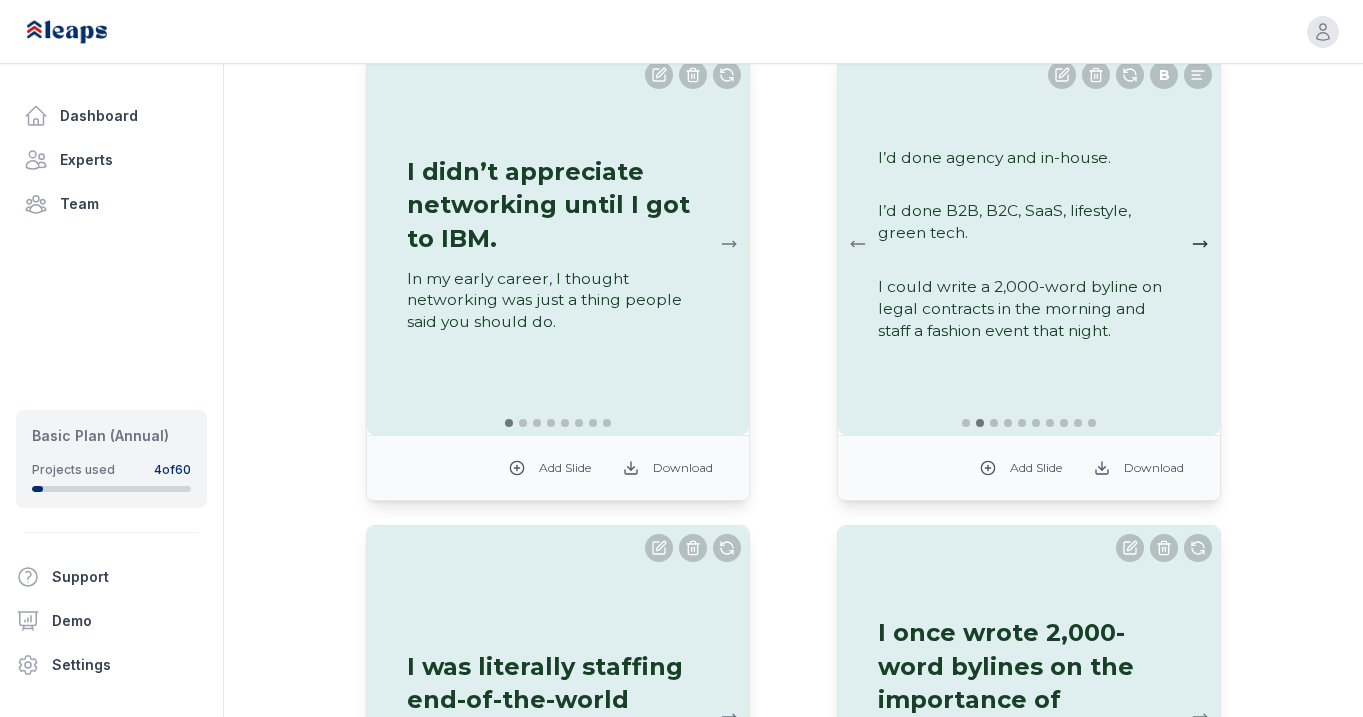 click at bounding box center [1200, 244] 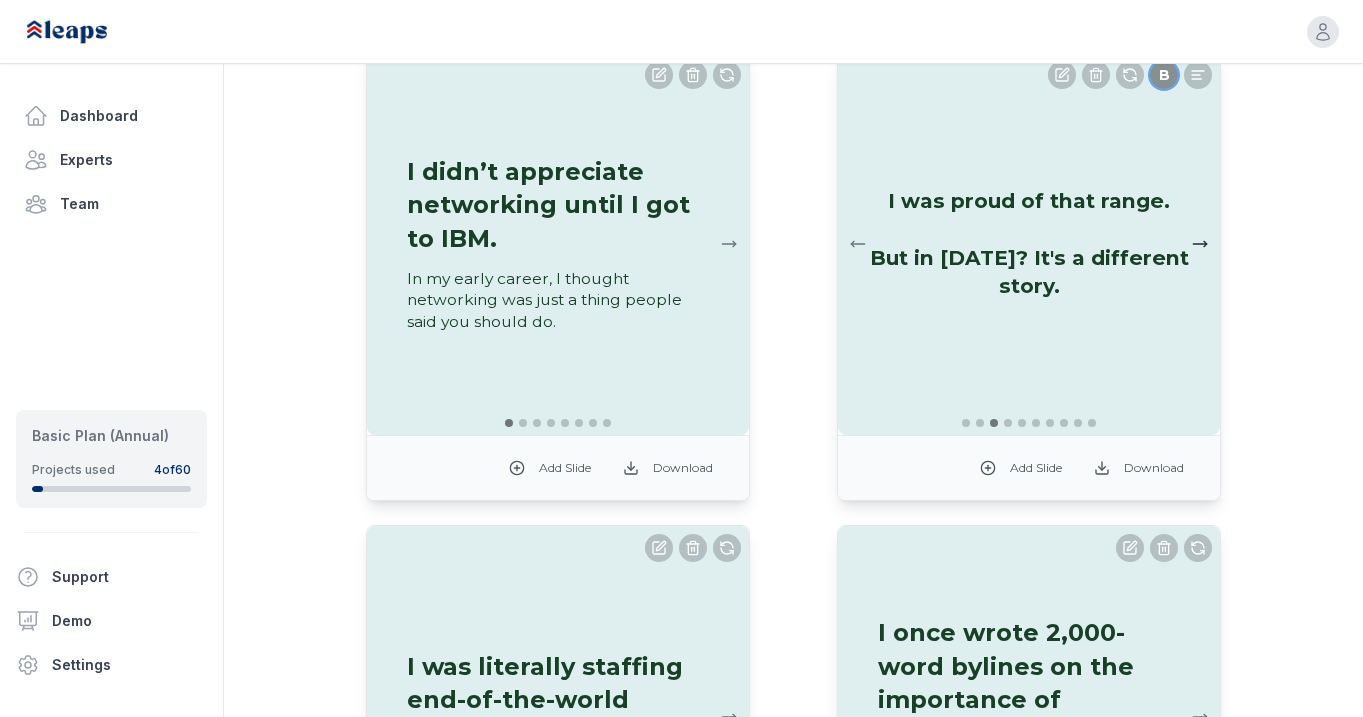 click at bounding box center [1200, 244] 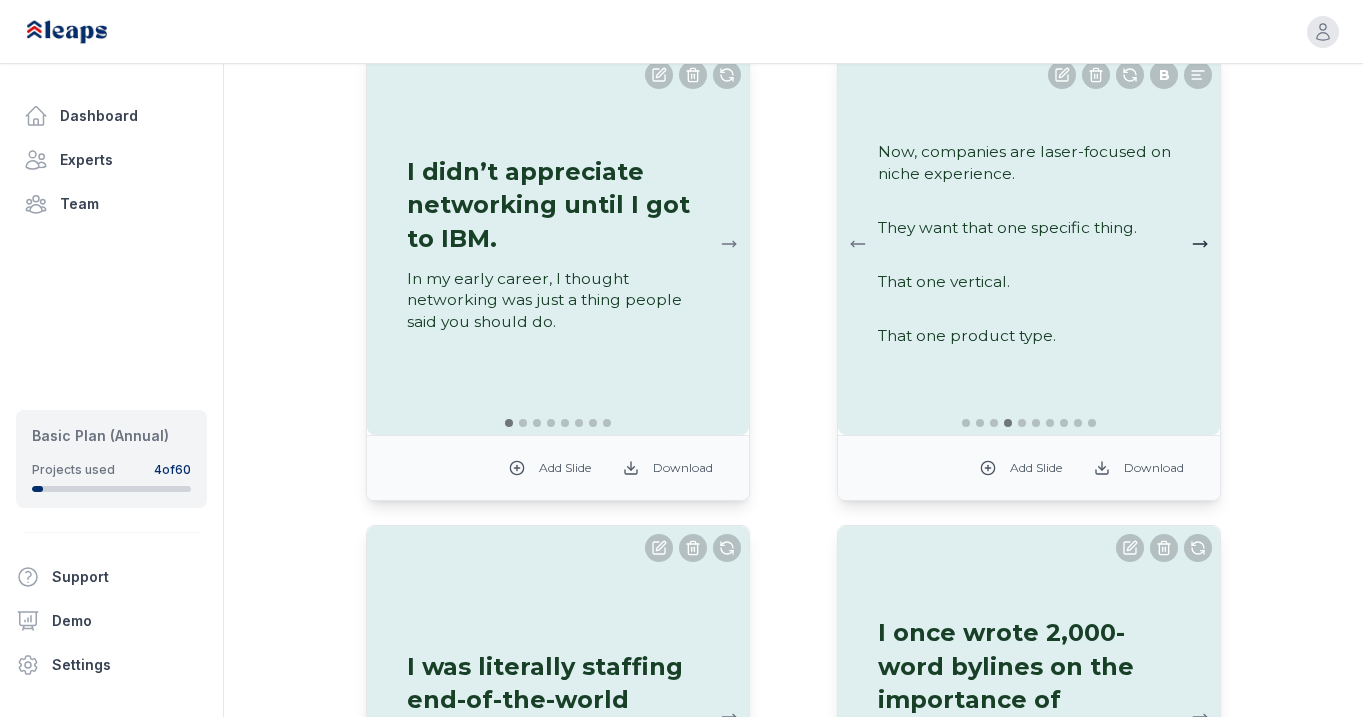 click at bounding box center [1200, 244] 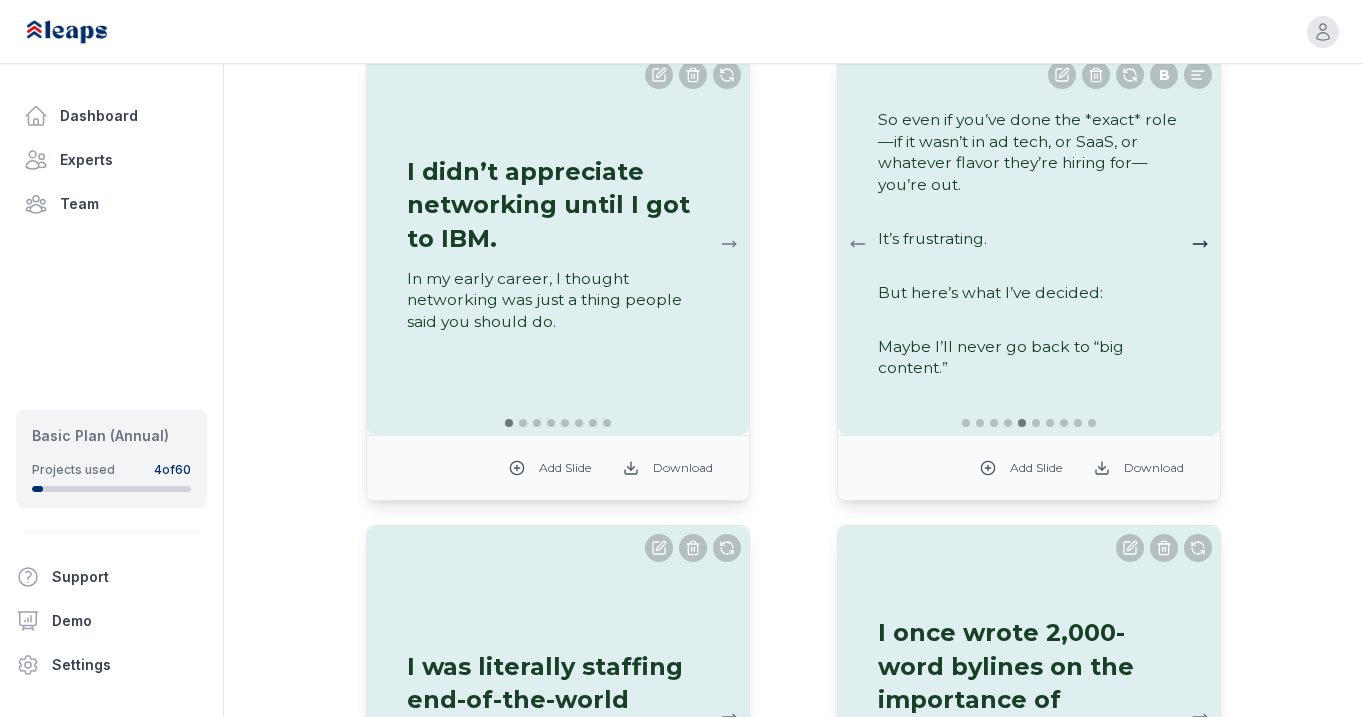 click at bounding box center [1200, 244] 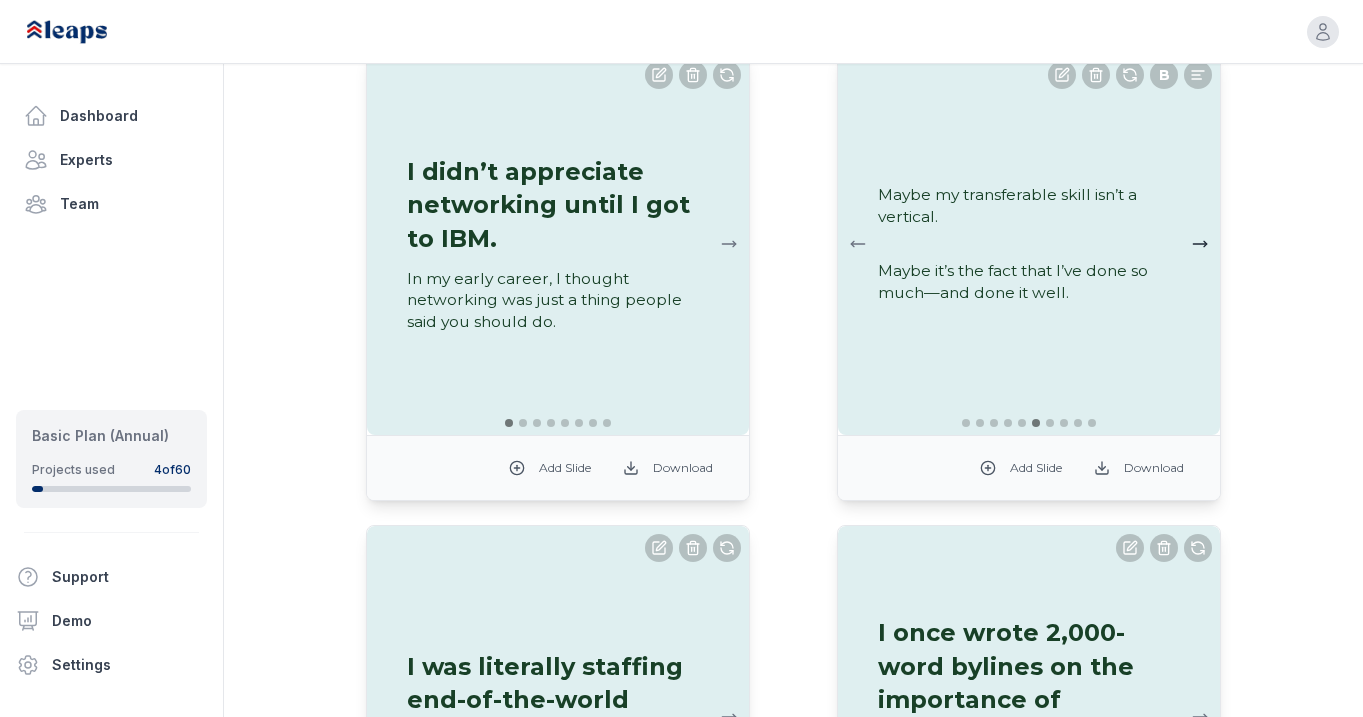 click at bounding box center (1200, 244) 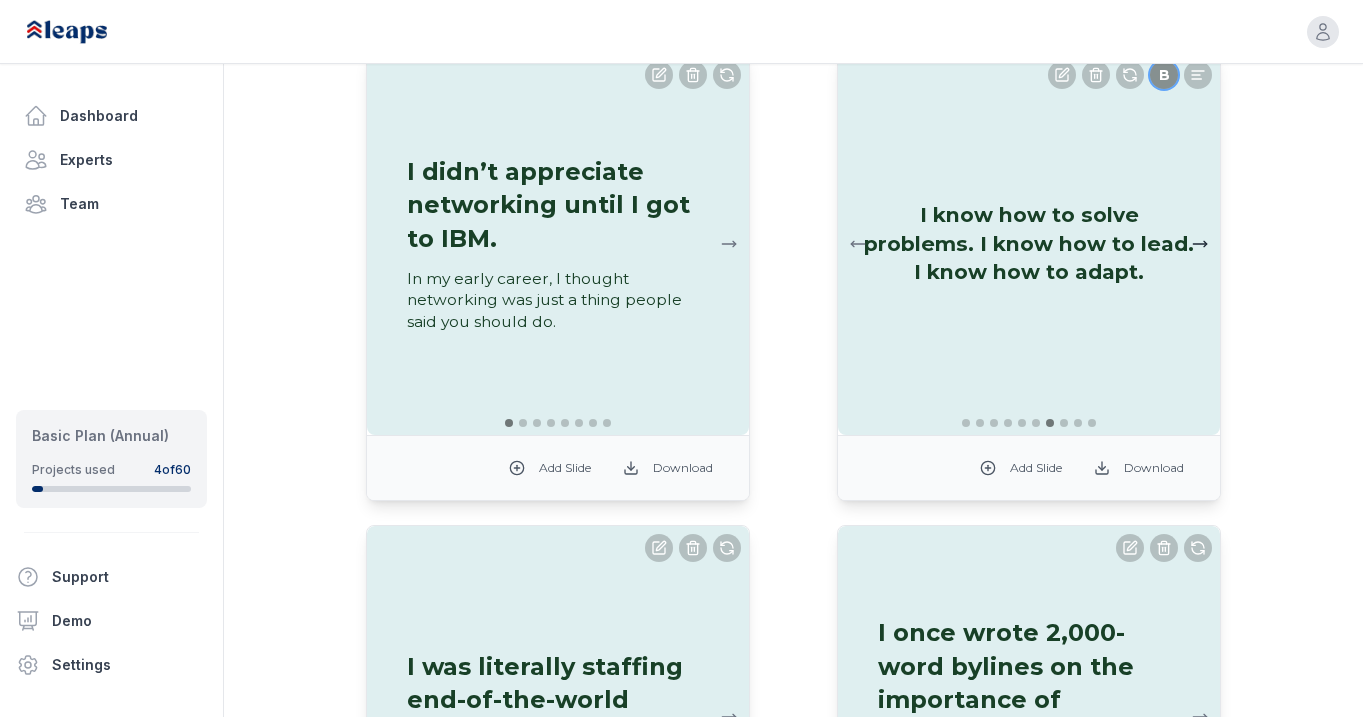 click at bounding box center (1200, 244) 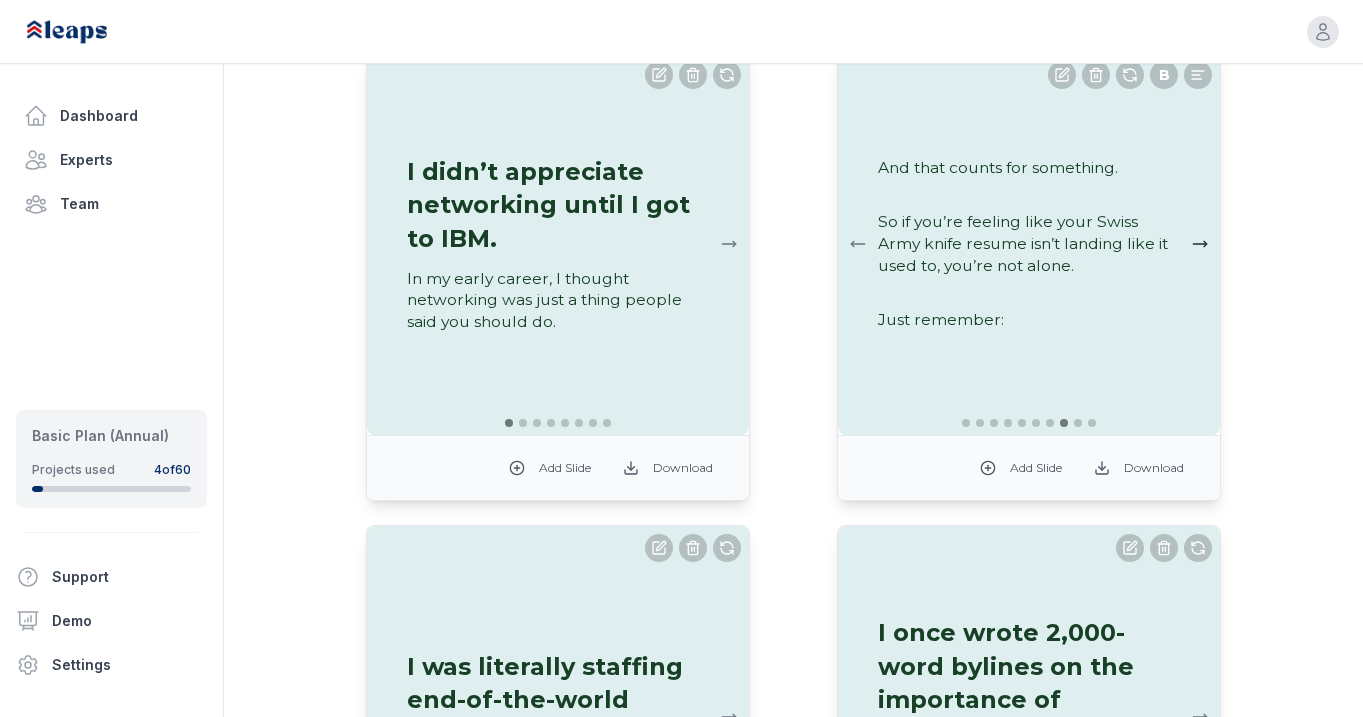 click at bounding box center [1200, 244] 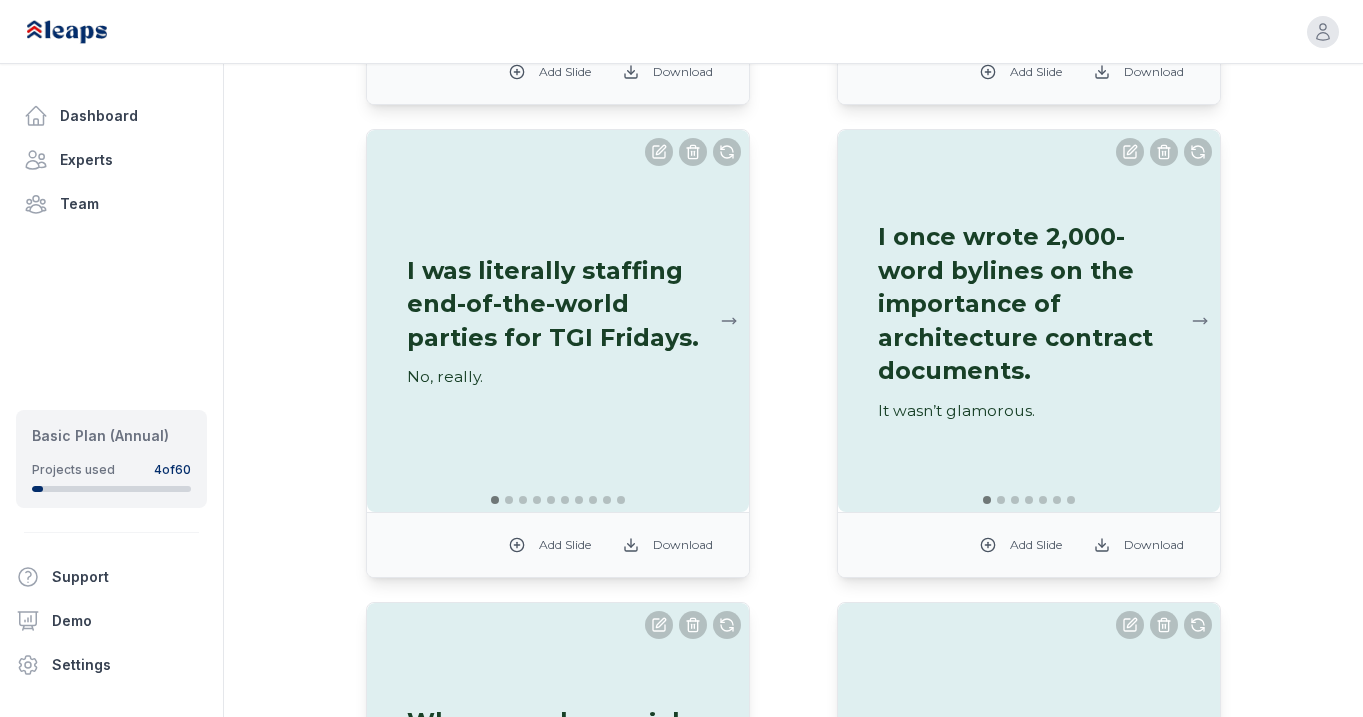 scroll, scrollTop: 2062, scrollLeft: 0, axis: vertical 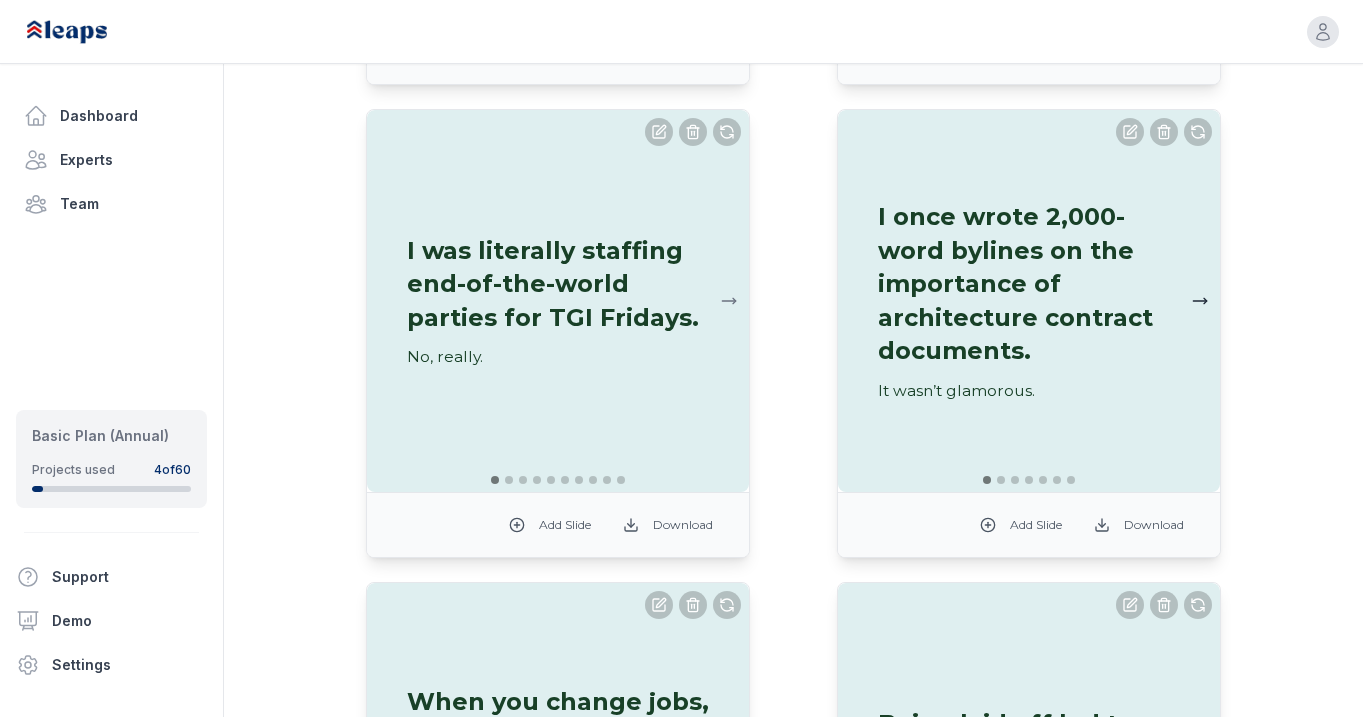 click at bounding box center (1200, 301) 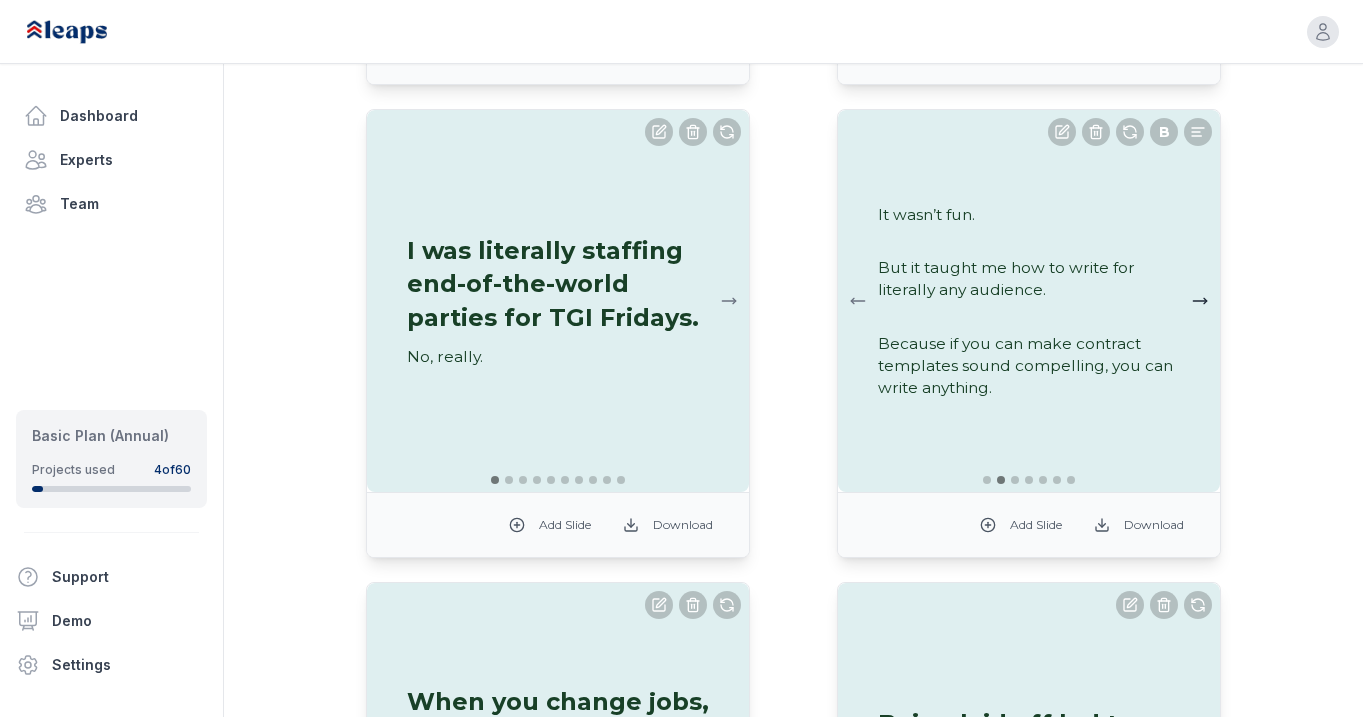 click at bounding box center [1200, 301] 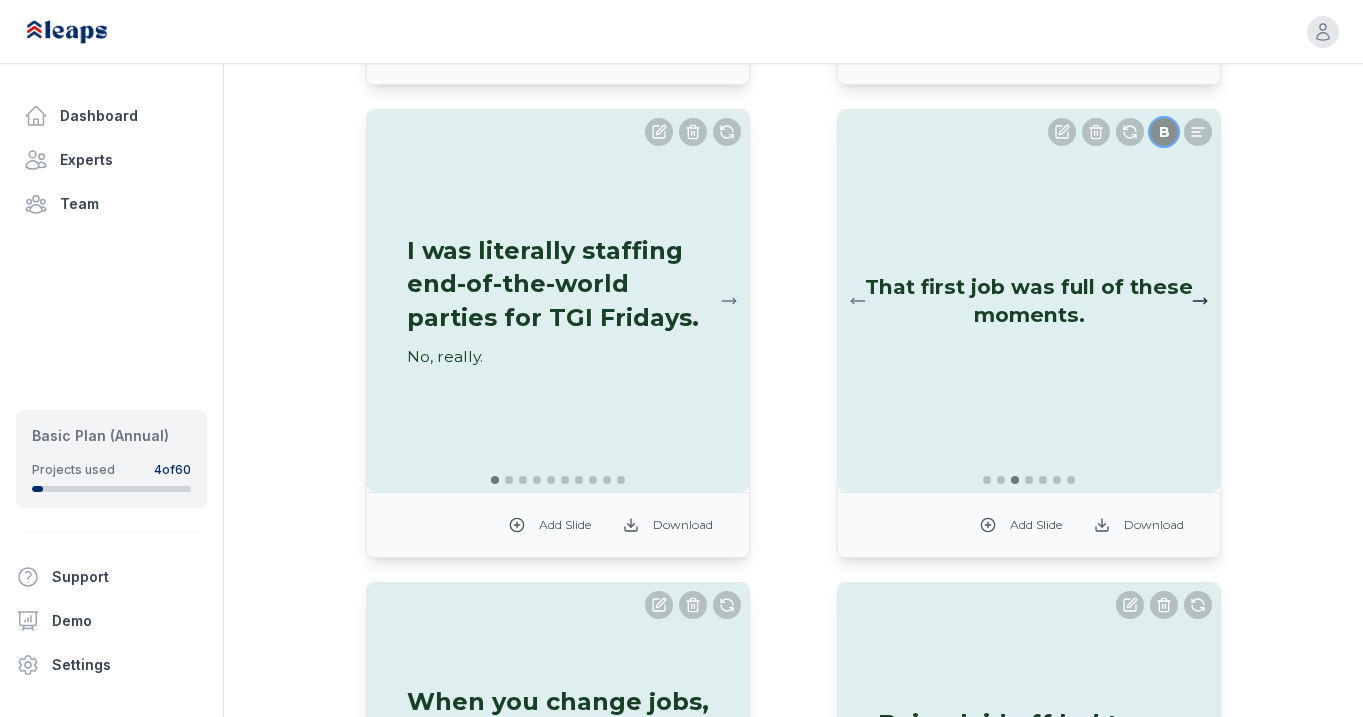 click at bounding box center (1200, 301) 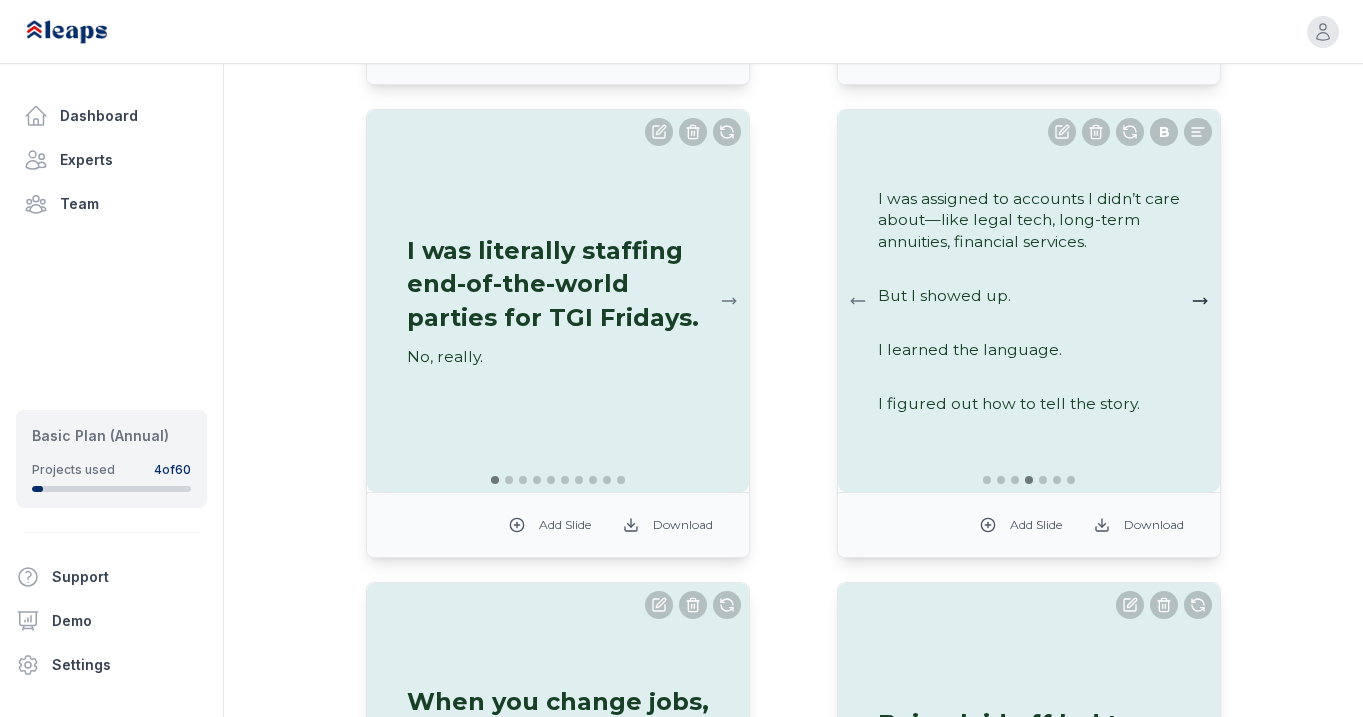 click at bounding box center (1200, 301) 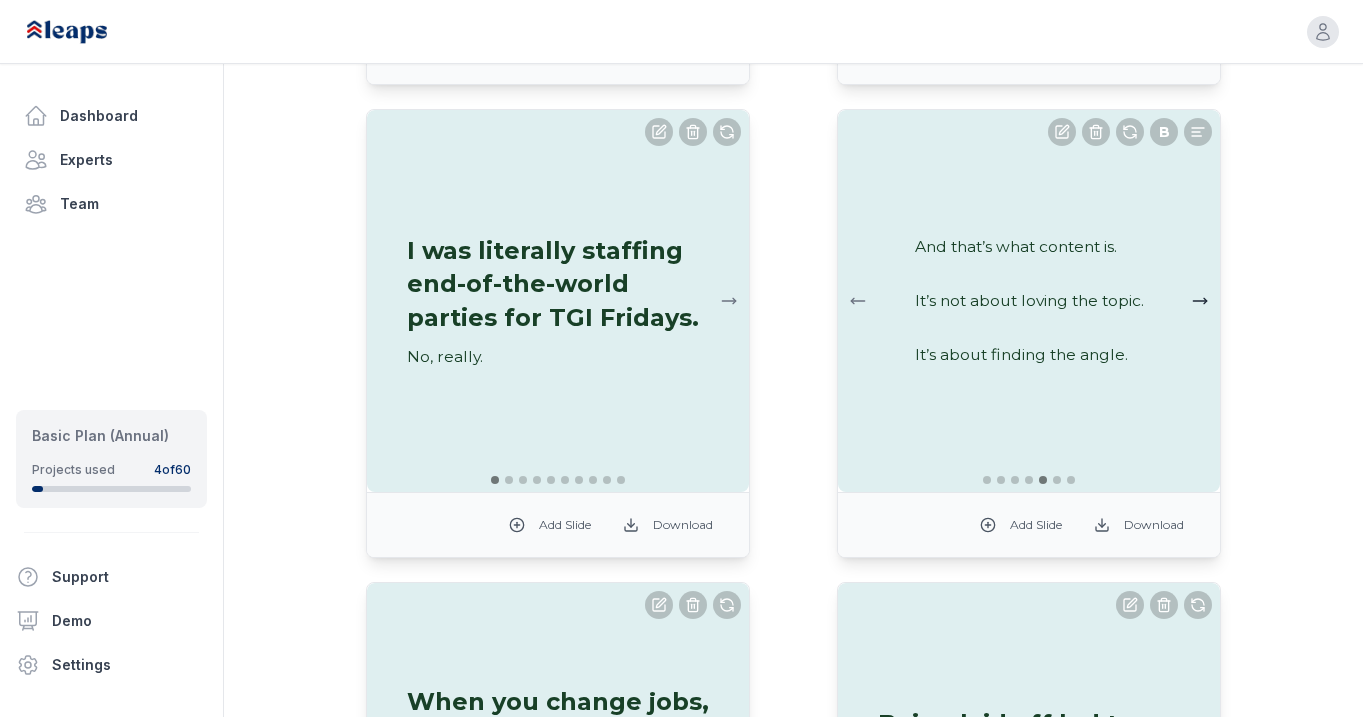click at bounding box center [1200, 301] 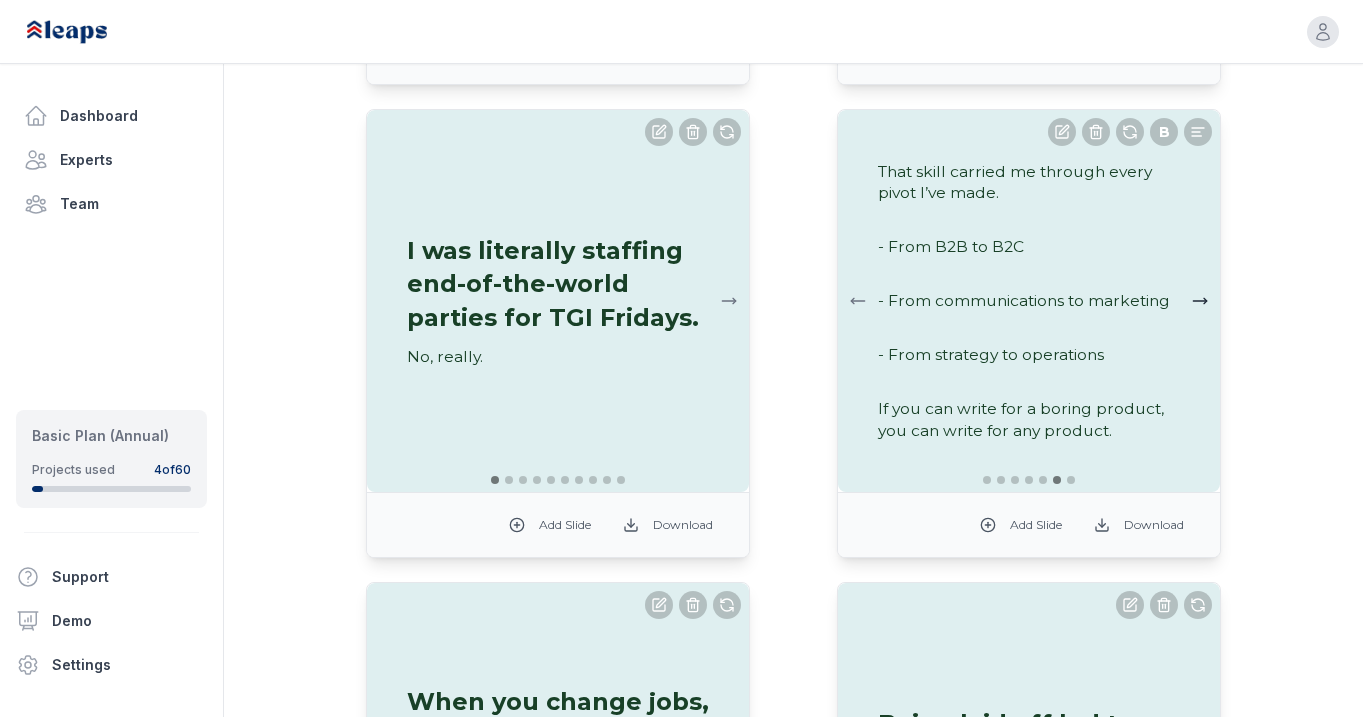 click at bounding box center (1200, 301) 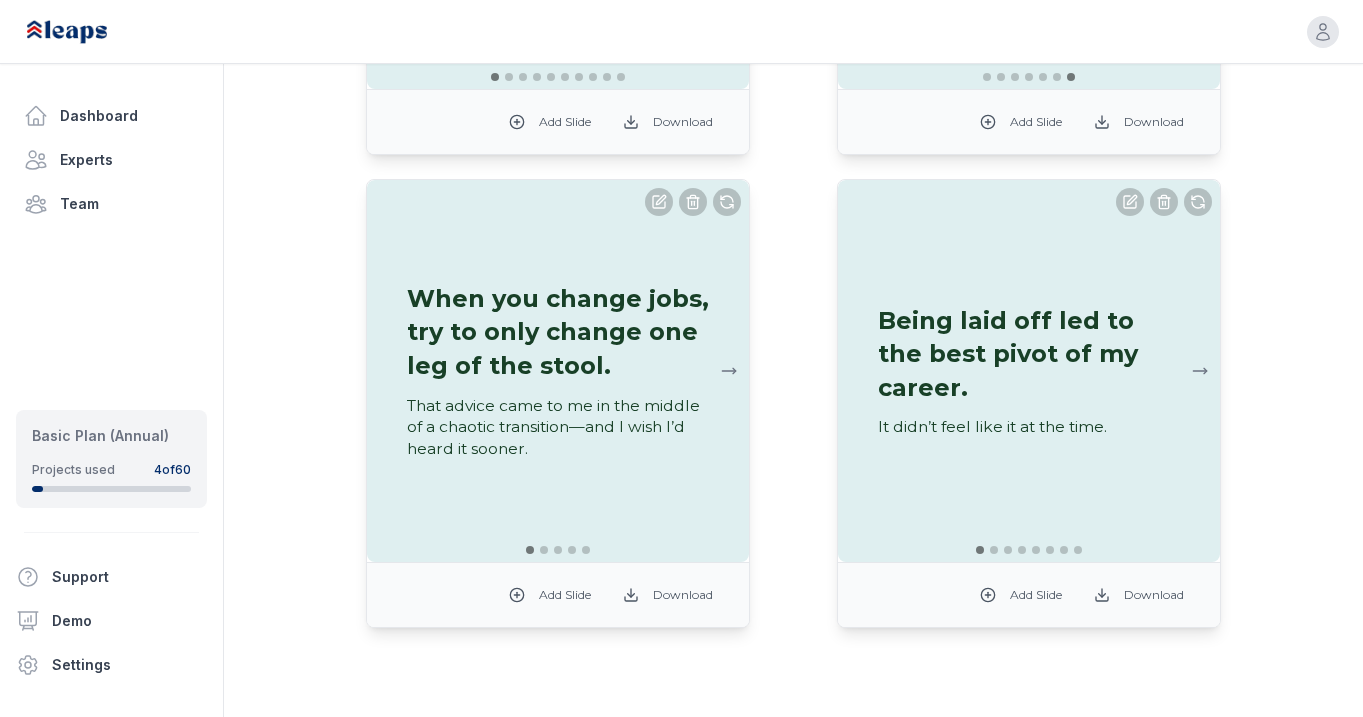 scroll, scrollTop: 2488, scrollLeft: 0, axis: vertical 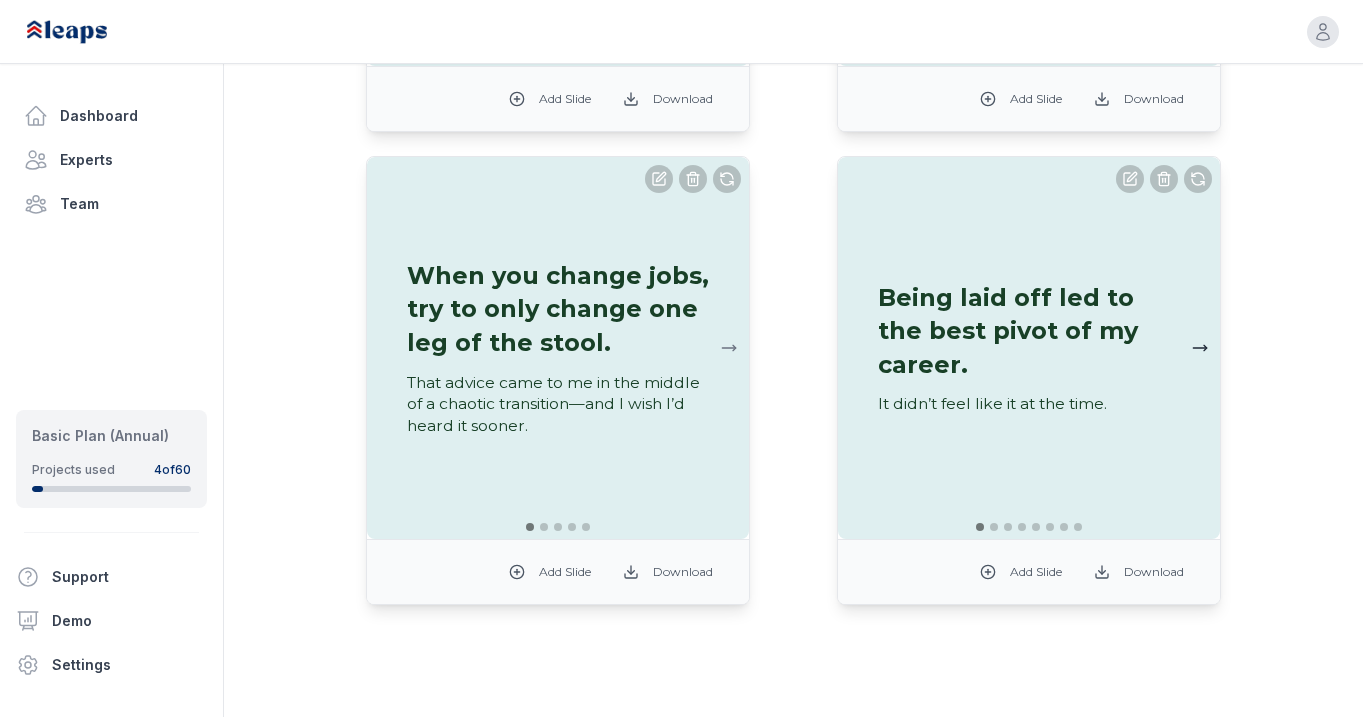 click at bounding box center [1200, 348] 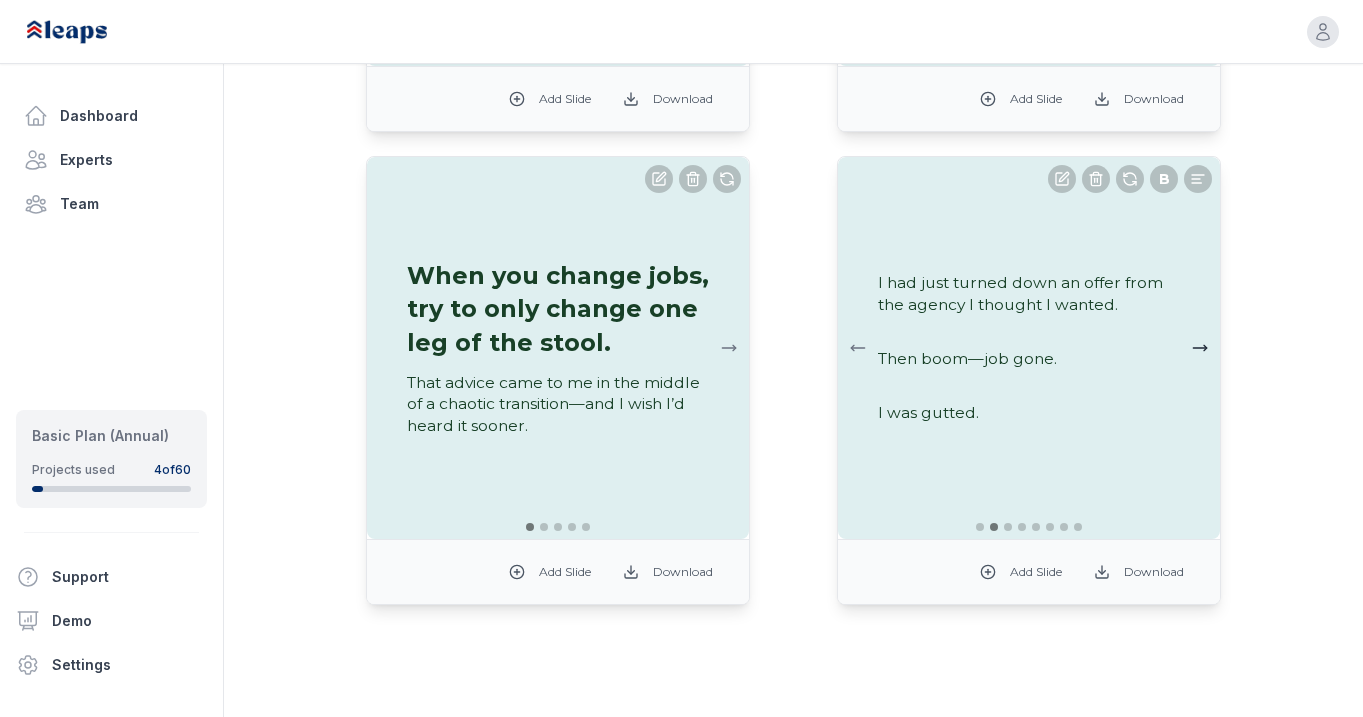 click at bounding box center [1200, 348] 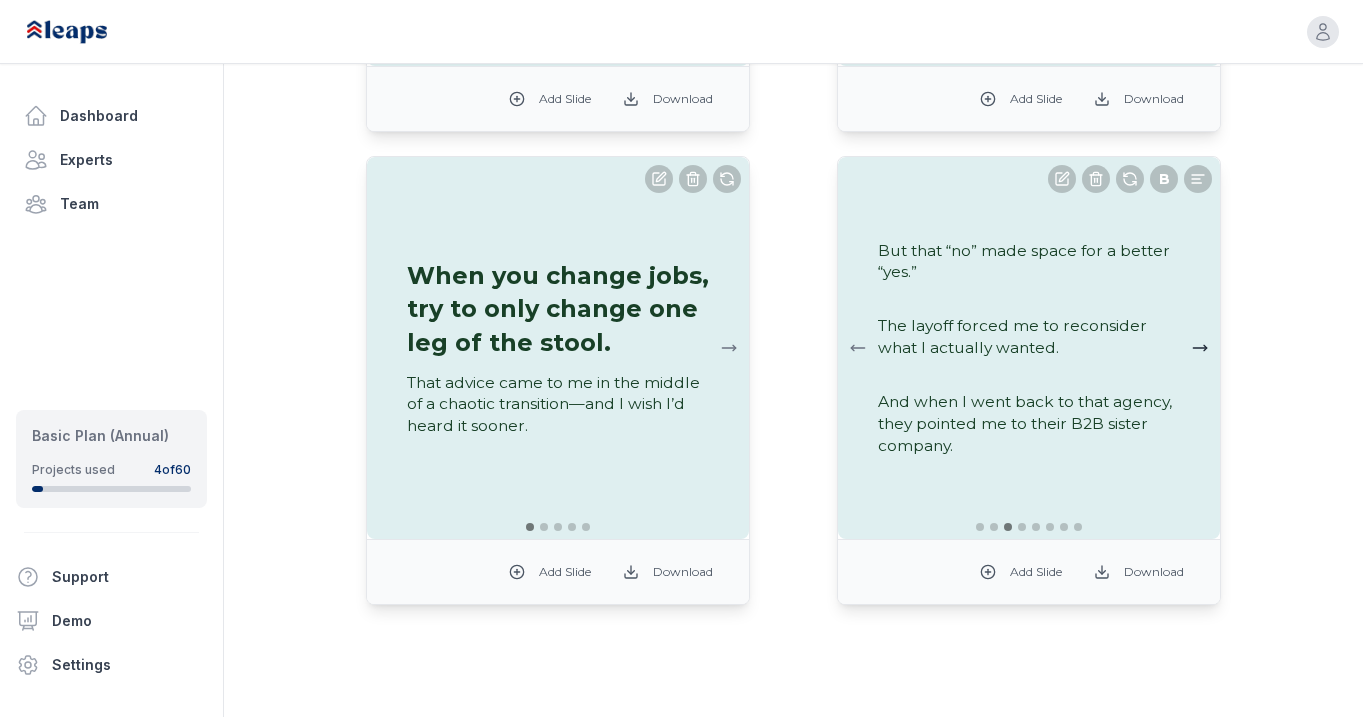 click at bounding box center [1200, 348] 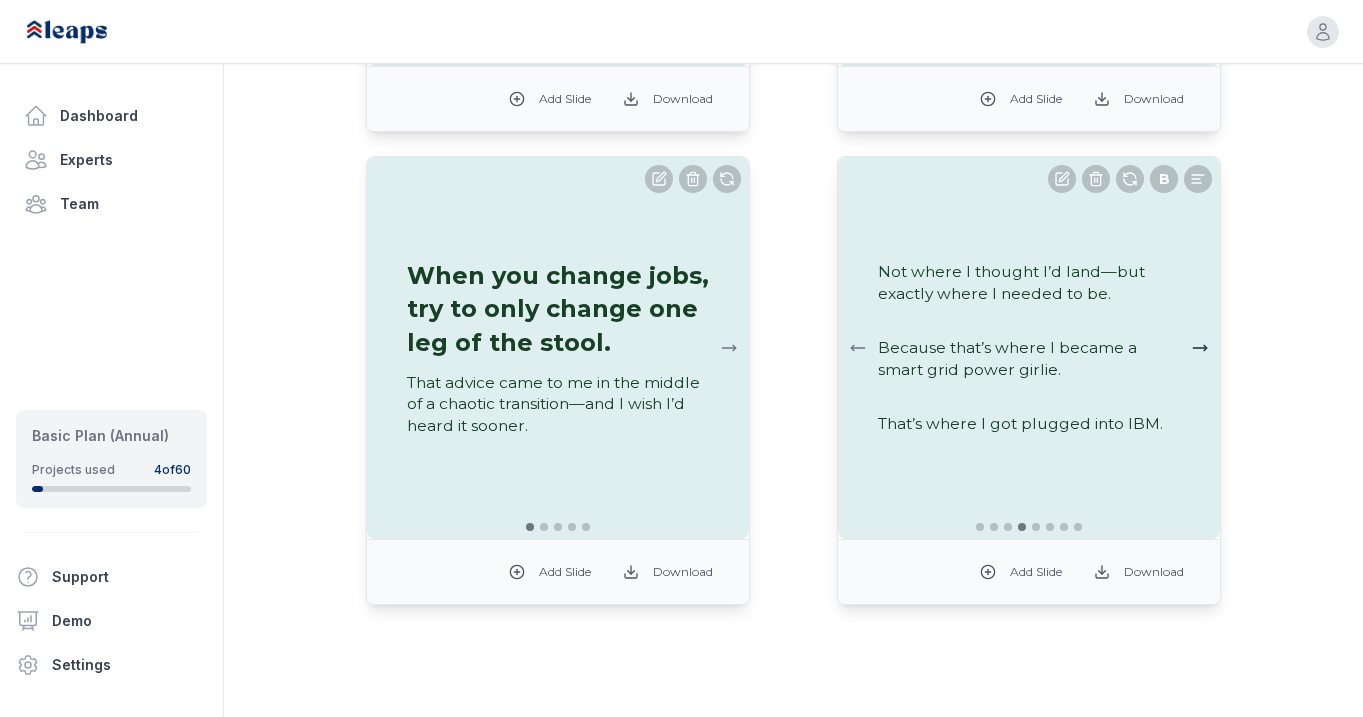 click at bounding box center [1200, 348] 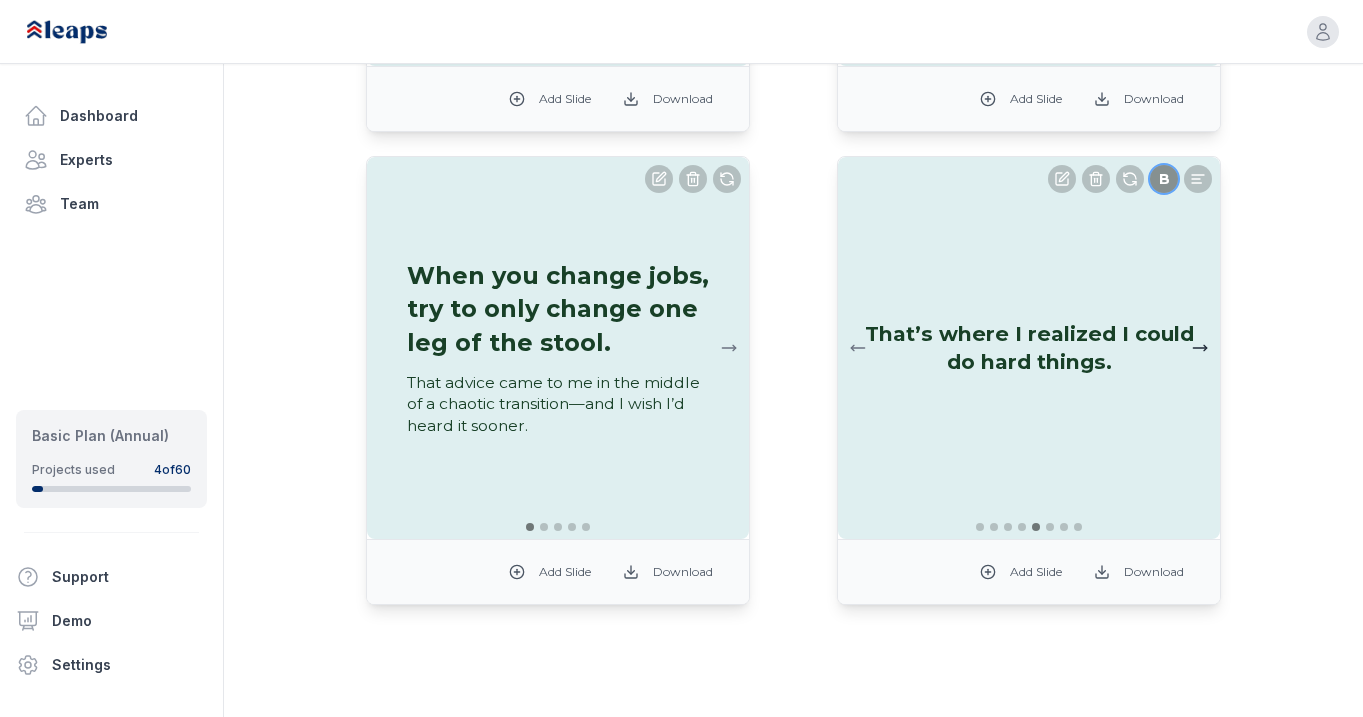 click at bounding box center (1200, 348) 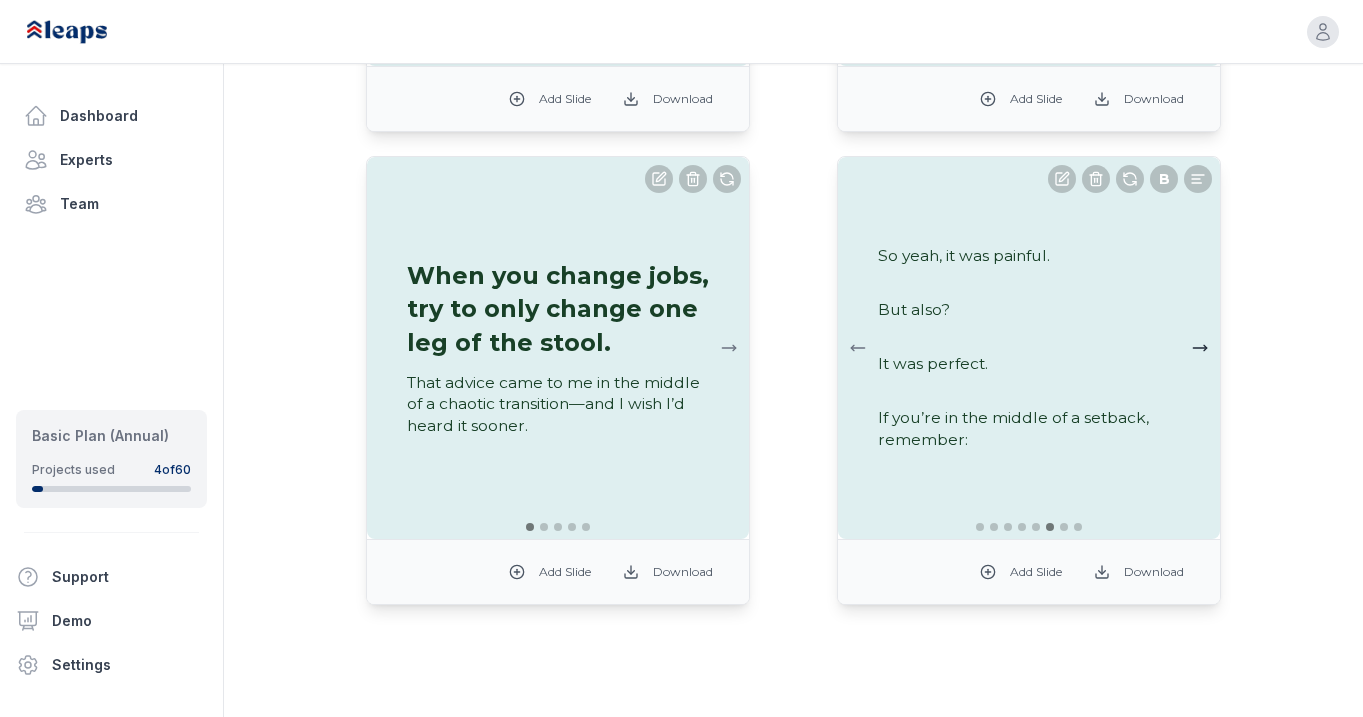 click at bounding box center [1200, 348] 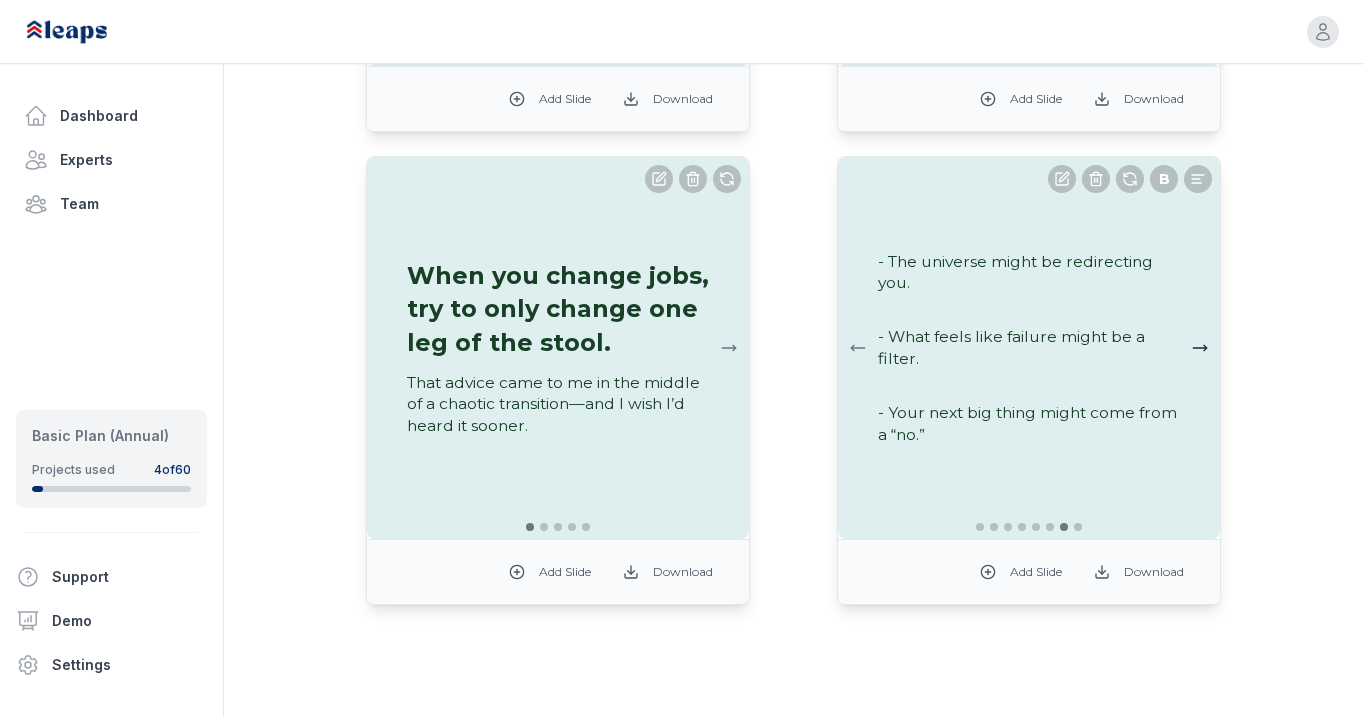click at bounding box center (1200, 348) 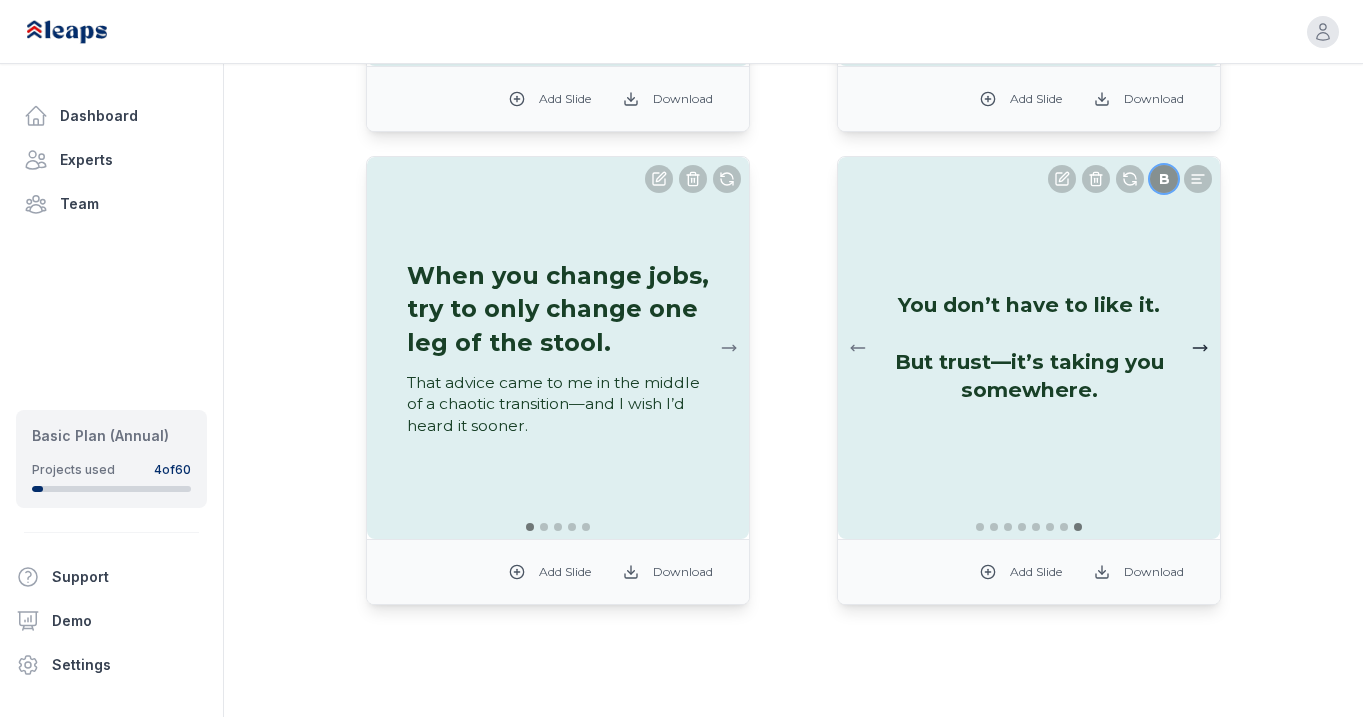 click at bounding box center [1200, 348] 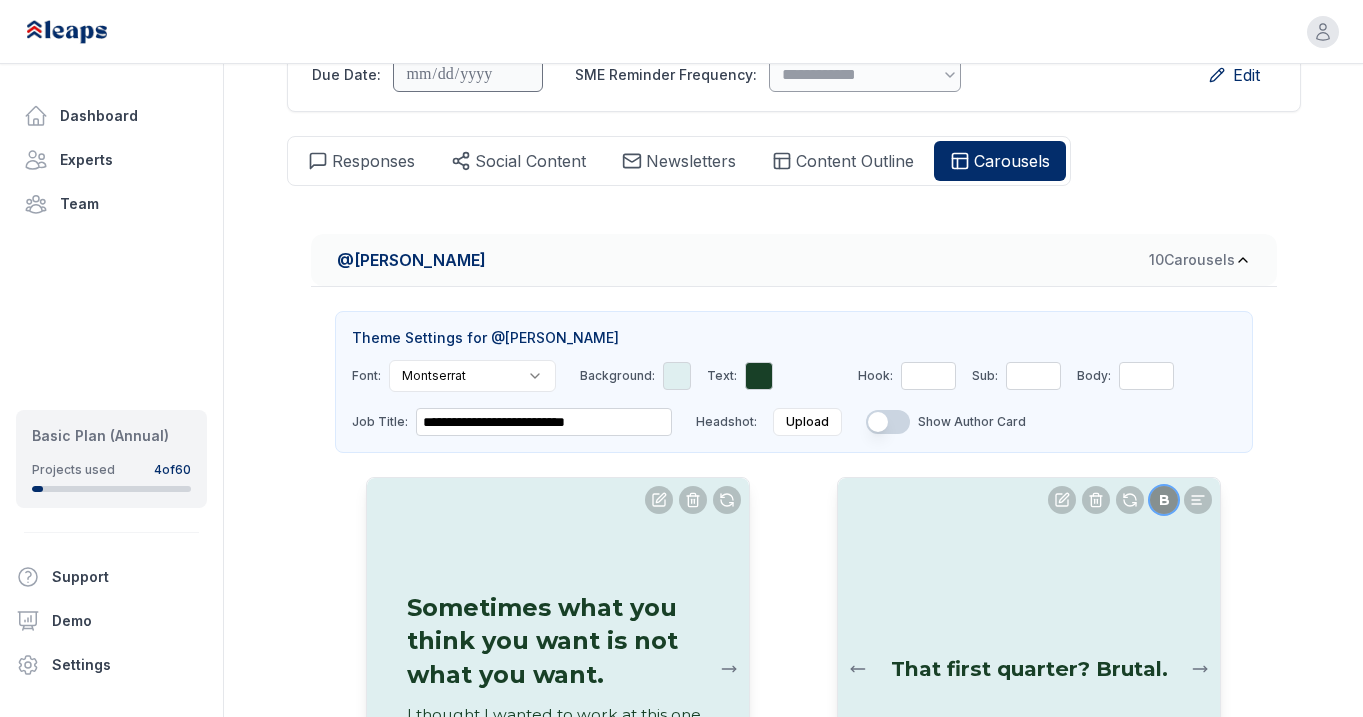 scroll, scrollTop: 0, scrollLeft: 0, axis: both 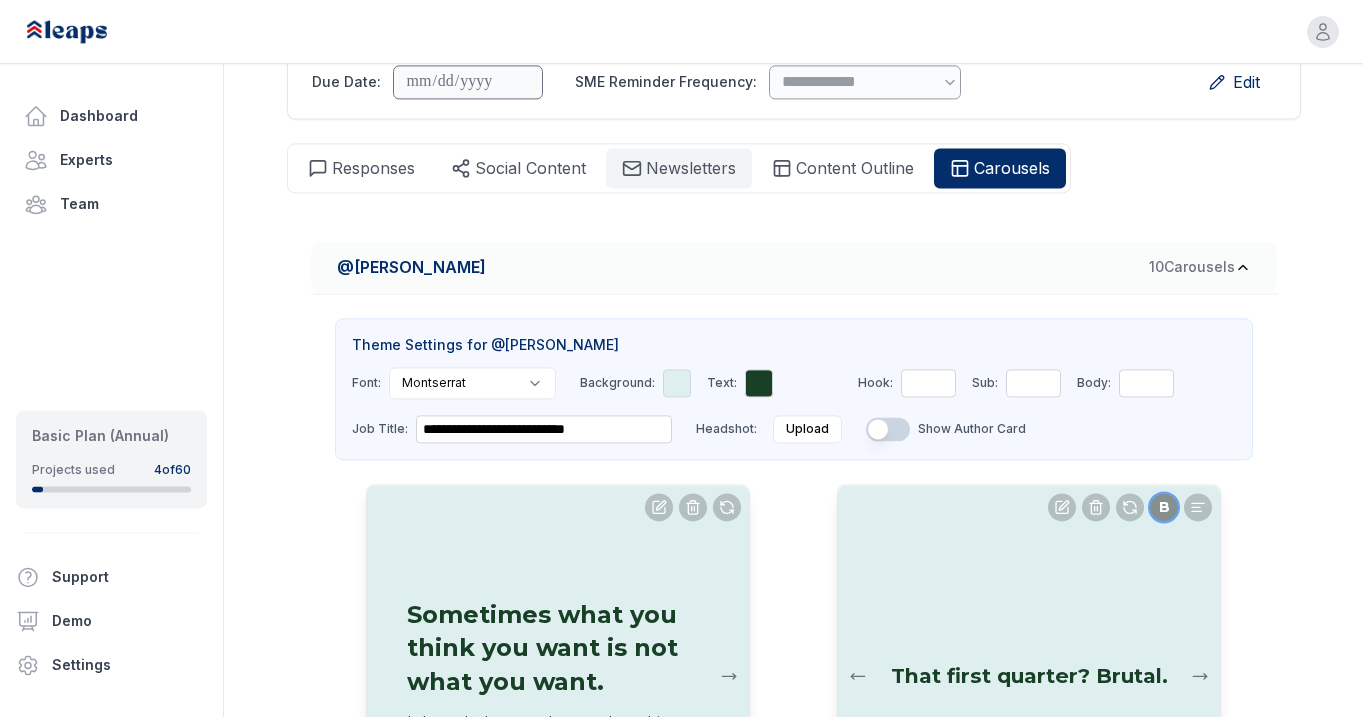 click on "Newsletters" at bounding box center (691, 168) 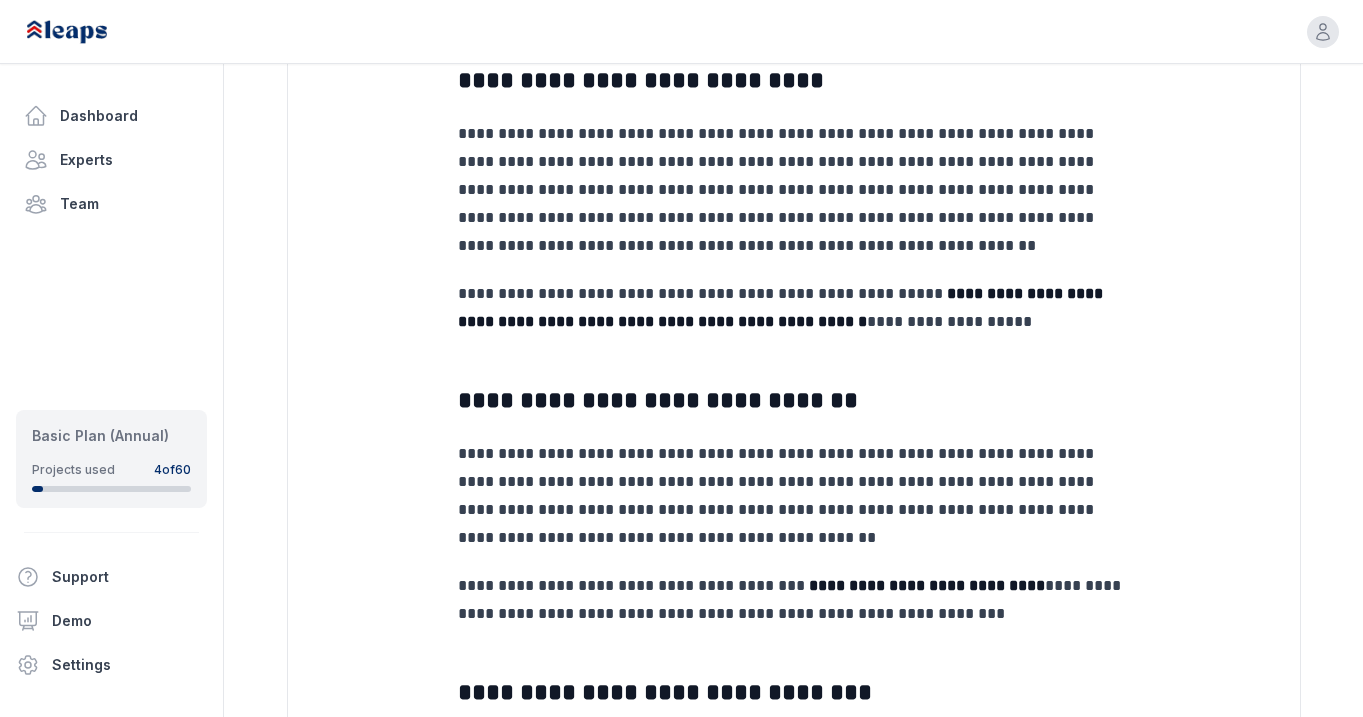 scroll, scrollTop: 1034, scrollLeft: 0, axis: vertical 